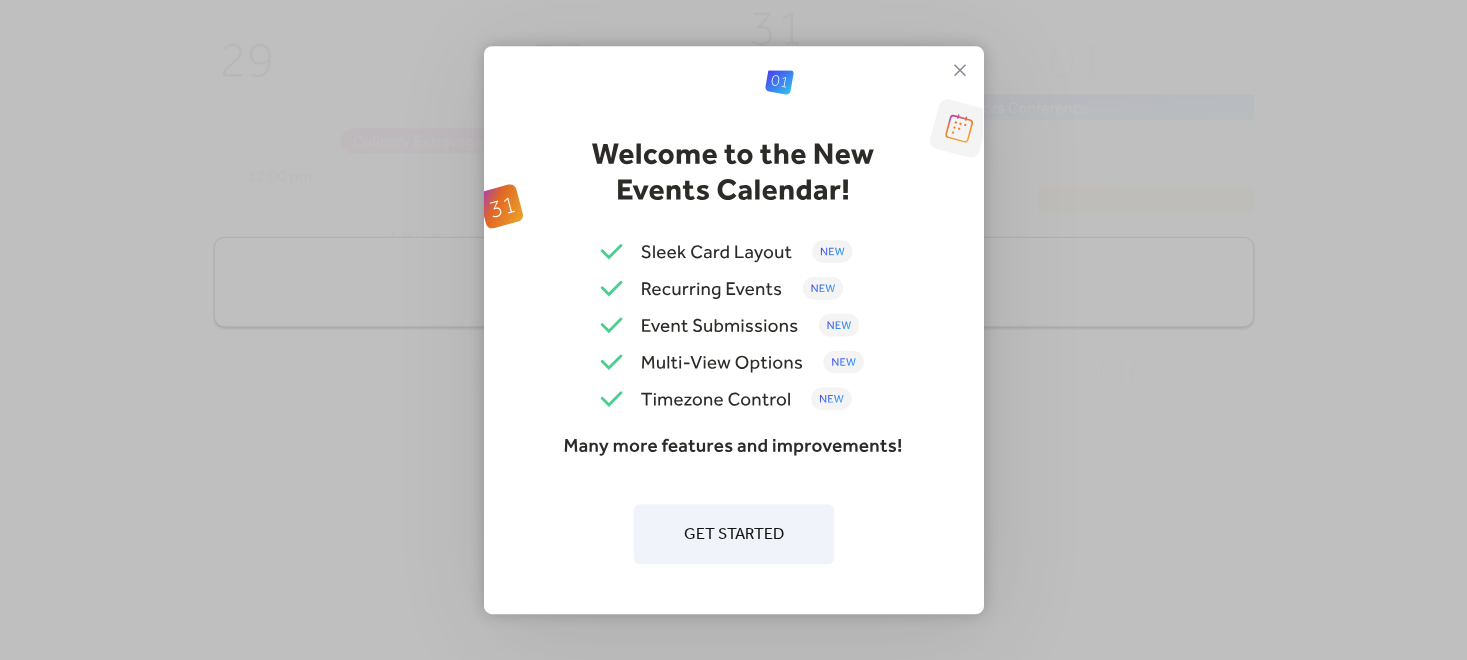 scroll, scrollTop: 0, scrollLeft: 0, axis: both 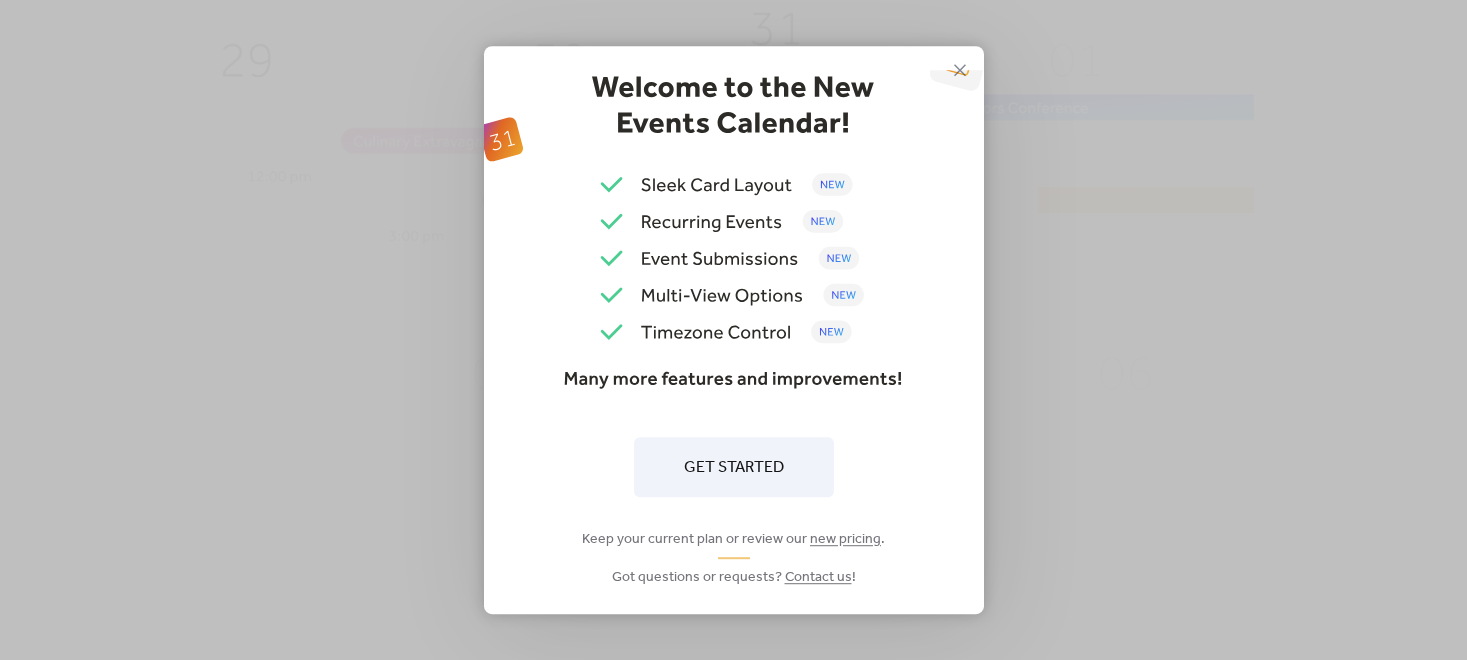 click on "Get Started" at bounding box center [734, 468] 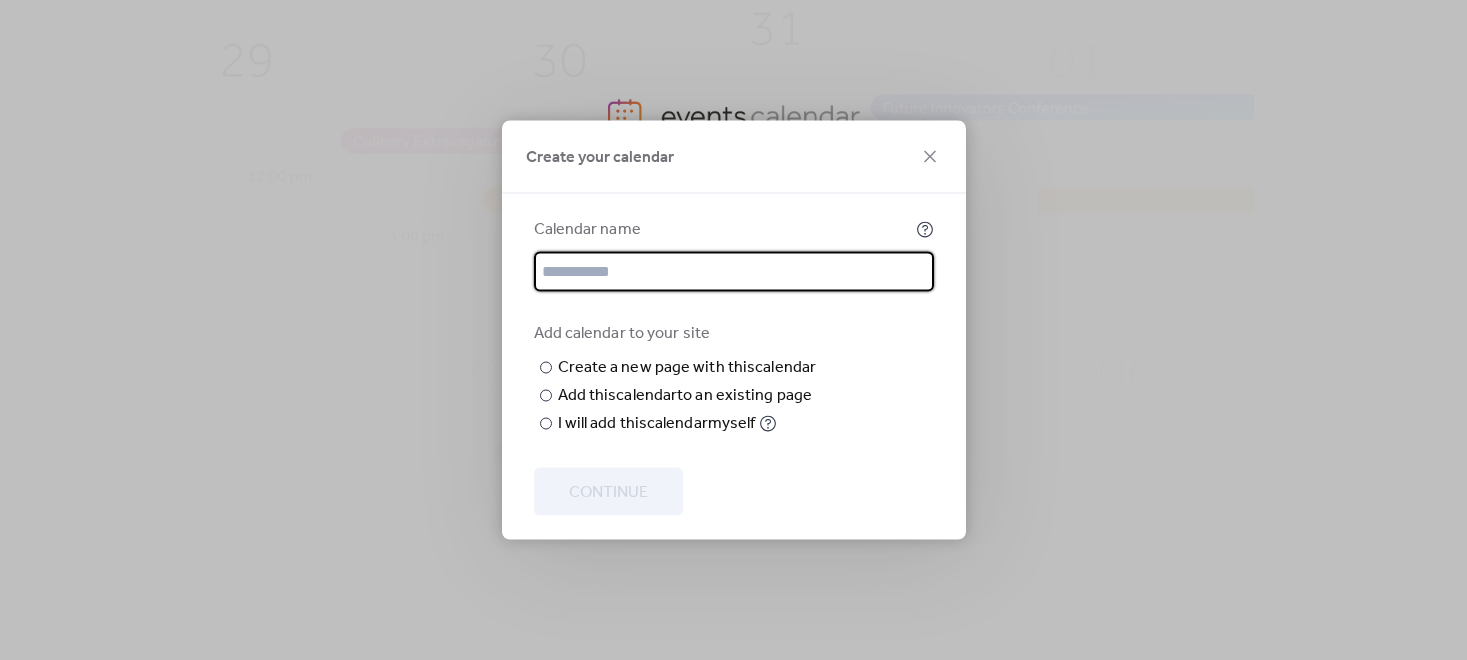 click at bounding box center [734, 272] 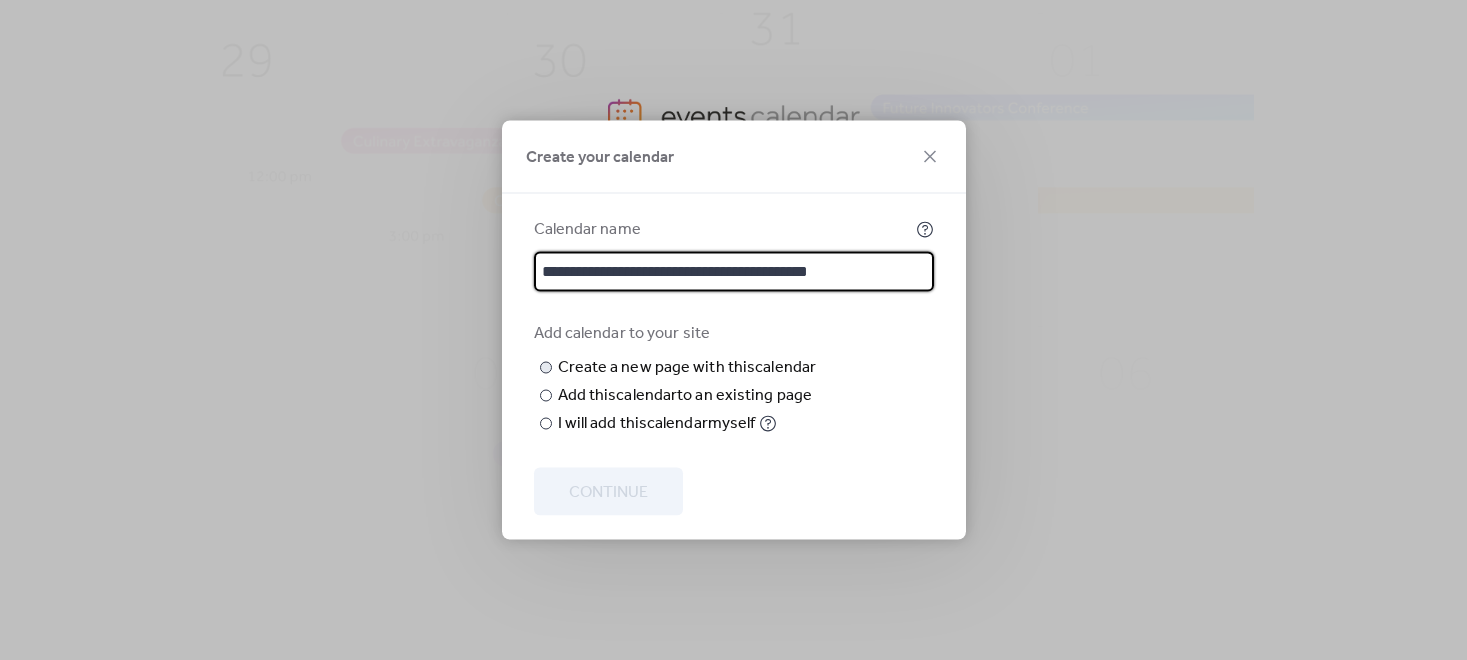 type on "**********" 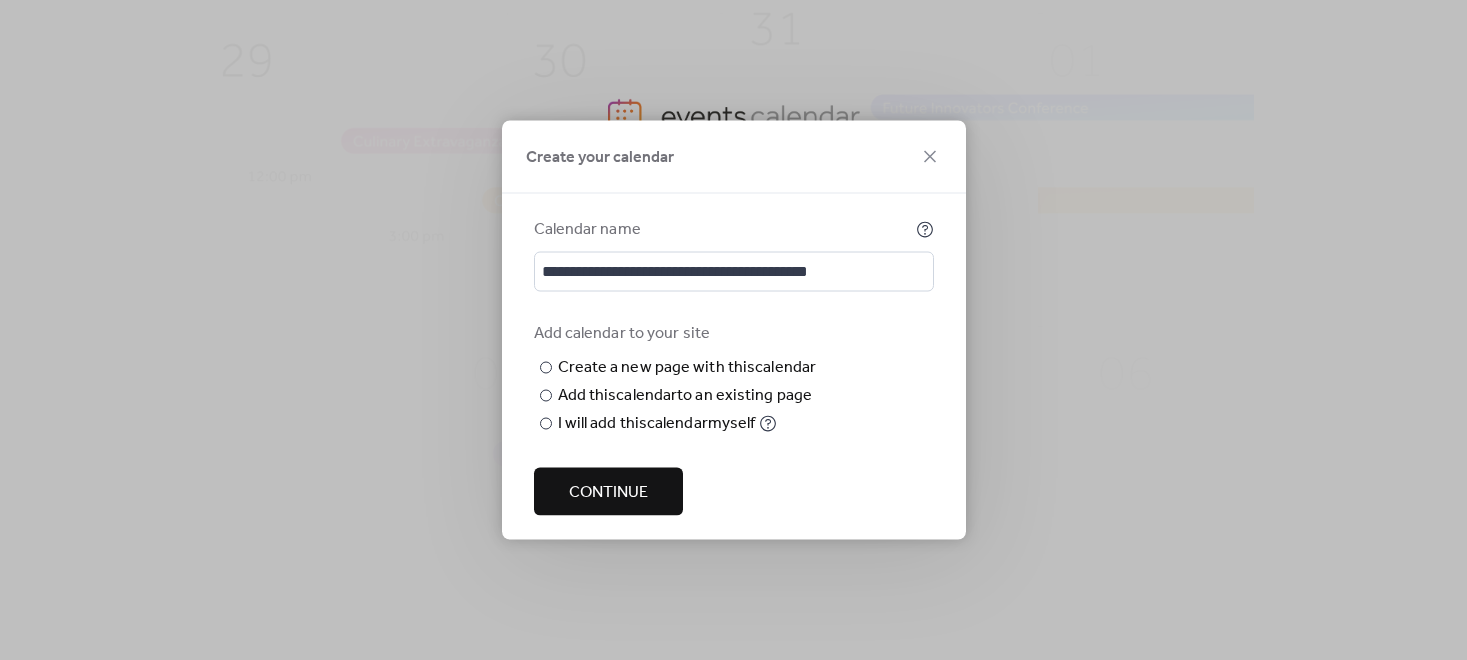 type on "******" 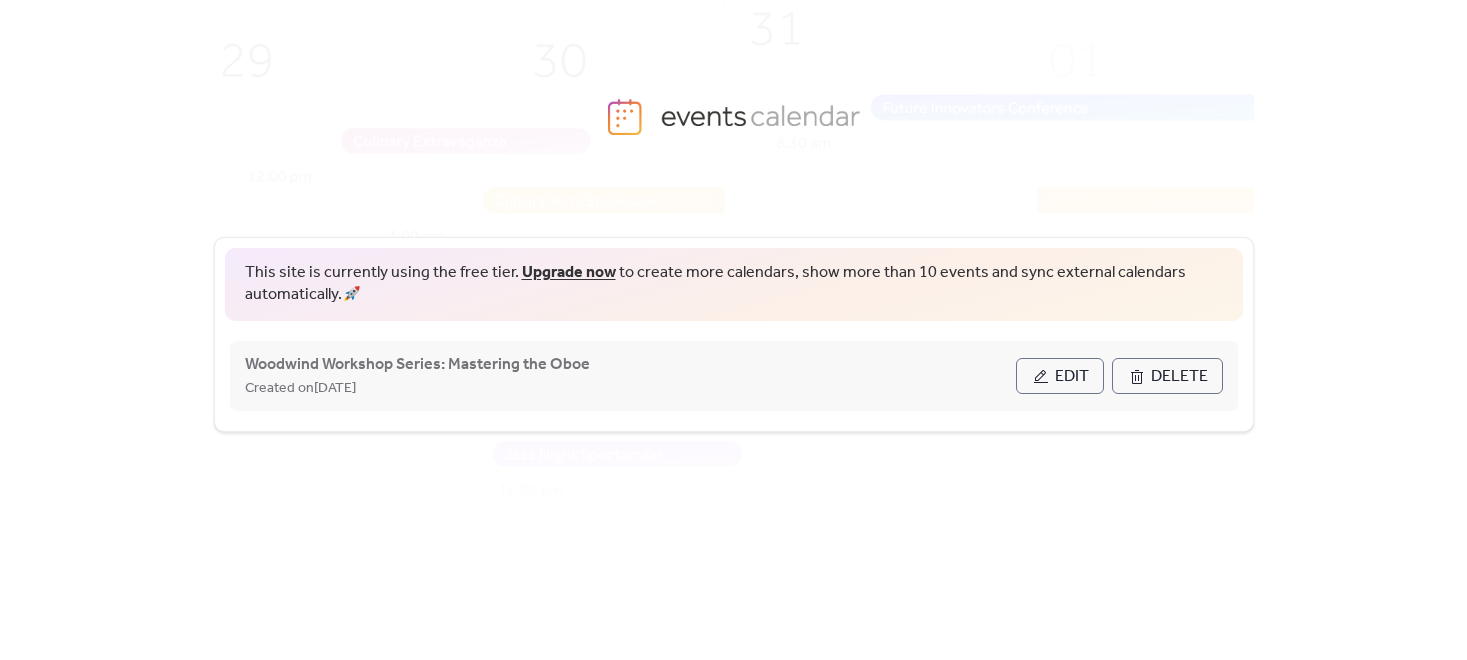 click on "Edit" at bounding box center [1072, 377] 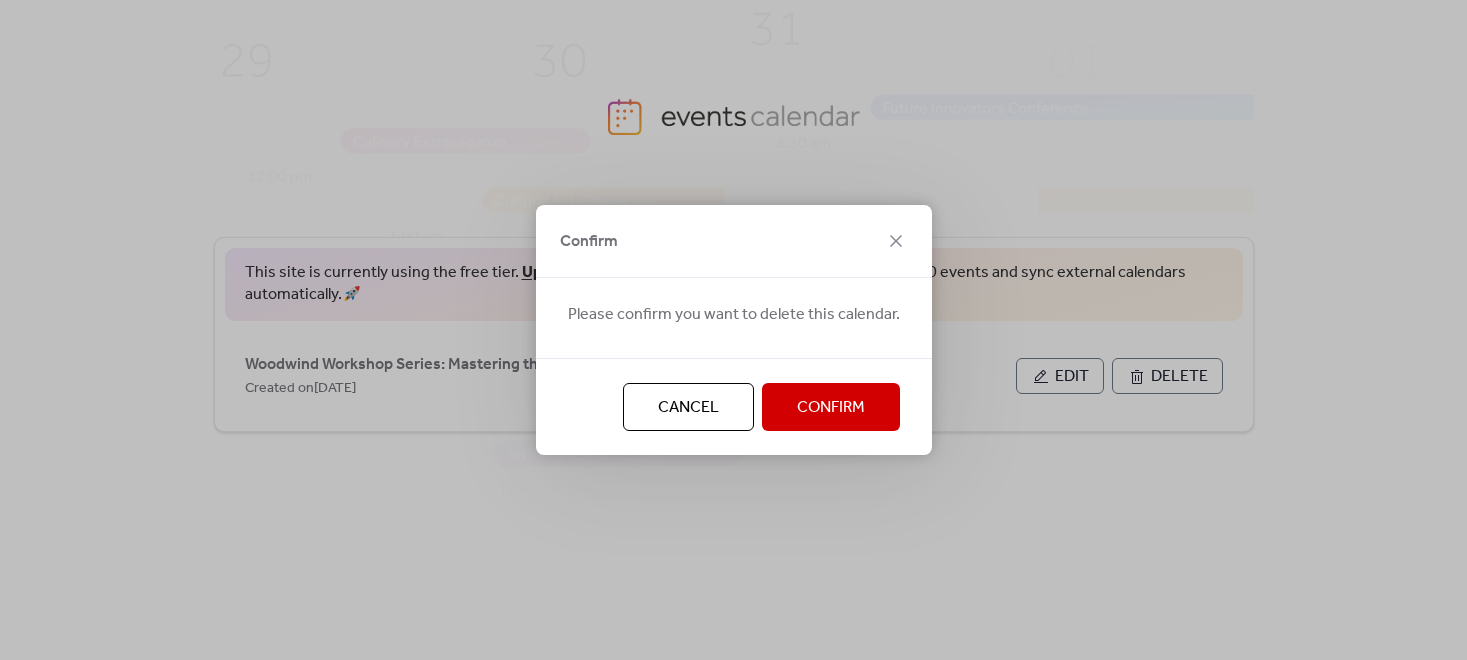click on "Confirm" at bounding box center [831, 408] 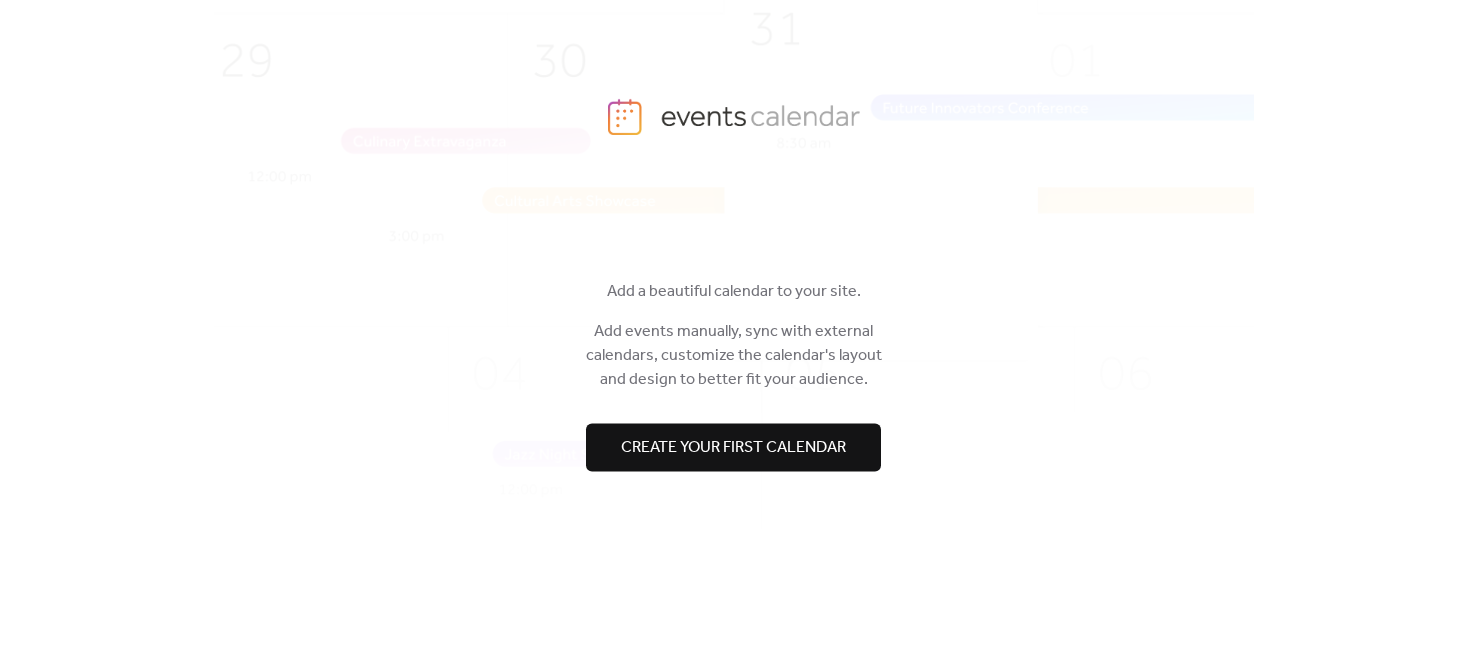 click on "Create your first calendar" at bounding box center (733, 447) 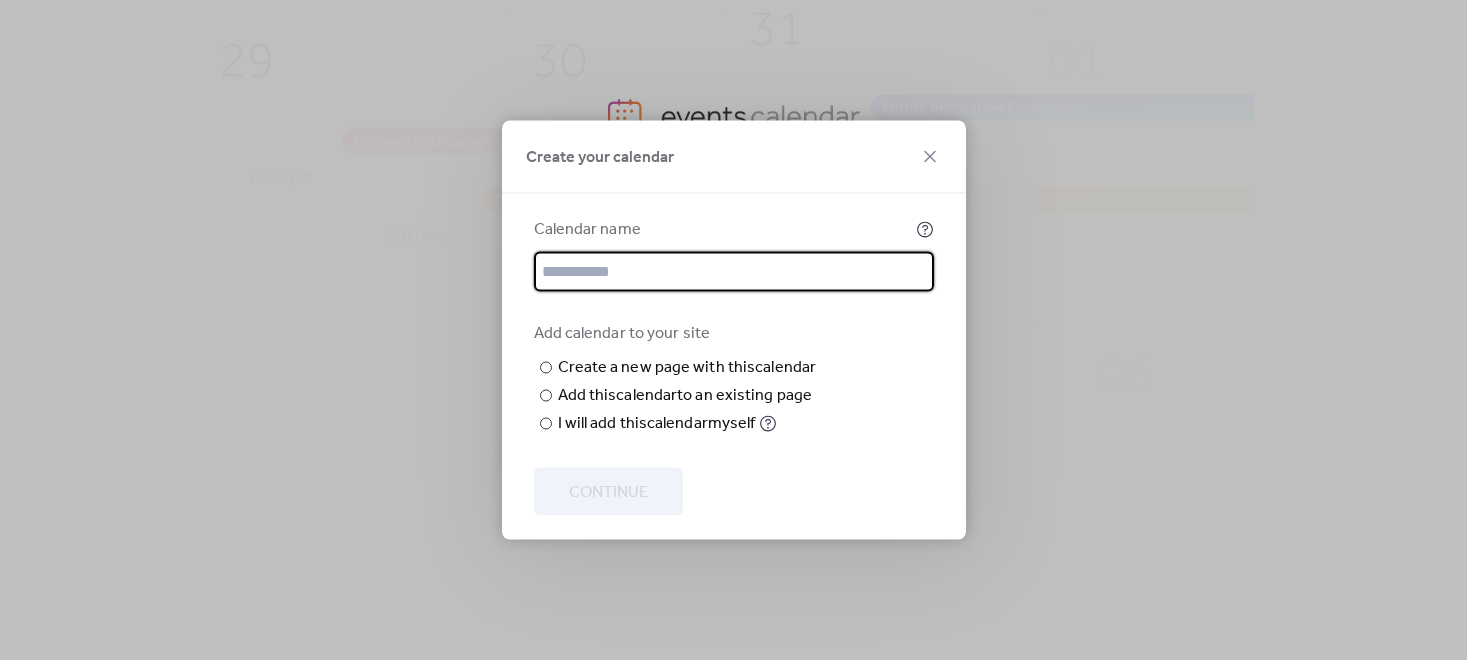 click at bounding box center [734, 272] 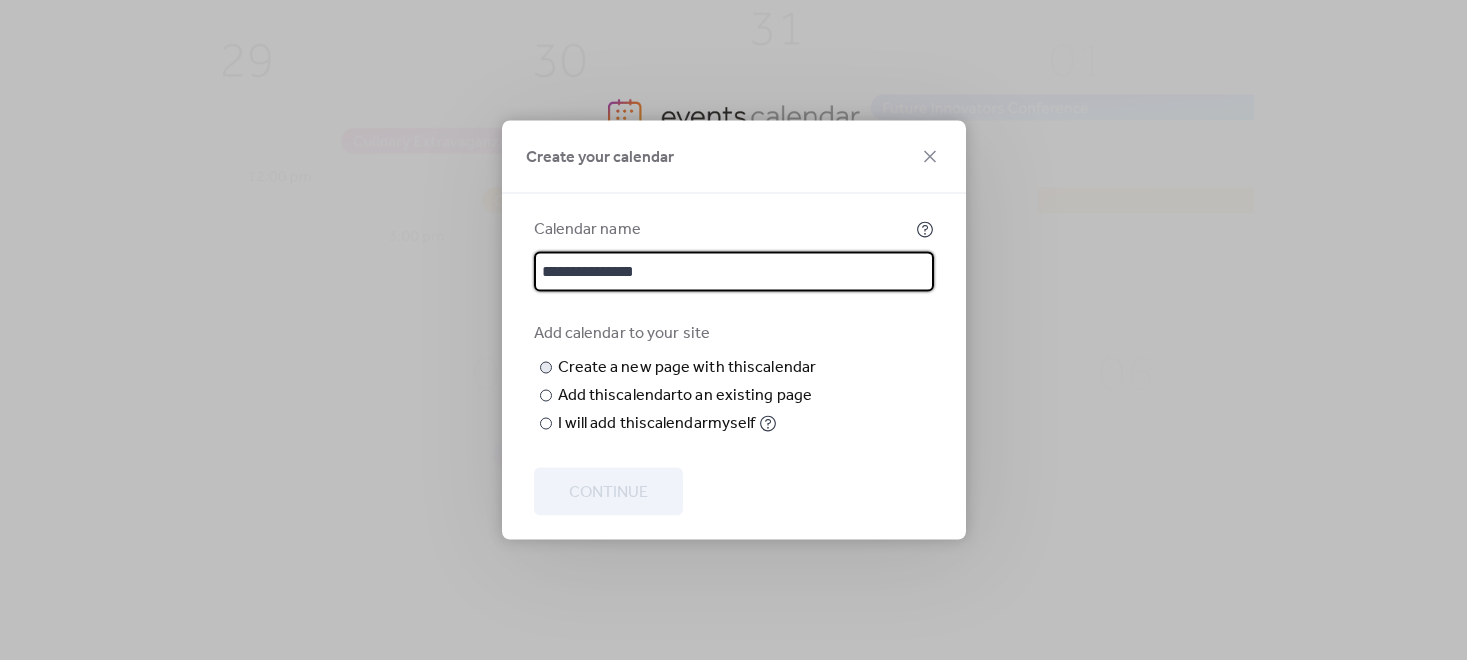 type on "**********" 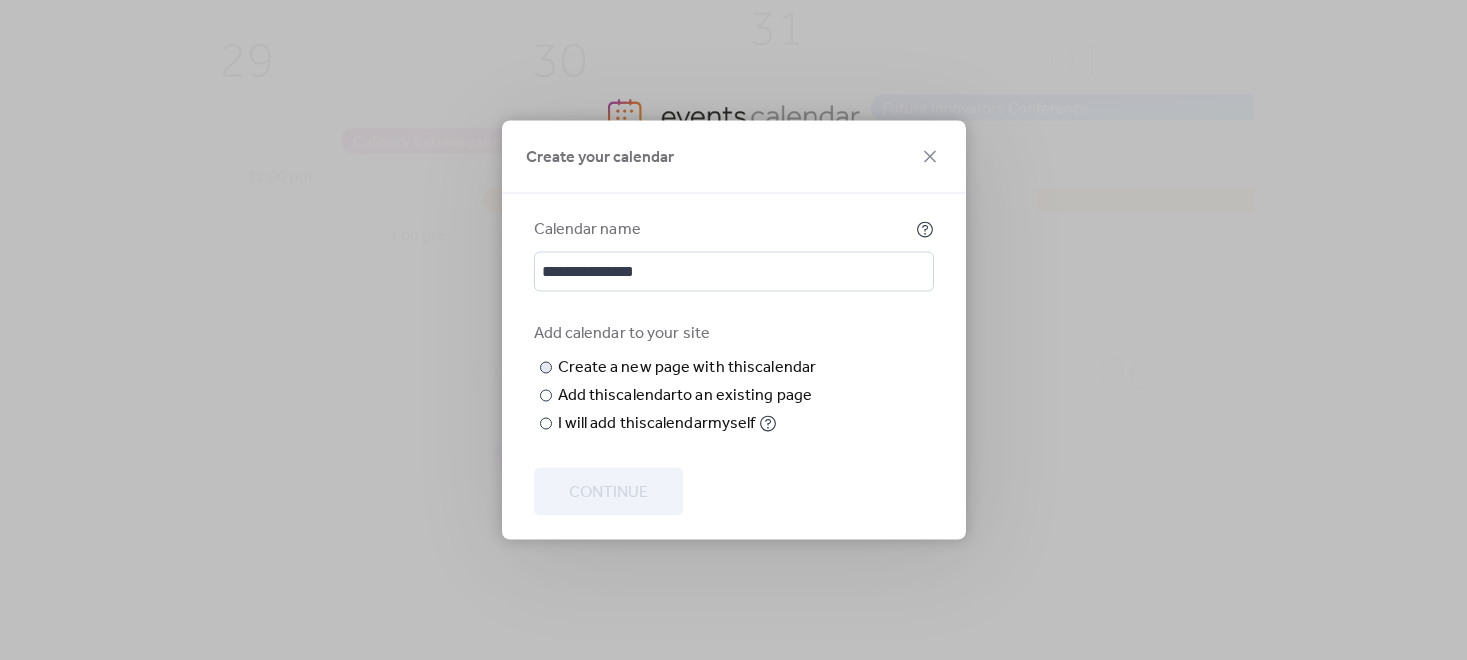 click at bounding box center [0, 0] 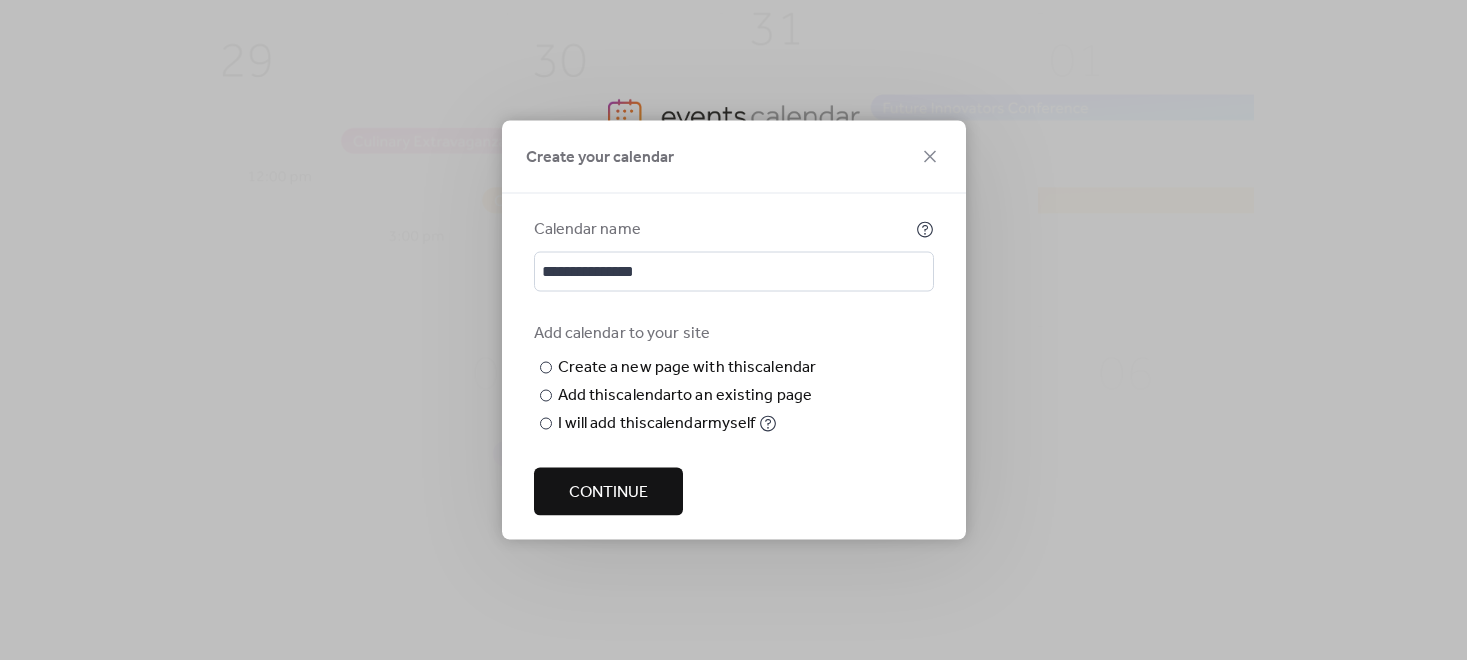 type on "*****" 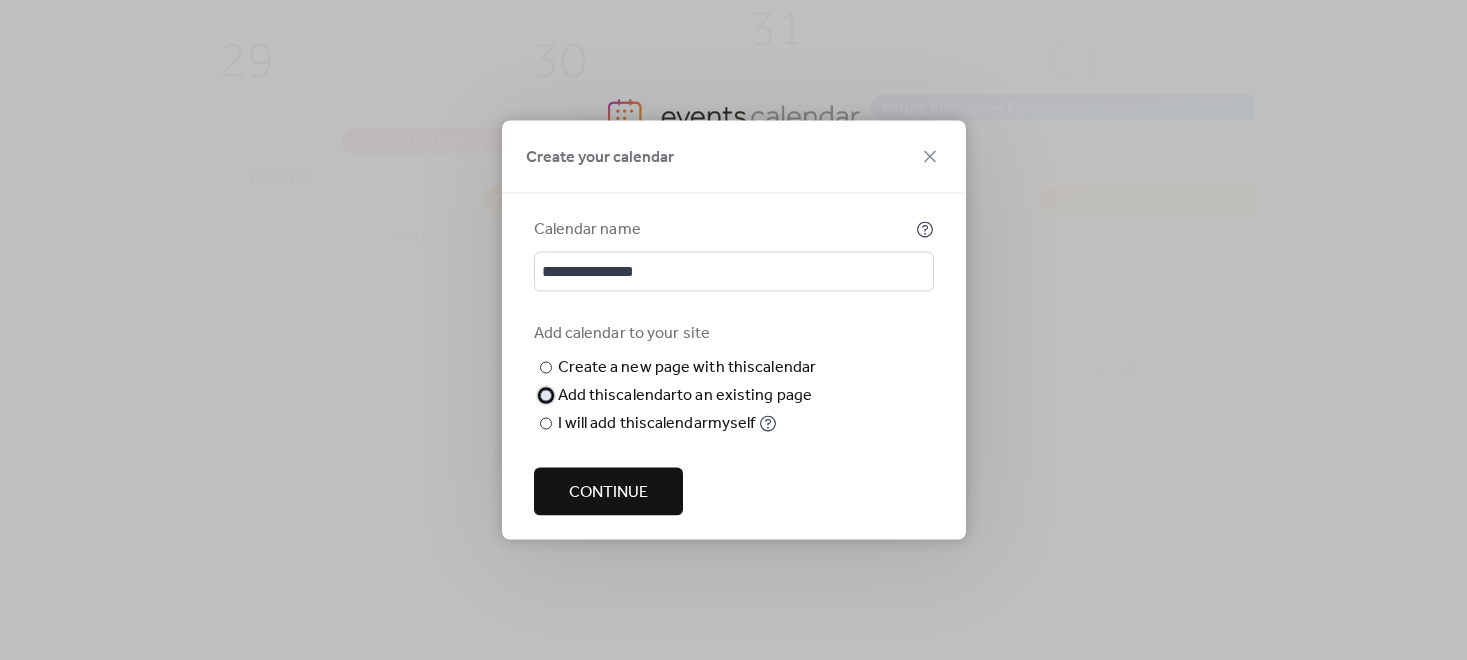 click on "Add this  calendar  to an existing page" at bounding box center [685, 396] 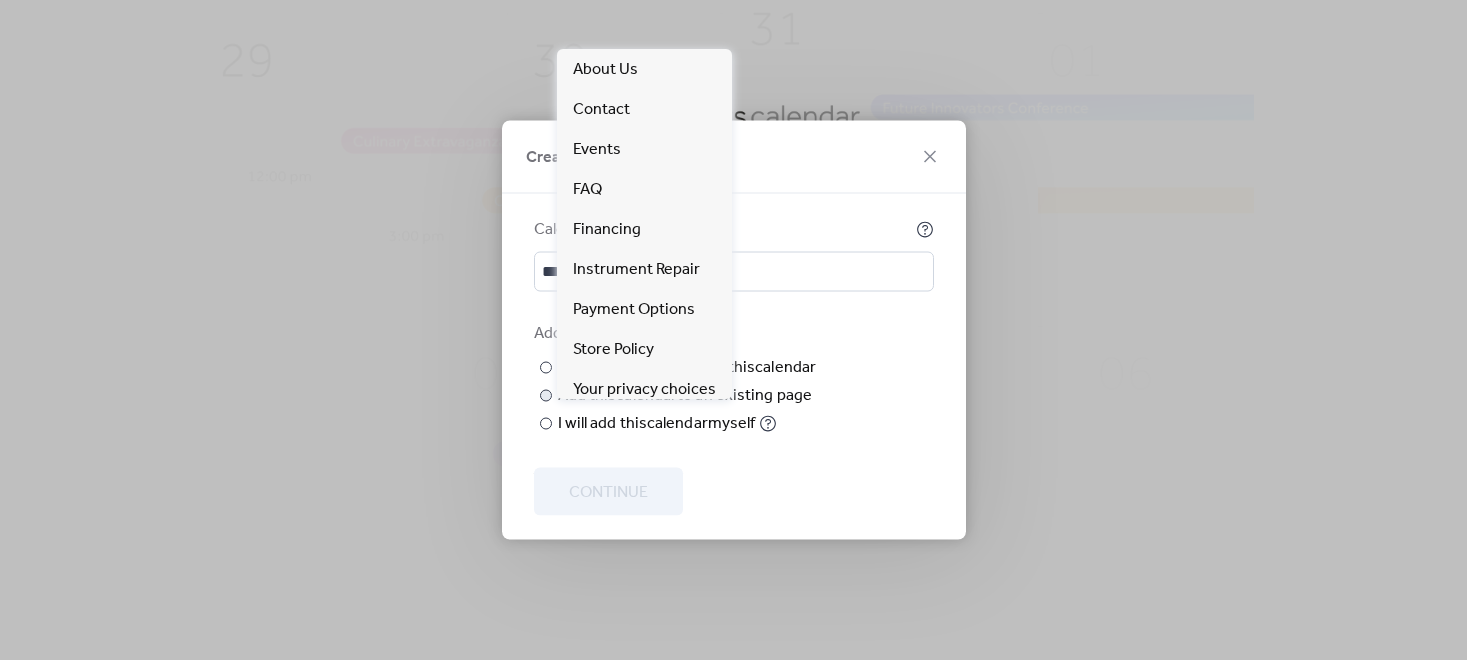 click on "Choose page" at bounding box center [0, 0] 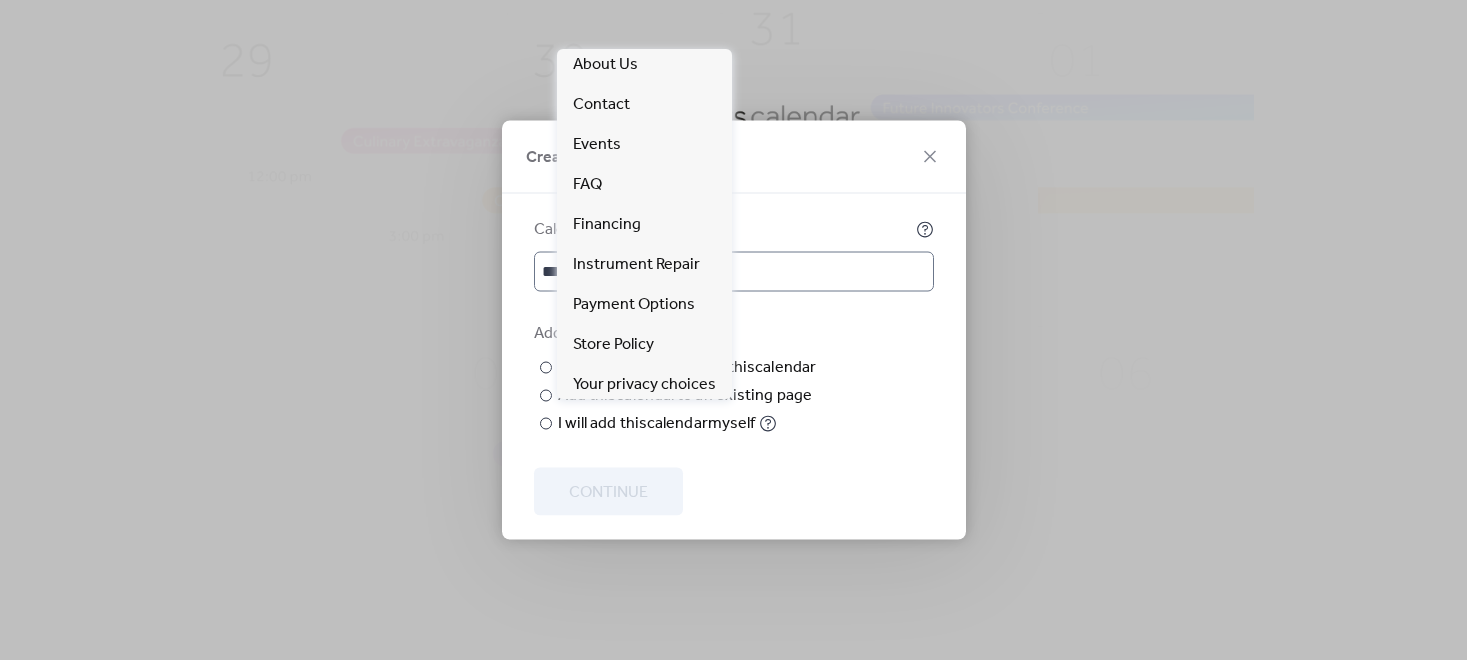 scroll, scrollTop: 9, scrollLeft: 0, axis: vertical 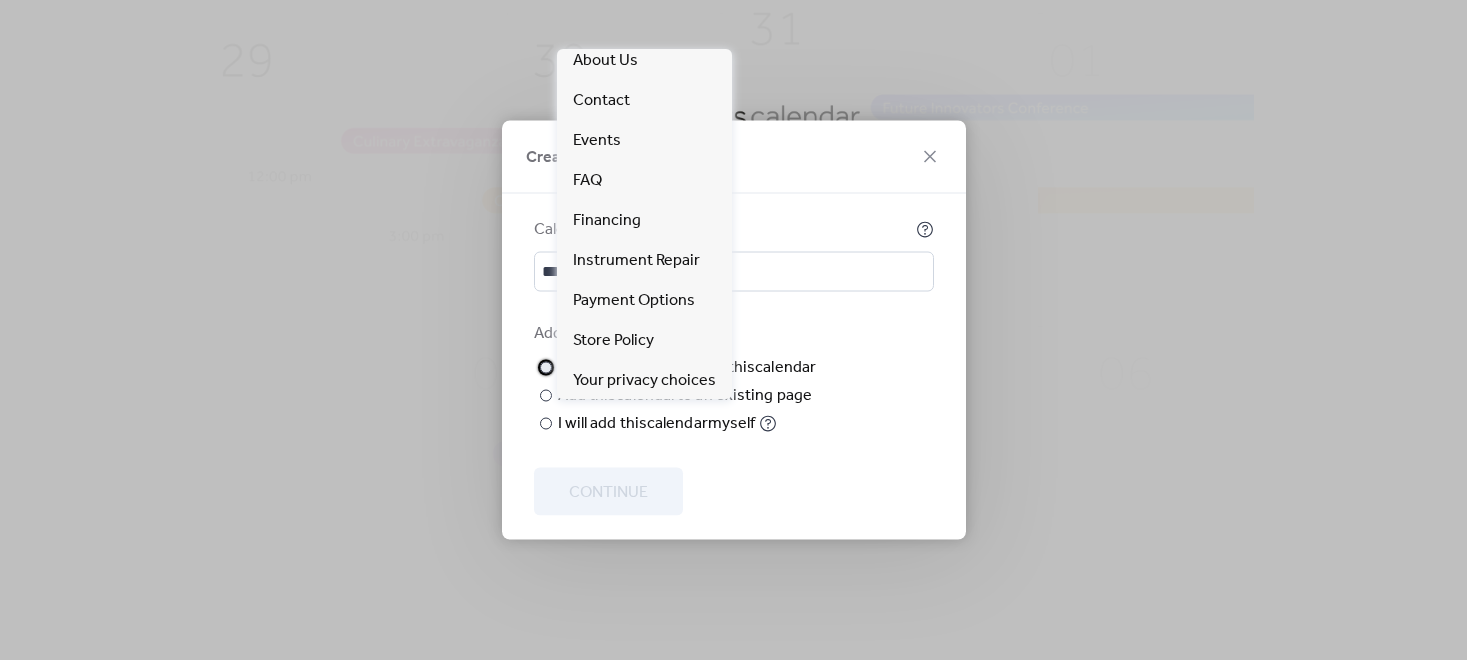 click at bounding box center [546, 368] 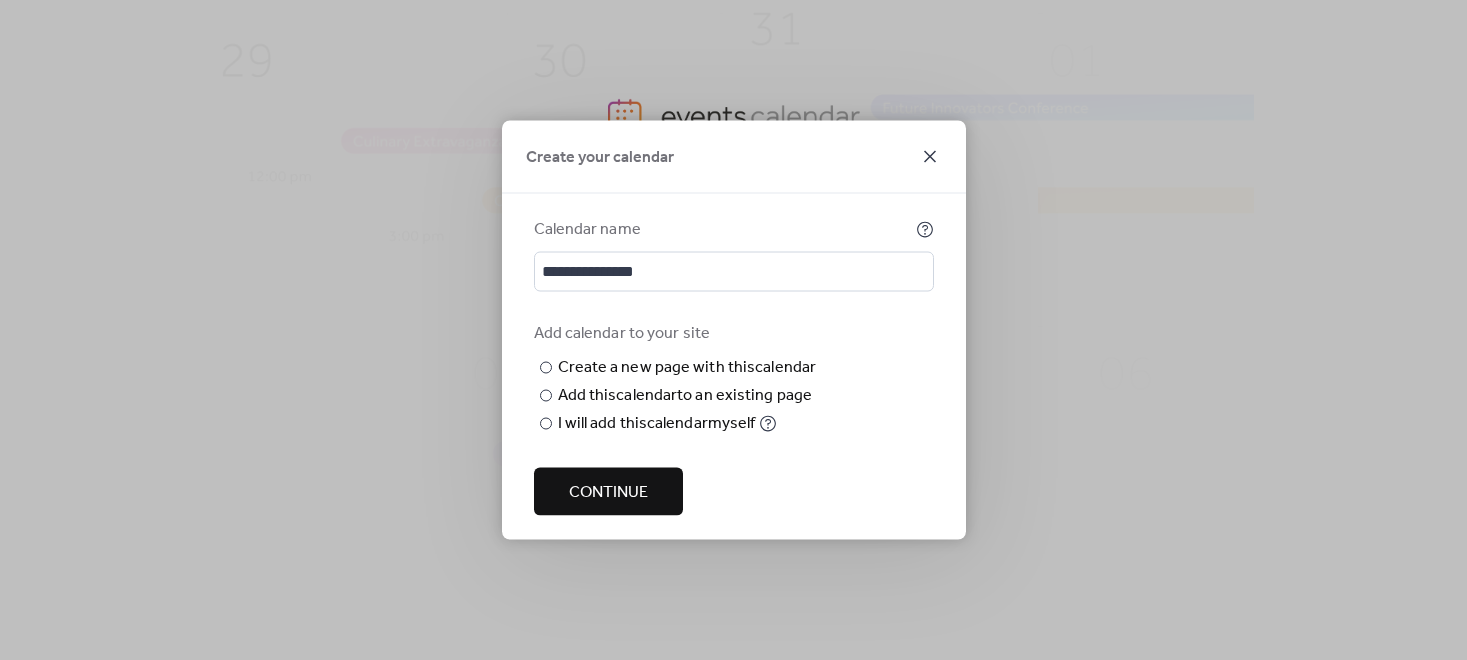 click 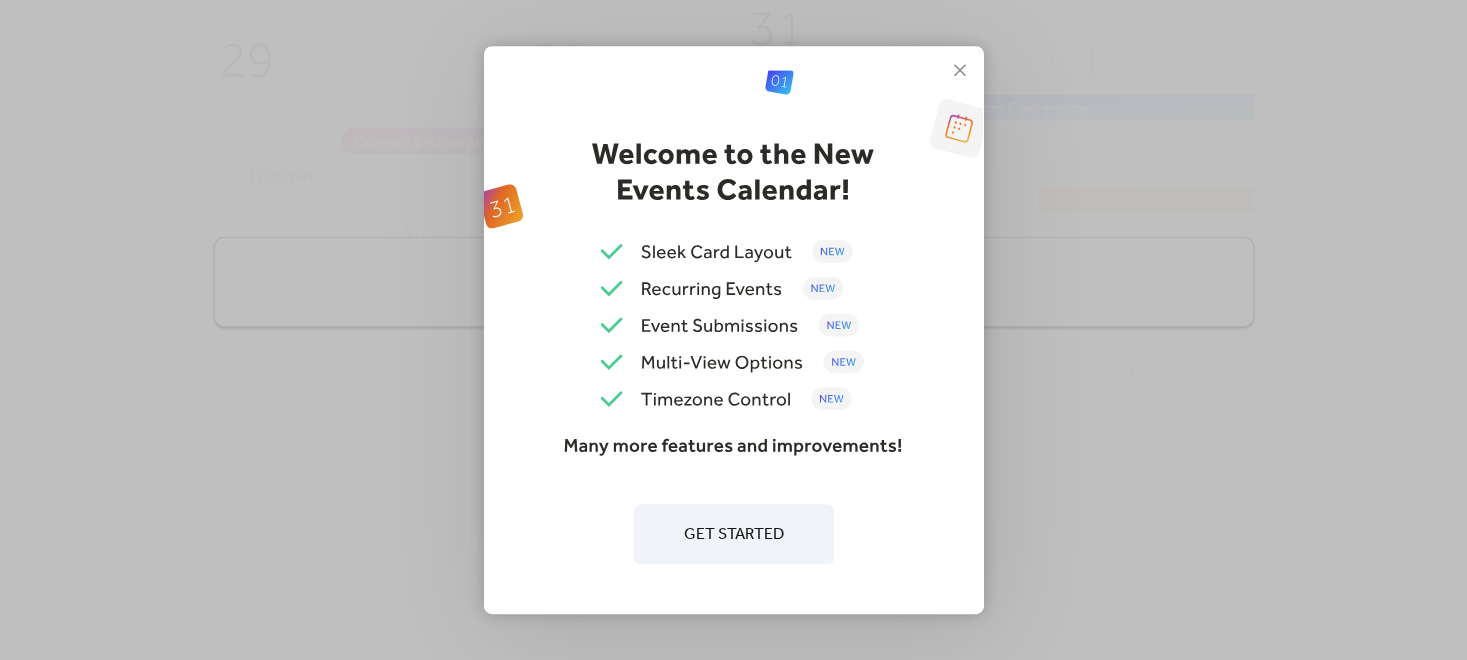 scroll, scrollTop: 0, scrollLeft: 0, axis: both 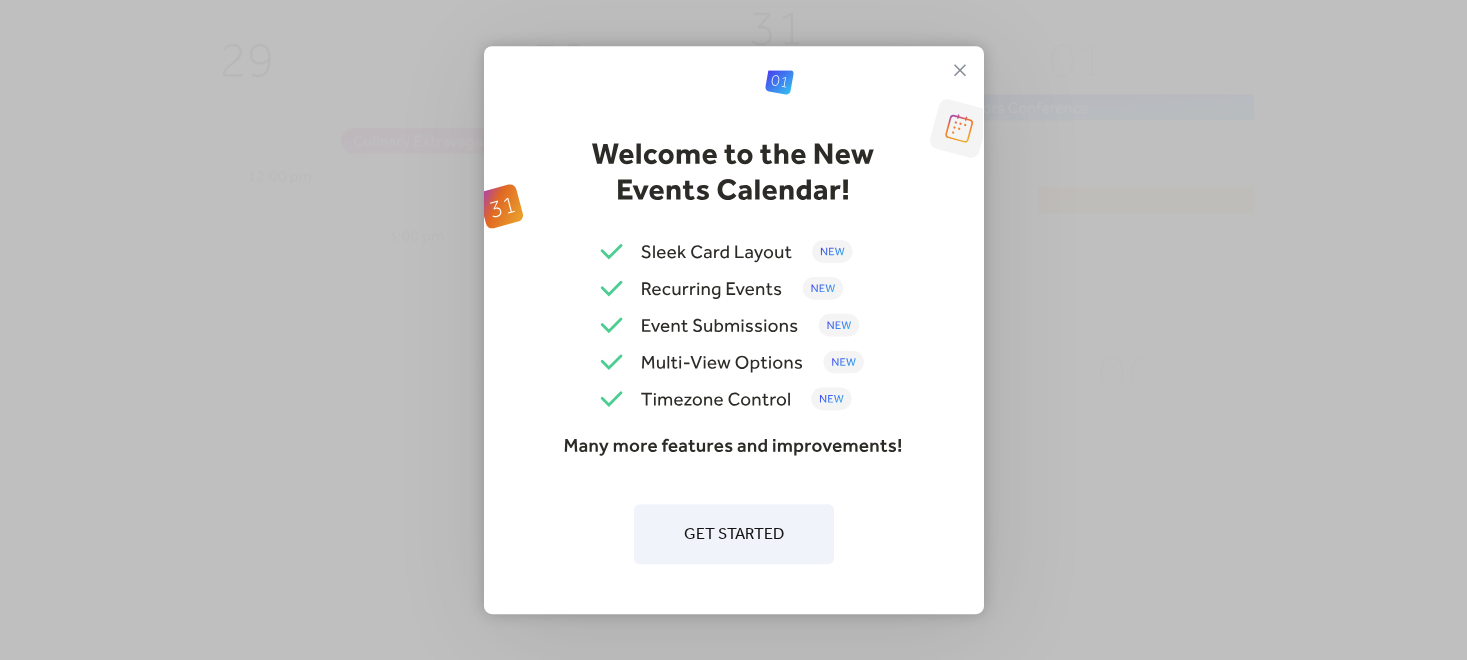 click on "Get Started" at bounding box center (734, 535) 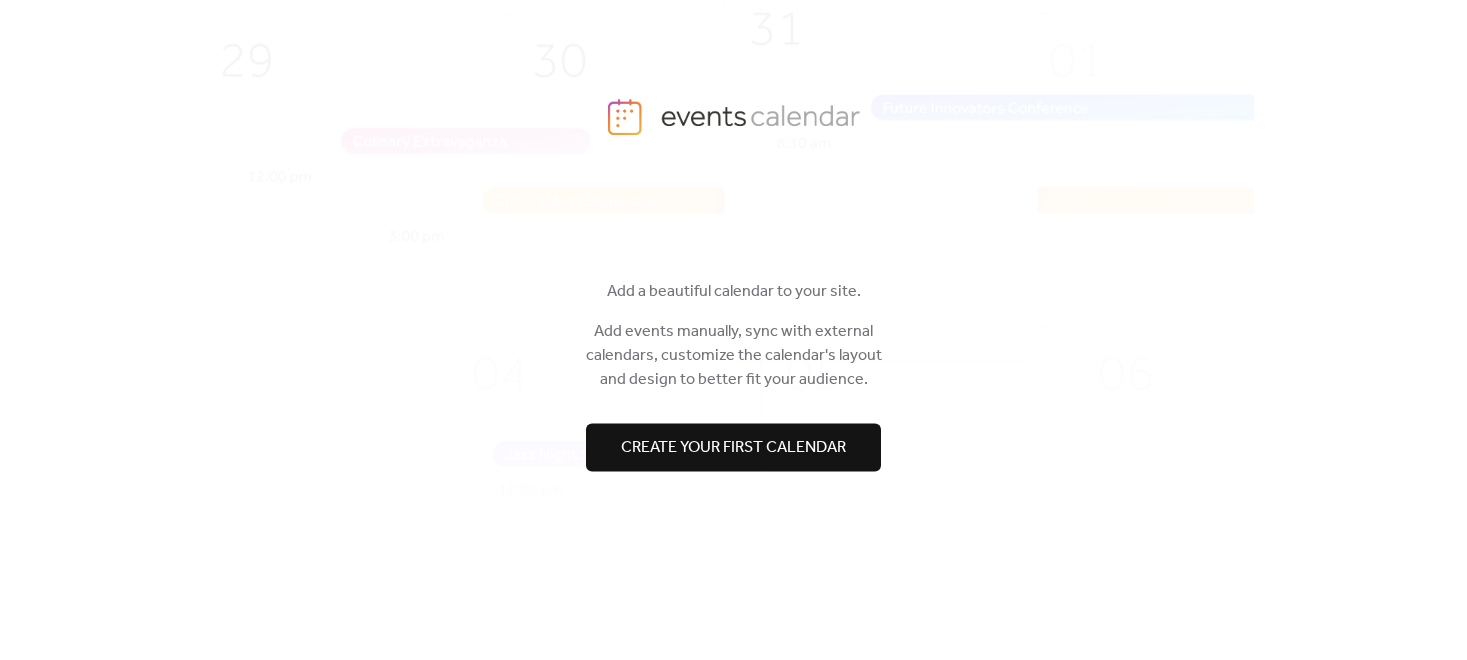 click on "Create your first calendar" at bounding box center [733, 448] 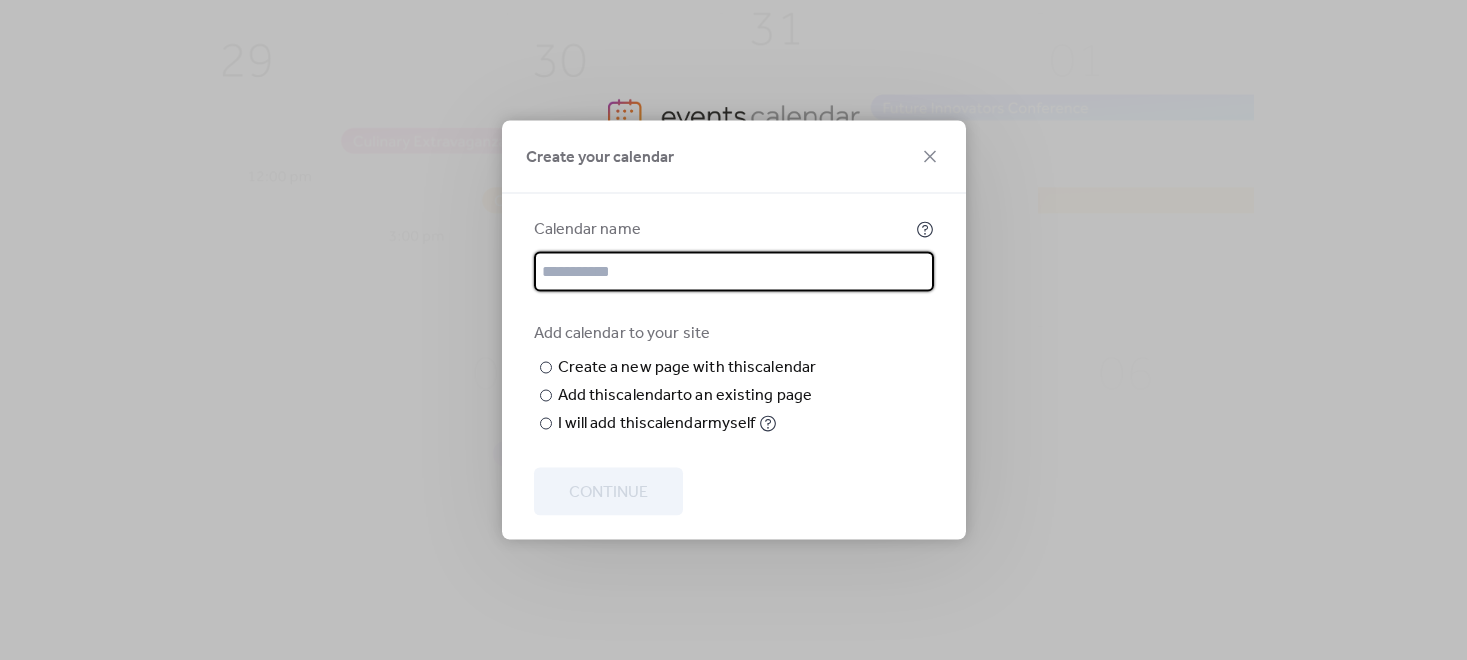 click at bounding box center [734, 272] 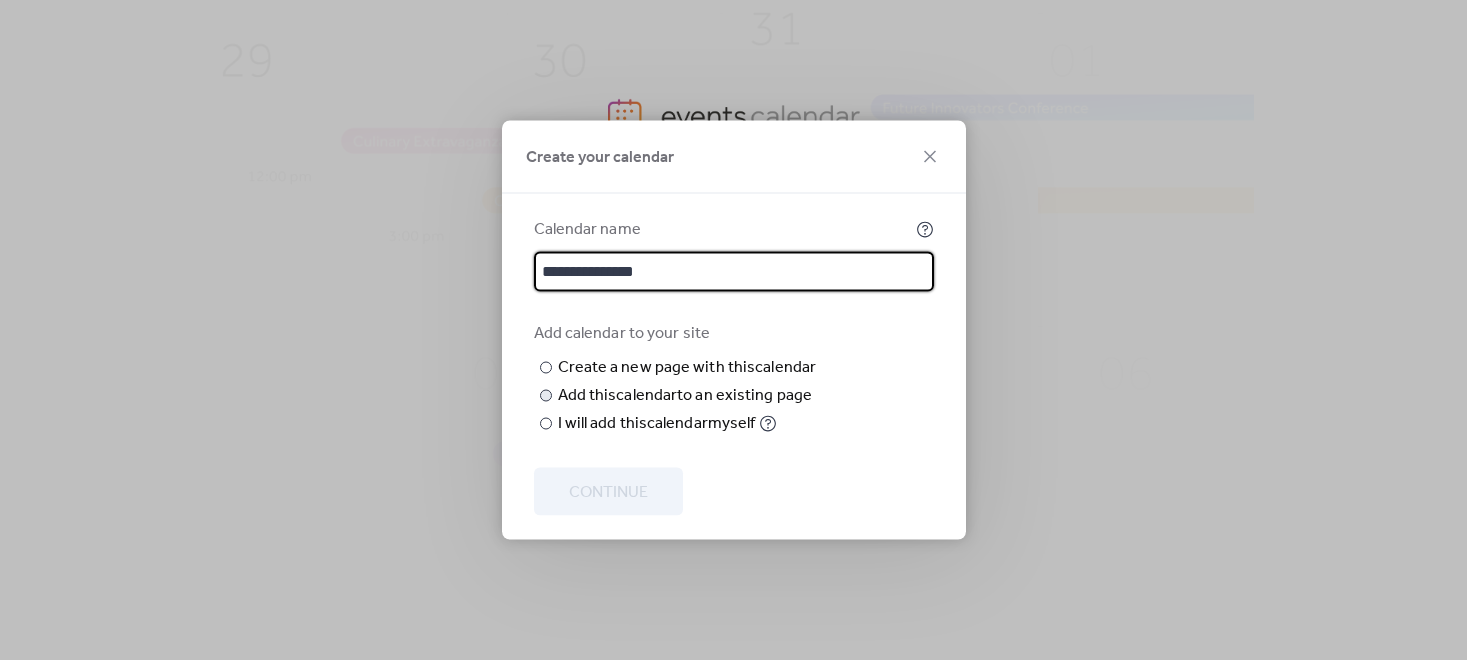 type on "**********" 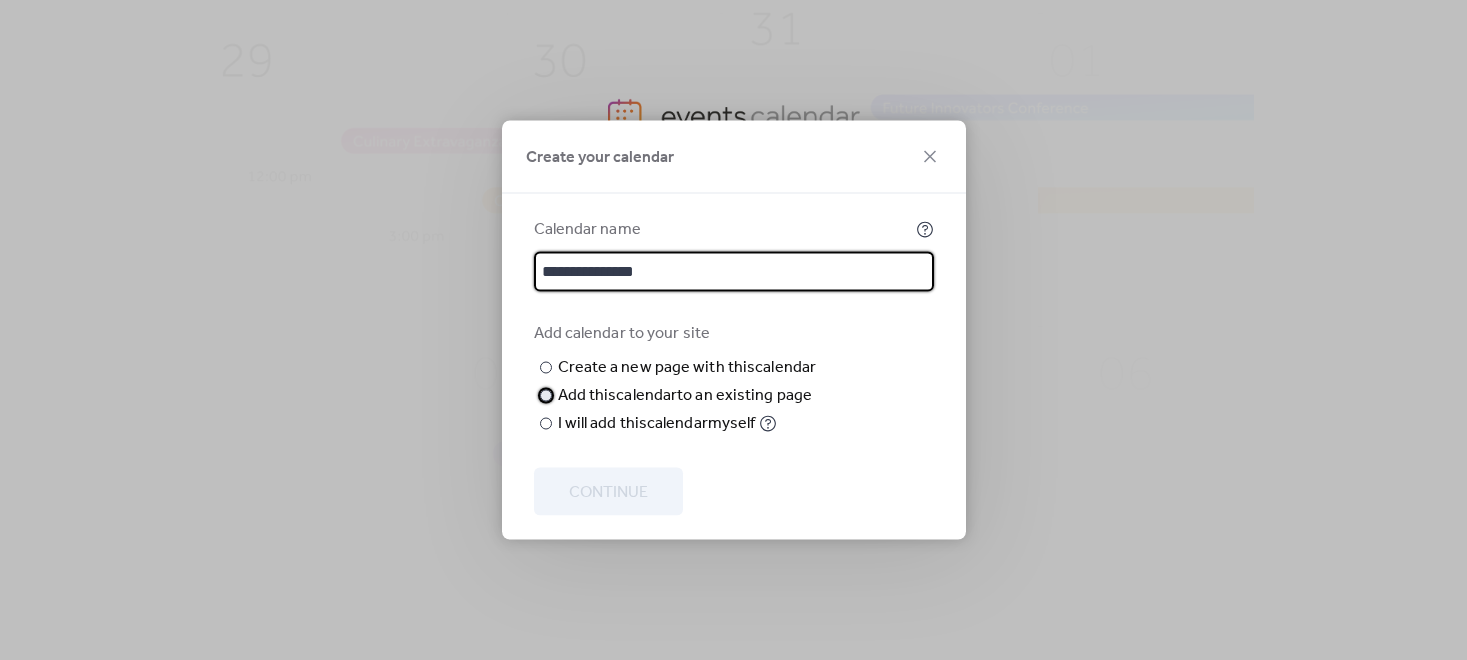 click on "​" at bounding box center (544, 396) 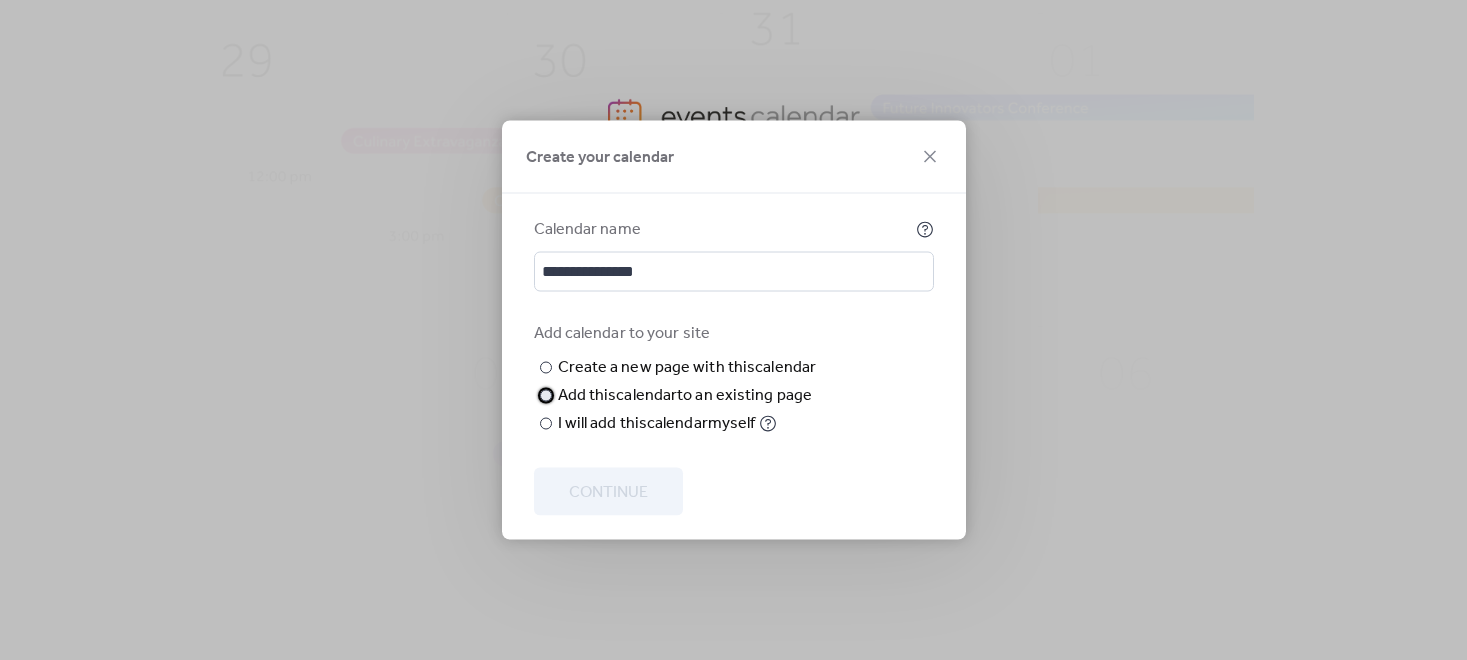 click at bounding box center [0, 0] 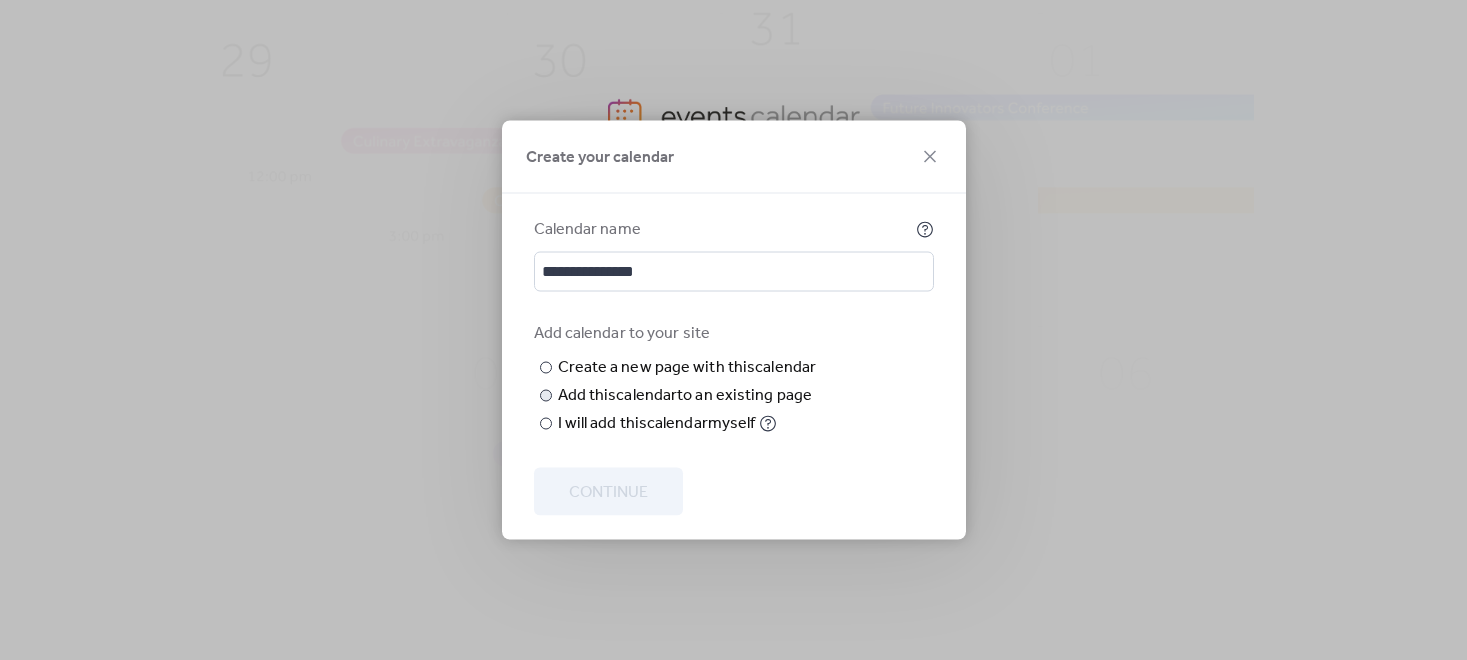 click on "Choose page" at bounding box center (0, 0) 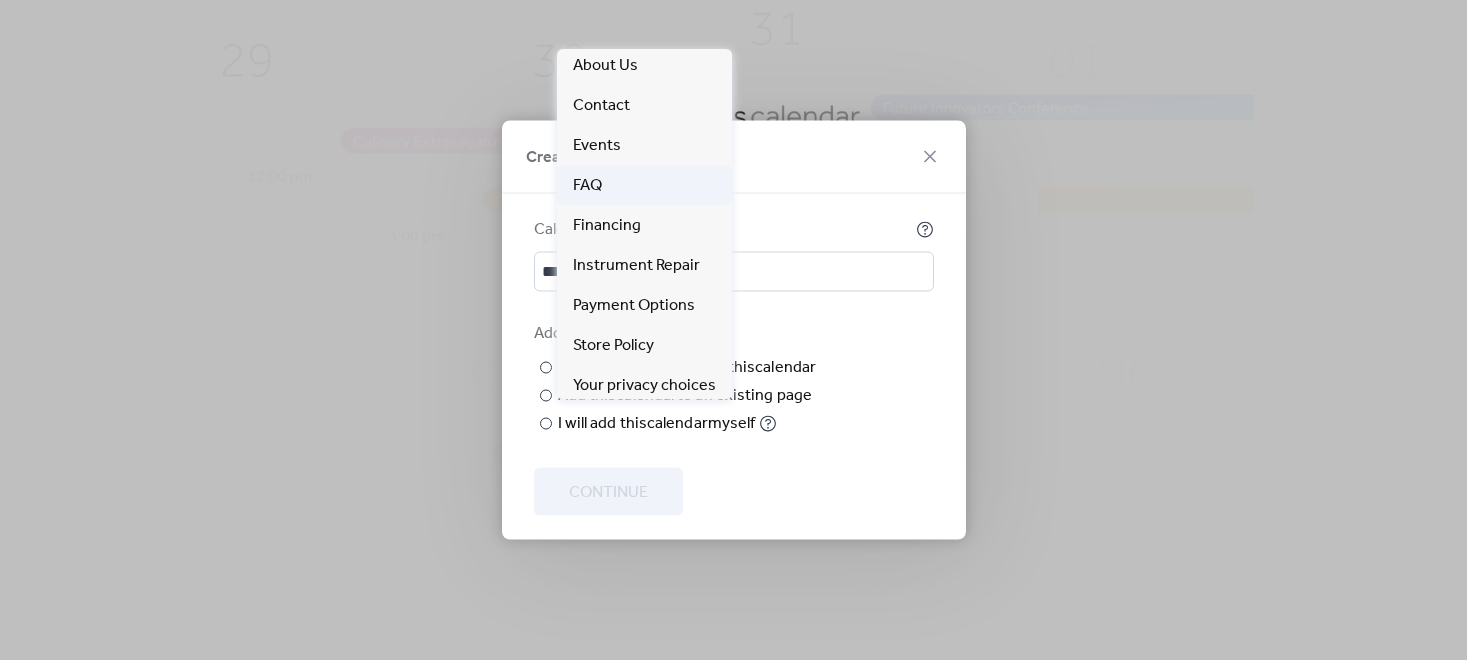 scroll, scrollTop: 0, scrollLeft: 0, axis: both 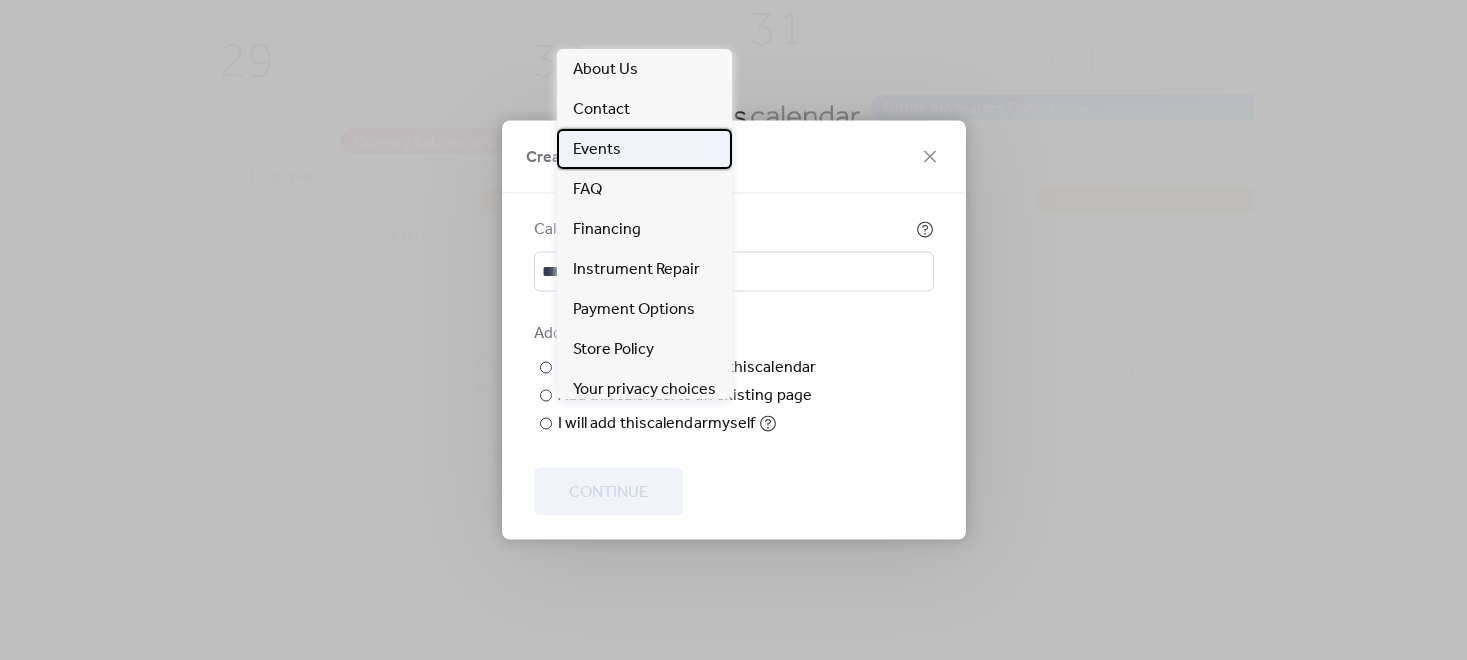 click on "Events" at bounding box center (597, 150) 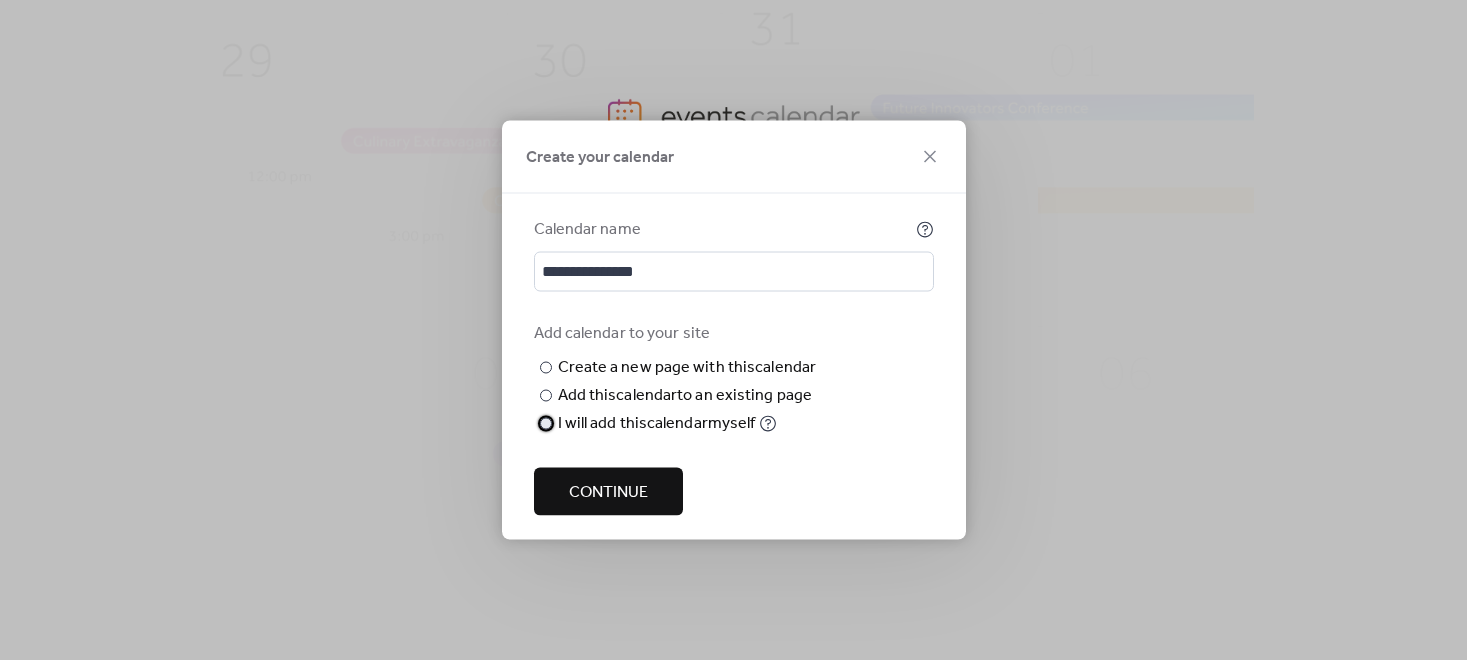 click on "I will add this  calendar  myself" at bounding box center (657, 424) 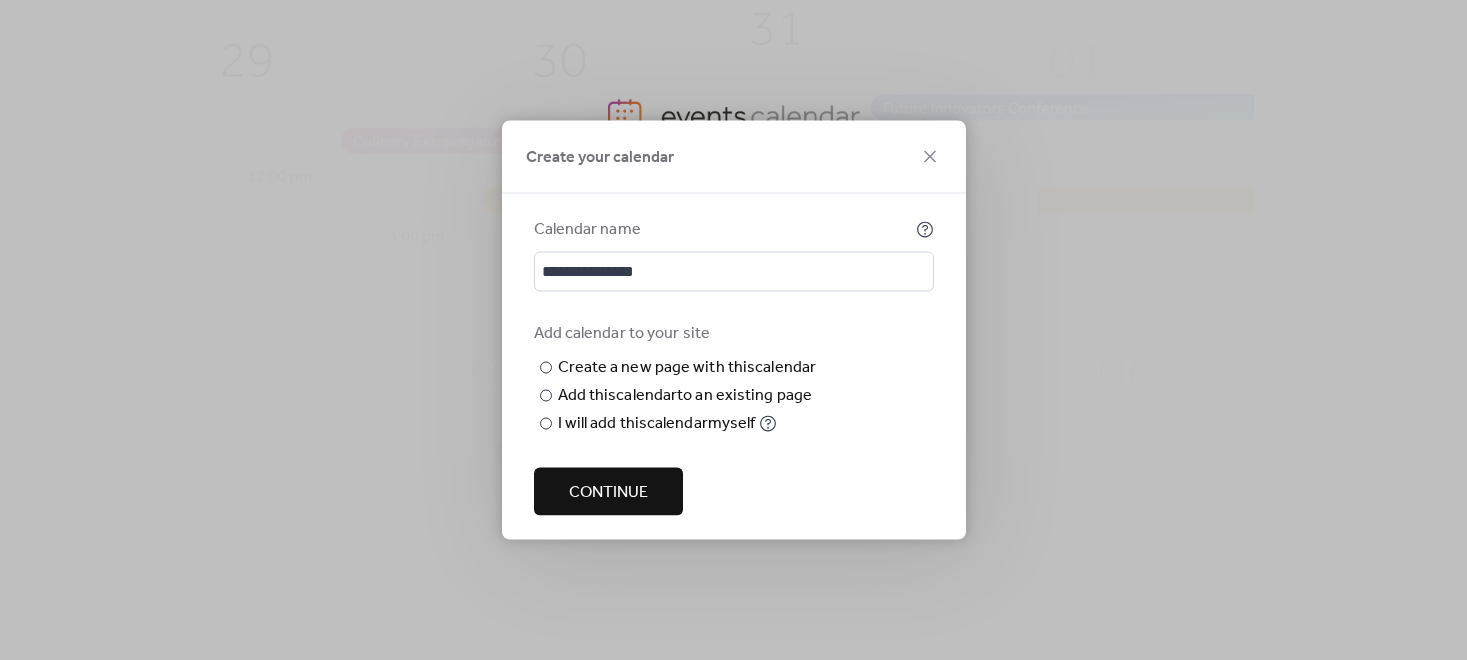 click on "Continue" at bounding box center (608, 493) 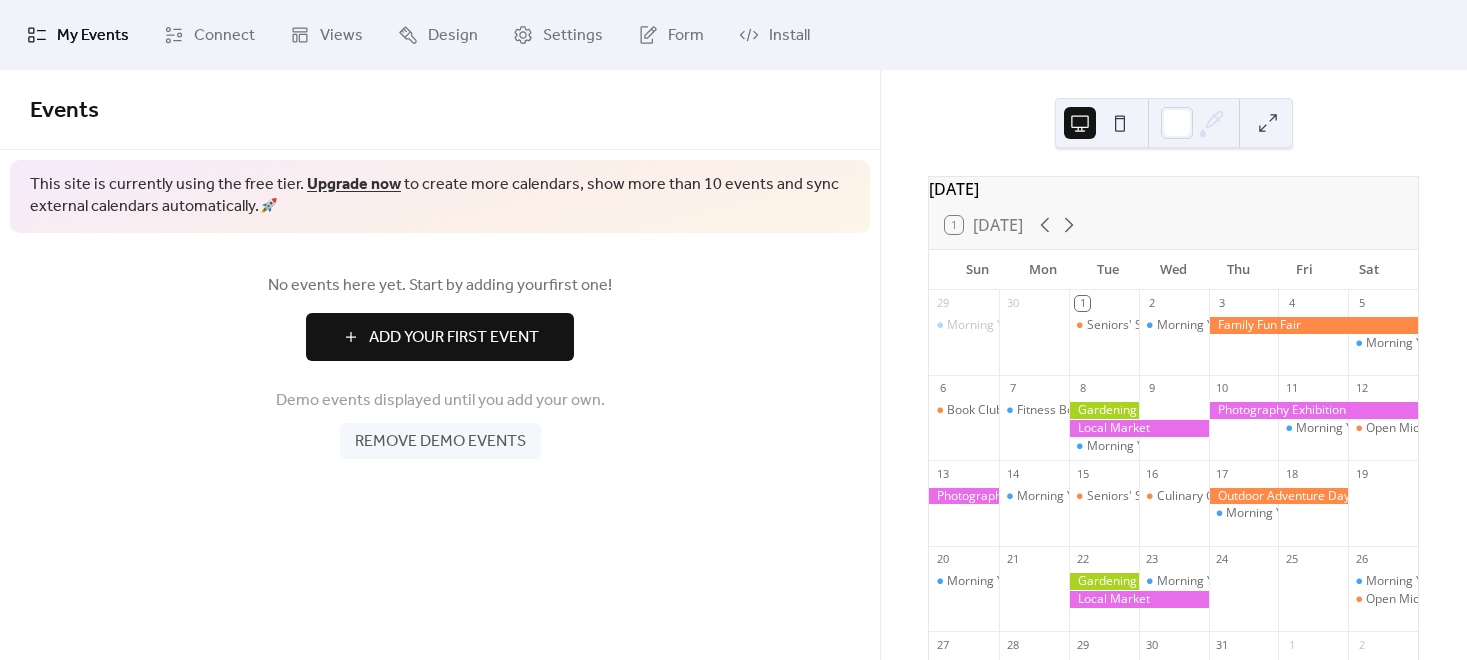 click on "Add Your First Event" at bounding box center [454, 338] 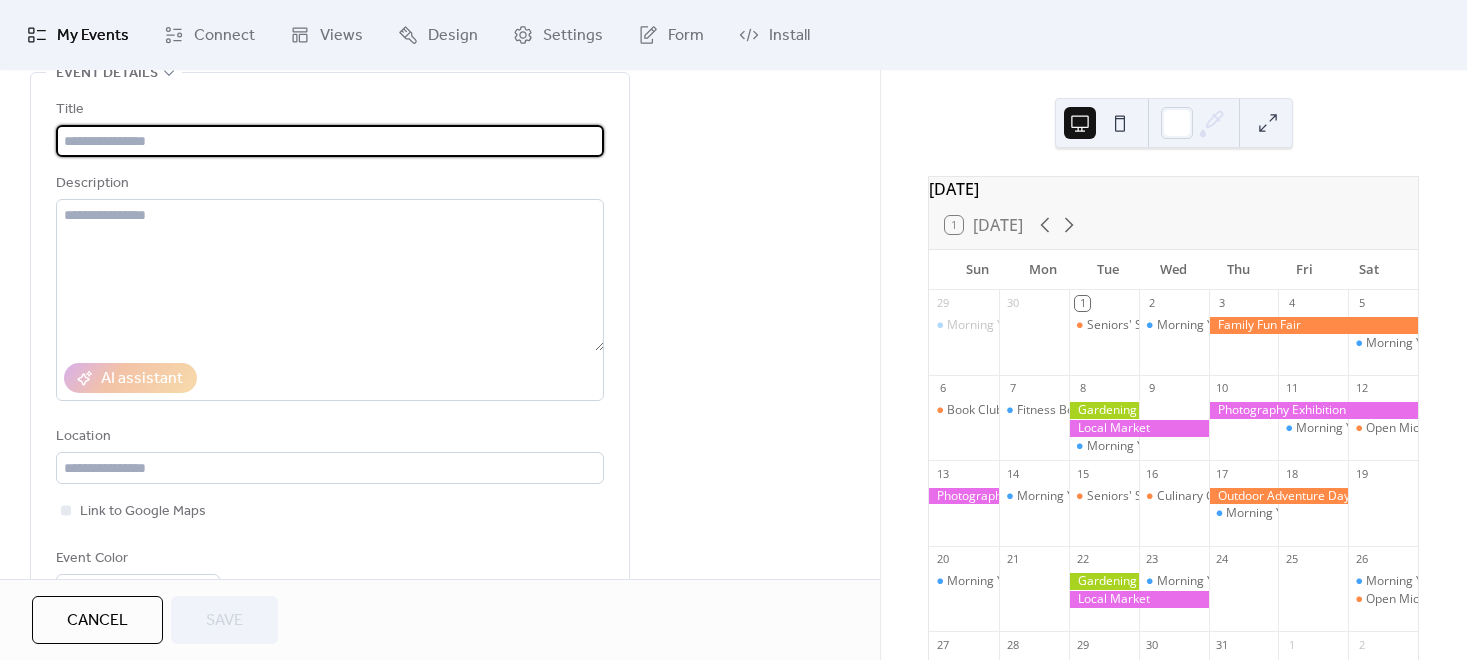scroll, scrollTop: 111, scrollLeft: 0, axis: vertical 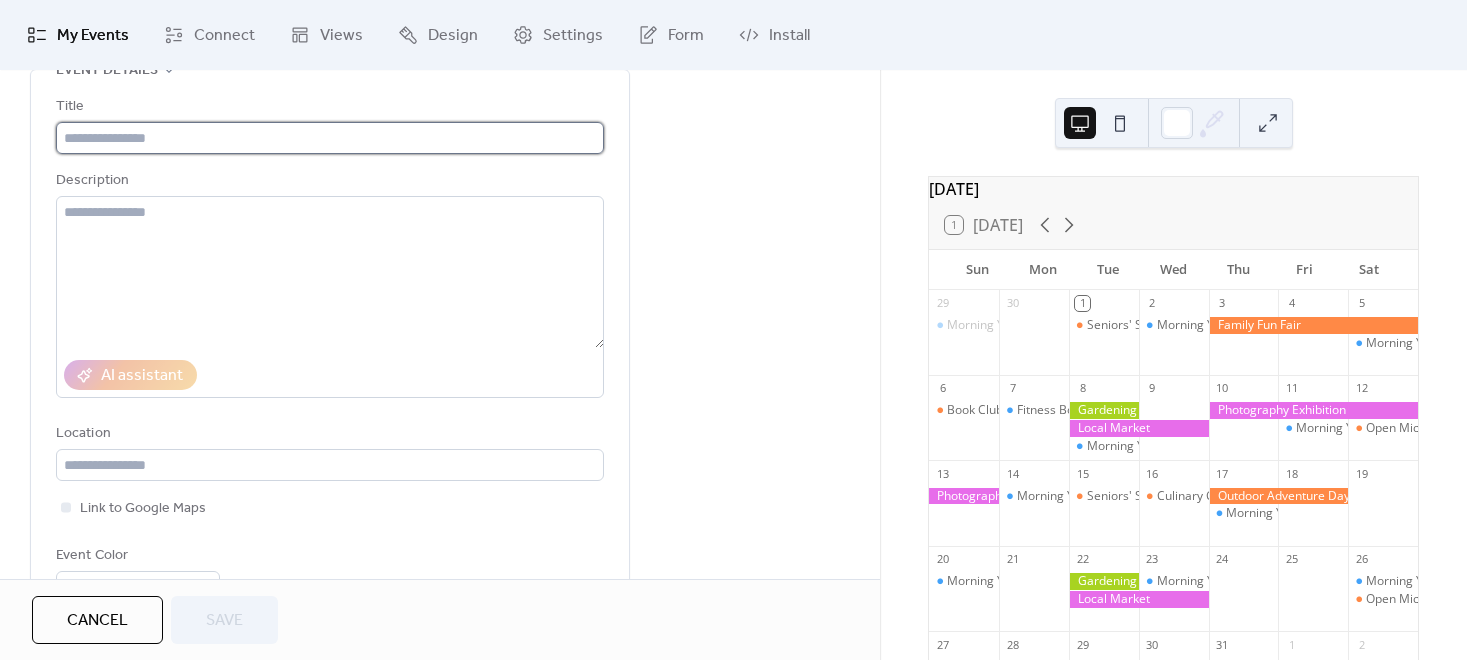 click at bounding box center (330, 138) 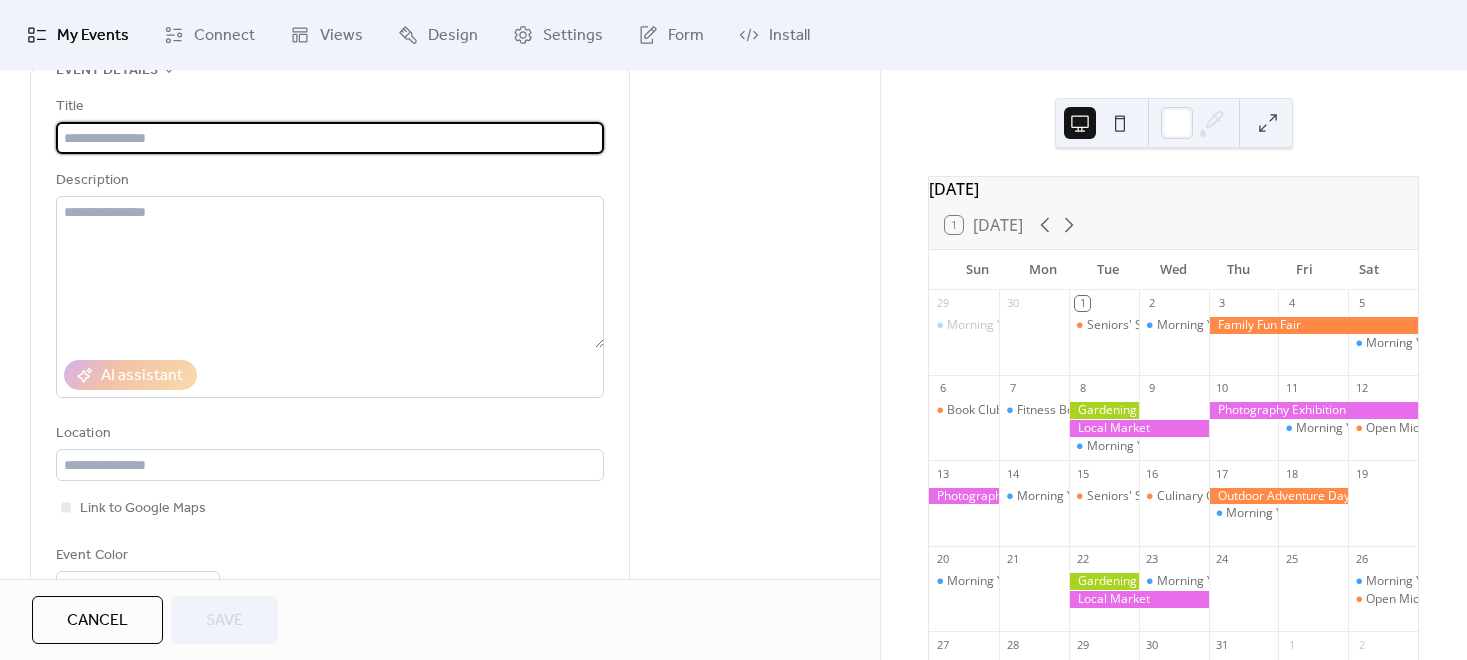 paste on "**********" 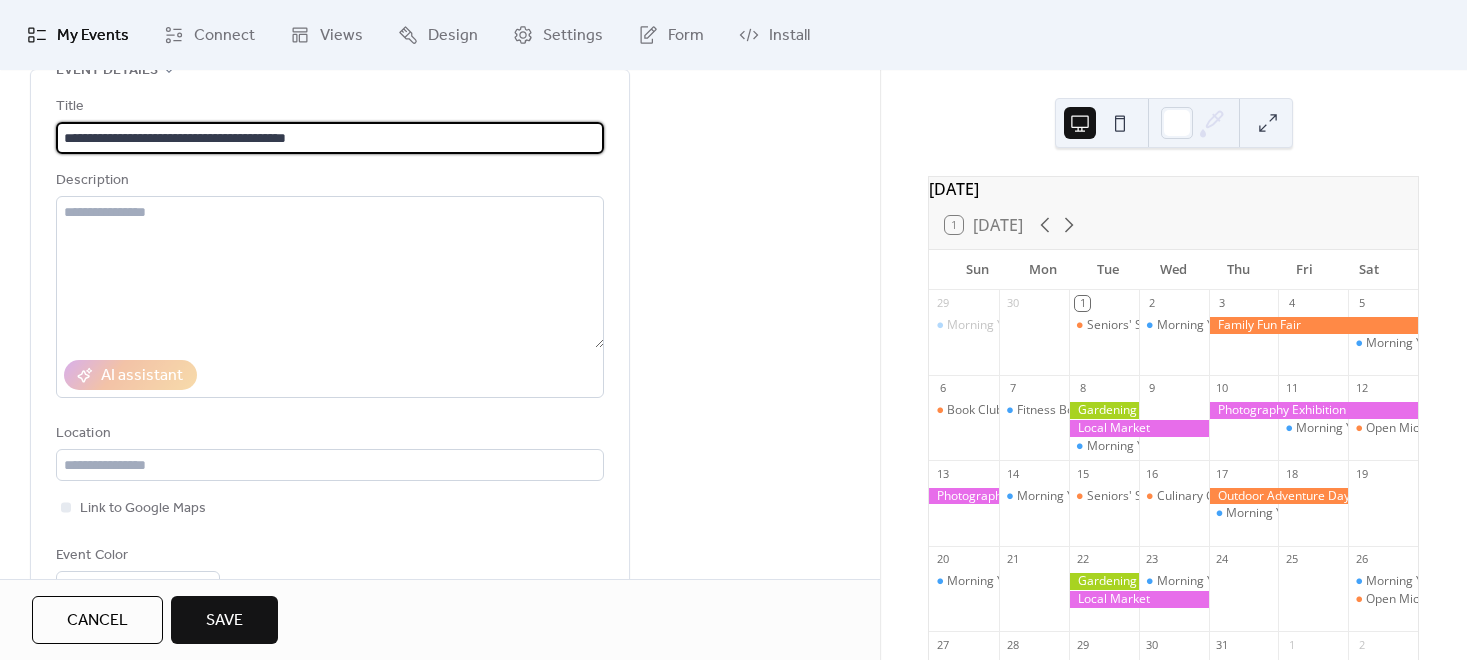 type on "**********" 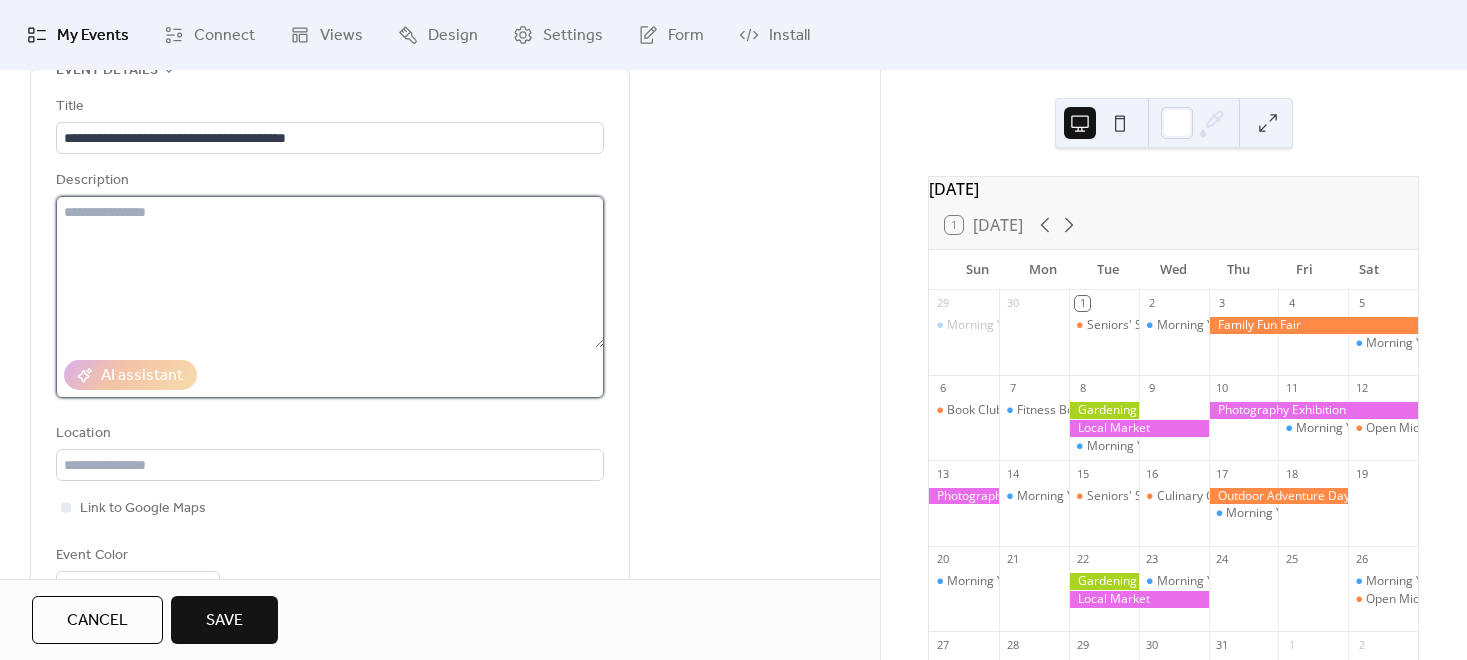 click at bounding box center (330, 272) 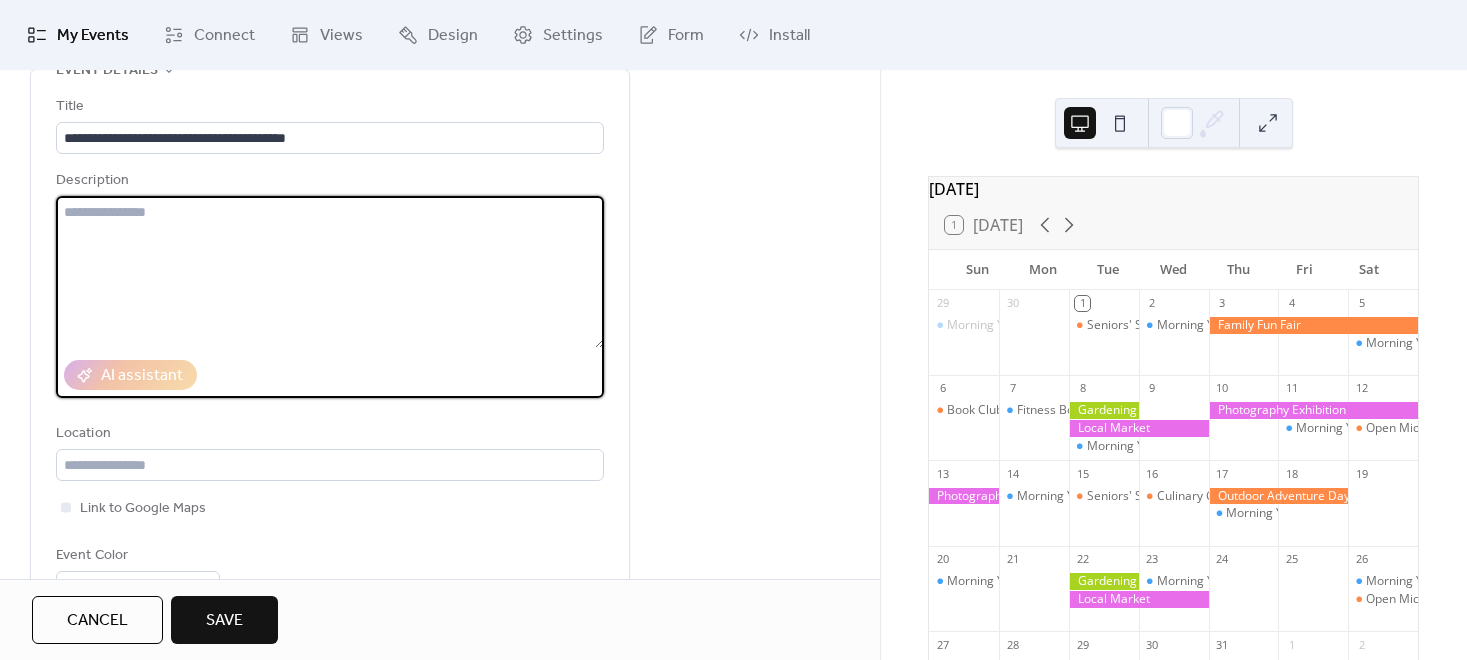 paste on "**********" 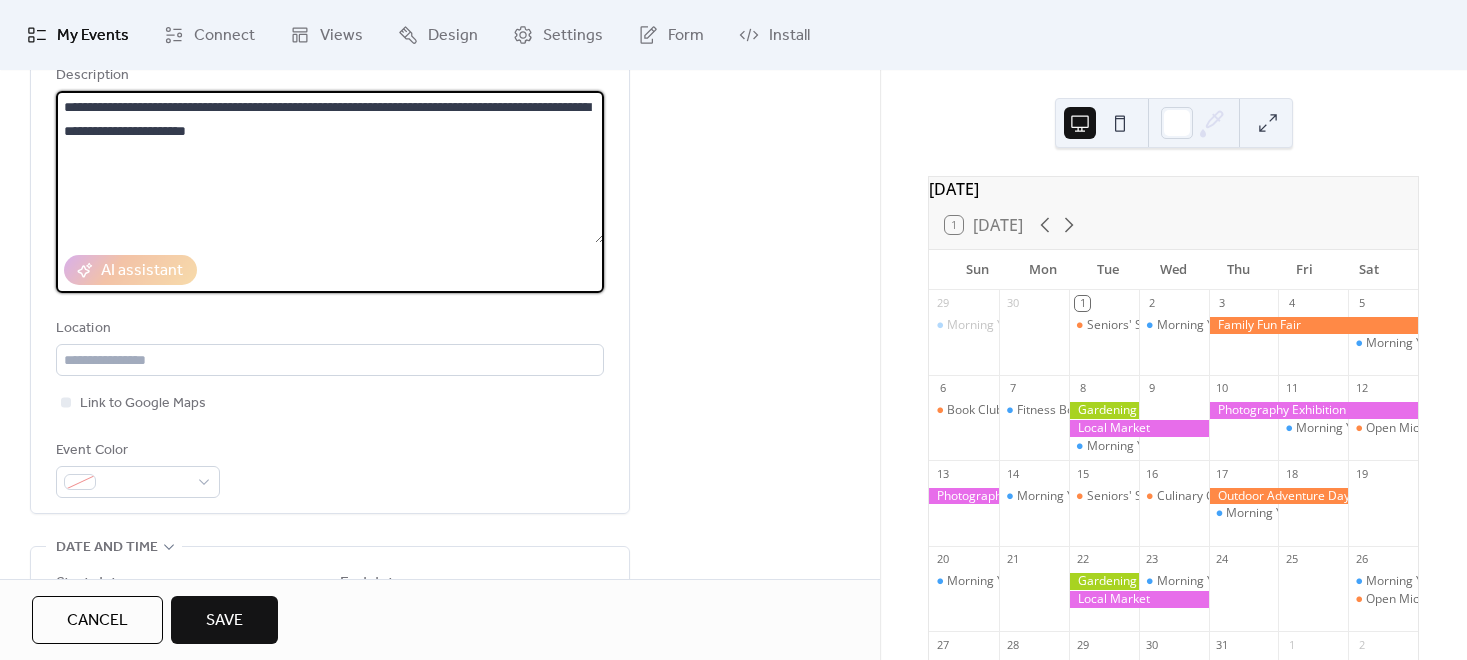 scroll, scrollTop: 222, scrollLeft: 0, axis: vertical 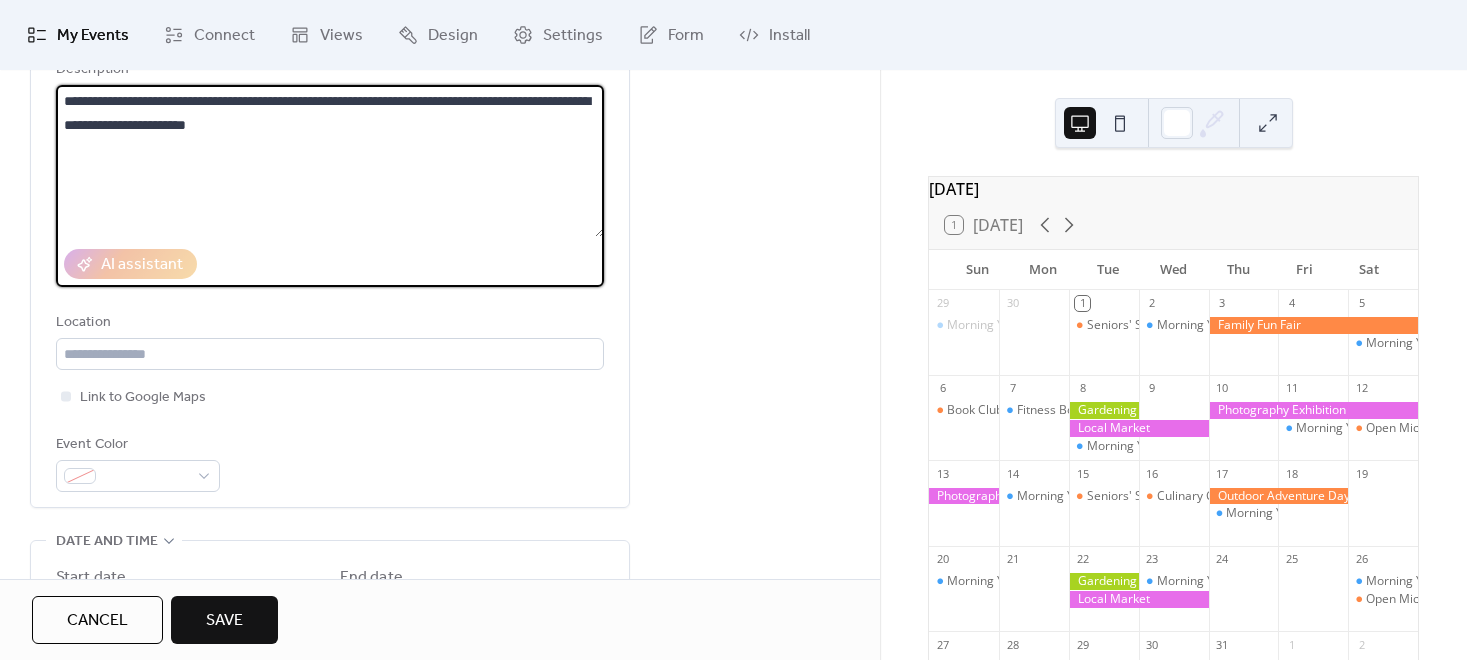 type on "**********" 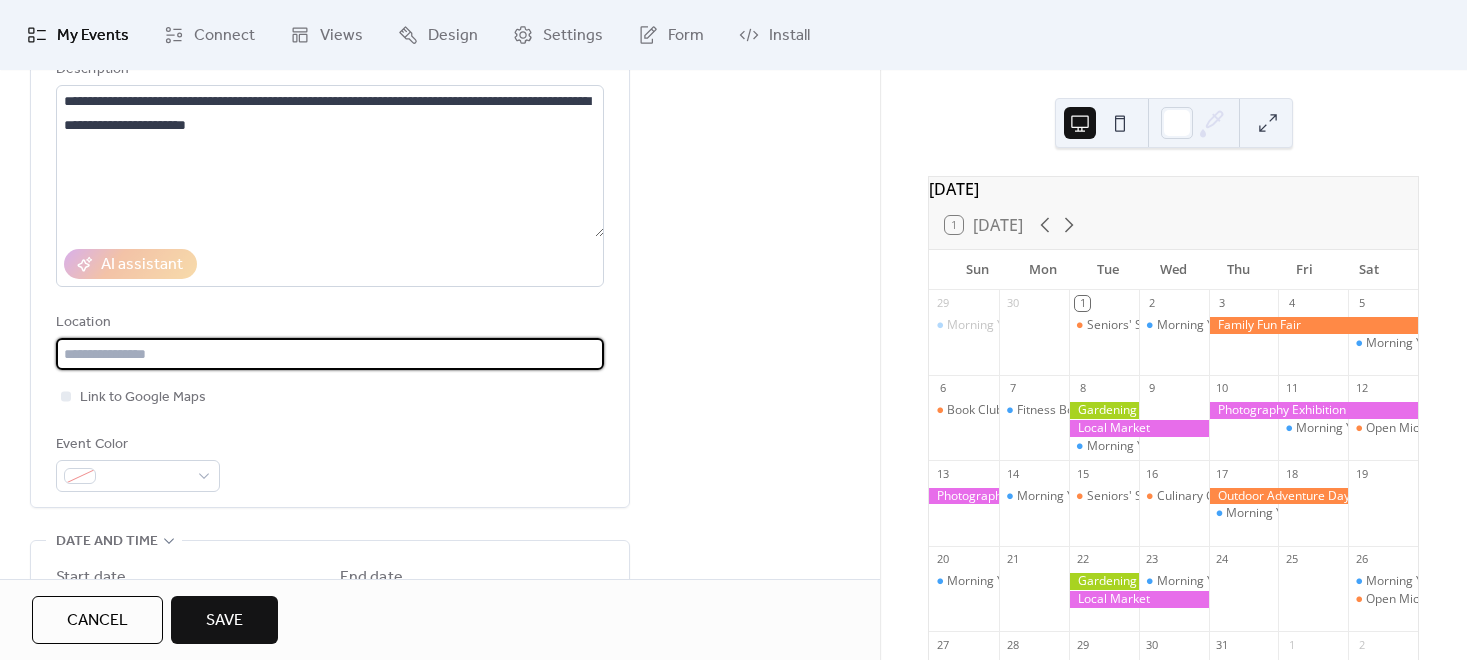 click at bounding box center [330, 354] 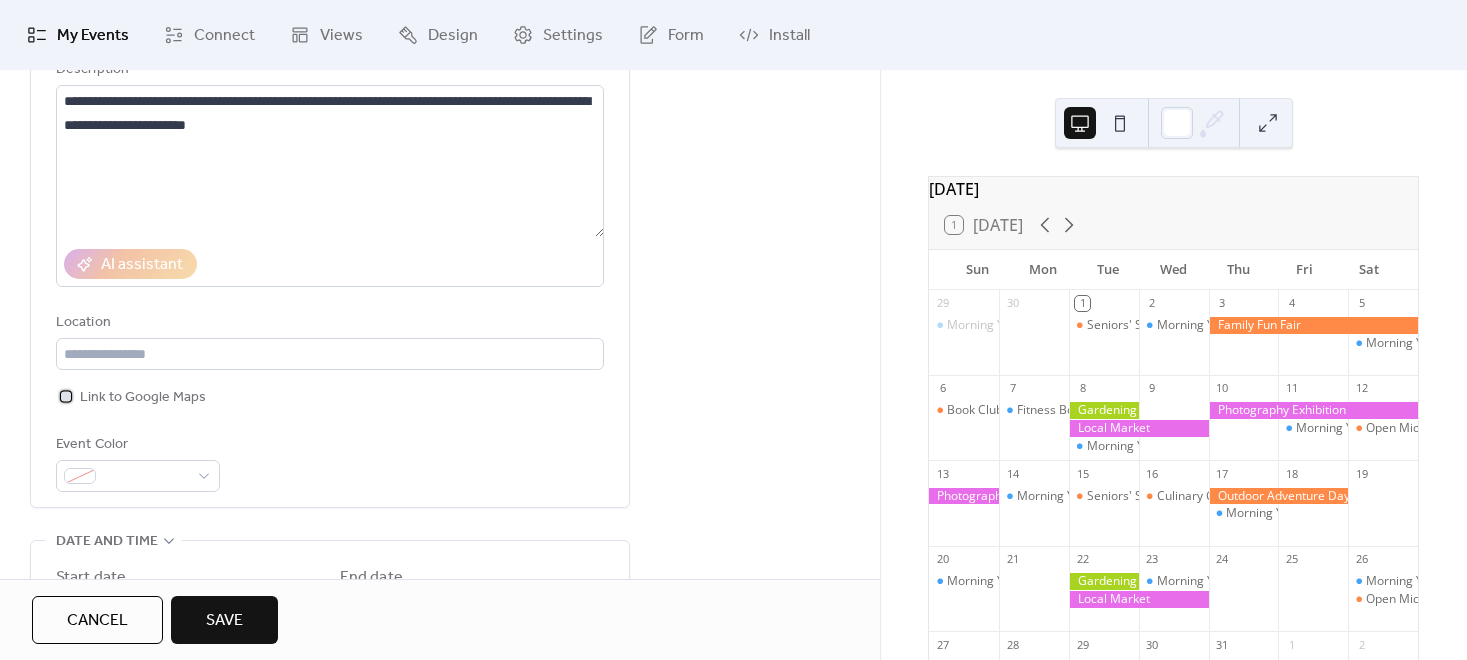 click at bounding box center (66, 396) 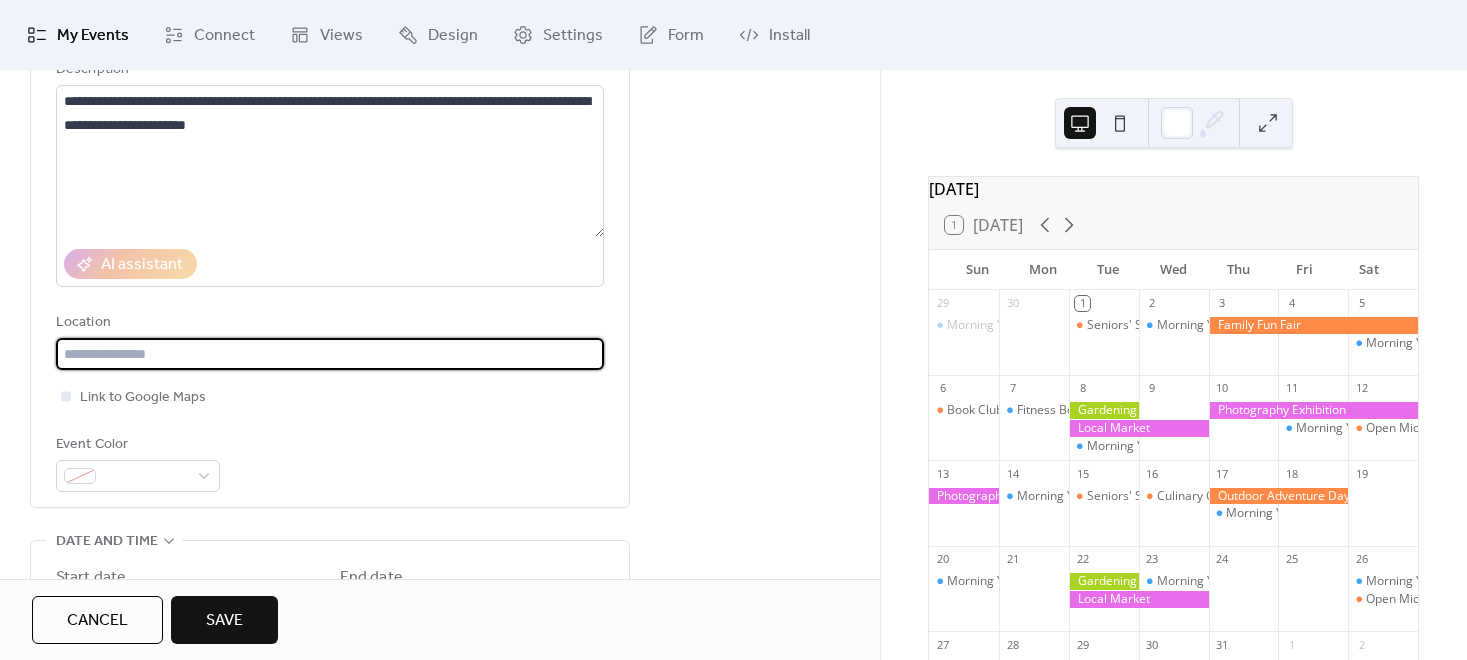 click at bounding box center [330, 354] 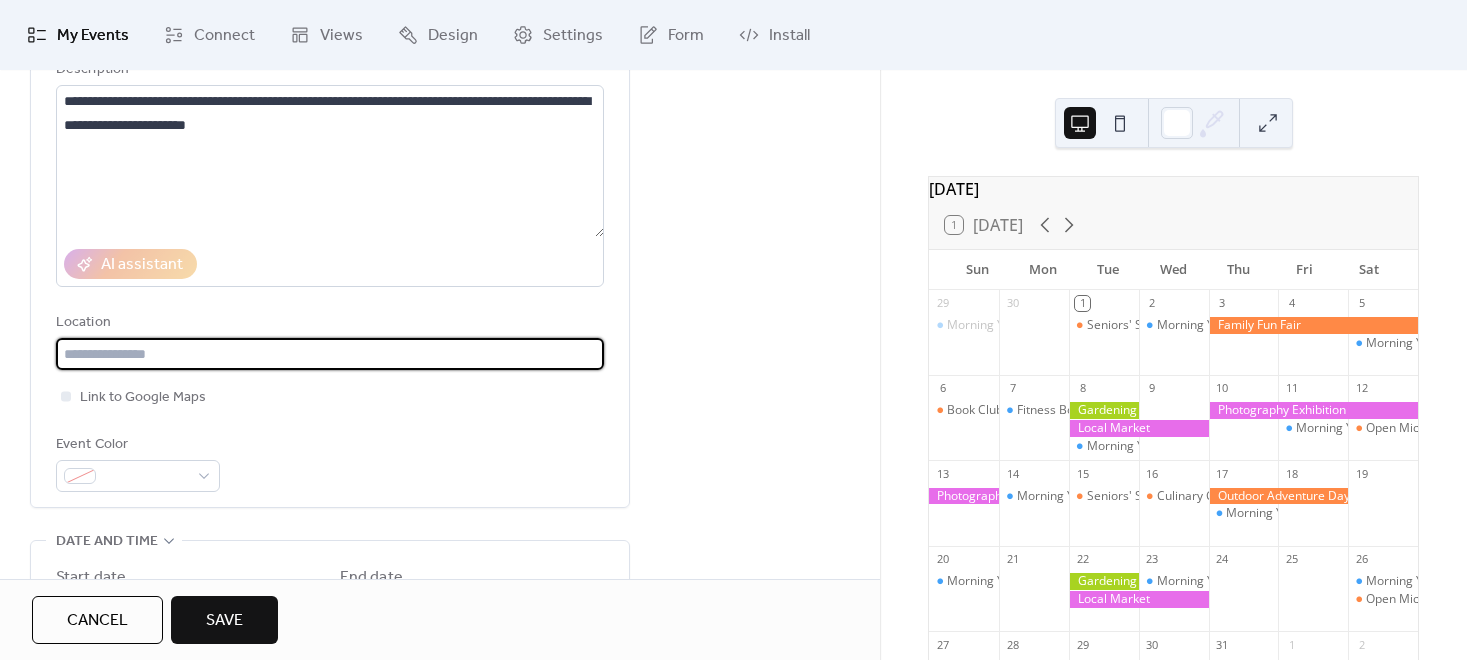 click at bounding box center (330, 354) 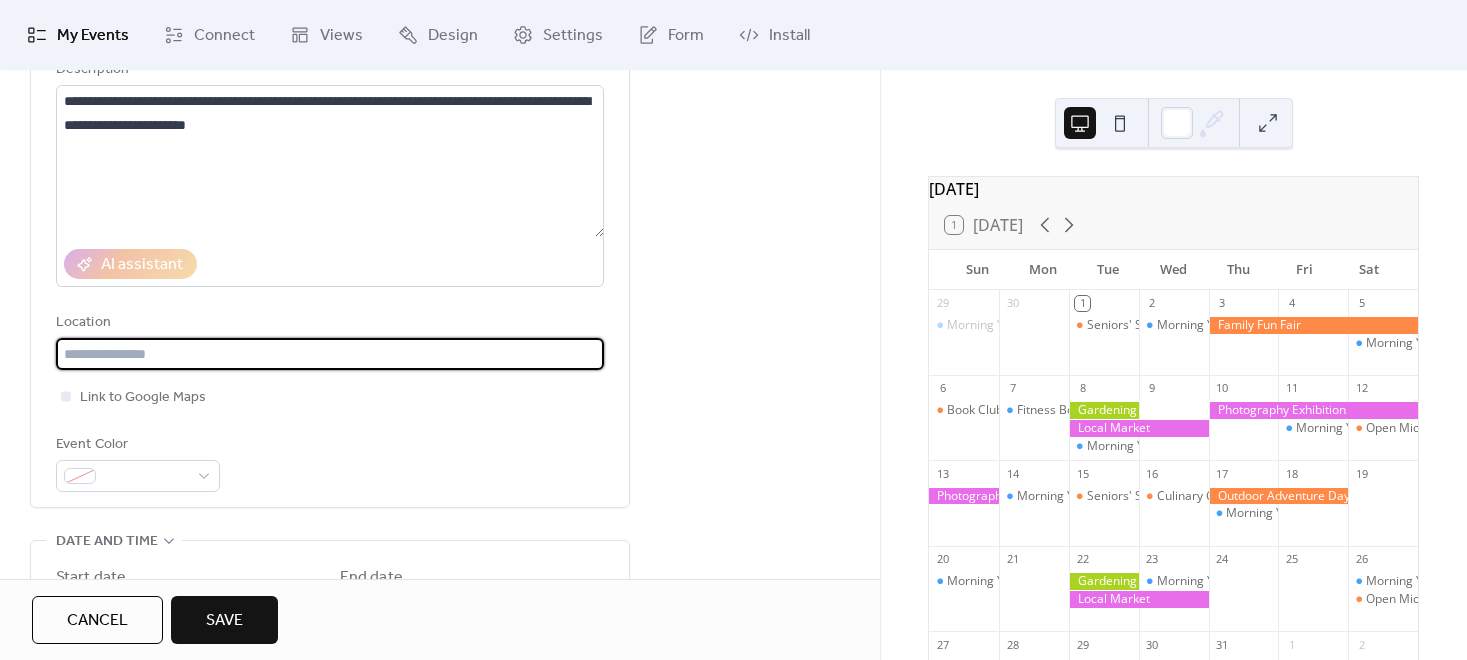paste on "**********" 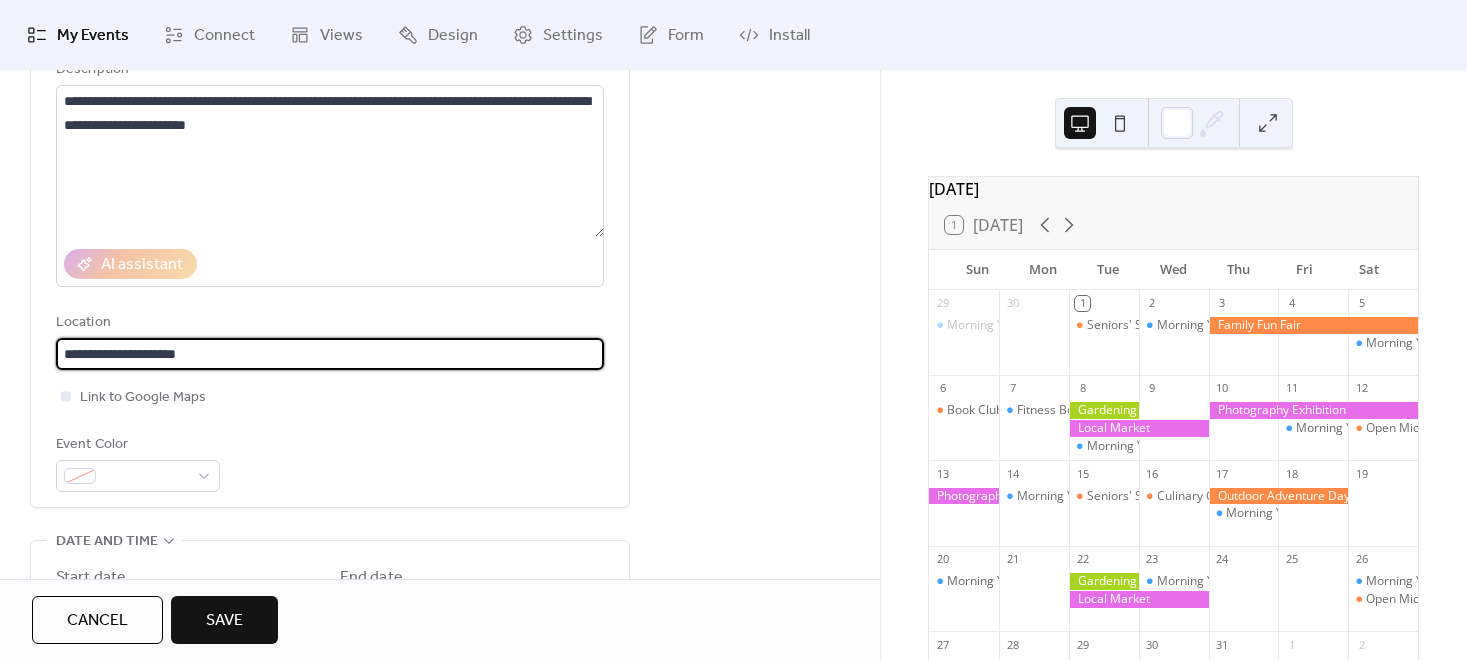 scroll, scrollTop: 0, scrollLeft: 0, axis: both 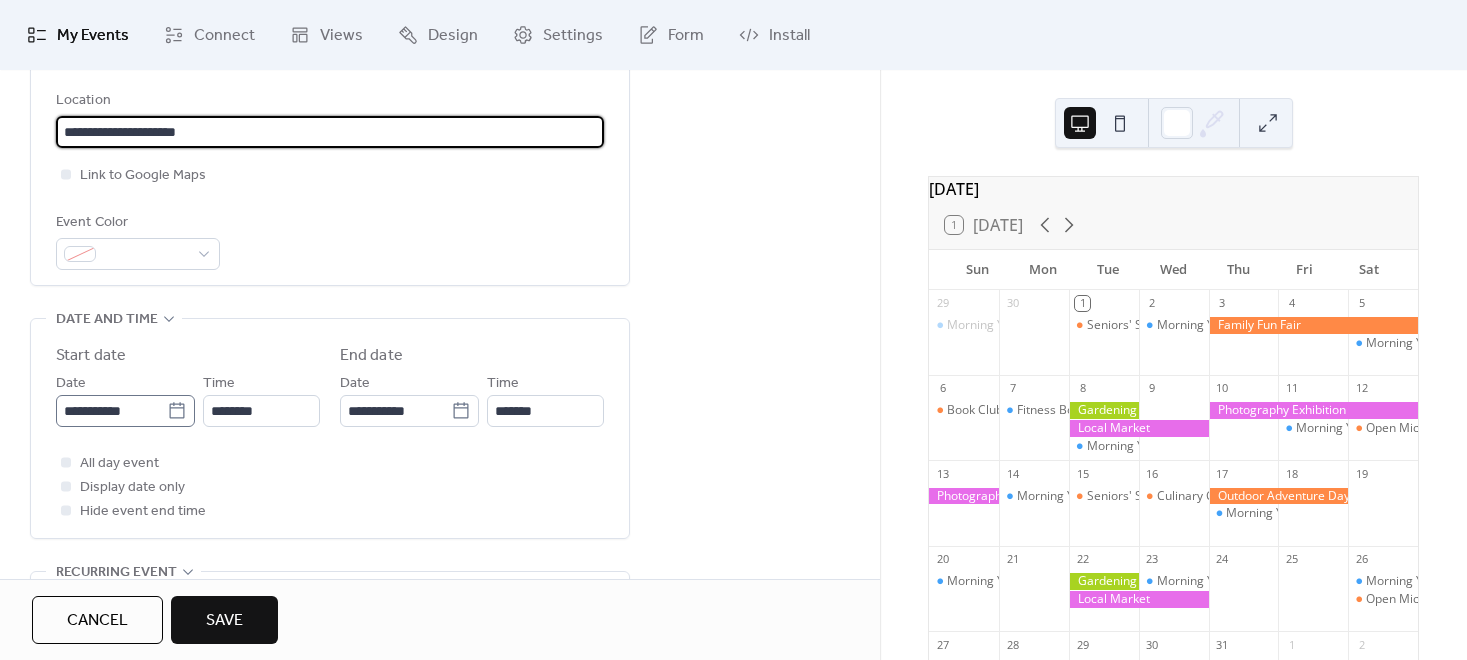 type on "**********" 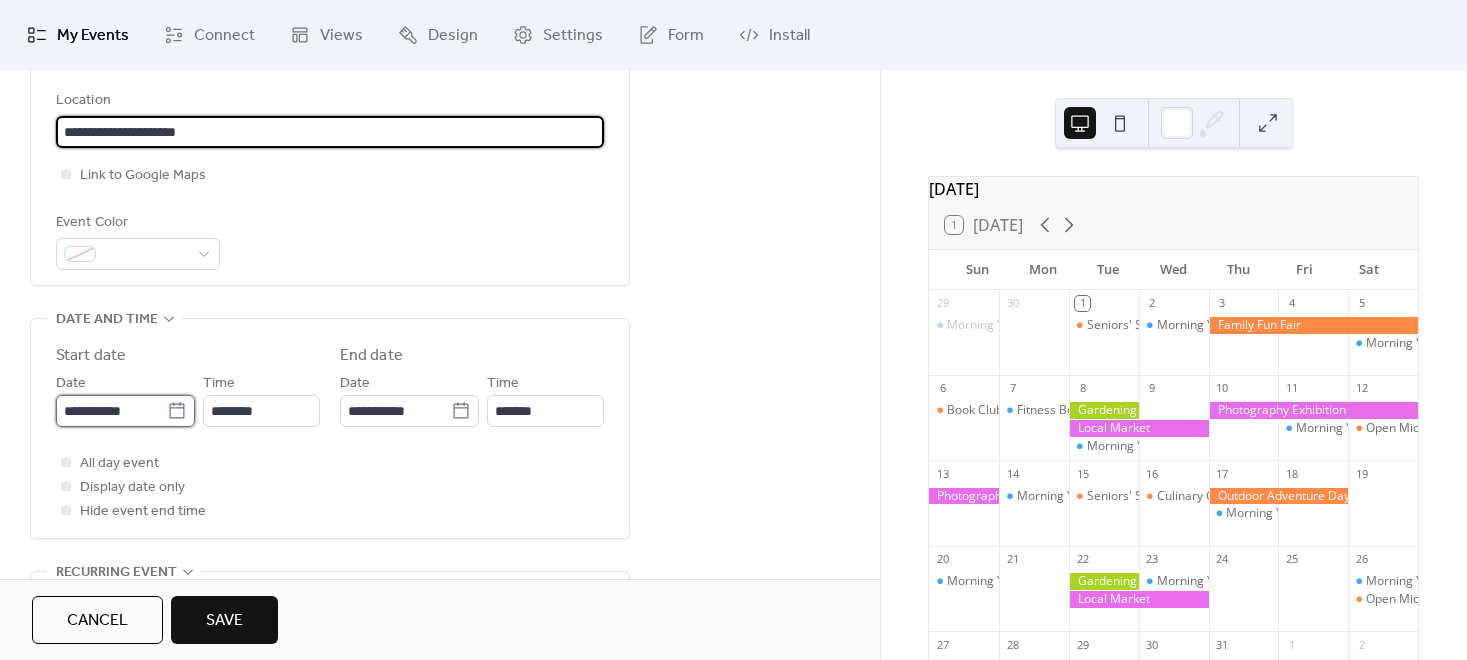 click on "**********" at bounding box center [111, 411] 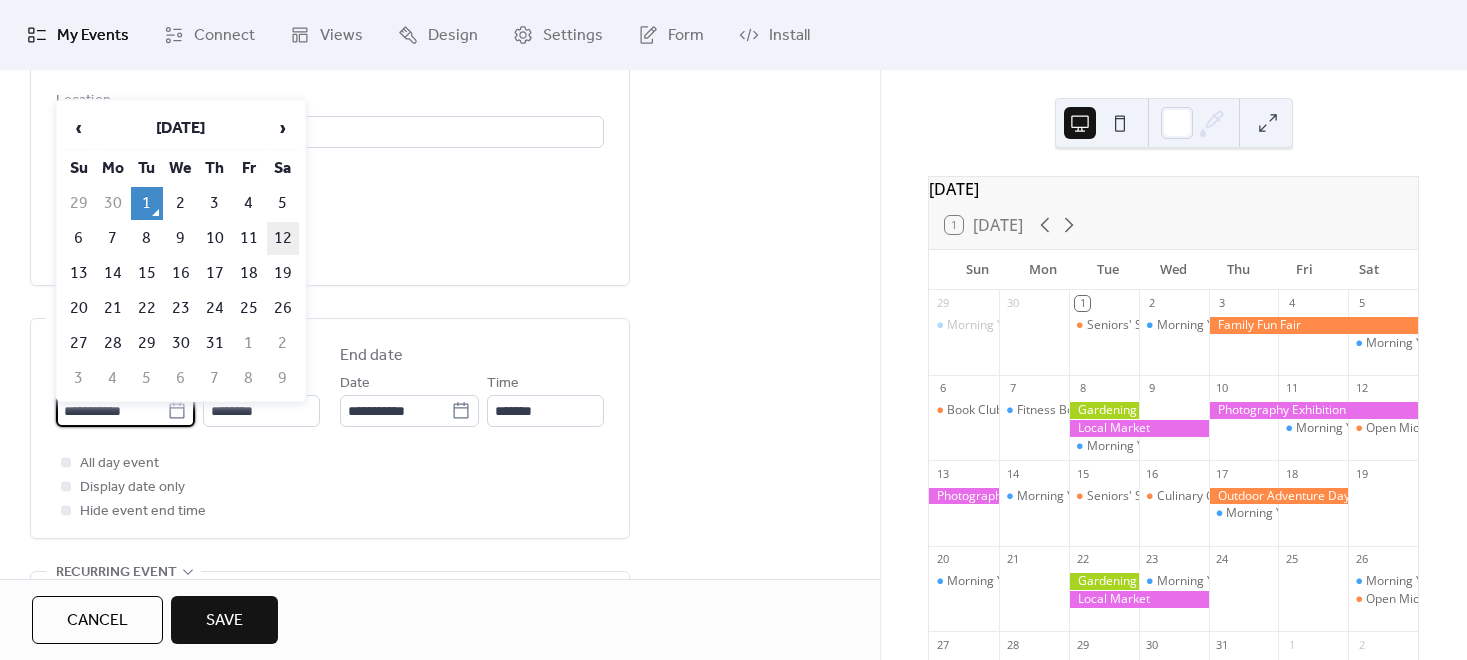 click on "12" at bounding box center [283, 238] 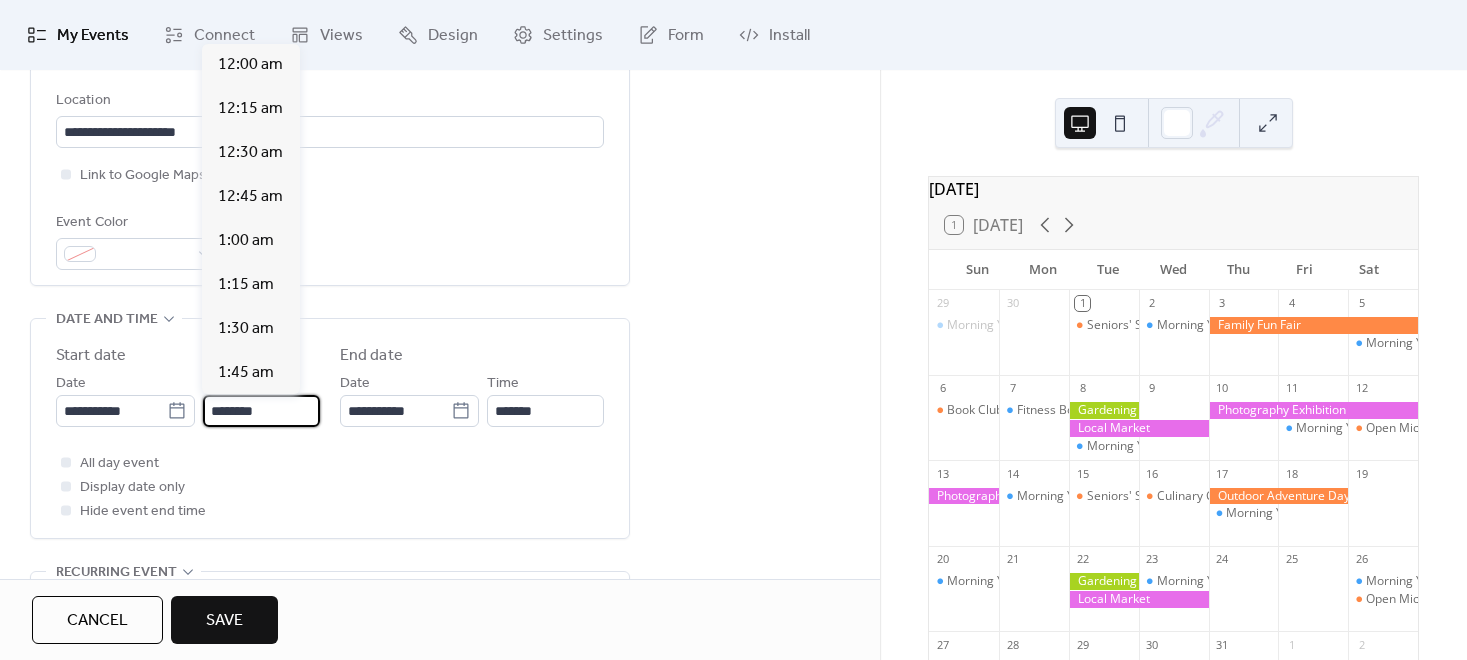 scroll, scrollTop: 2133, scrollLeft: 0, axis: vertical 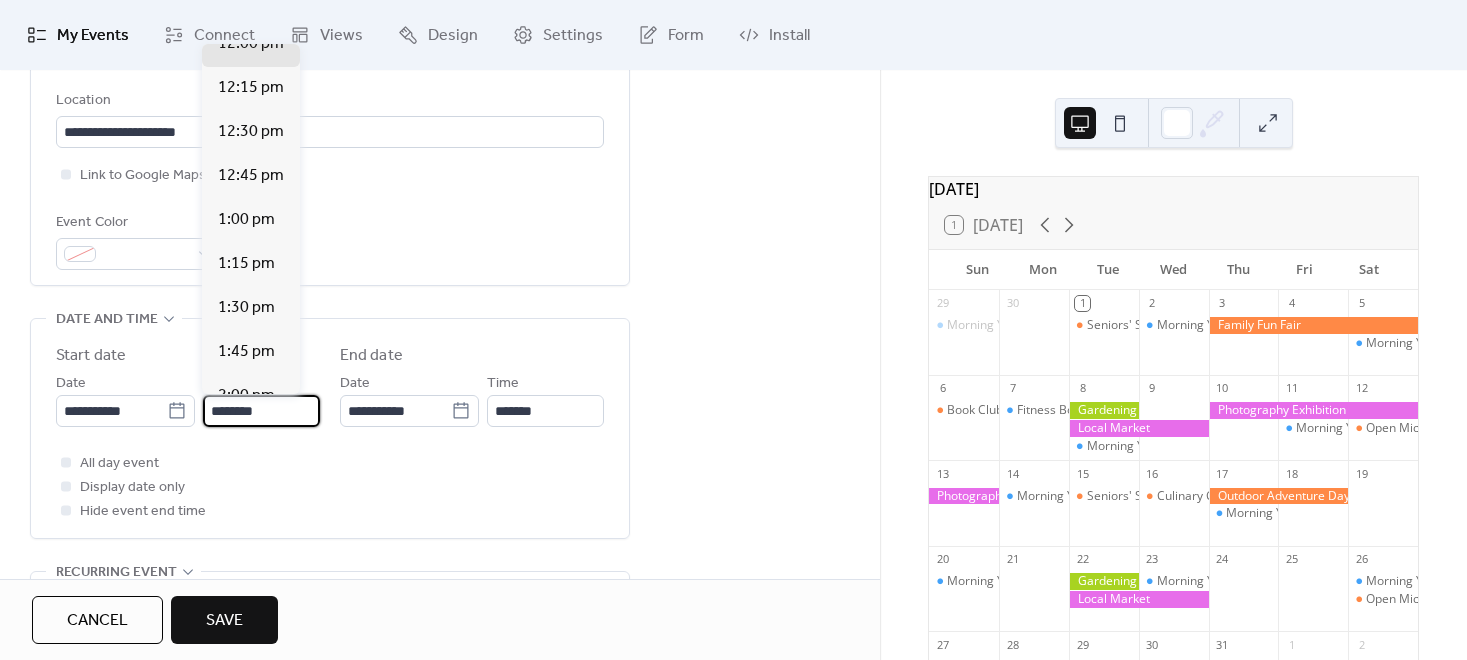 drag, startPoint x: 220, startPoint y: 405, endPoint x: 208, endPoint y: 406, distance: 12.0415945 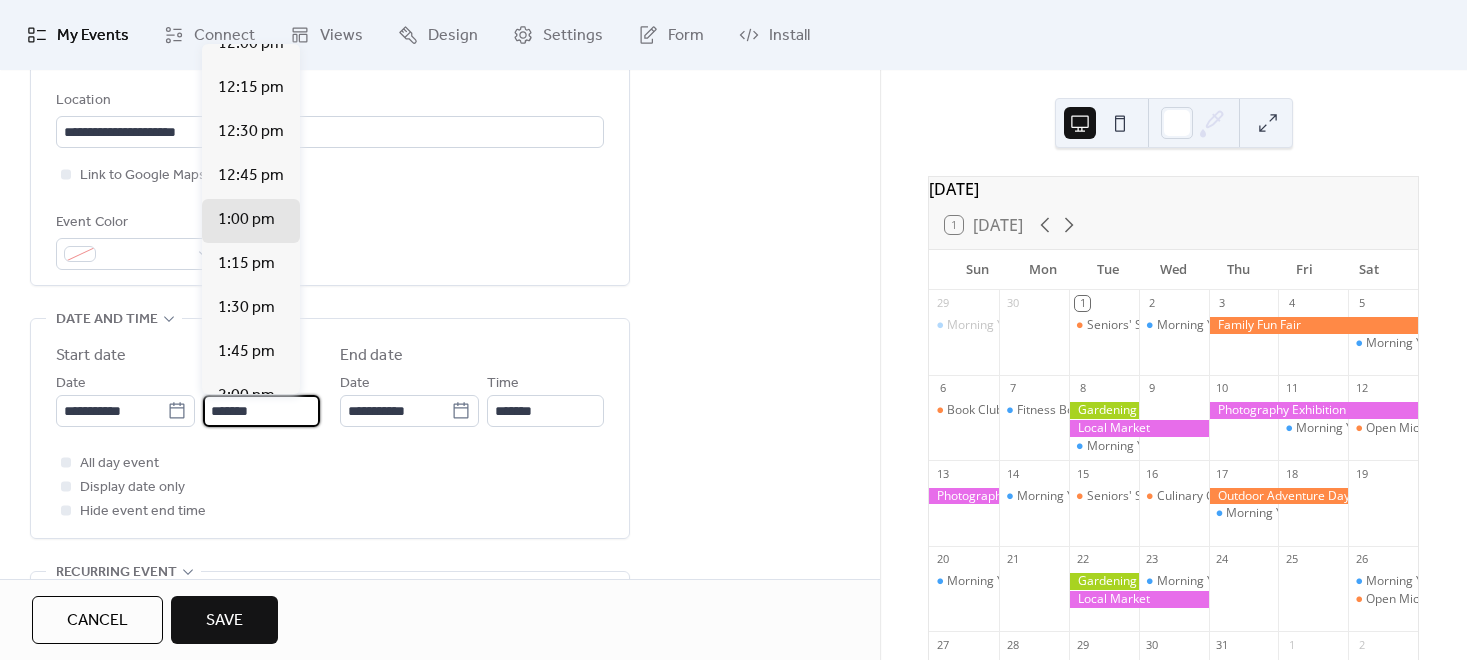 type on "*******" 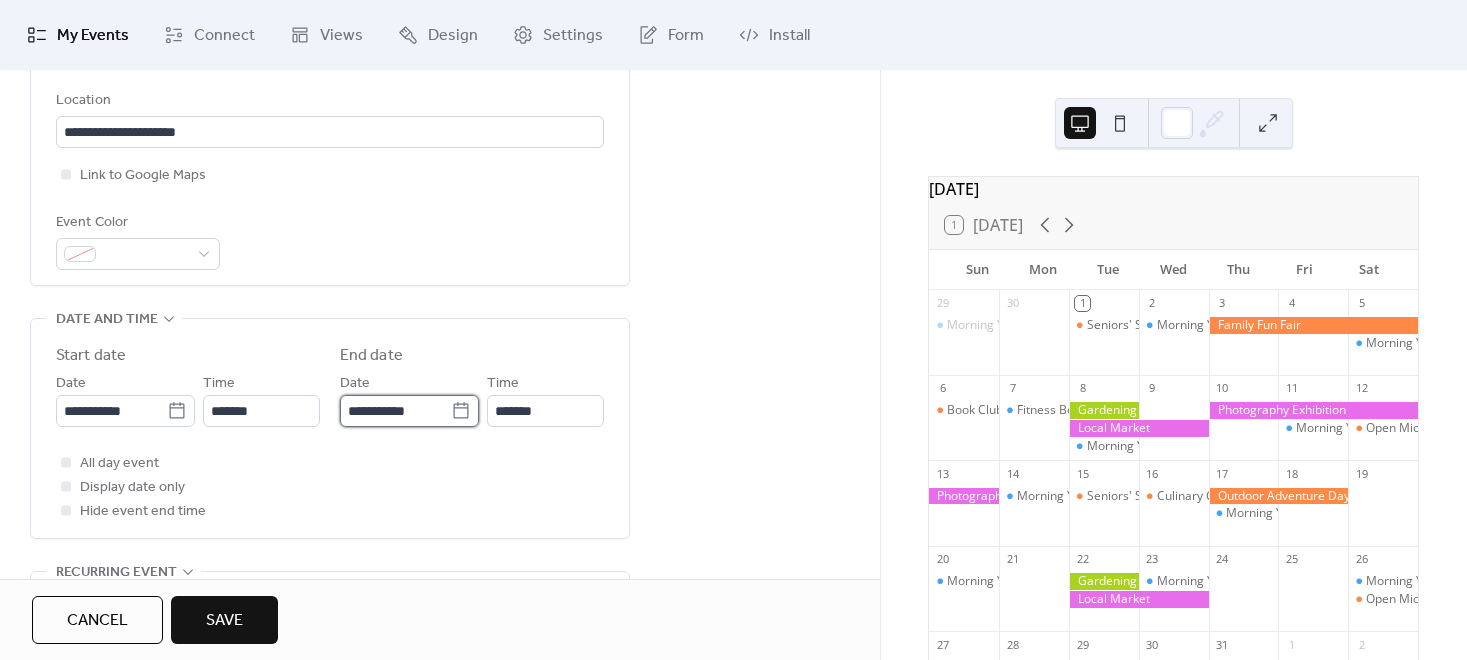 click on "**********" at bounding box center [395, 411] 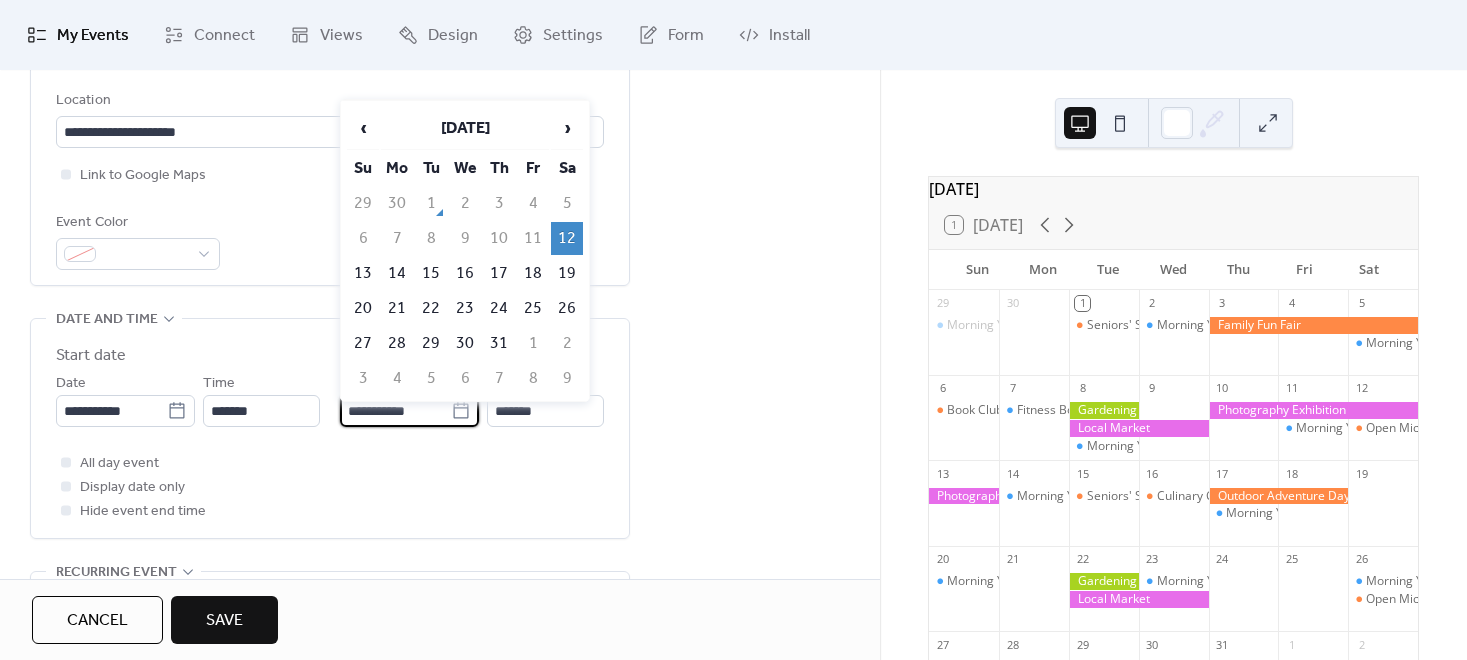 click on "12" at bounding box center [567, 238] 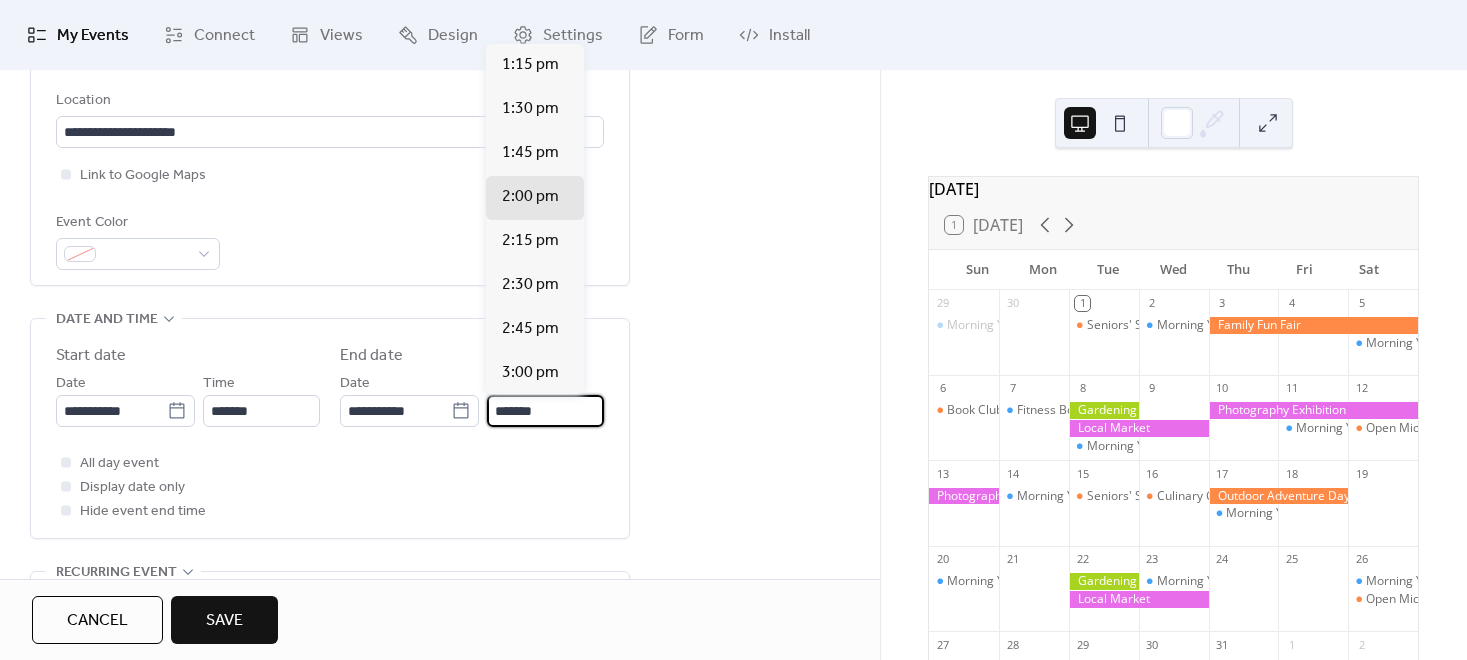 drag, startPoint x: 498, startPoint y: 407, endPoint x: 478, endPoint y: 408, distance: 20.024984 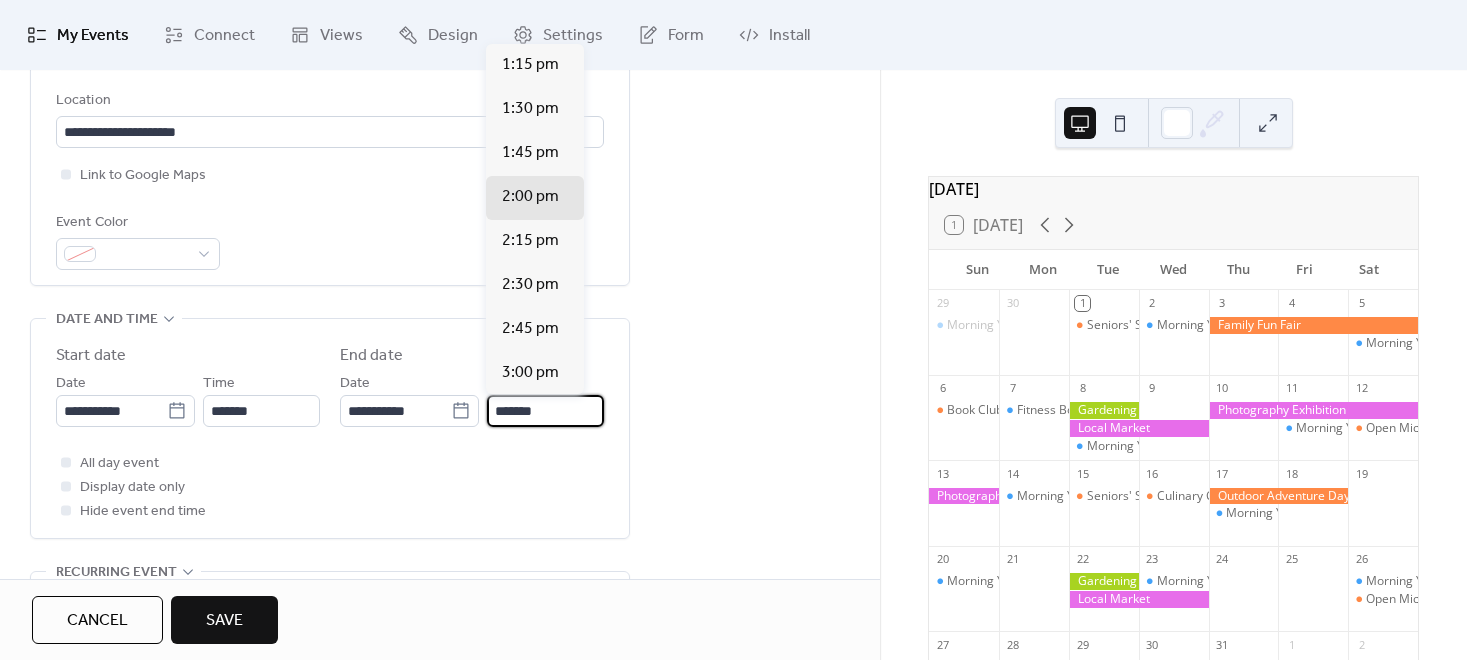 click on "**********" at bounding box center (472, 399) 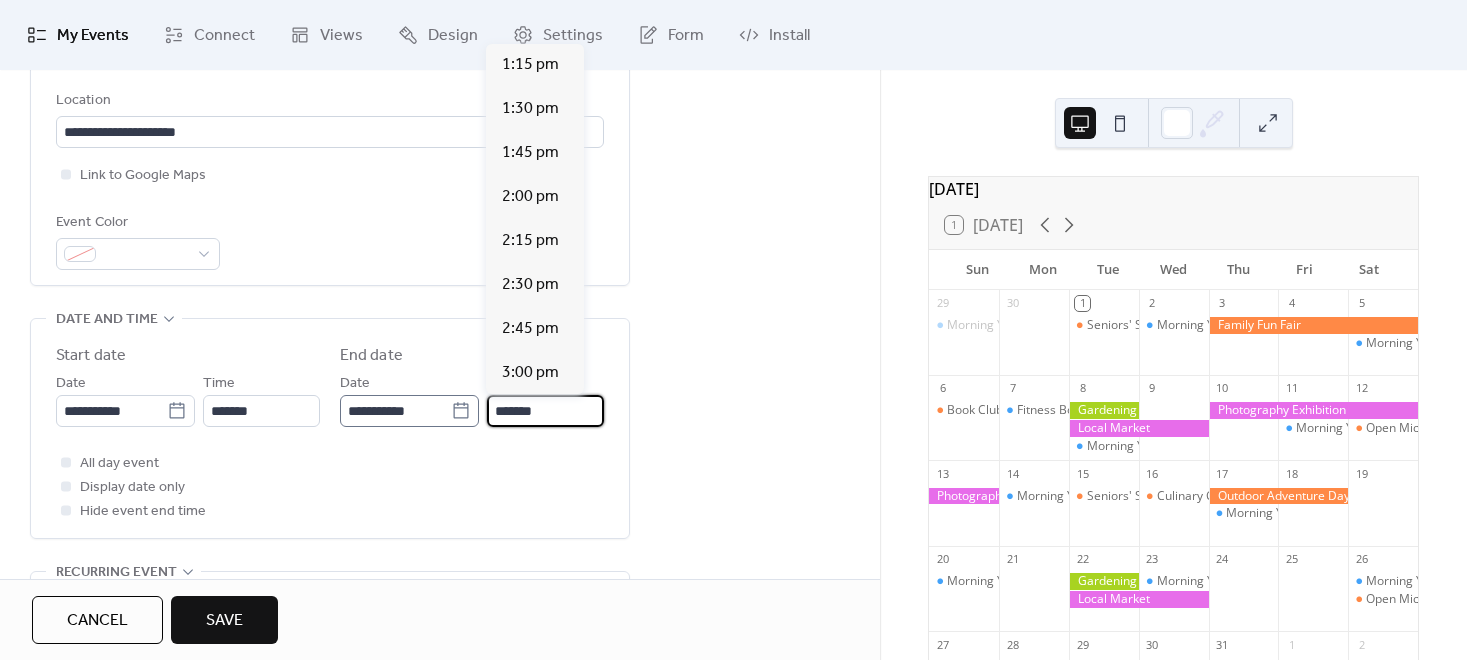 scroll, scrollTop: 488, scrollLeft: 0, axis: vertical 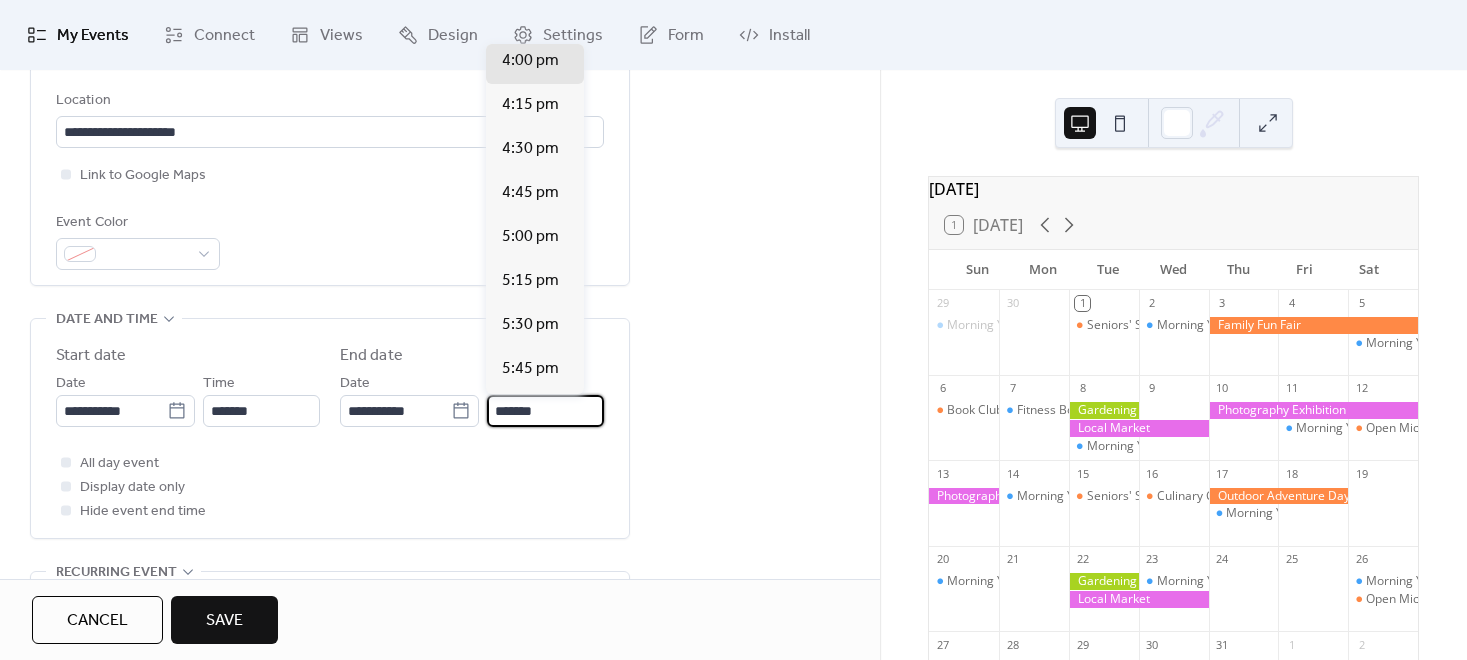 type on "*******" 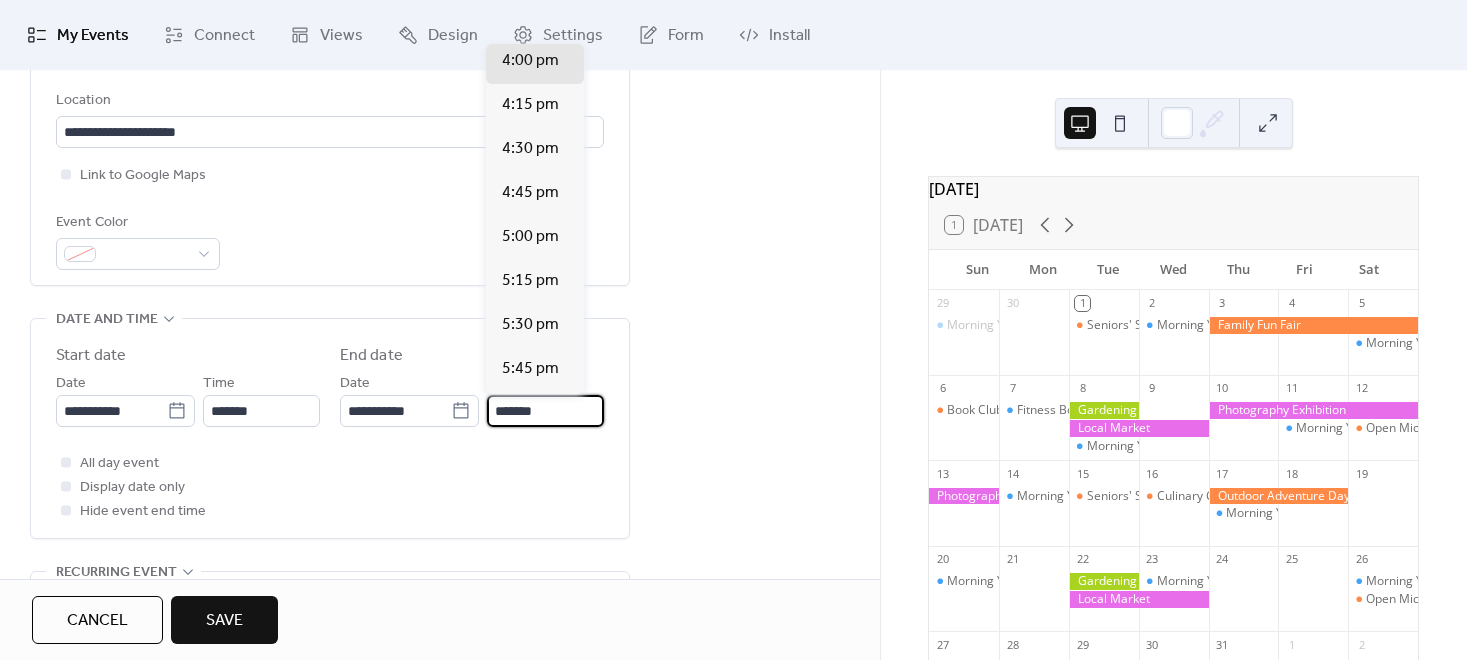 click on "All day event Display date only Hide event end time" at bounding box center [330, 487] 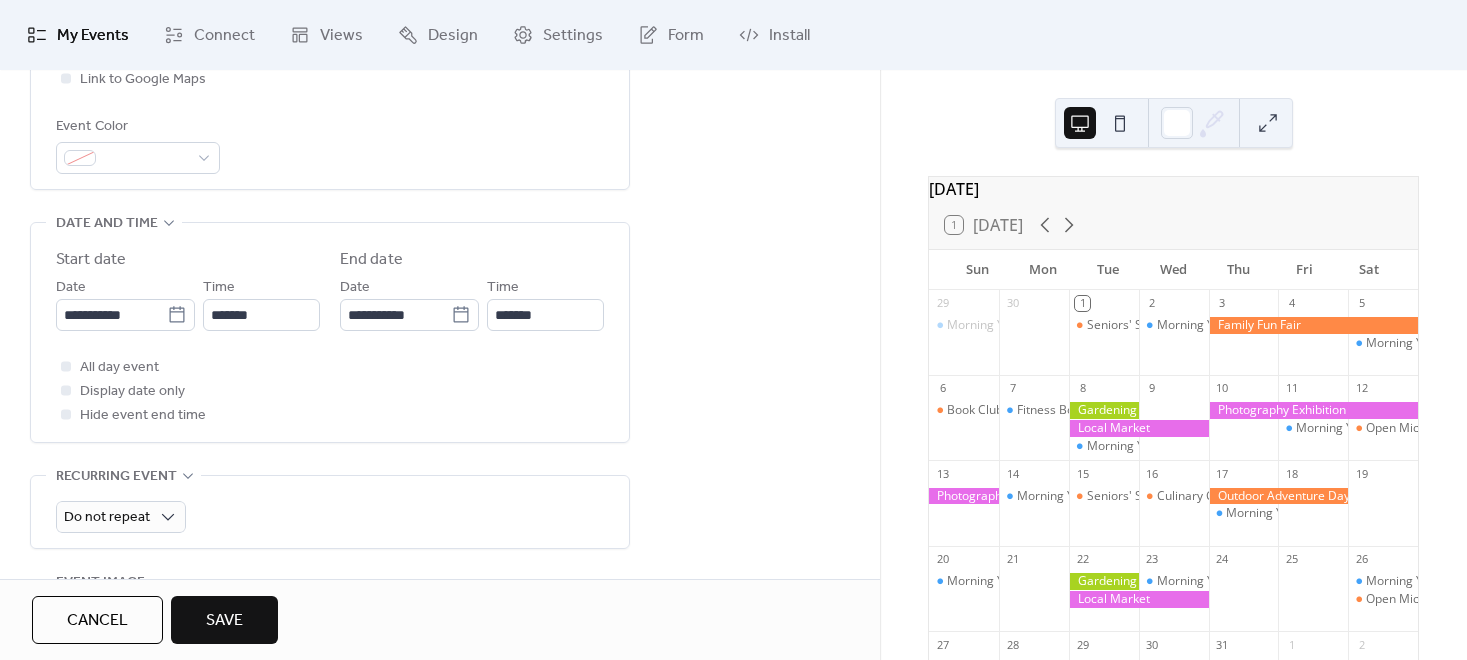 scroll, scrollTop: 555, scrollLeft: 0, axis: vertical 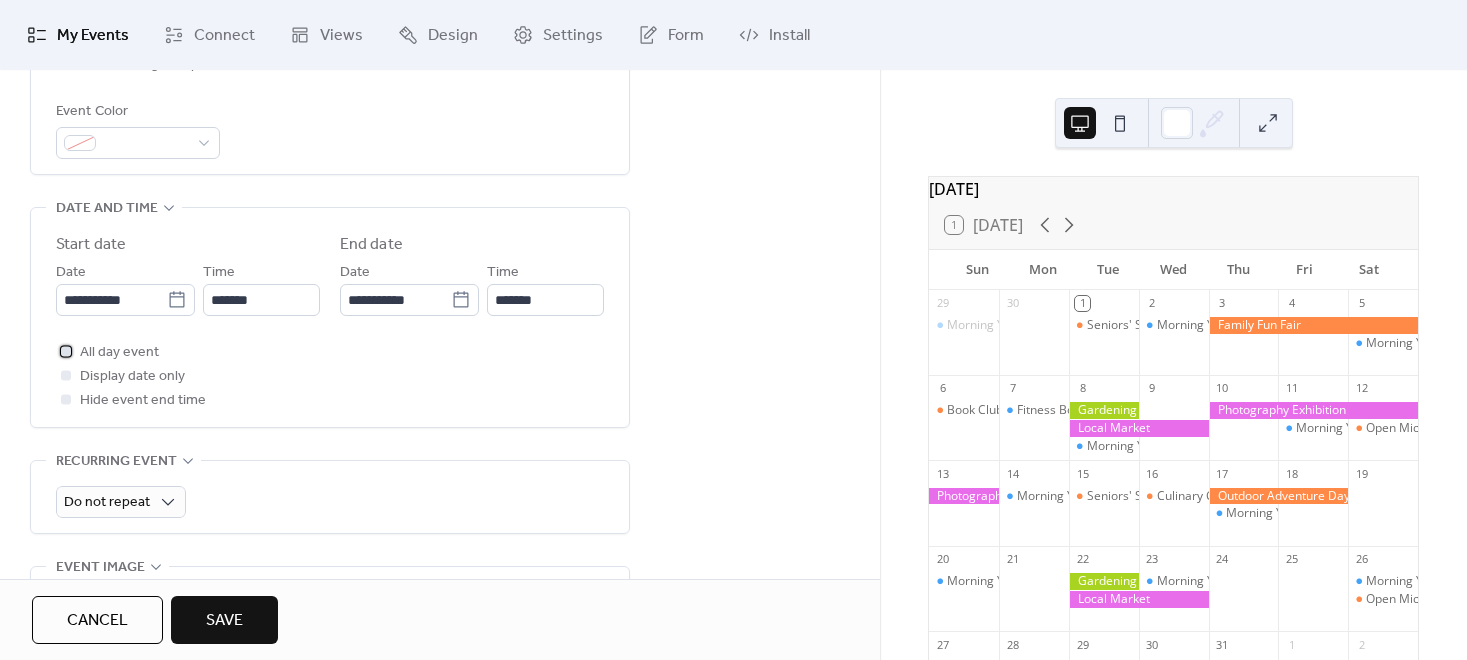 click at bounding box center [66, 351] 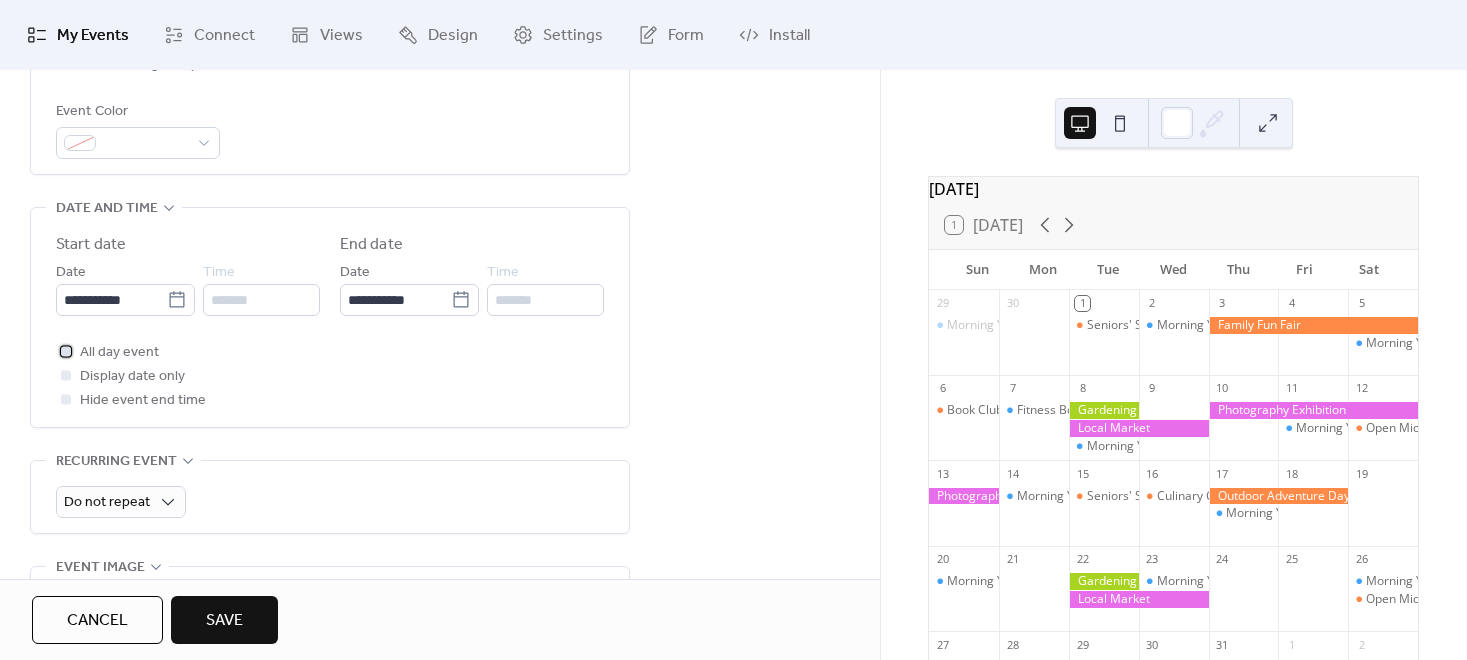 click at bounding box center [66, 351] 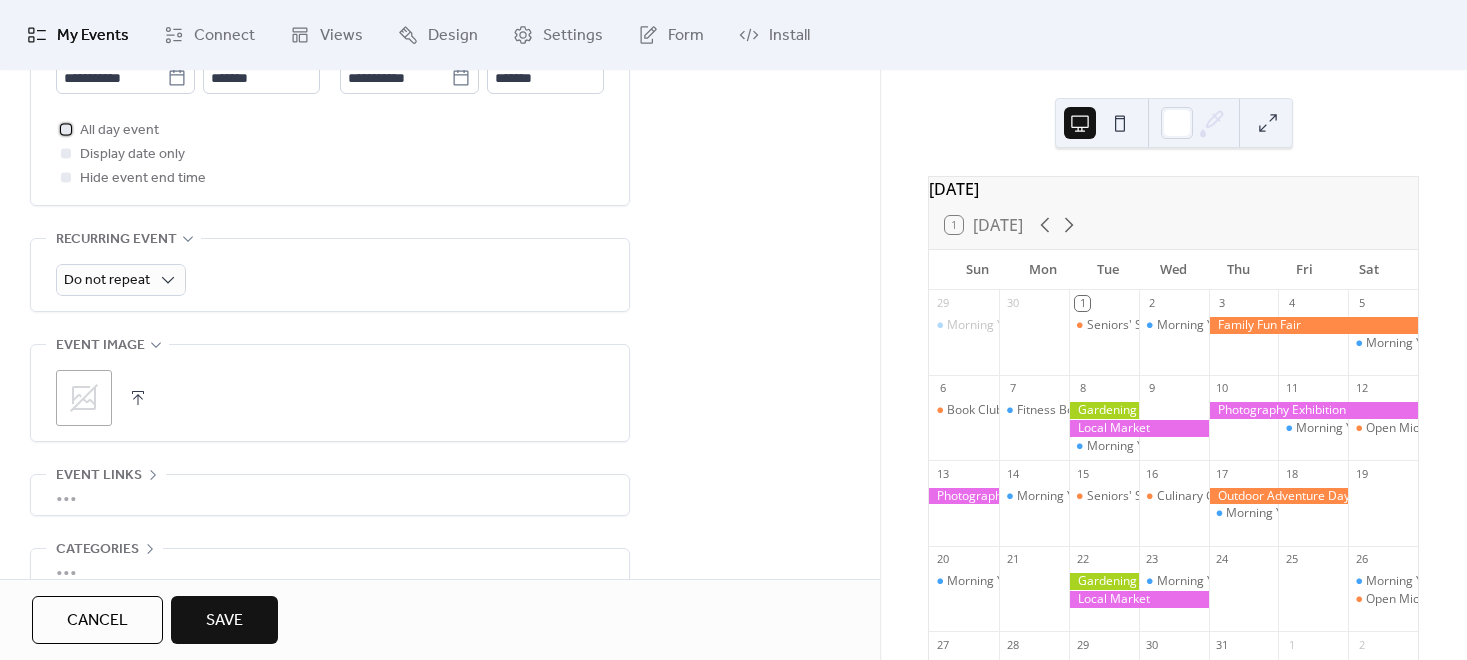 scroll, scrollTop: 885, scrollLeft: 0, axis: vertical 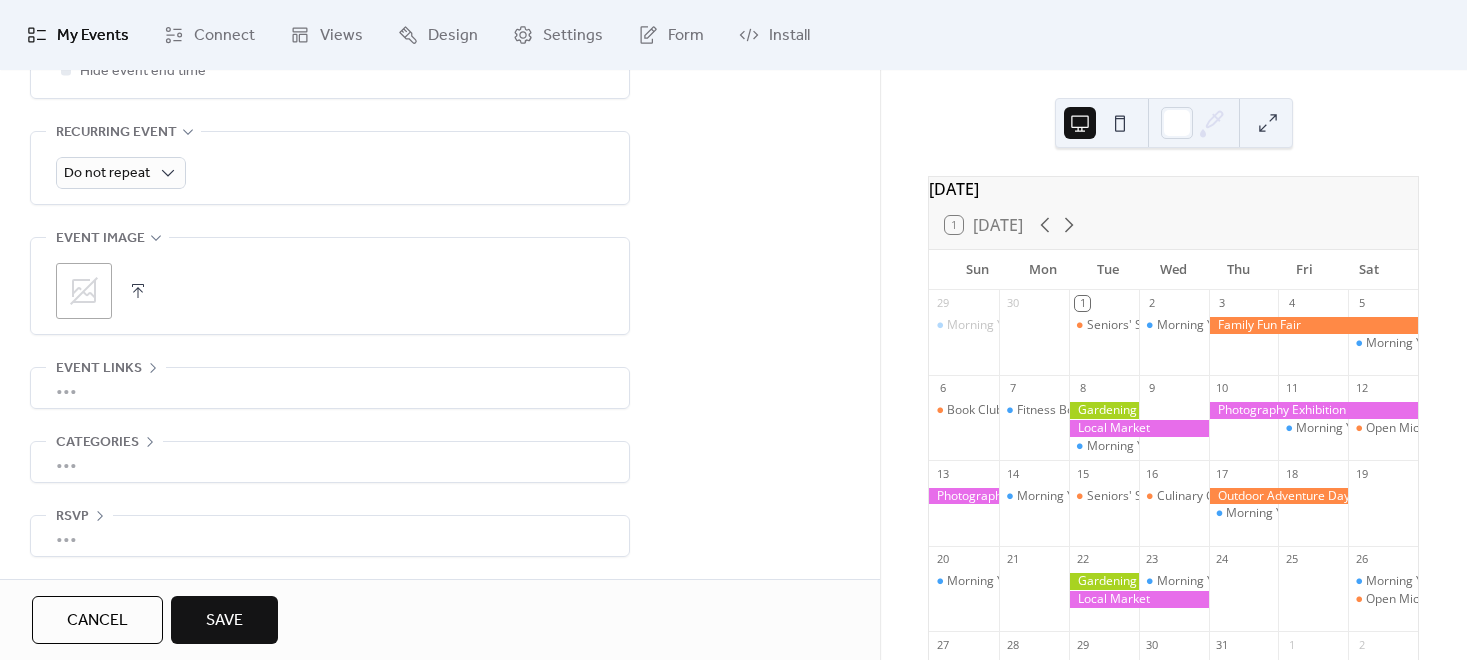 click 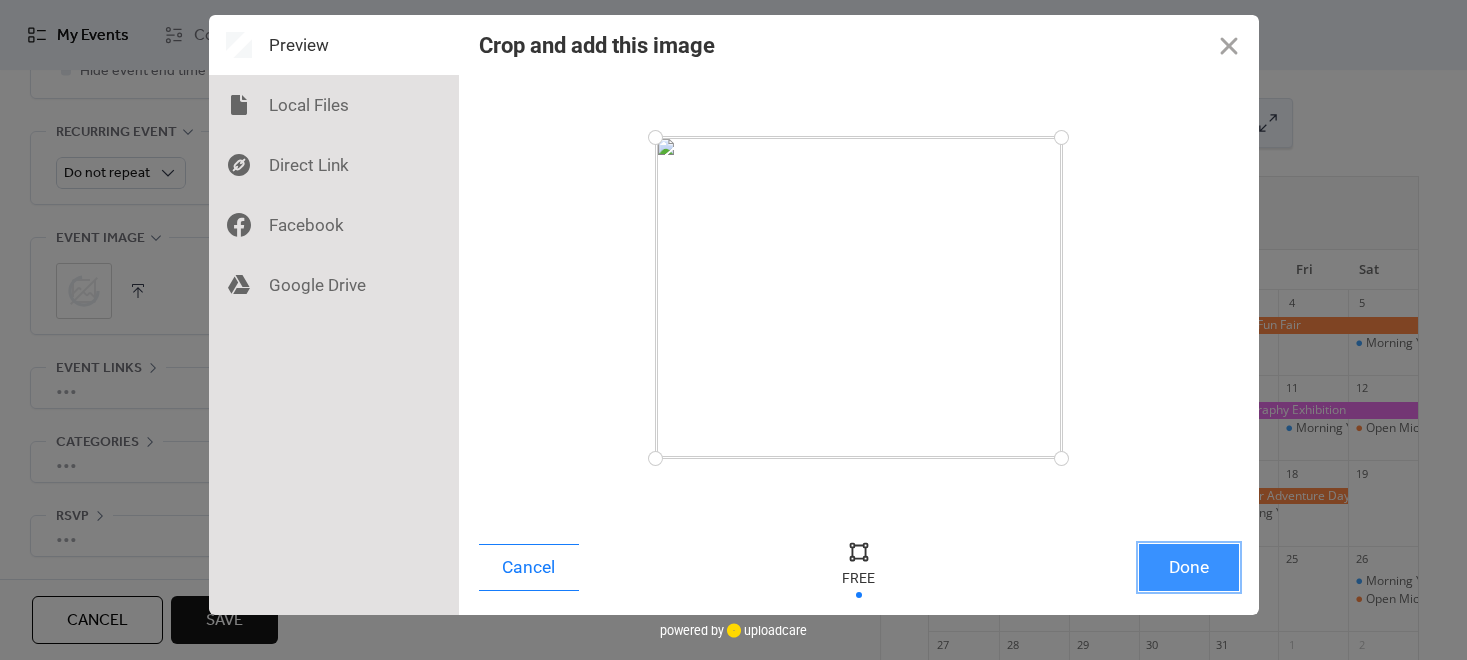 click on "Done" at bounding box center (1189, 567) 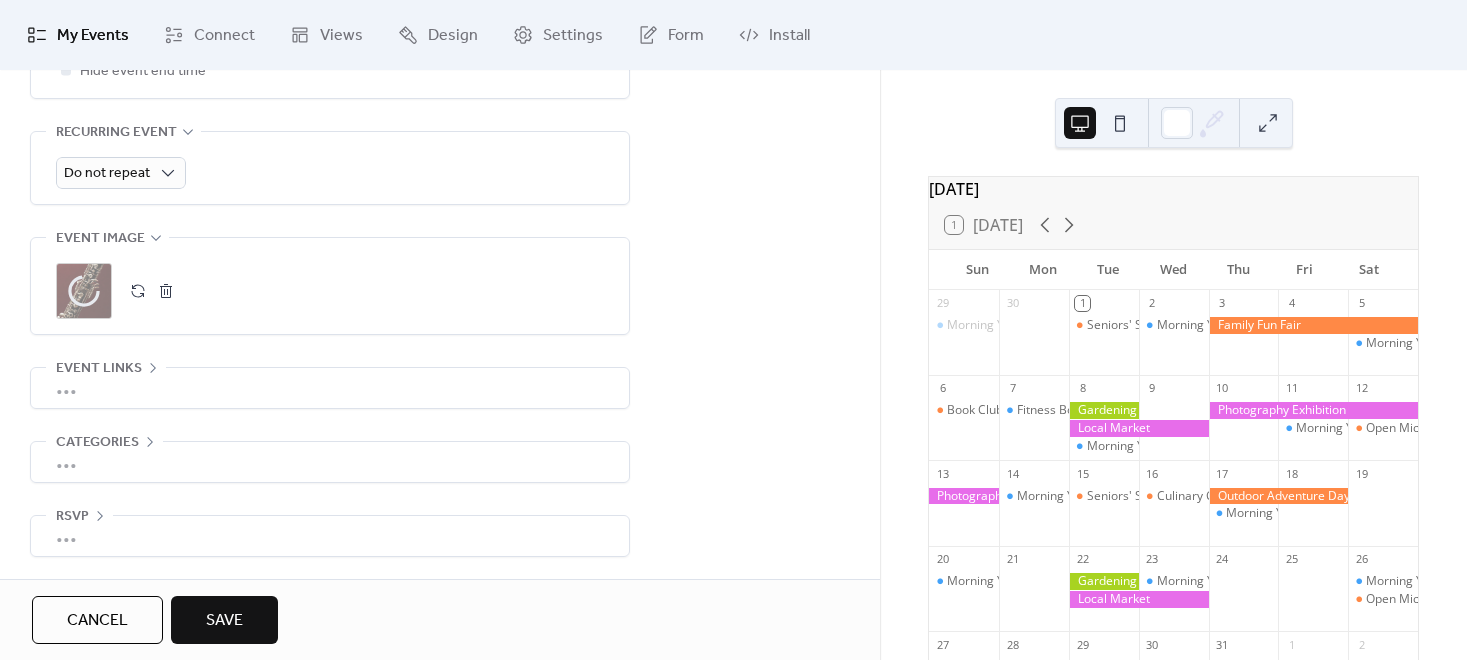 scroll, scrollTop: 884, scrollLeft: 0, axis: vertical 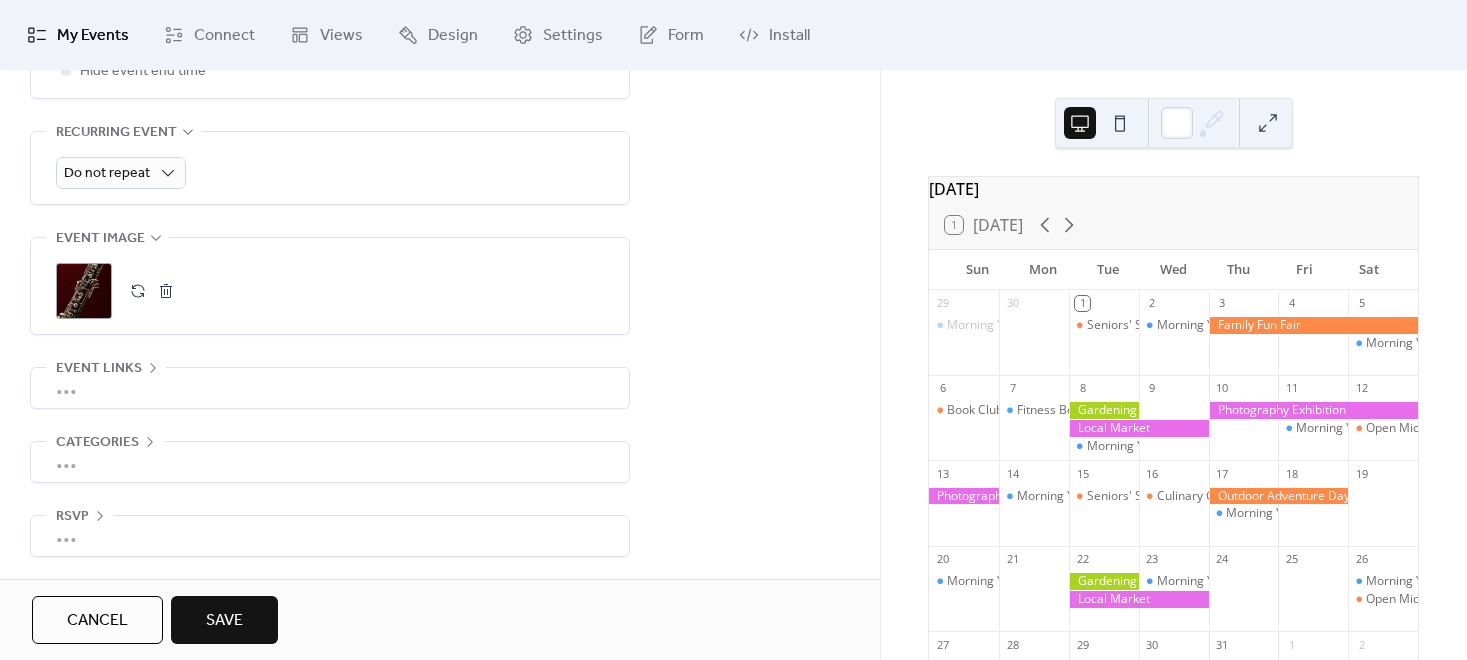 click on "Save" at bounding box center (224, 620) 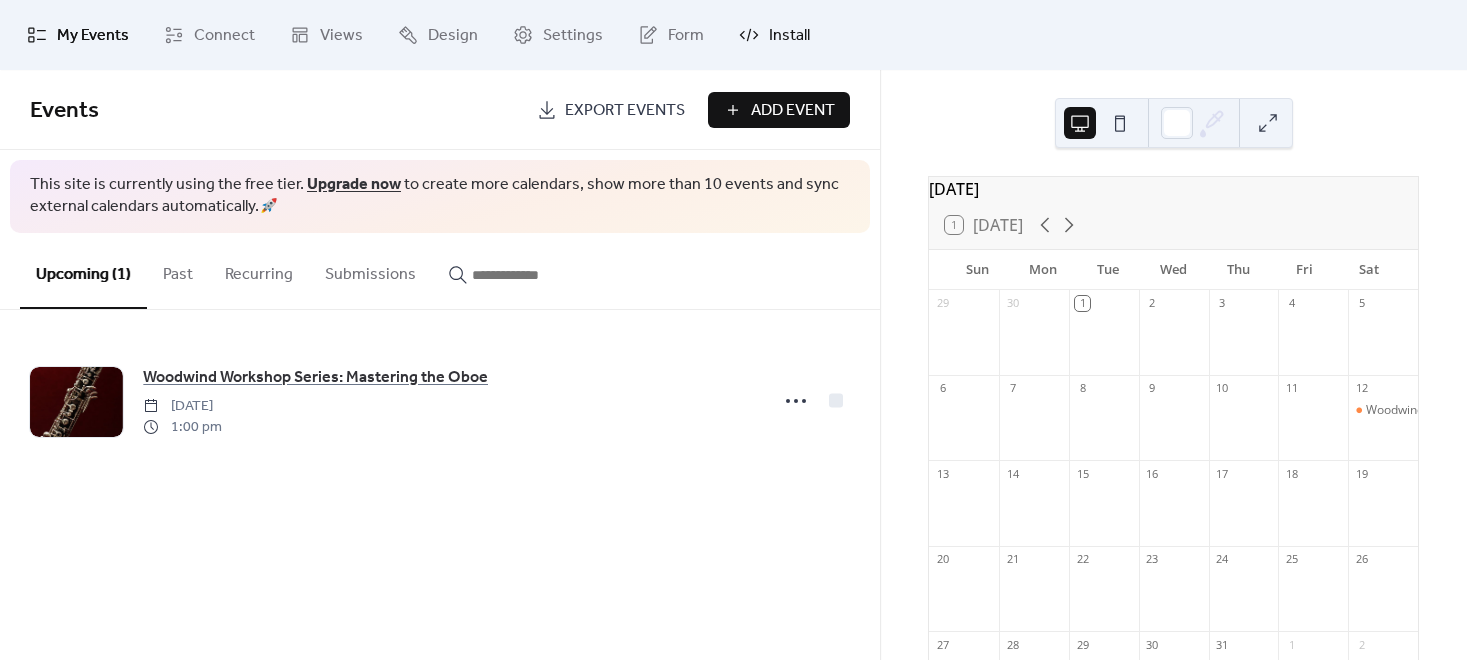 click on "Install" at bounding box center (789, 36) 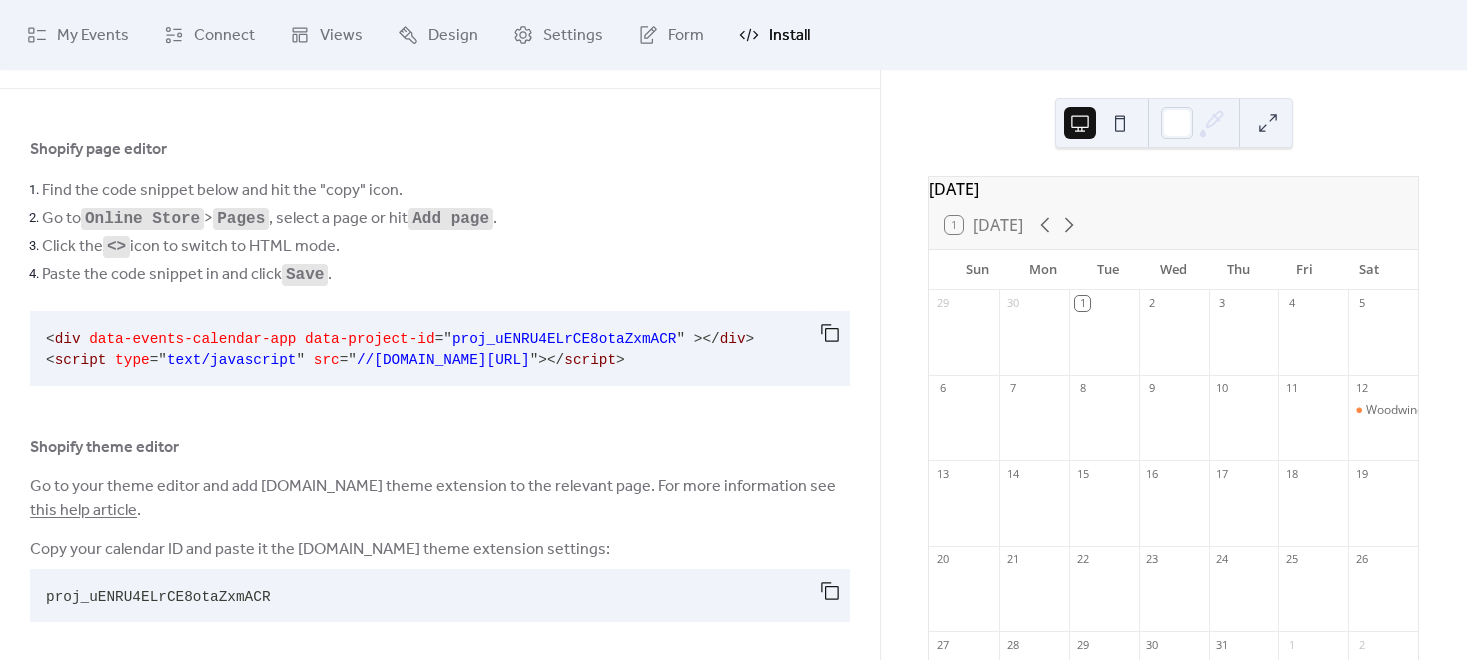 scroll, scrollTop: 65, scrollLeft: 0, axis: vertical 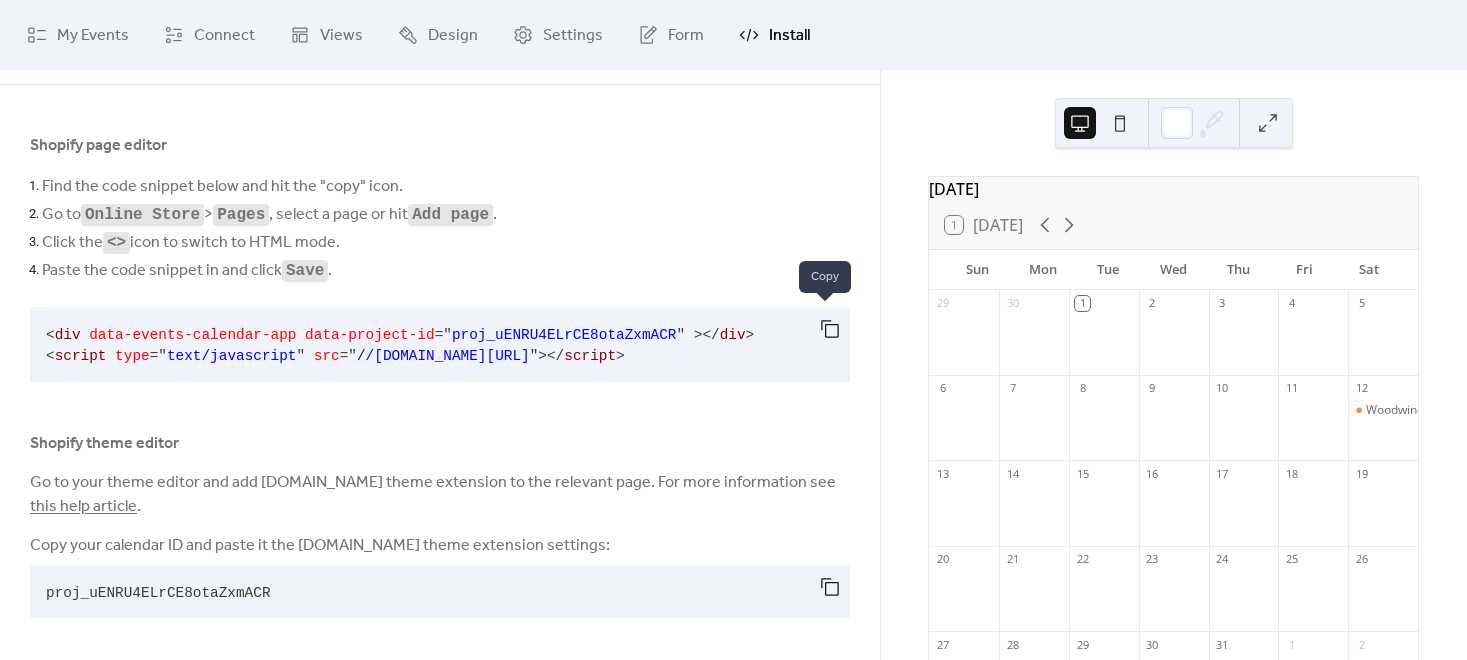 click at bounding box center [830, 329] 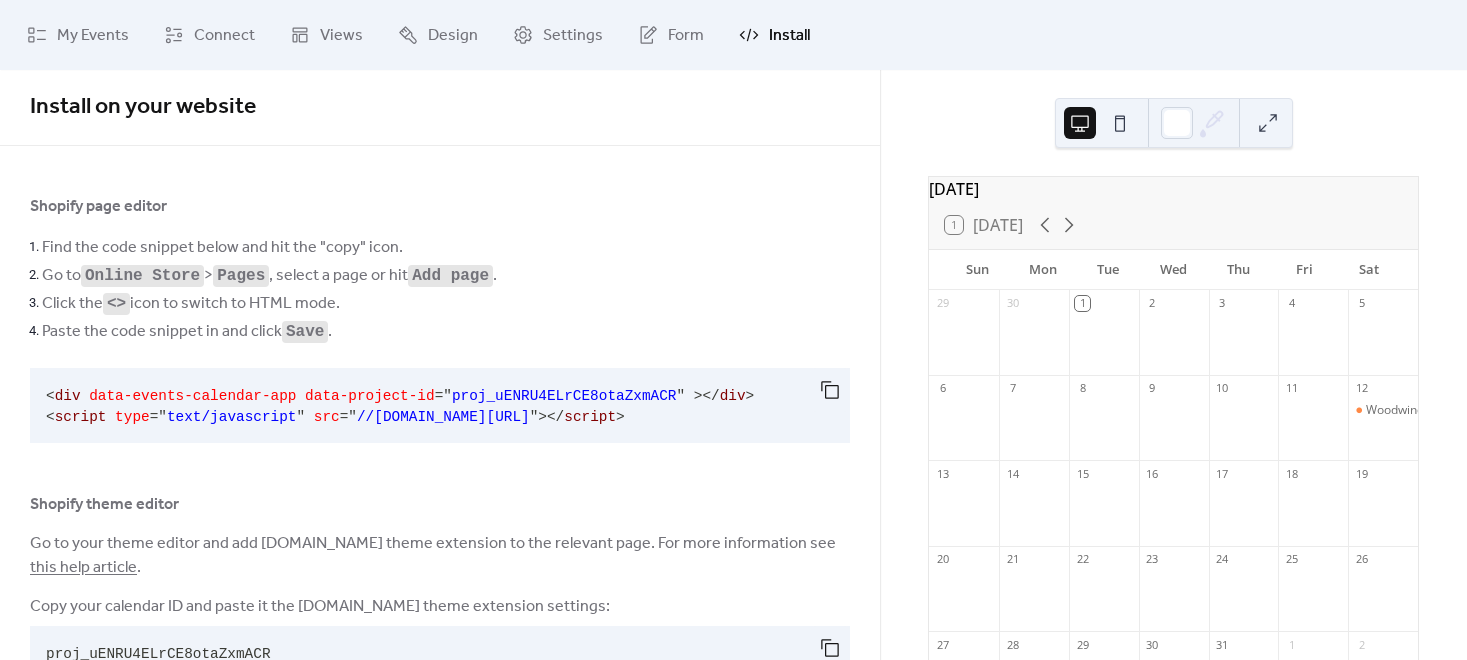 scroll, scrollTop: 0, scrollLeft: 0, axis: both 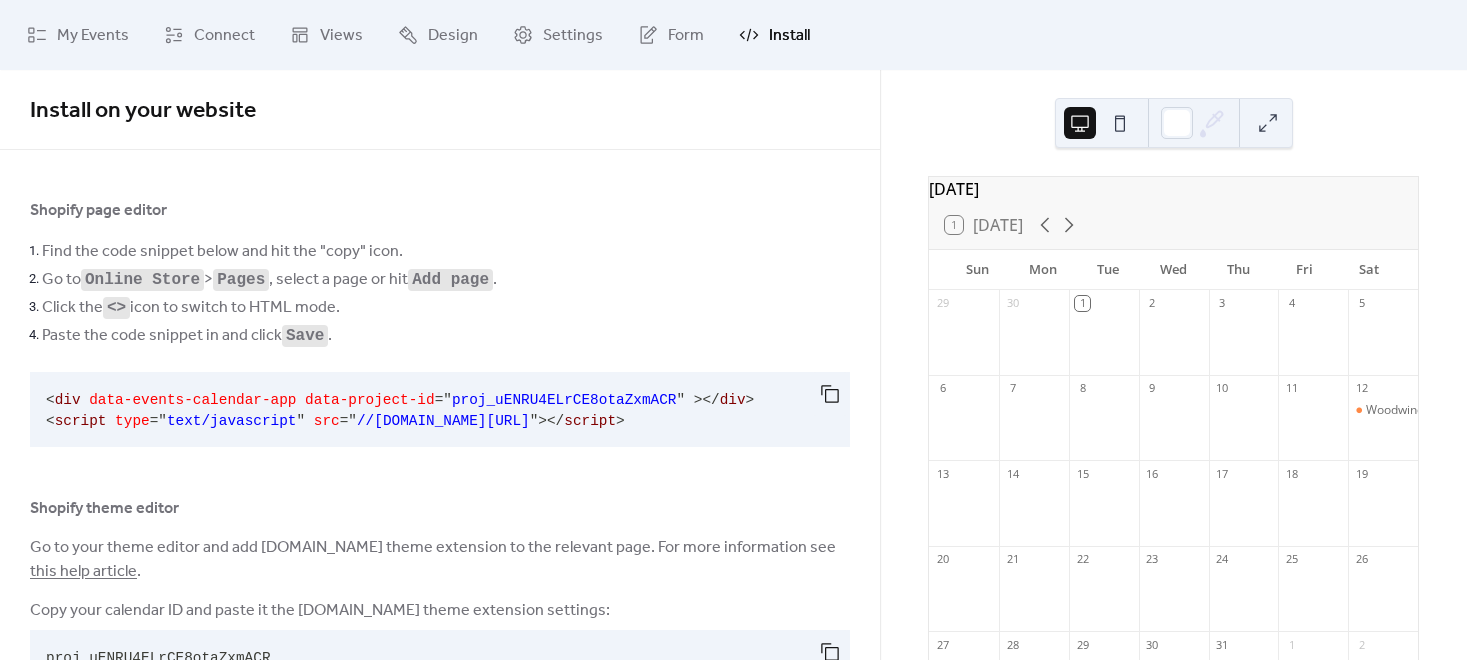 click on "proj_uENRU4ELrCE8otaZxmACR" at bounding box center (564, 400) 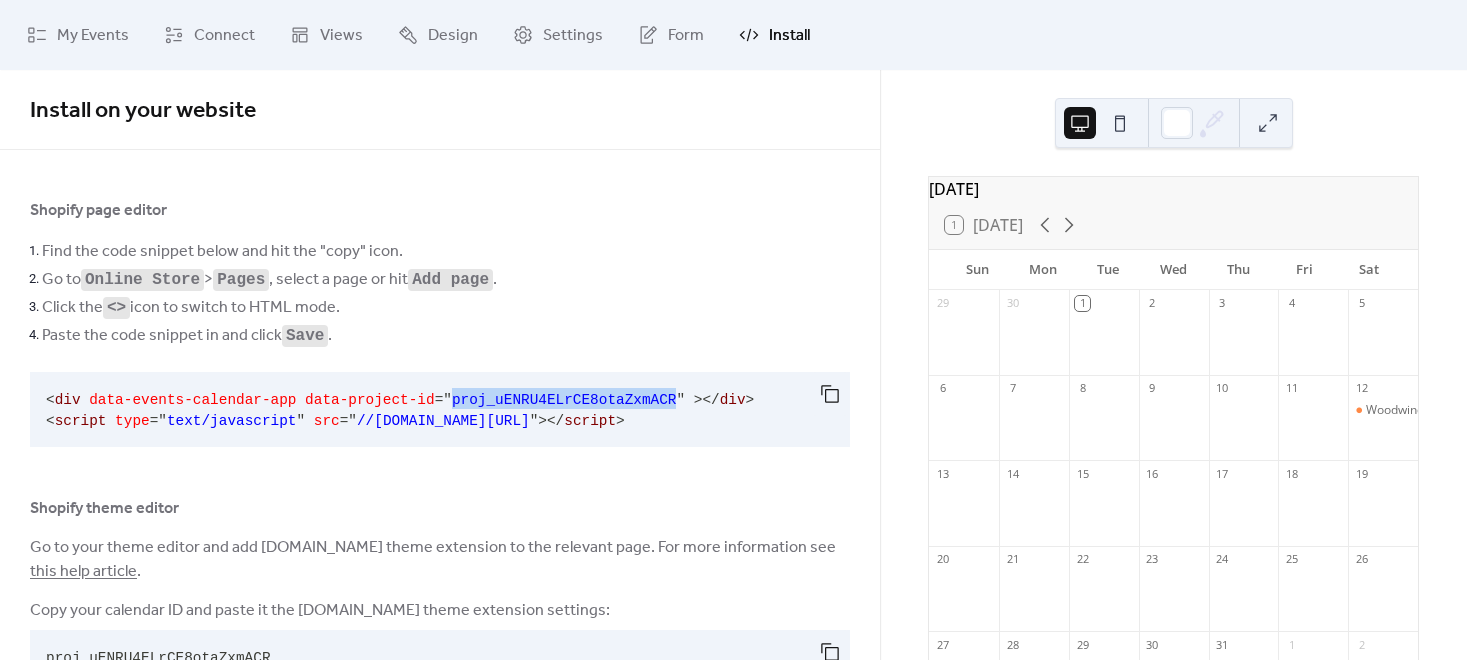 click on "proj_uENRU4ELrCE8otaZxmACR" at bounding box center [564, 400] 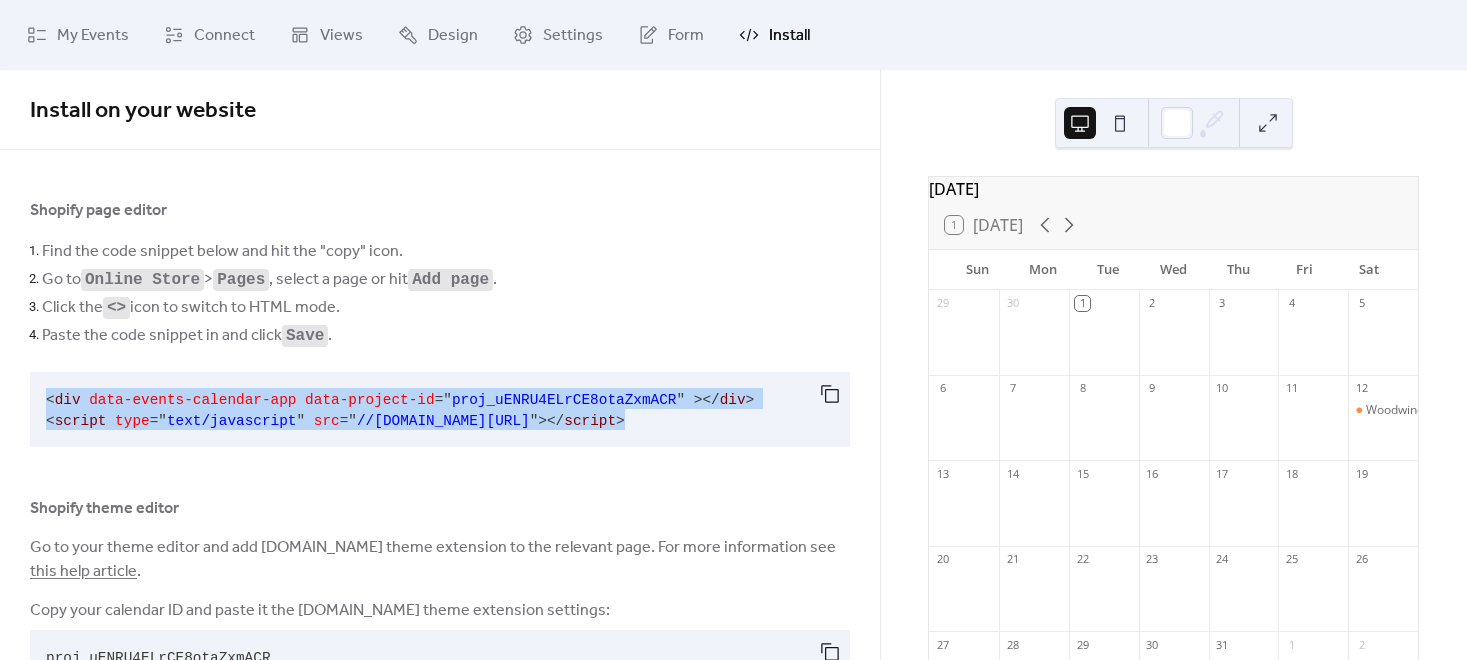 drag, startPoint x: 691, startPoint y: 422, endPoint x: -51, endPoint y: 386, distance: 742.8728 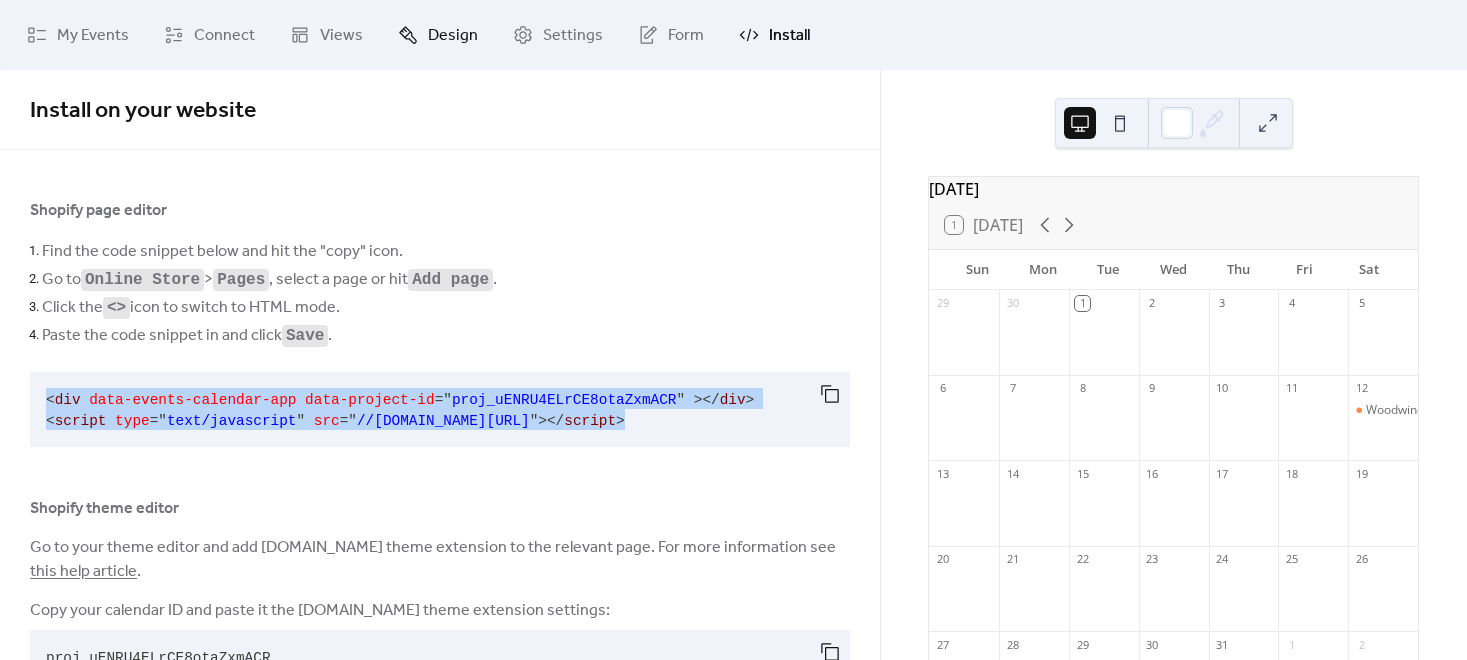 copy on "< div   data-events-calendar-app   data-project-id = " proj_uENRU4ELrCE8otaZxmACR "   > </ div >
< script   type = " text/javascript "   src = " //[DOMAIN_NAME][URL] " > </ script >" 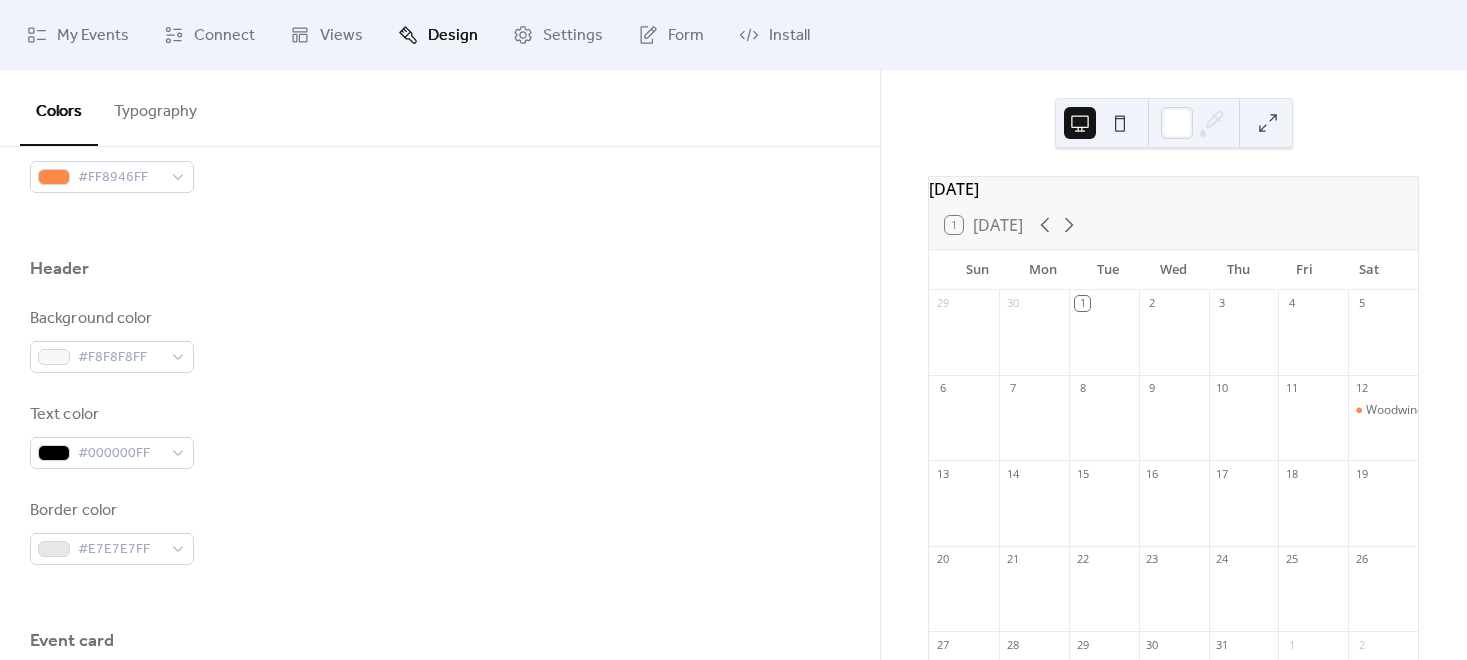 scroll, scrollTop: 777, scrollLeft: 0, axis: vertical 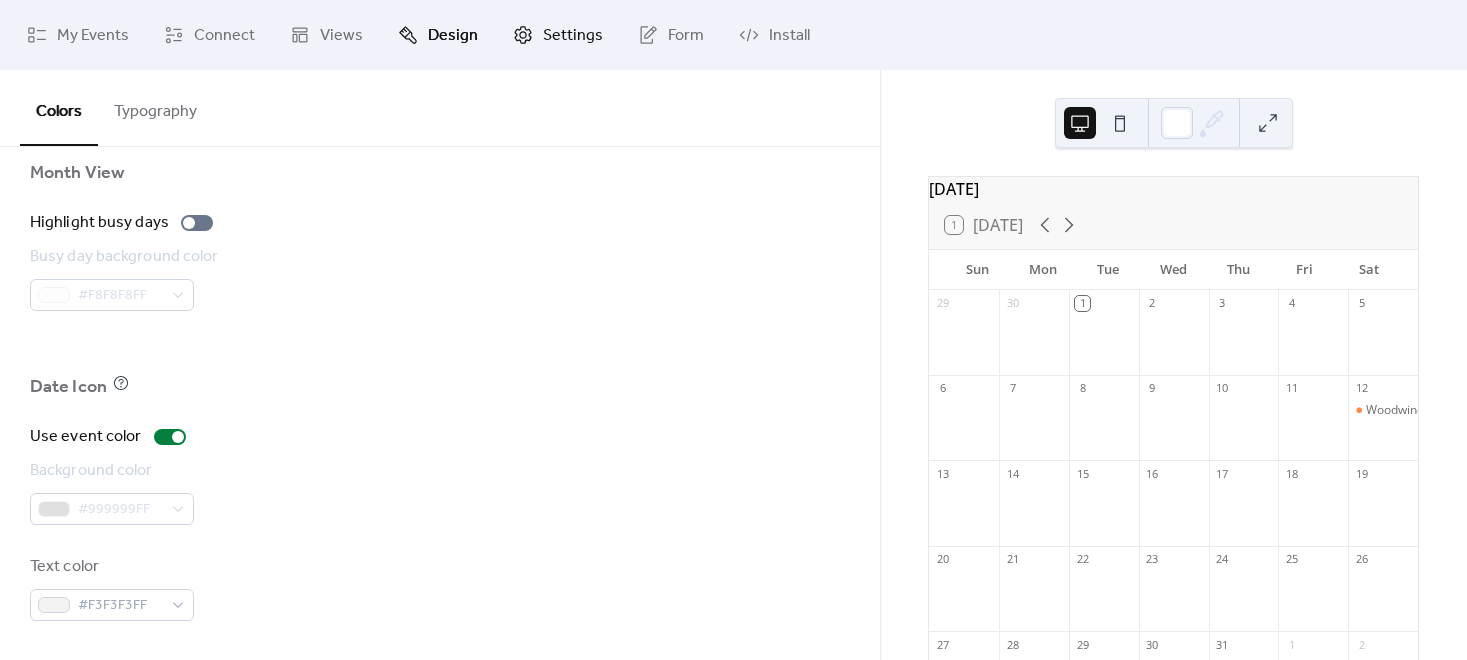 click on "Settings" at bounding box center (573, 36) 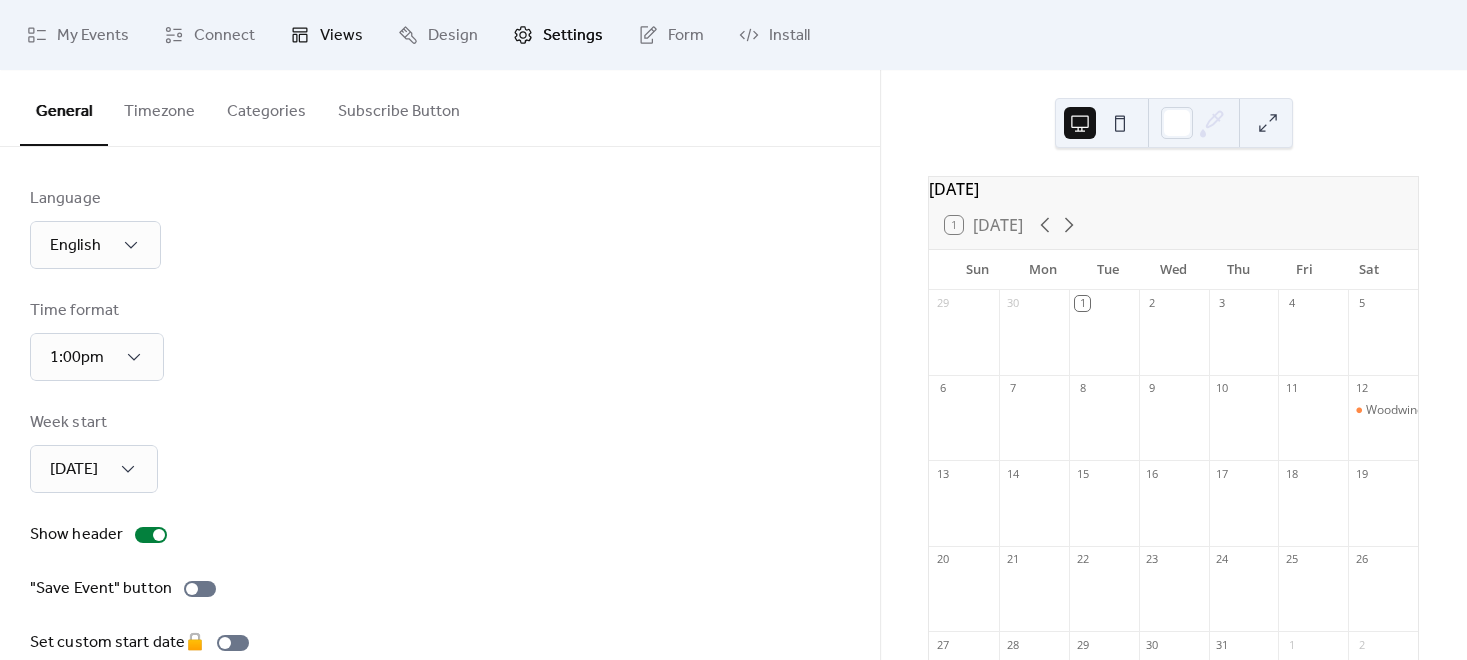 click on "Views" at bounding box center [326, 35] 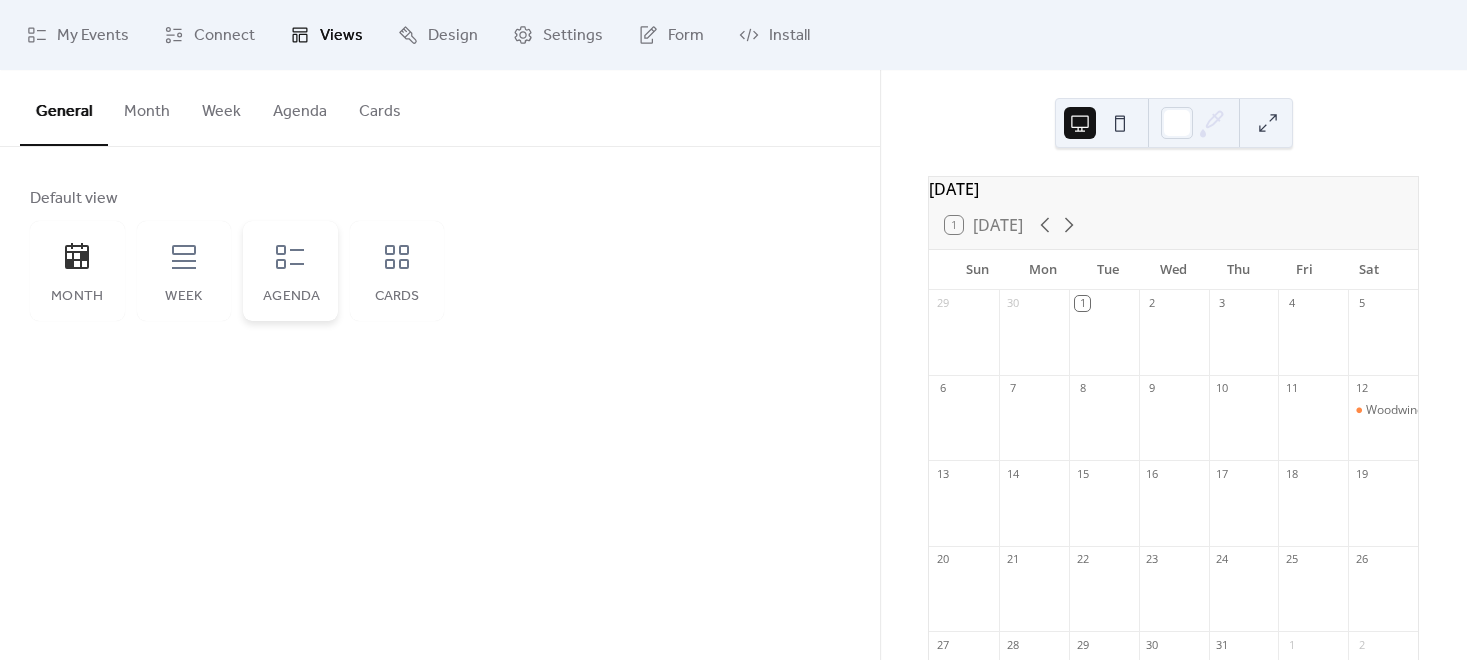 click 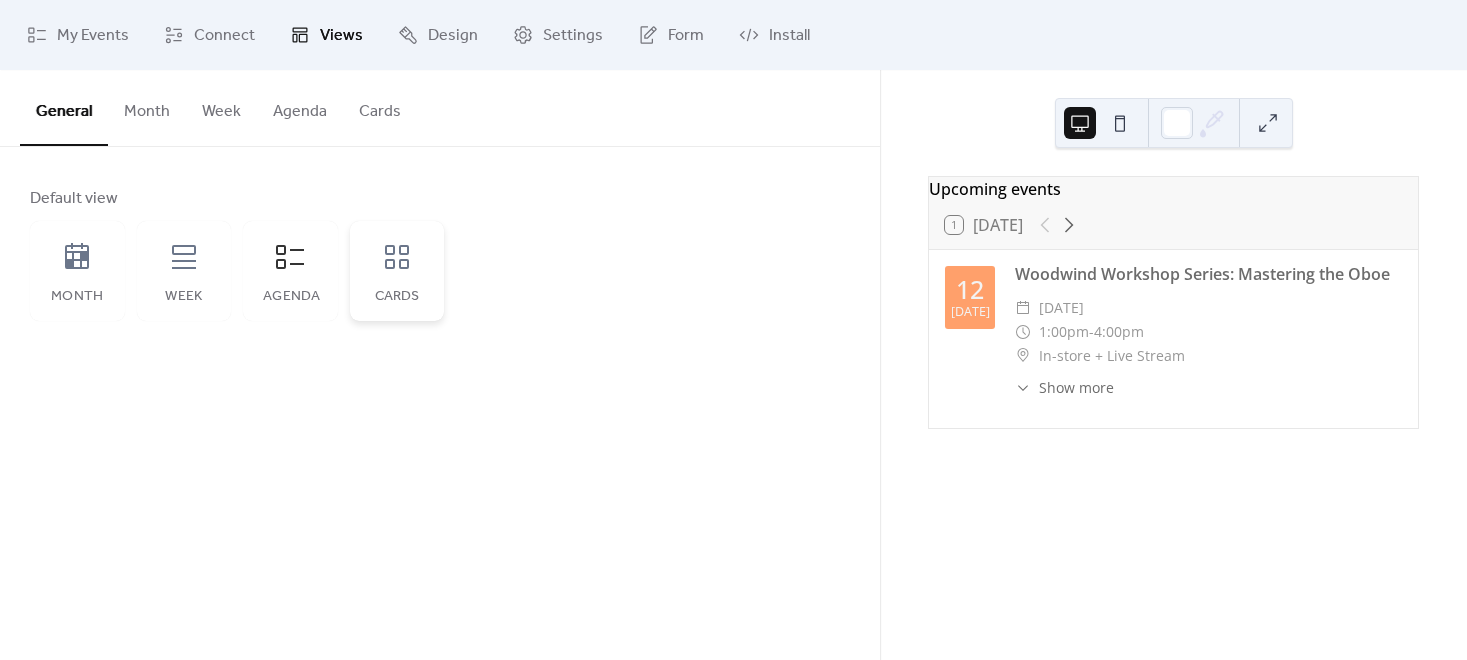 click 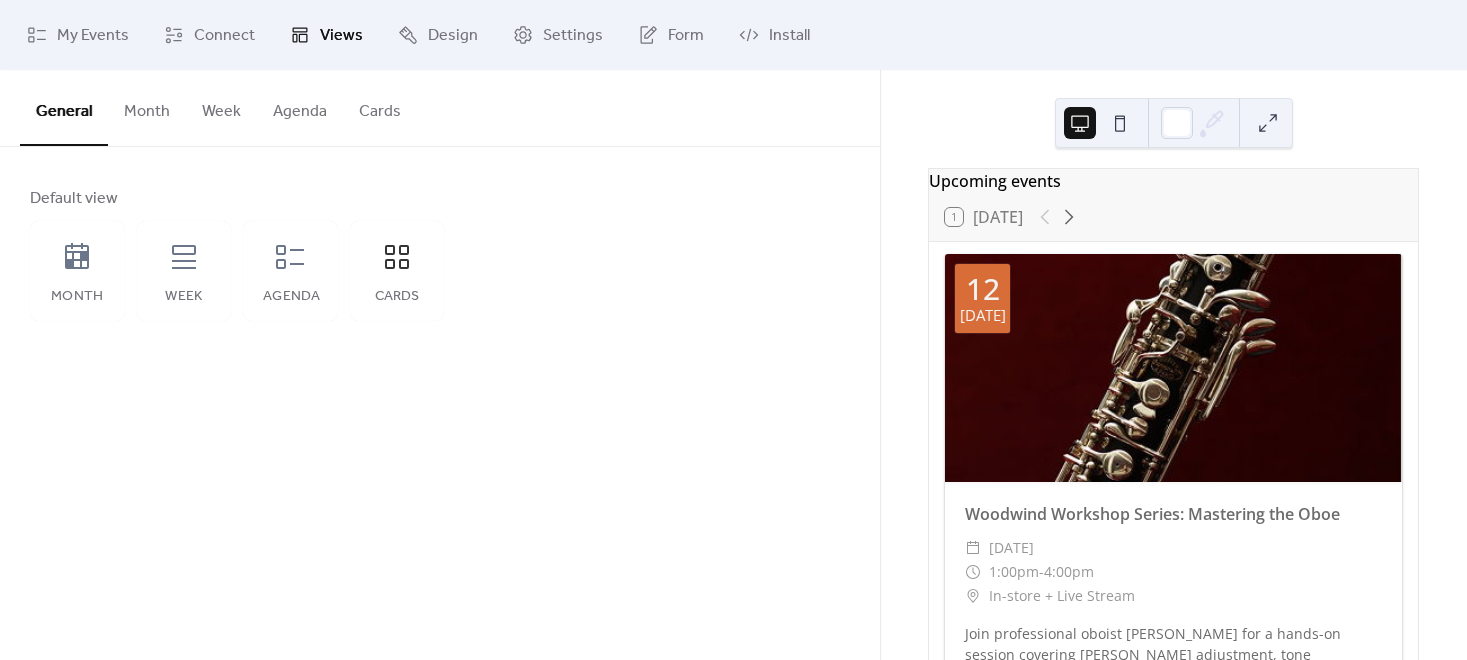 scroll, scrollTop: 0, scrollLeft: 0, axis: both 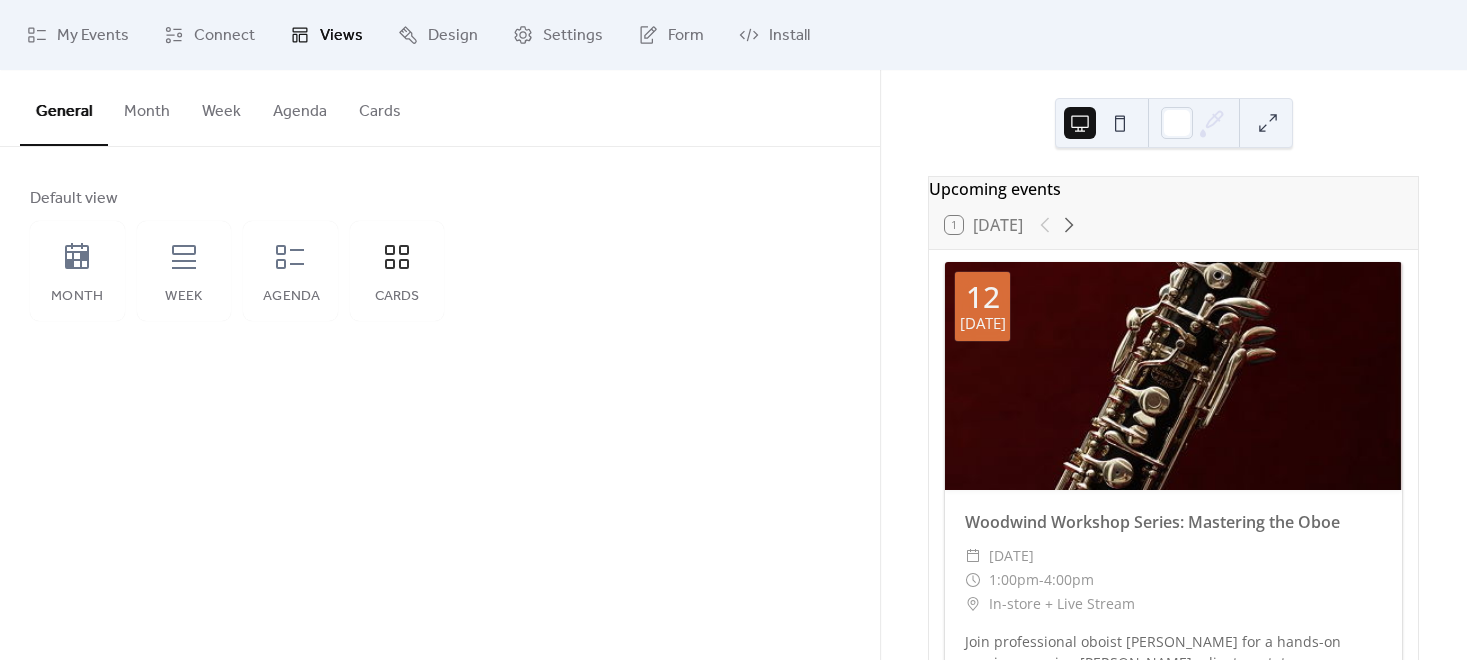click at bounding box center (1120, 123) 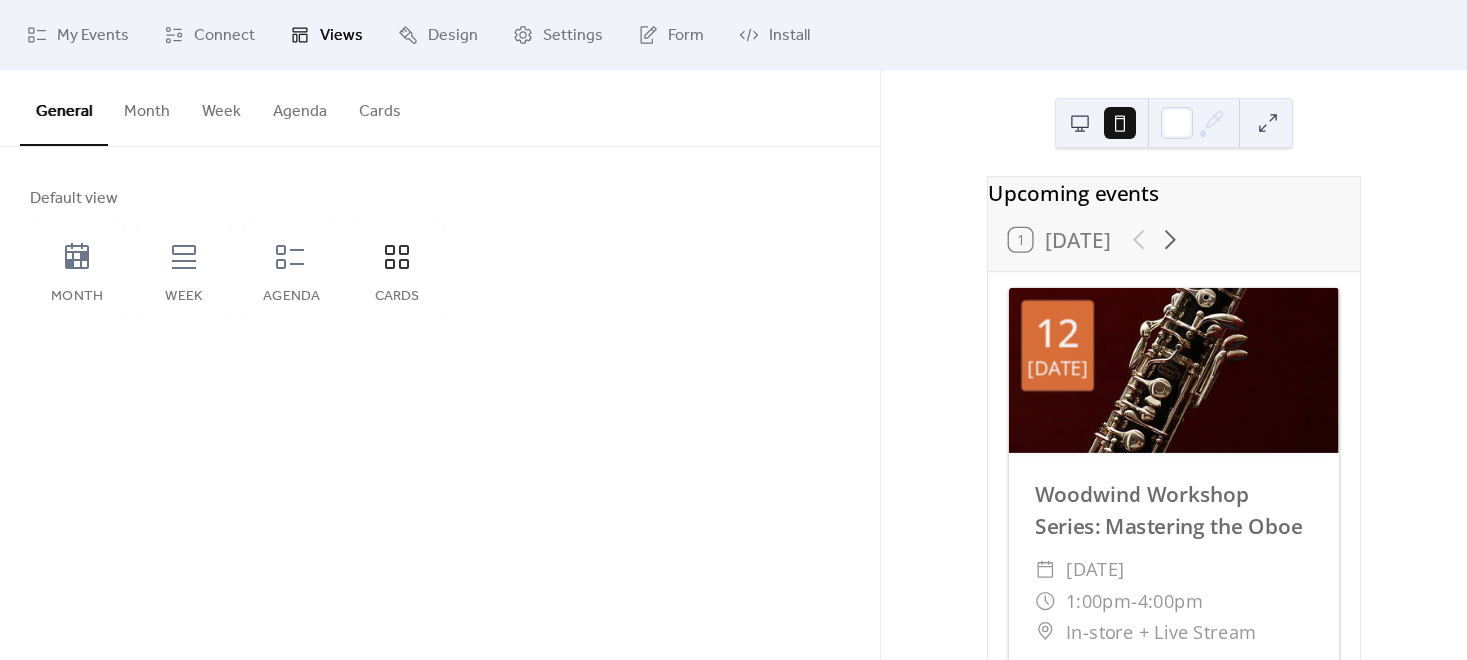 click at bounding box center (1080, 123) 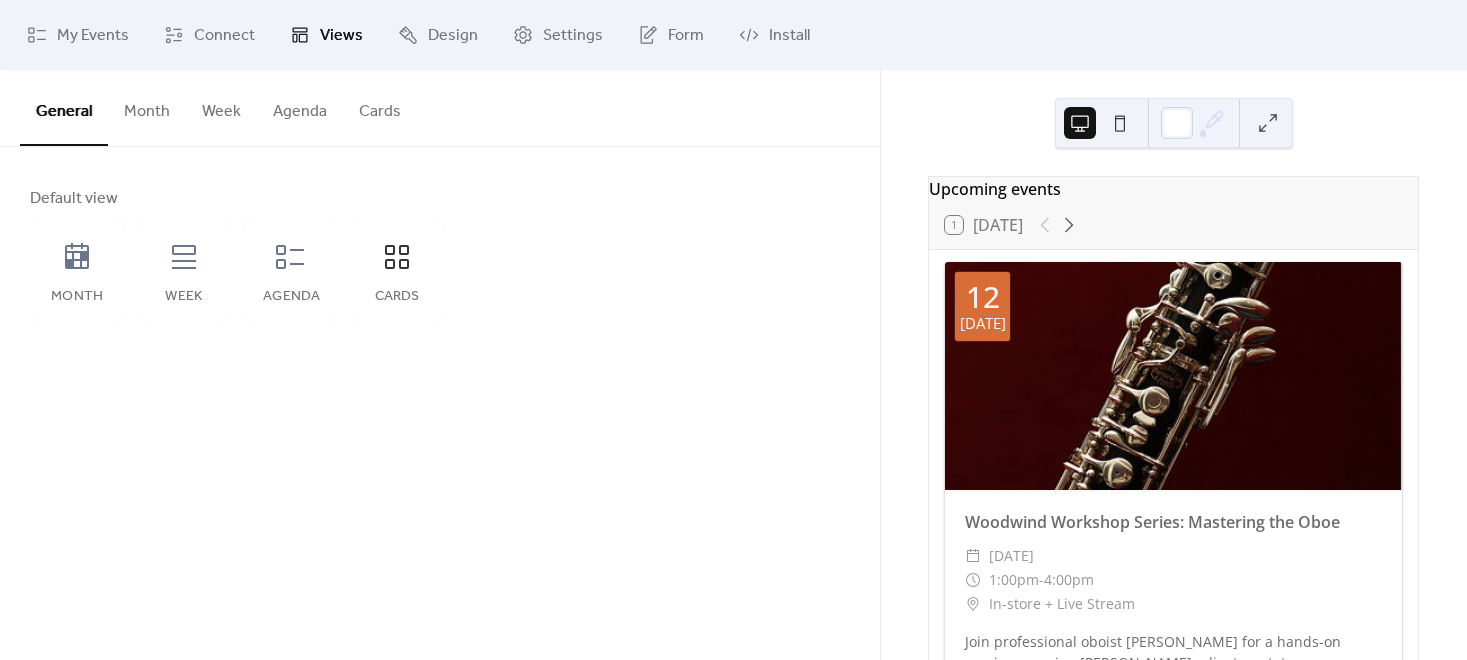 click at bounding box center [1120, 123] 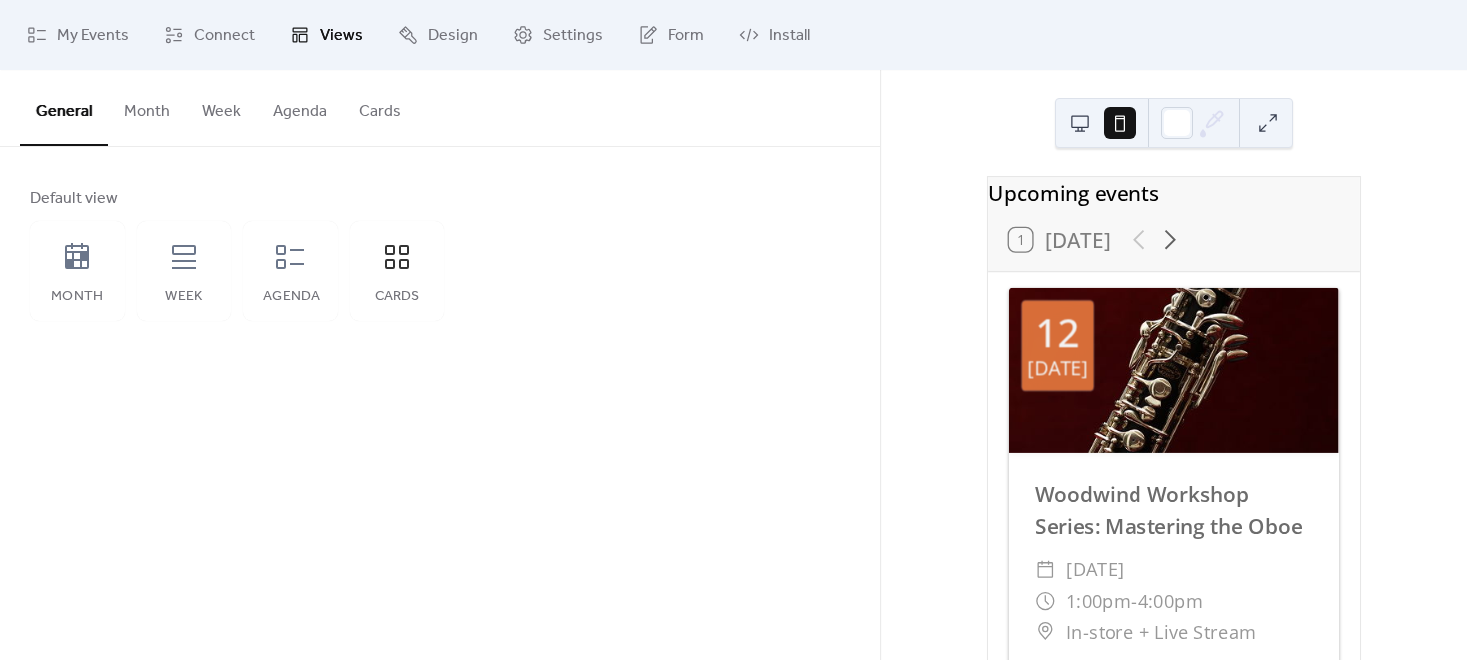 click at bounding box center (1080, 123) 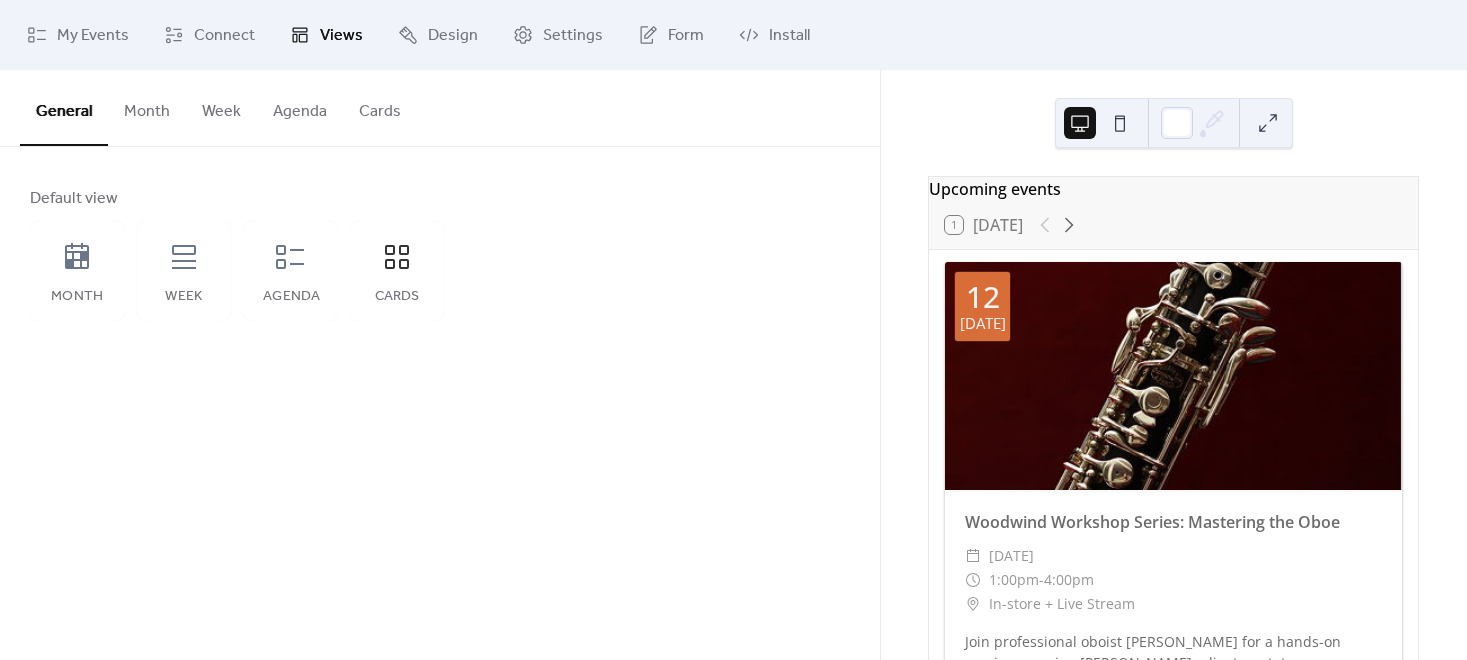 click on "Month" at bounding box center [147, 107] 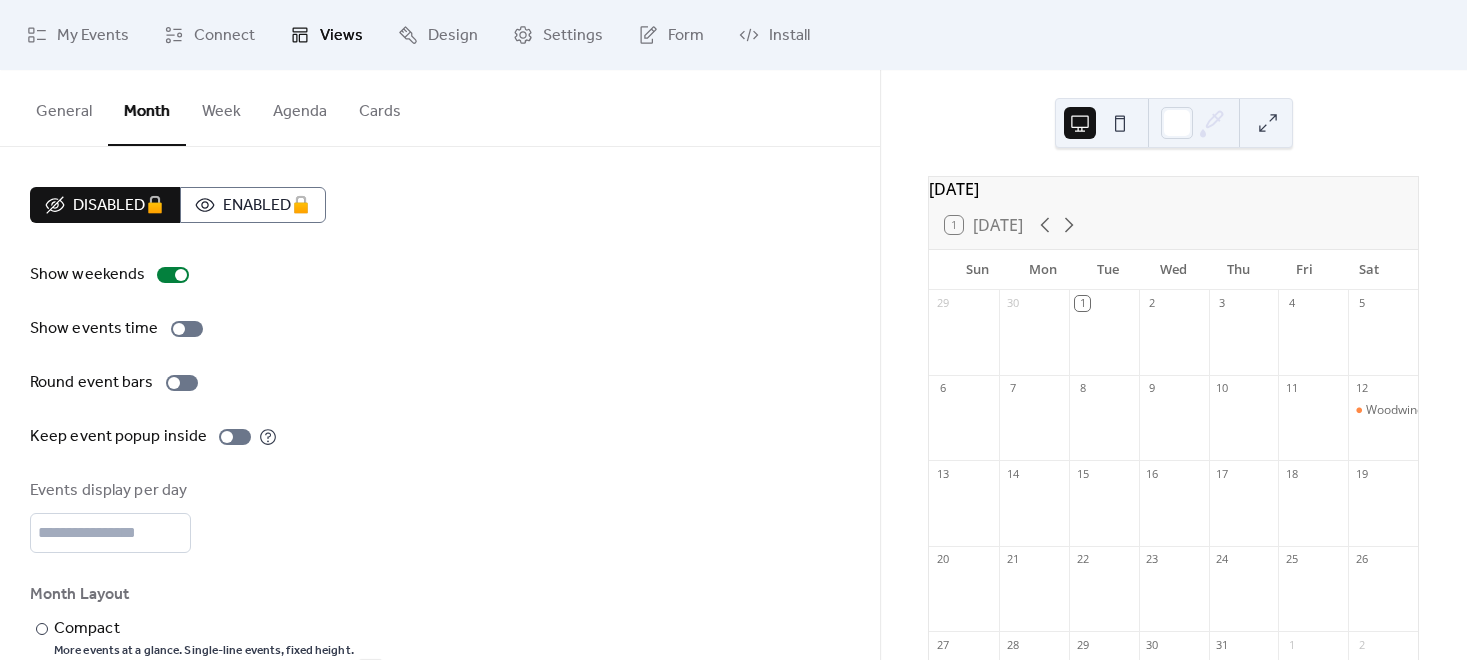 click on "Week" at bounding box center (221, 107) 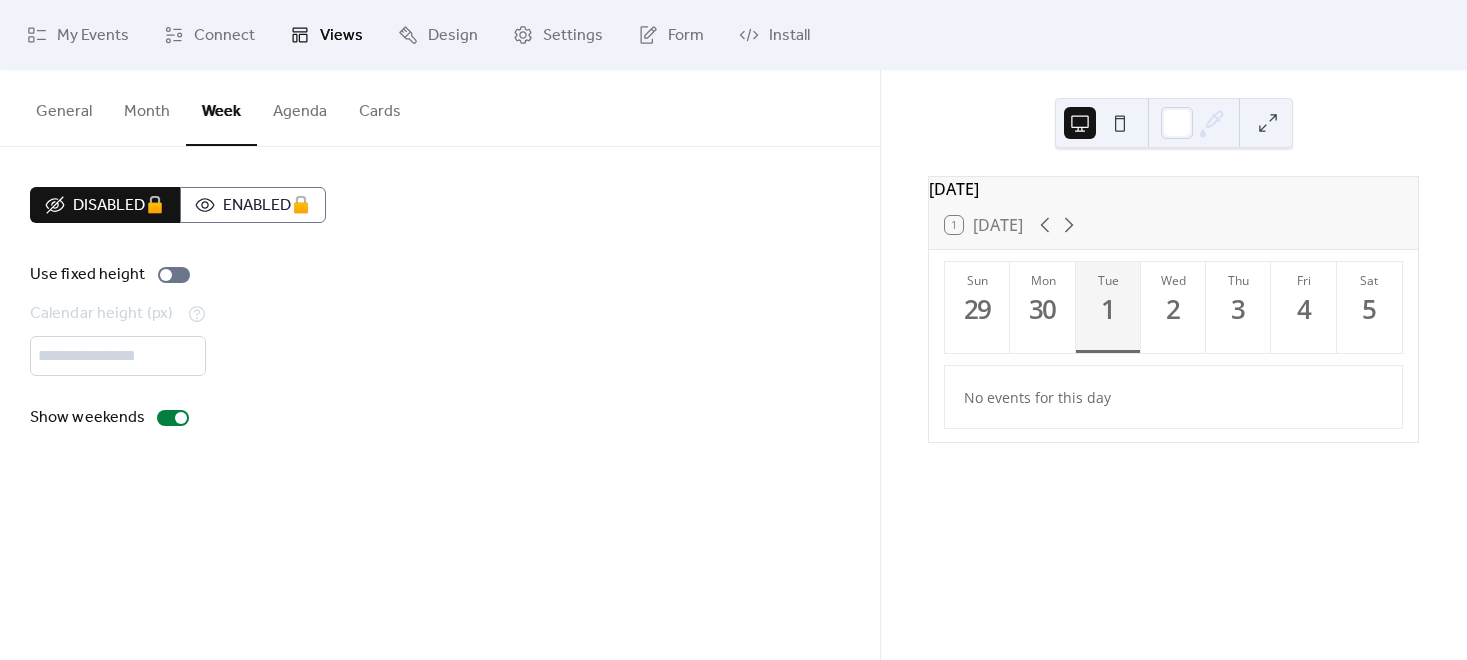 click on "Agenda" at bounding box center [300, 107] 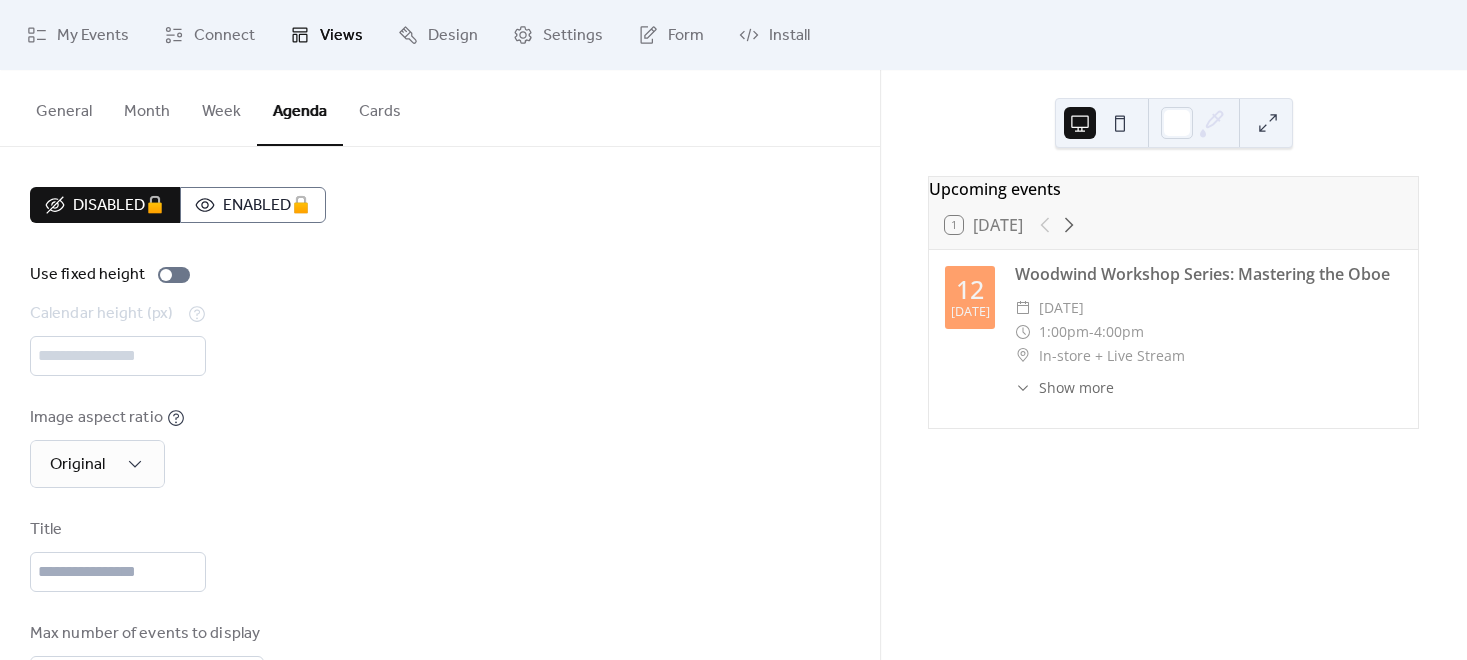 click on "Cards" at bounding box center [380, 107] 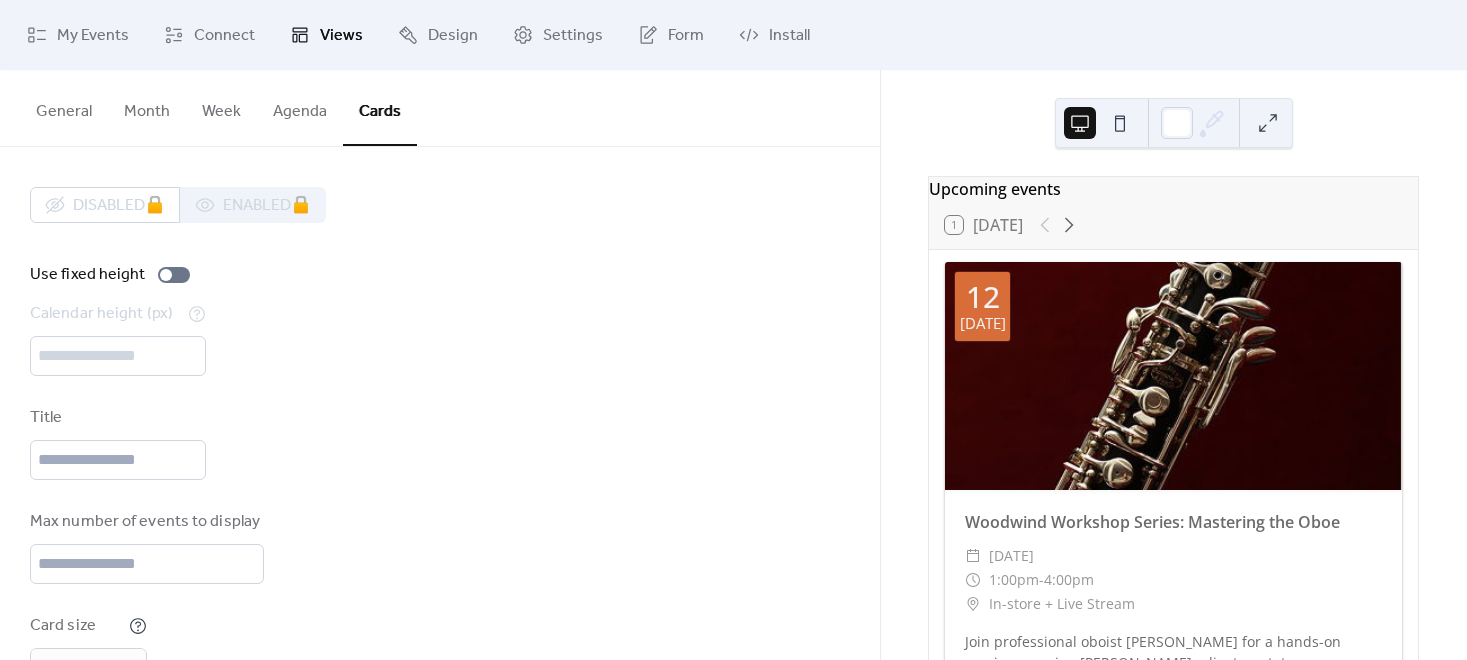 click on "General" at bounding box center (64, 107) 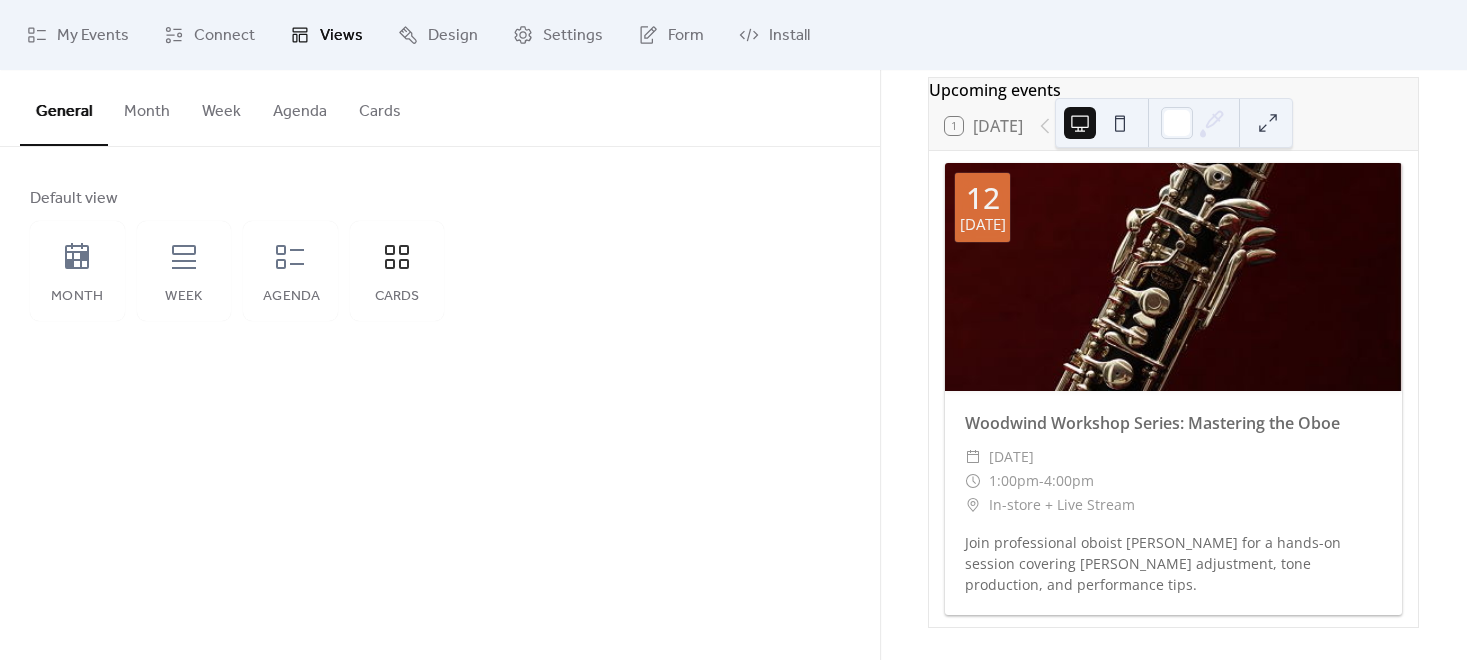 scroll, scrollTop: 107, scrollLeft: 0, axis: vertical 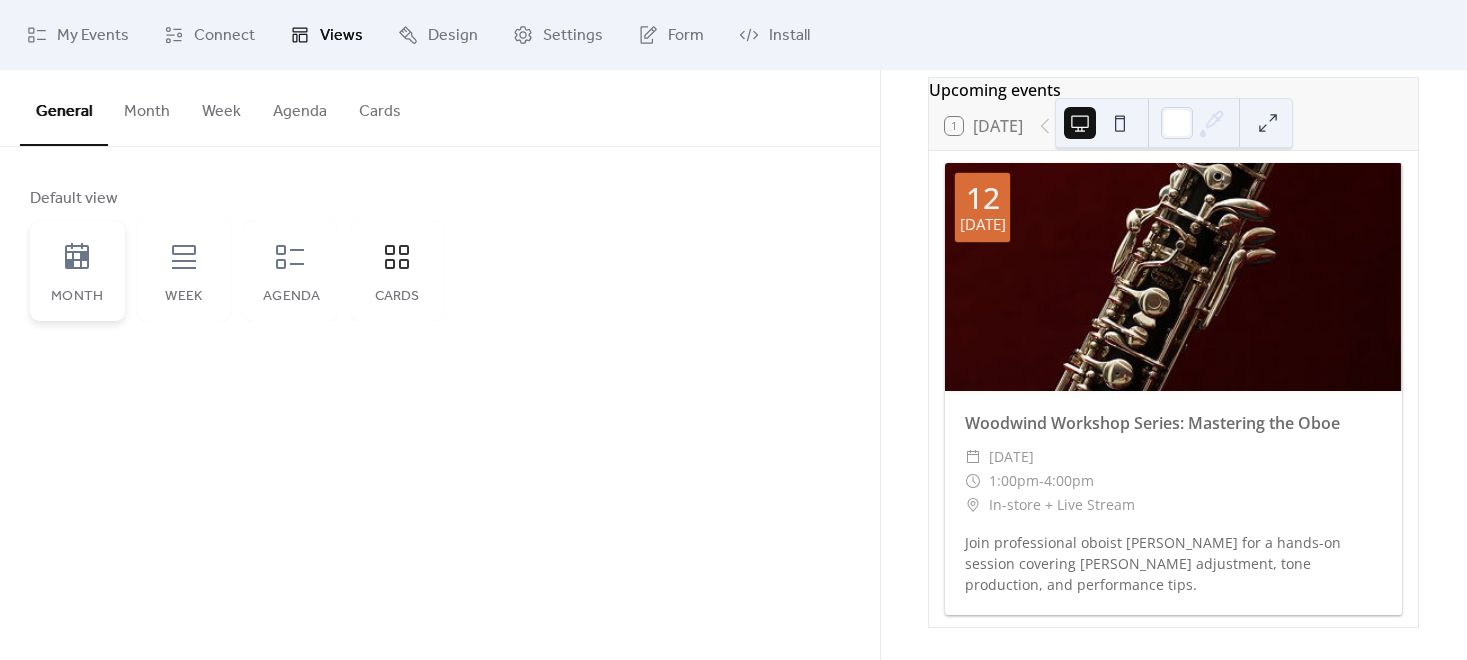 click on "Month" at bounding box center [77, 271] 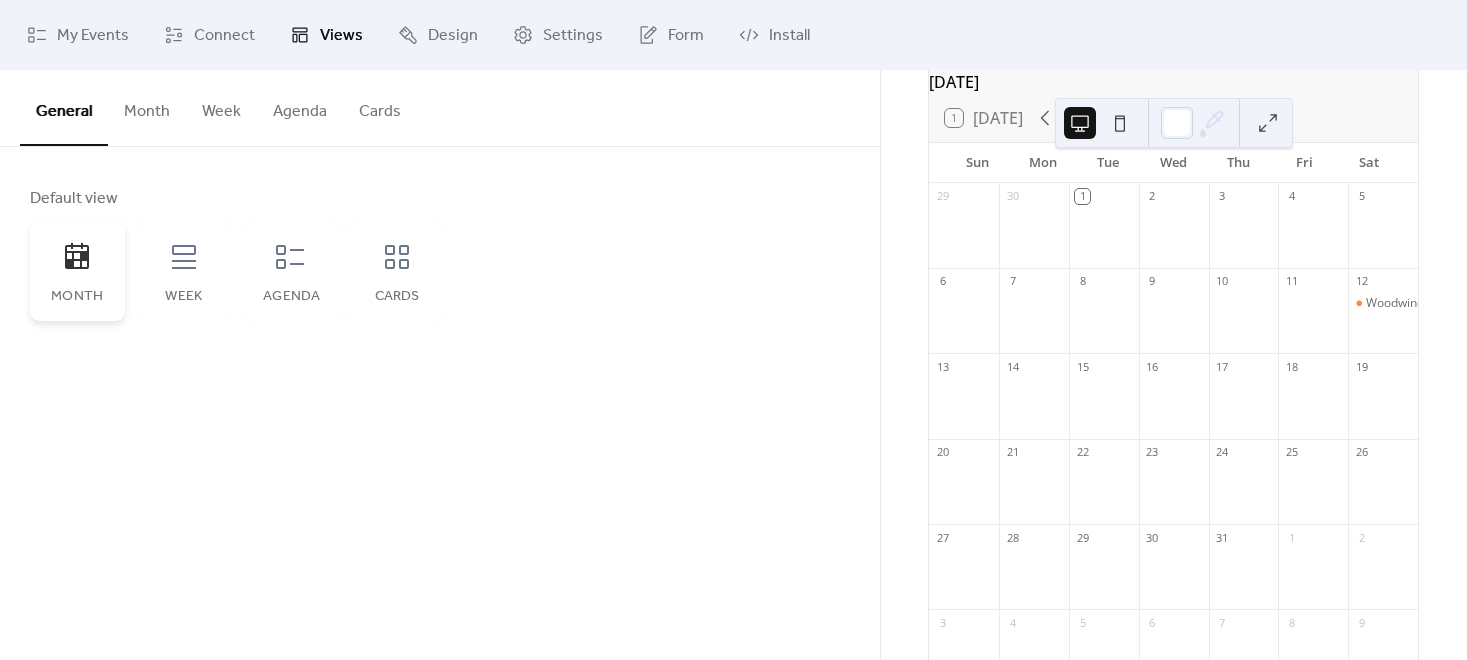 scroll, scrollTop: 0, scrollLeft: 0, axis: both 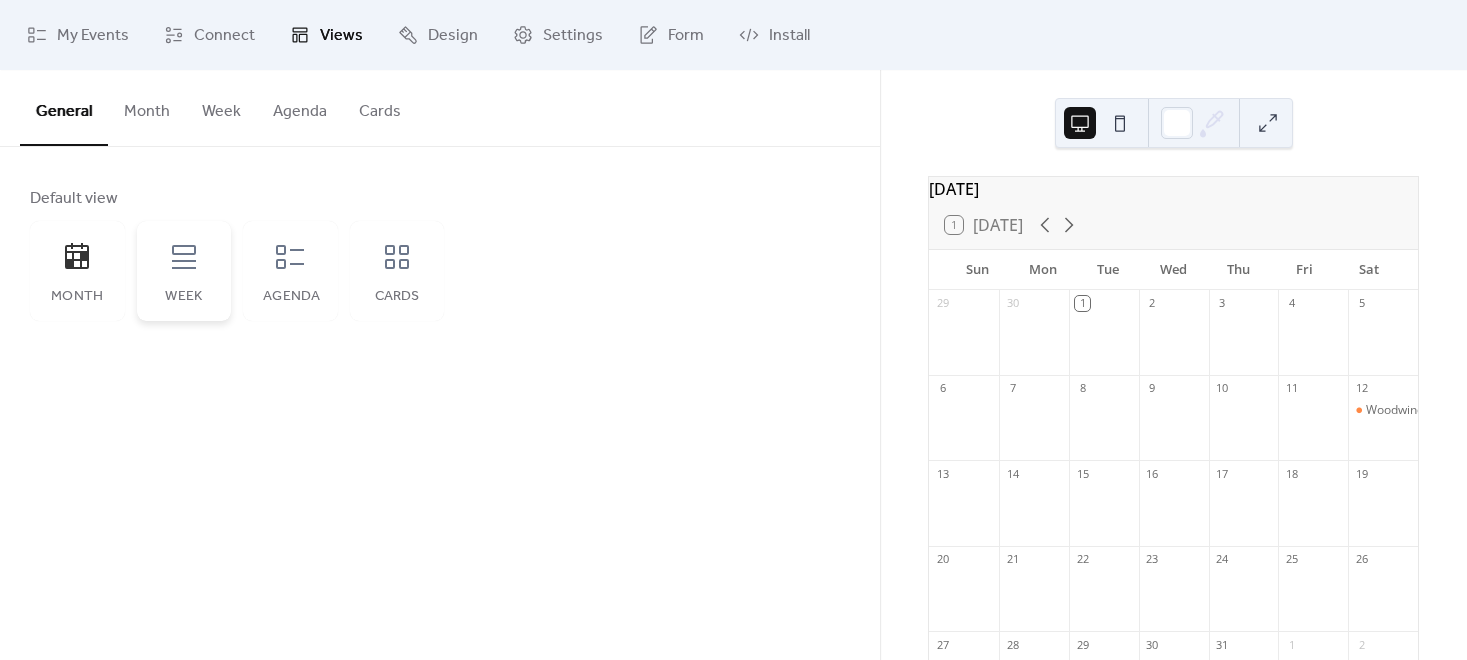 click 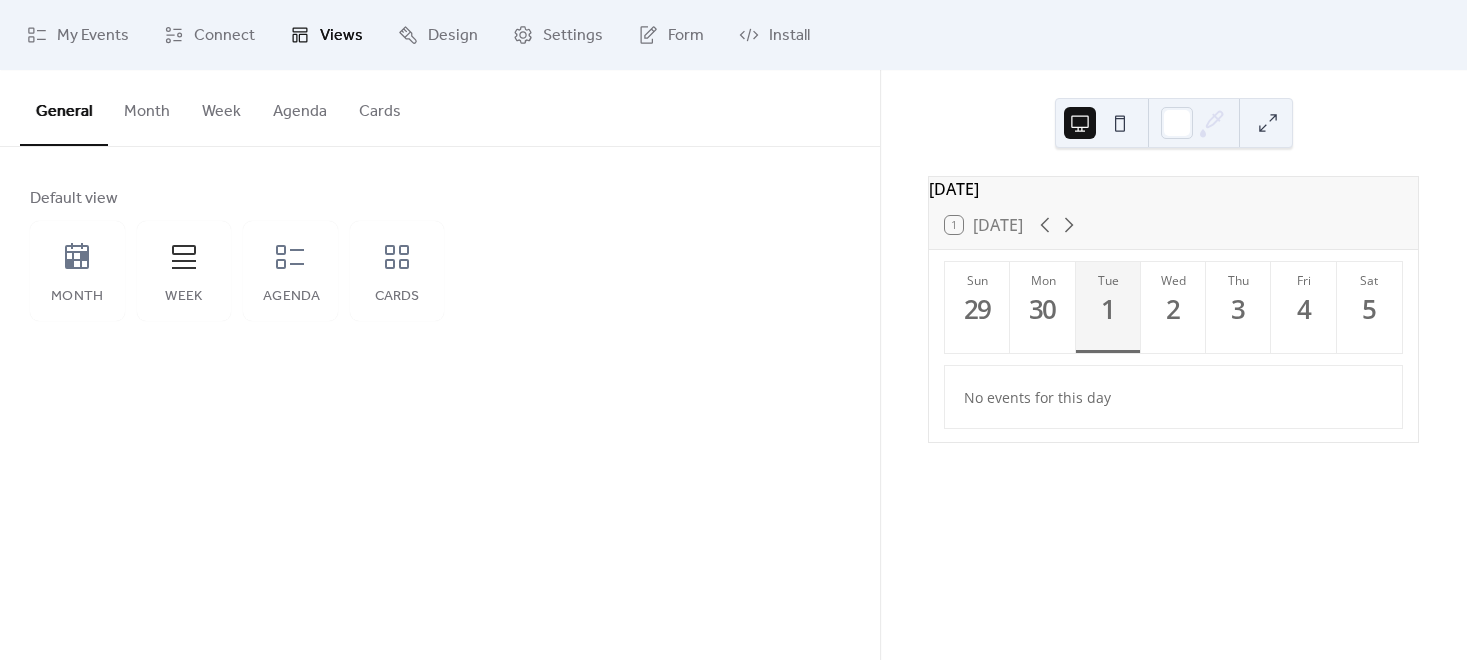 drag, startPoint x: 369, startPoint y: 262, endPoint x: 455, endPoint y: 237, distance: 89.560036 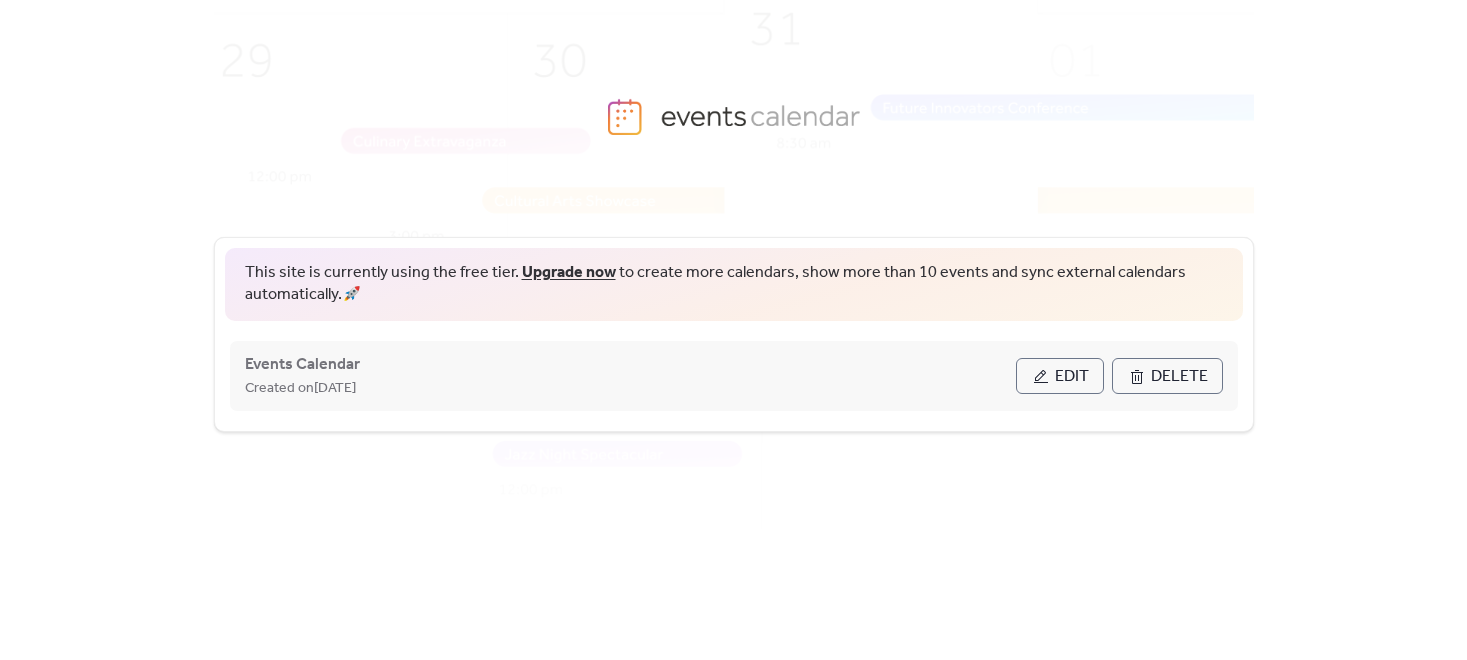 click on "Edit" at bounding box center [1072, 377] 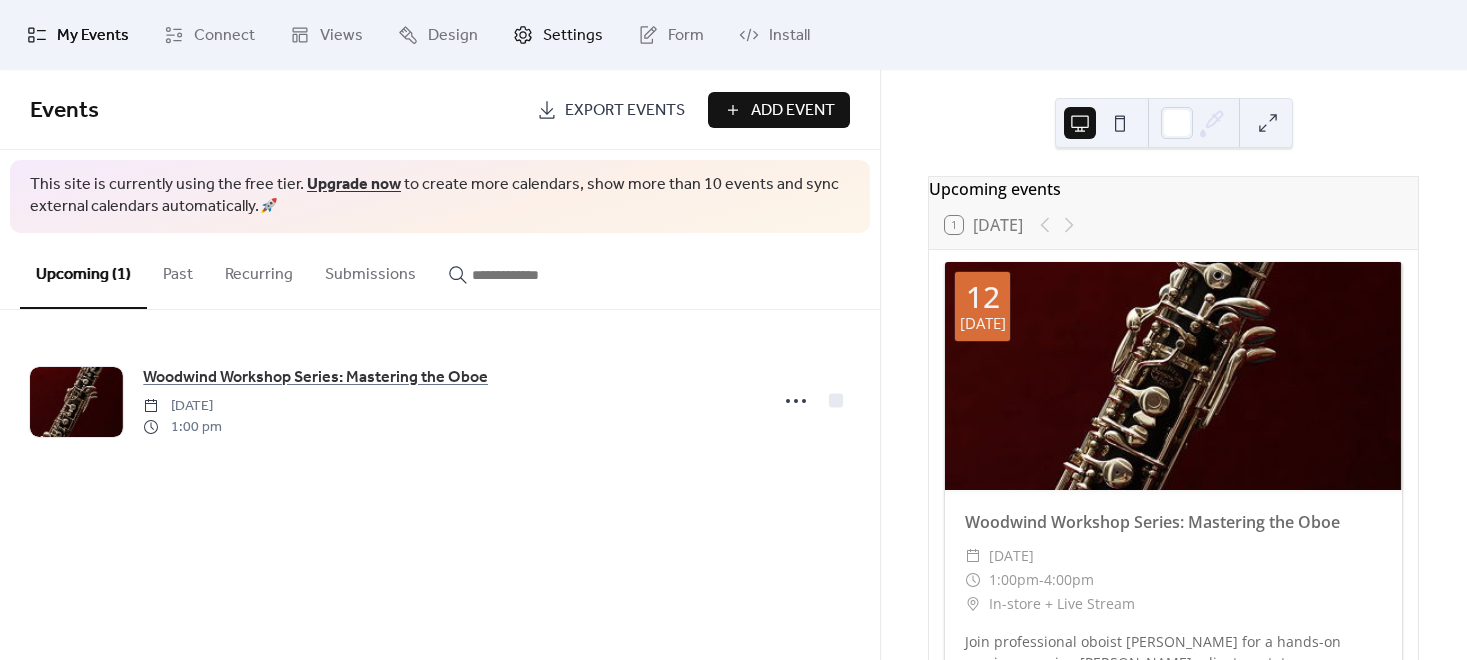click 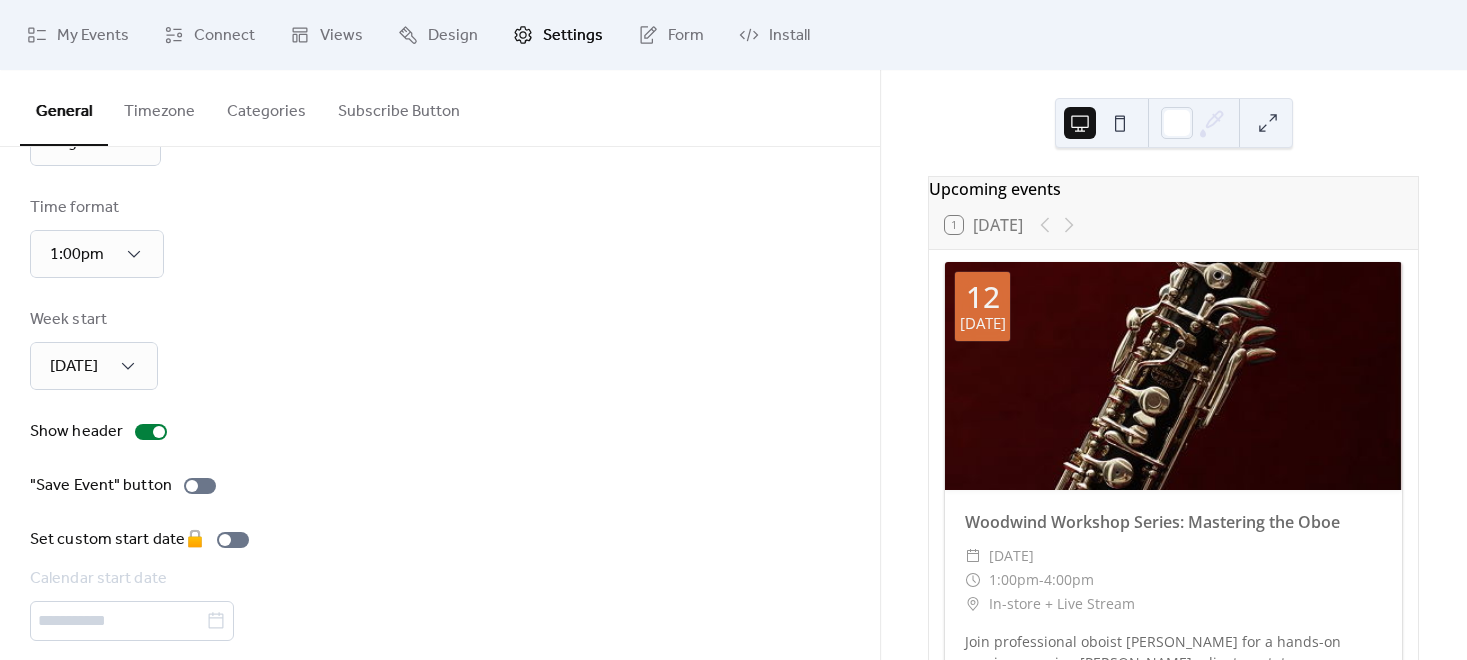 scroll, scrollTop: 111, scrollLeft: 0, axis: vertical 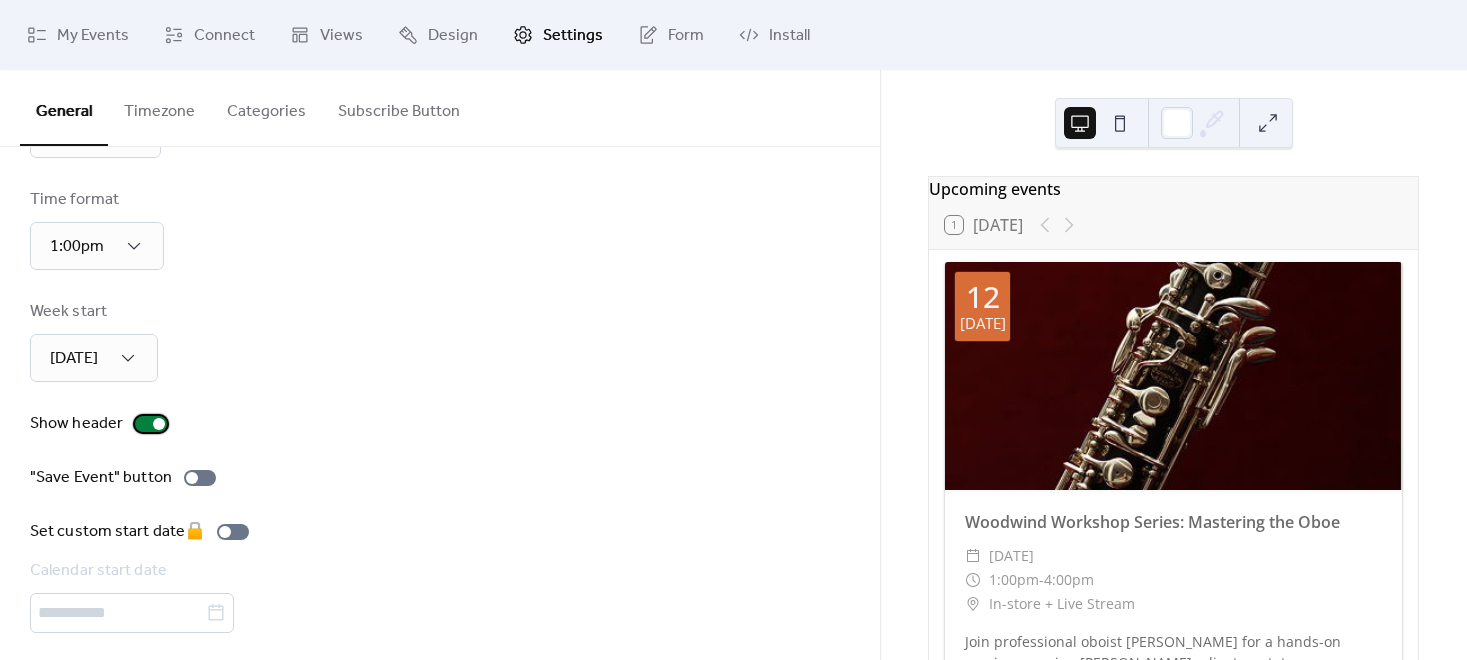 click at bounding box center [151, 424] 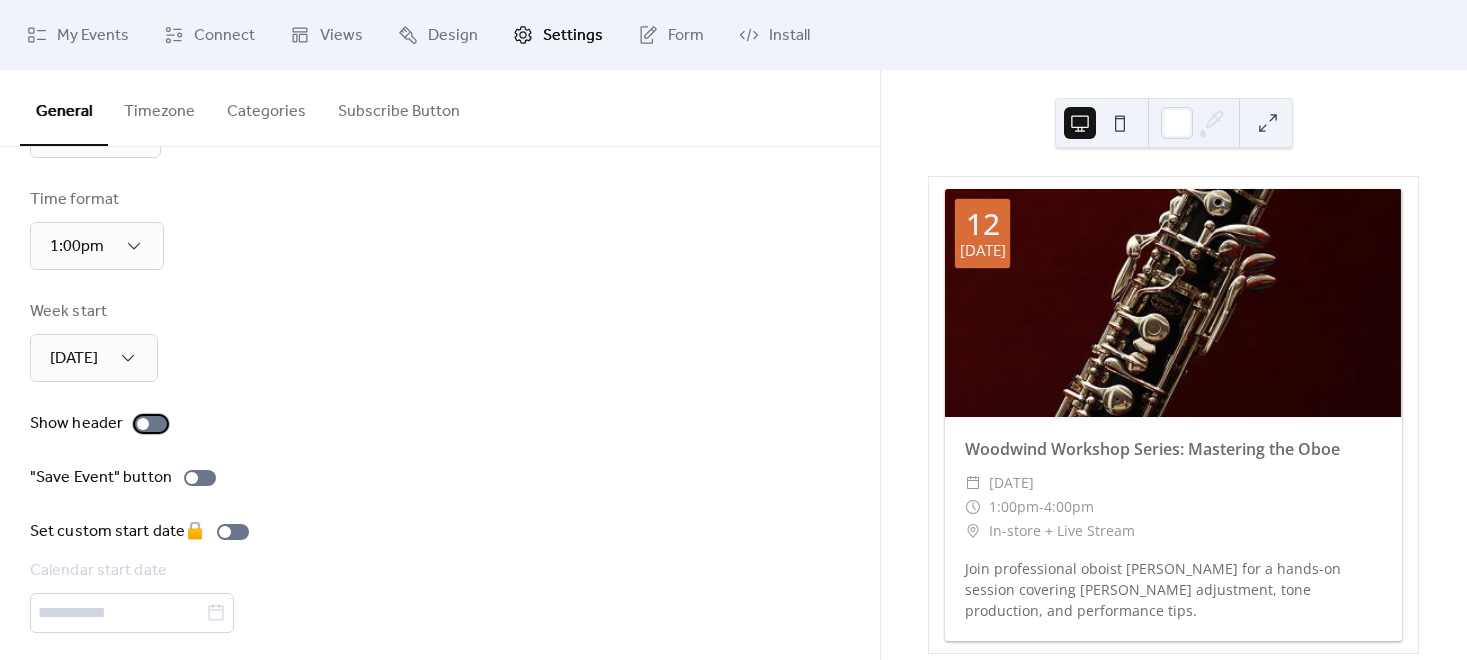 click at bounding box center [151, 424] 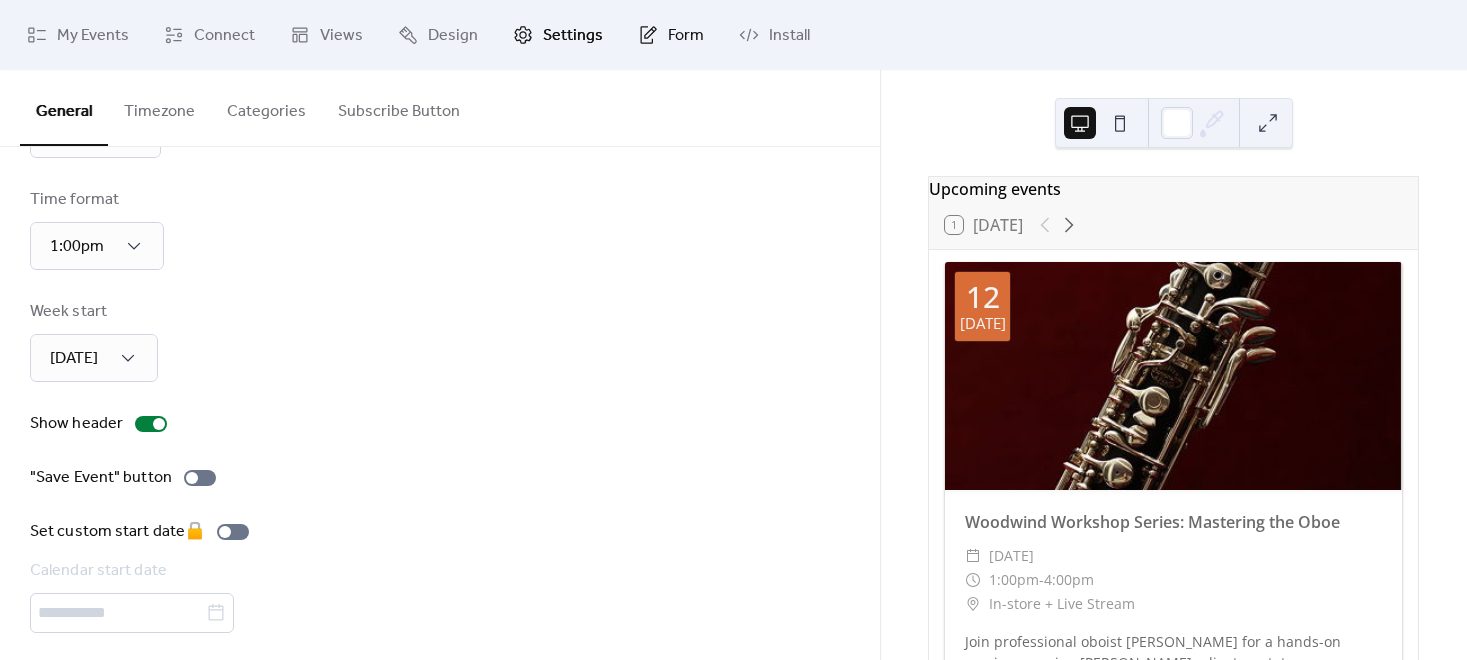 click on "Form" at bounding box center (686, 36) 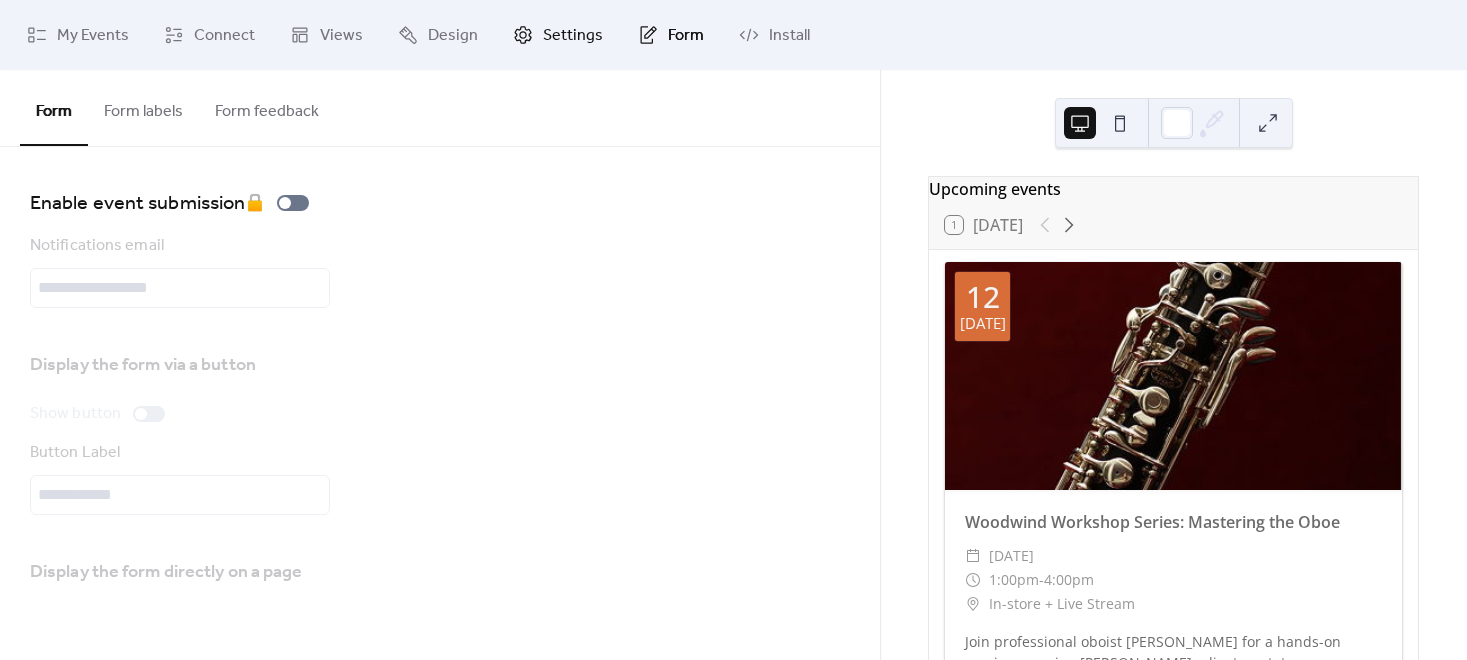 click on "Settings" at bounding box center (573, 36) 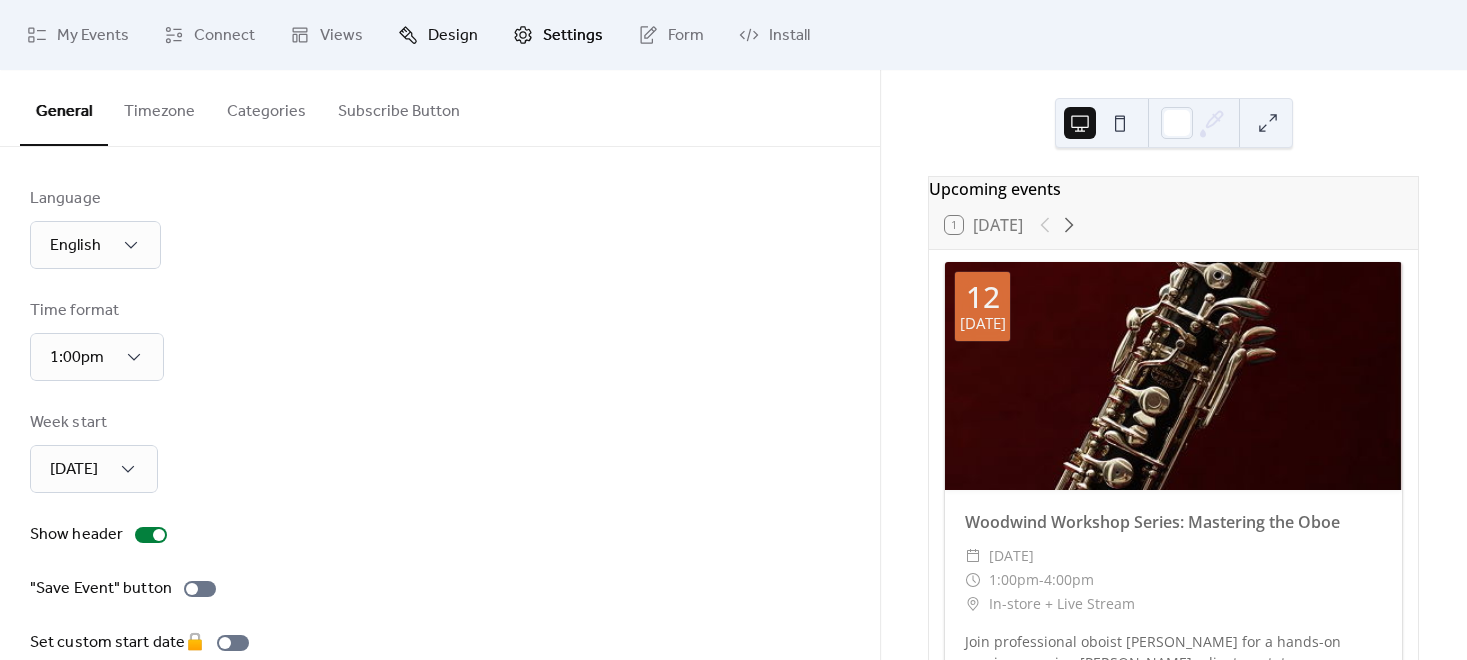 click on "Design" at bounding box center [453, 36] 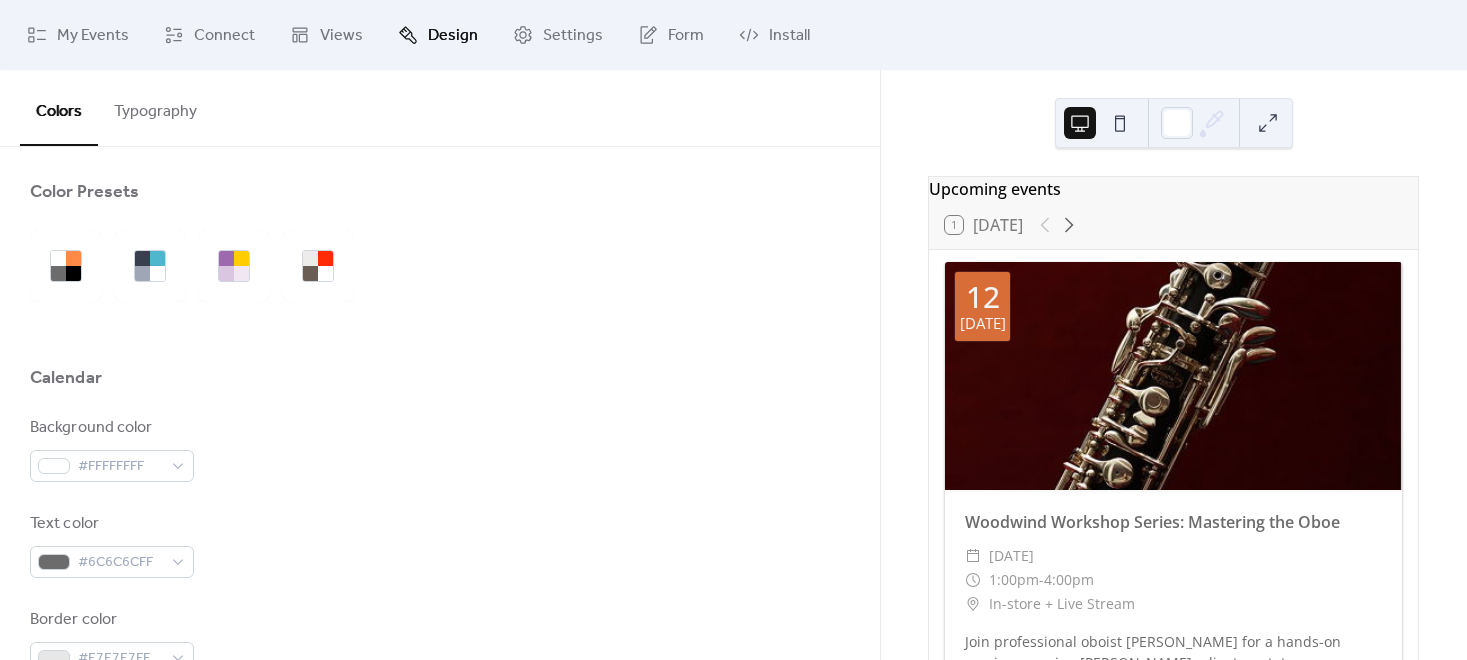 scroll, scrollTop: 0, scrollLeft: 0, axis: both 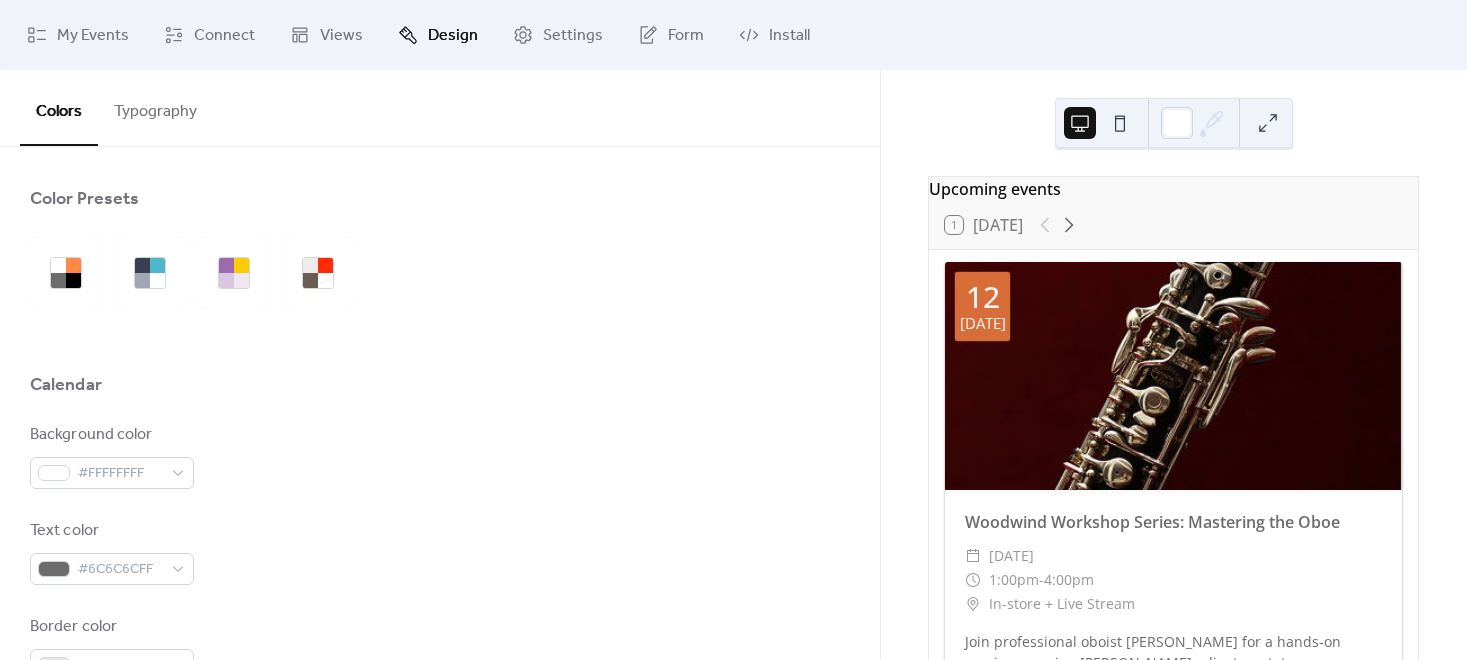 click on "Typography" at bounding box center [155, 107] 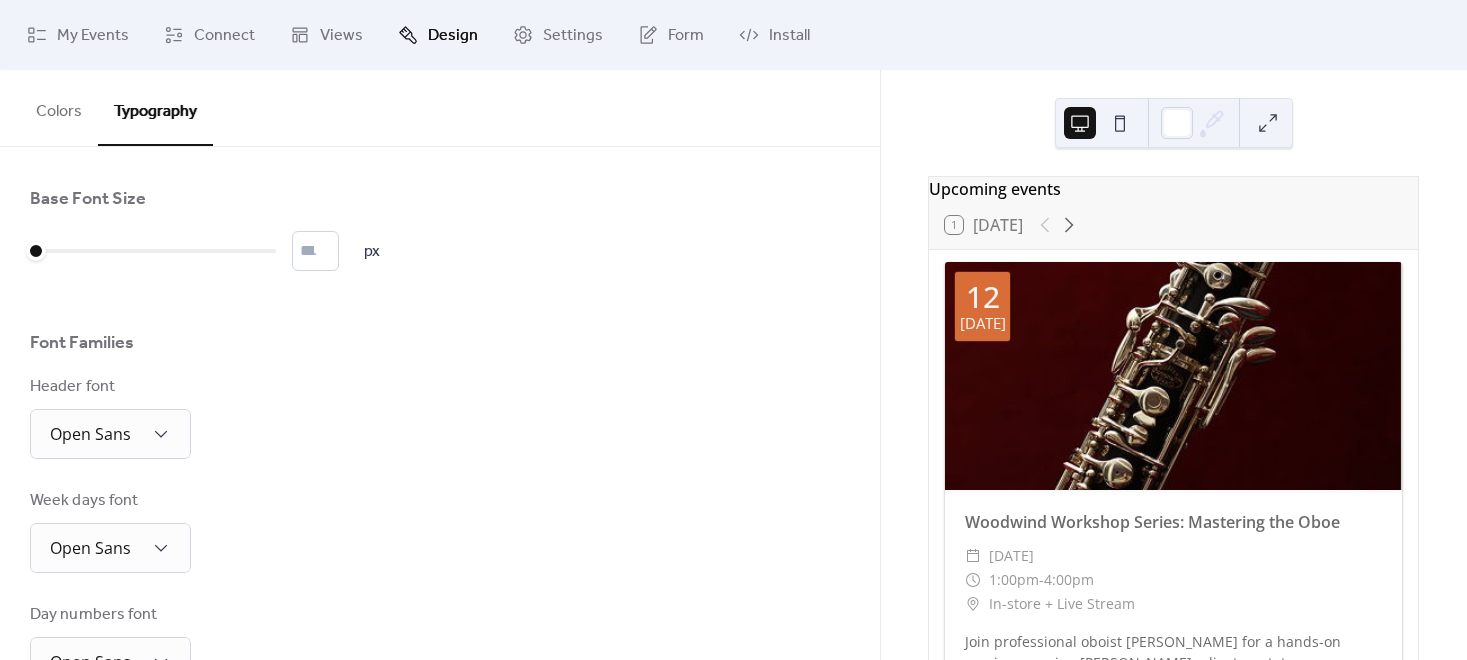 type 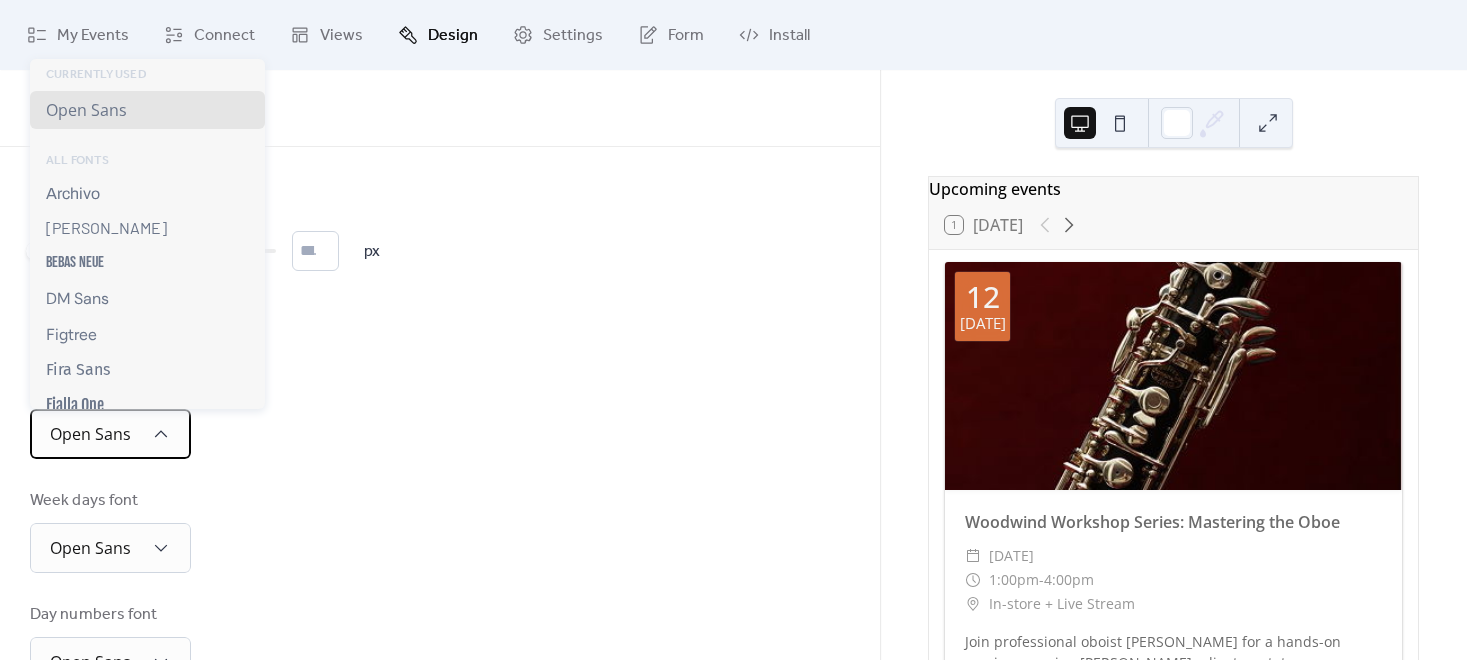 click on "Open Sans" at bounding box center (110, 434) 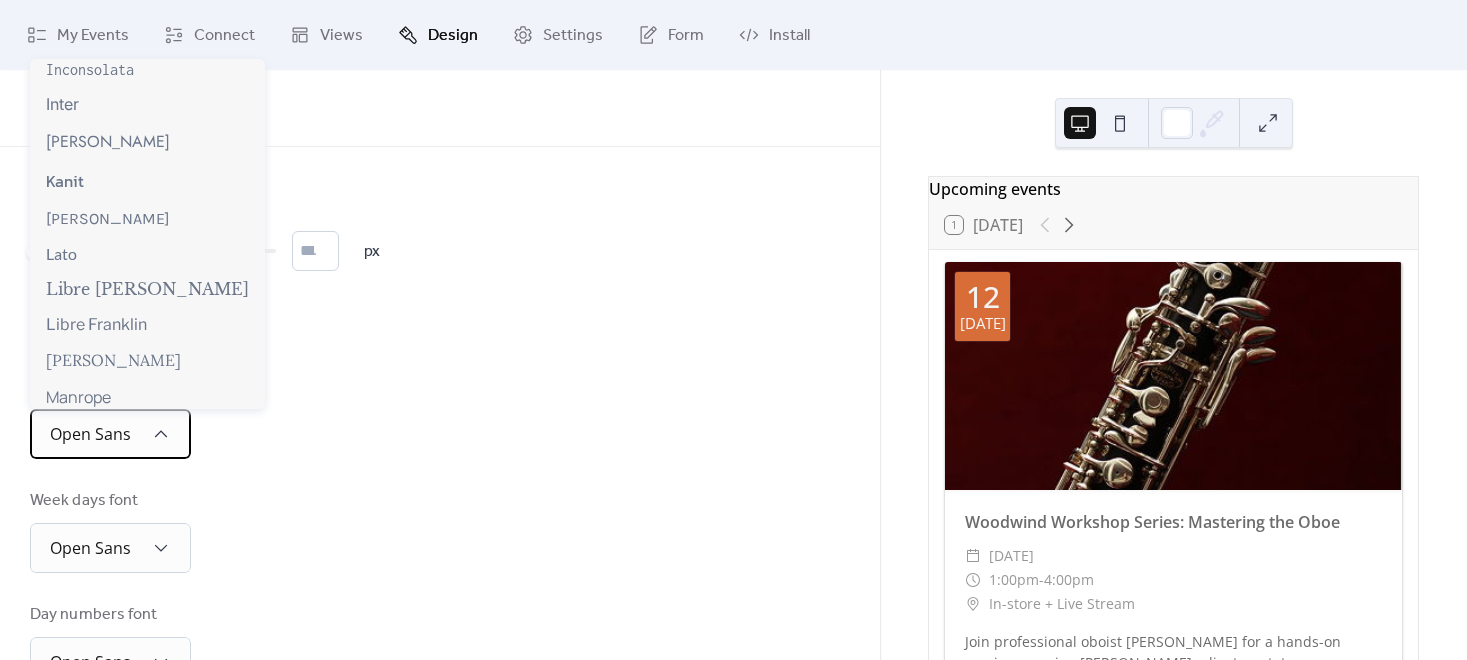 scroll, scrollTop: 444, scrollLeft: 0, axis: vertical 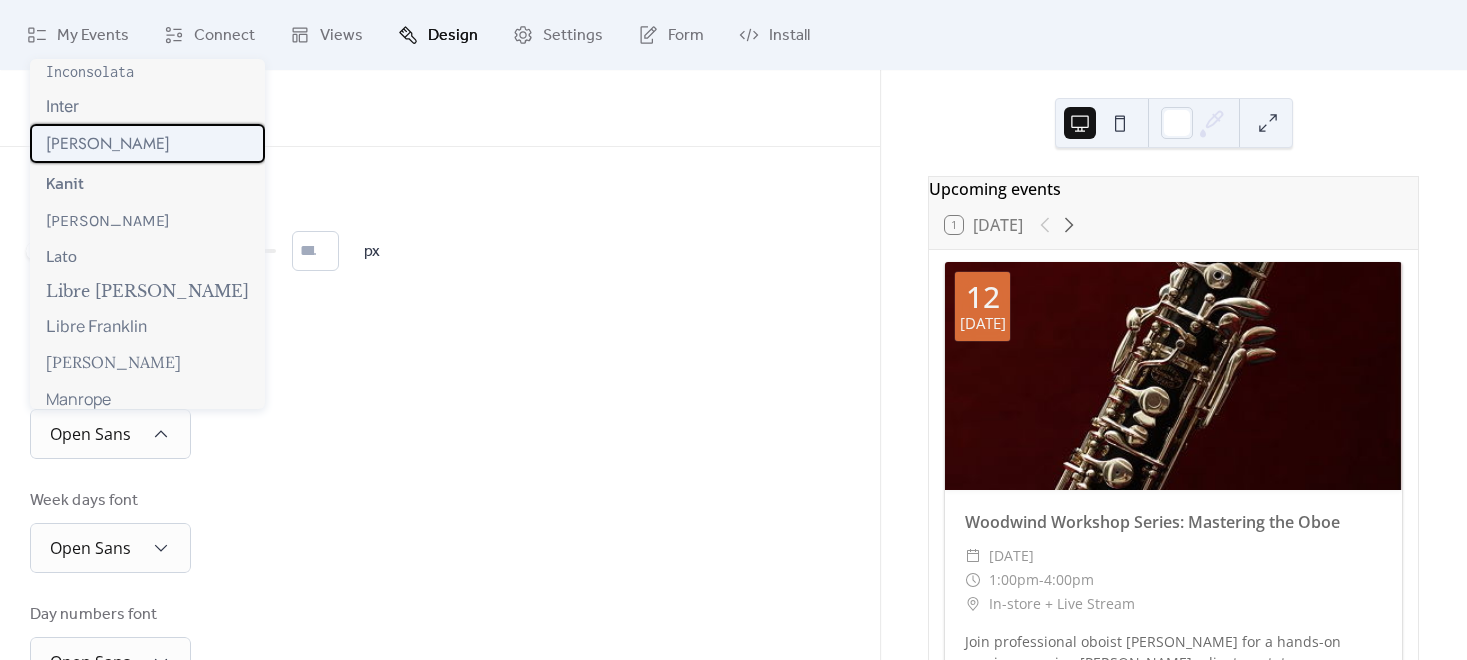 click on "[PERSON_NAME]" at bounding box center [147, 143] 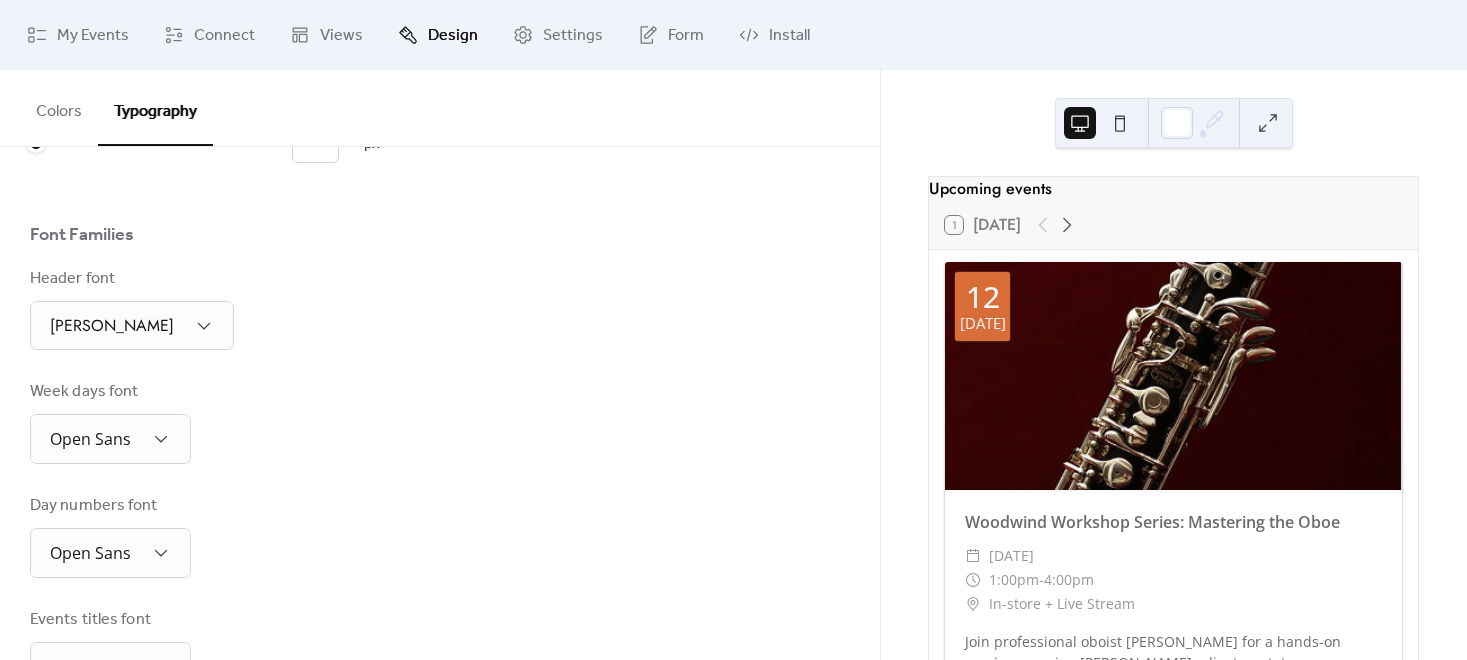 scroll, scrollTop: 111, scrollLeft: 0, axis: vertical 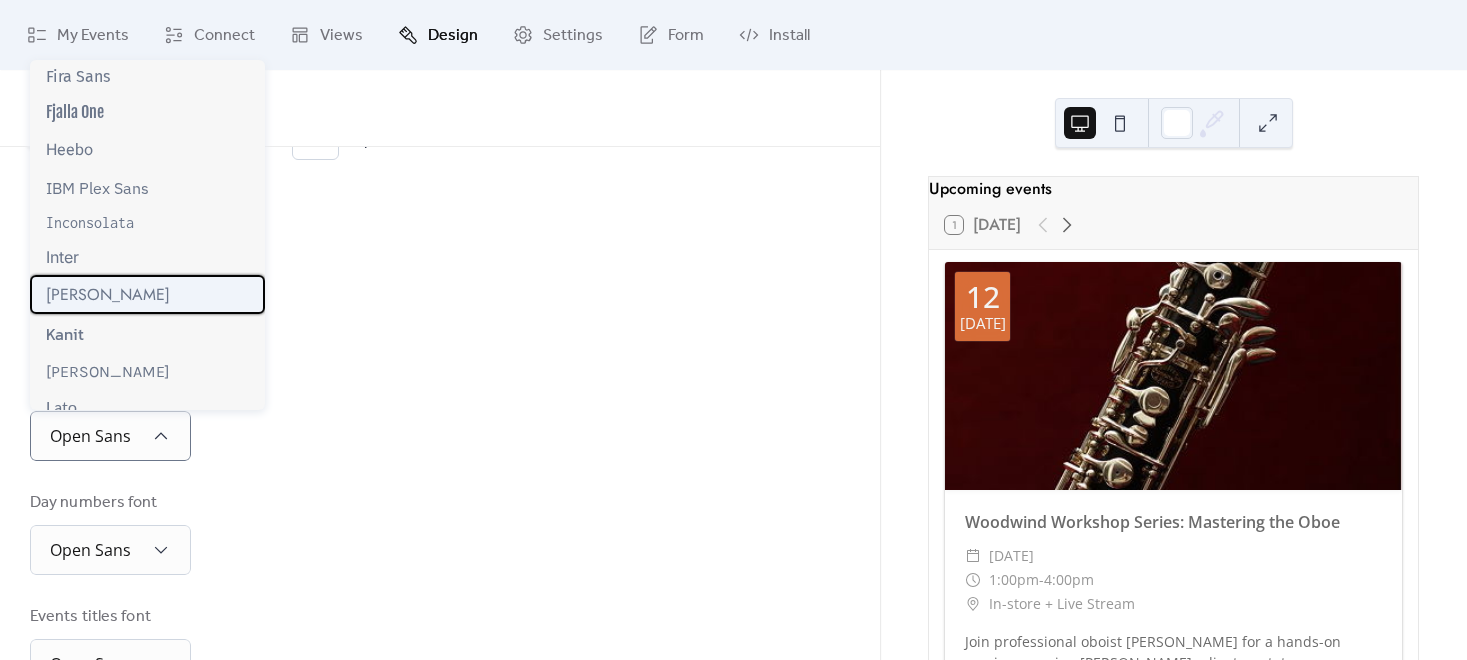 click on "[PERSON_NAME]" at bounding box center [147, 294] 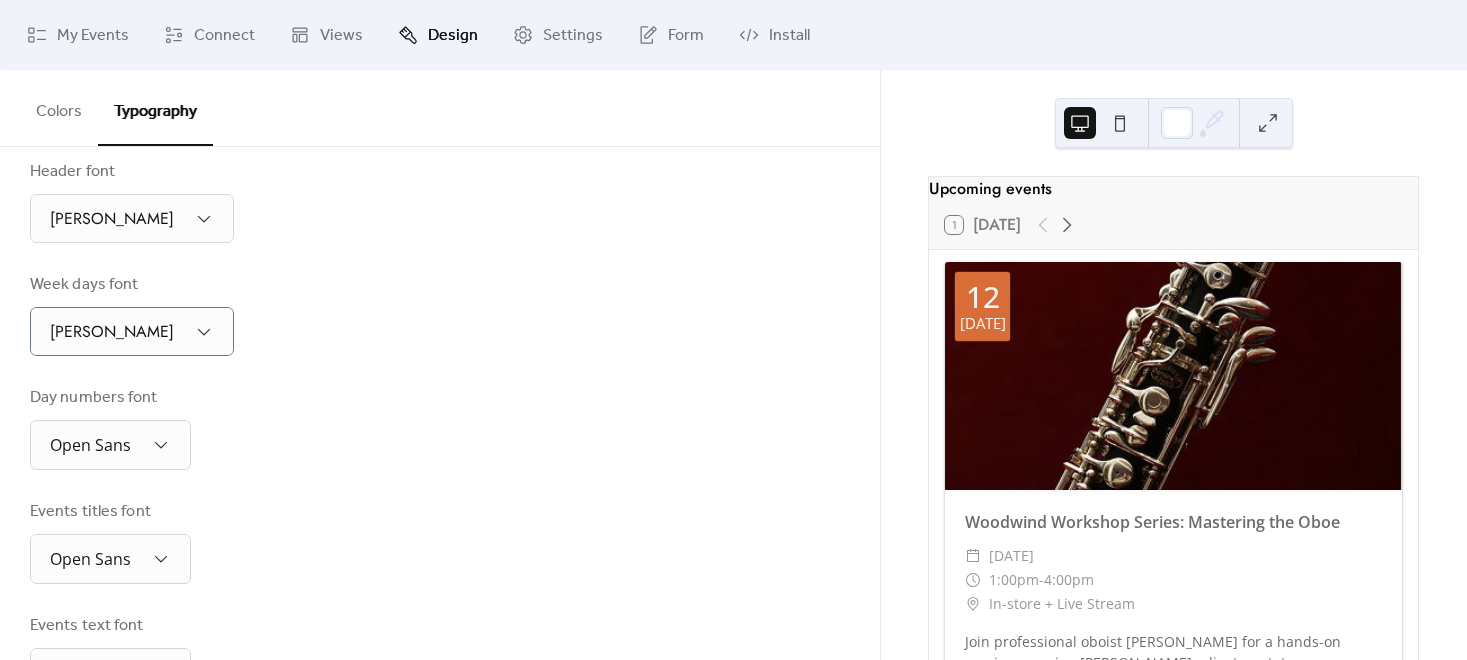 scroll, scrollTop: 222, scrollLeft: 0, axis: vertical 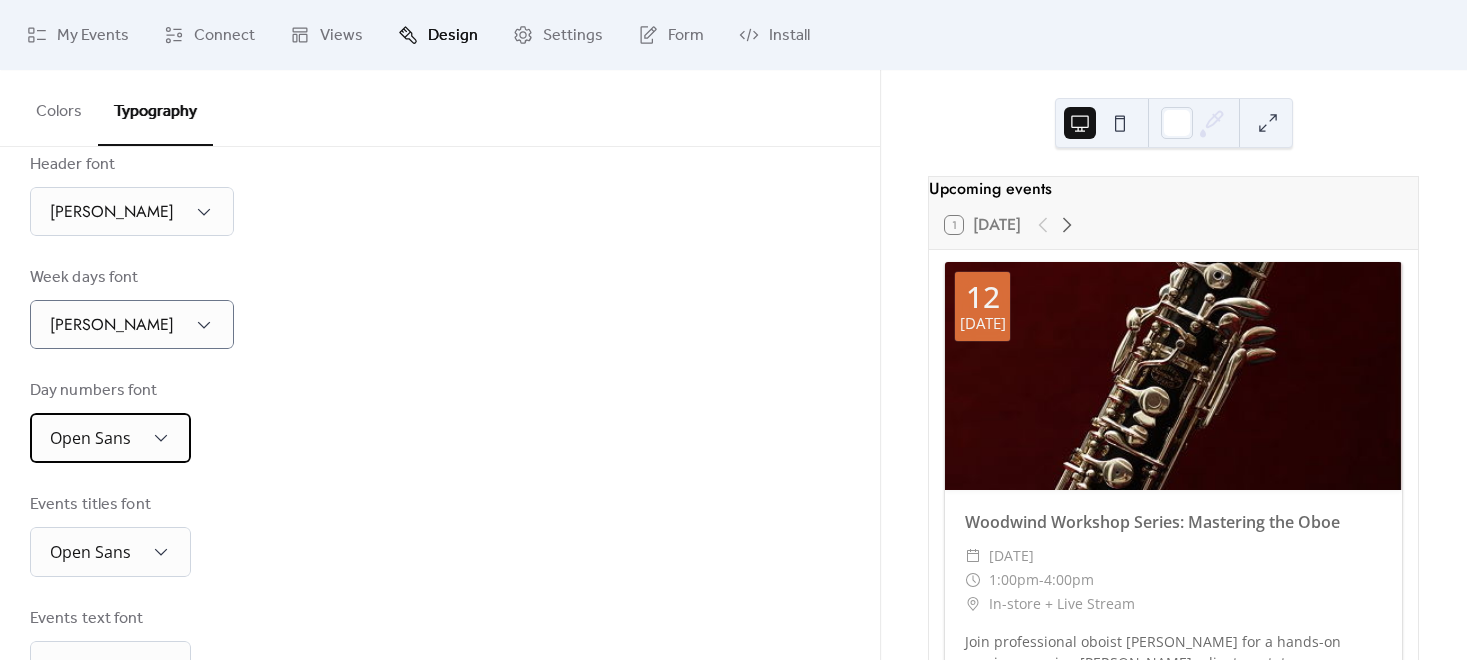 click on "Open Sans" at bounding box center [110, 438] 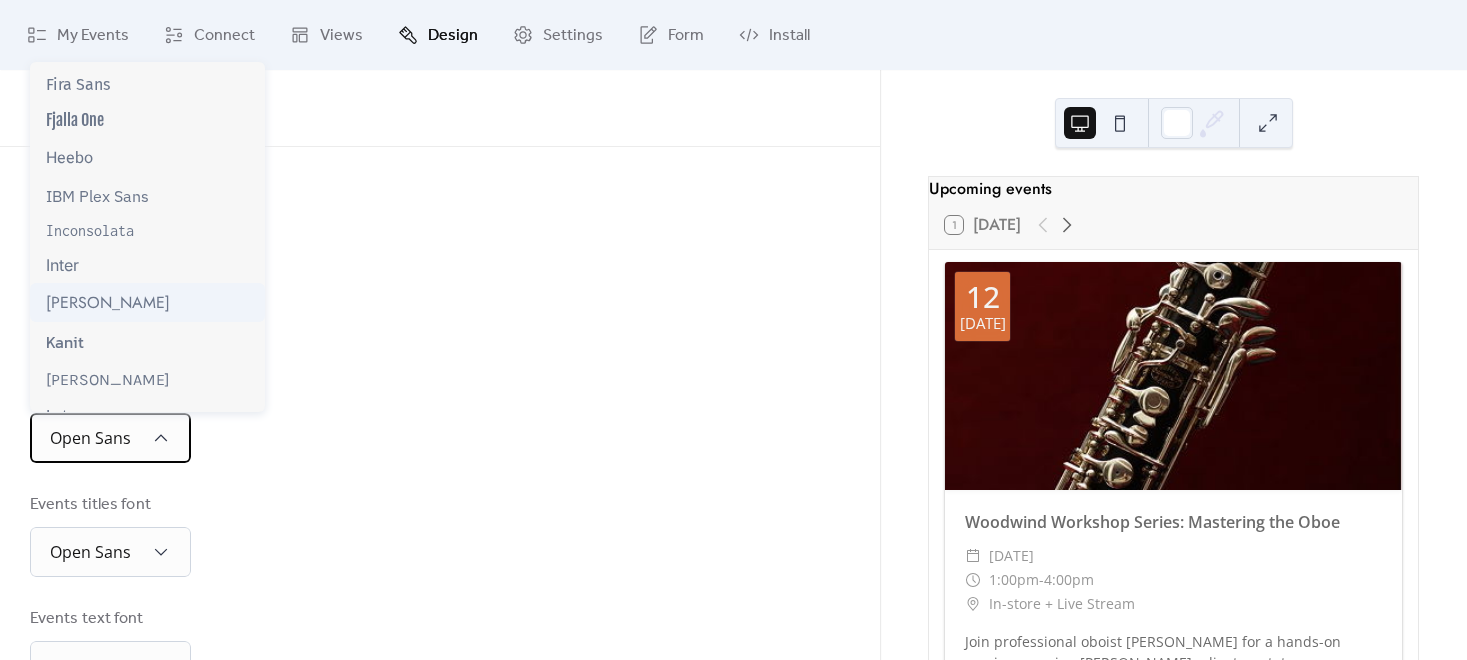 scroll, scrollTop: 333, scrollLeft: 0, axis: vertical 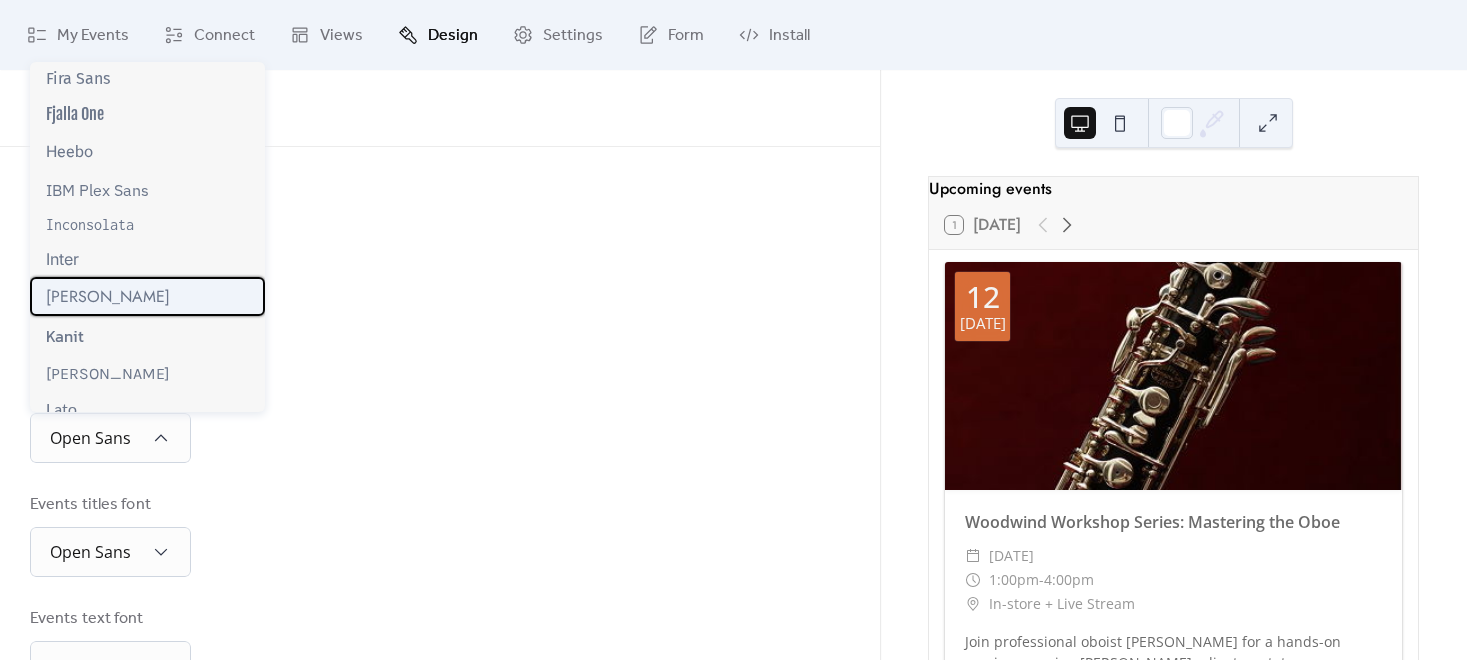 click on "[PERSON_NAME]" at bounding box center (147, 296) 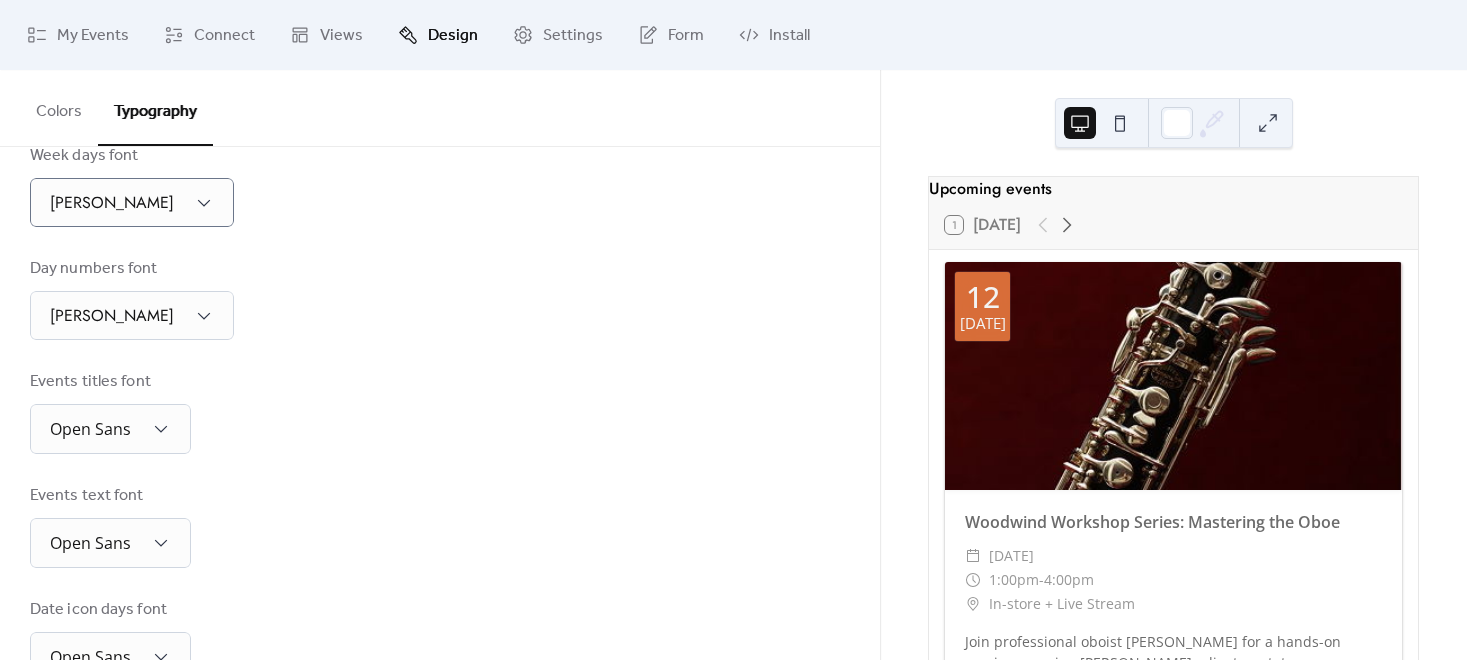 scroll, scrollTop: 444, scrollLeft: 0, axis: vertical 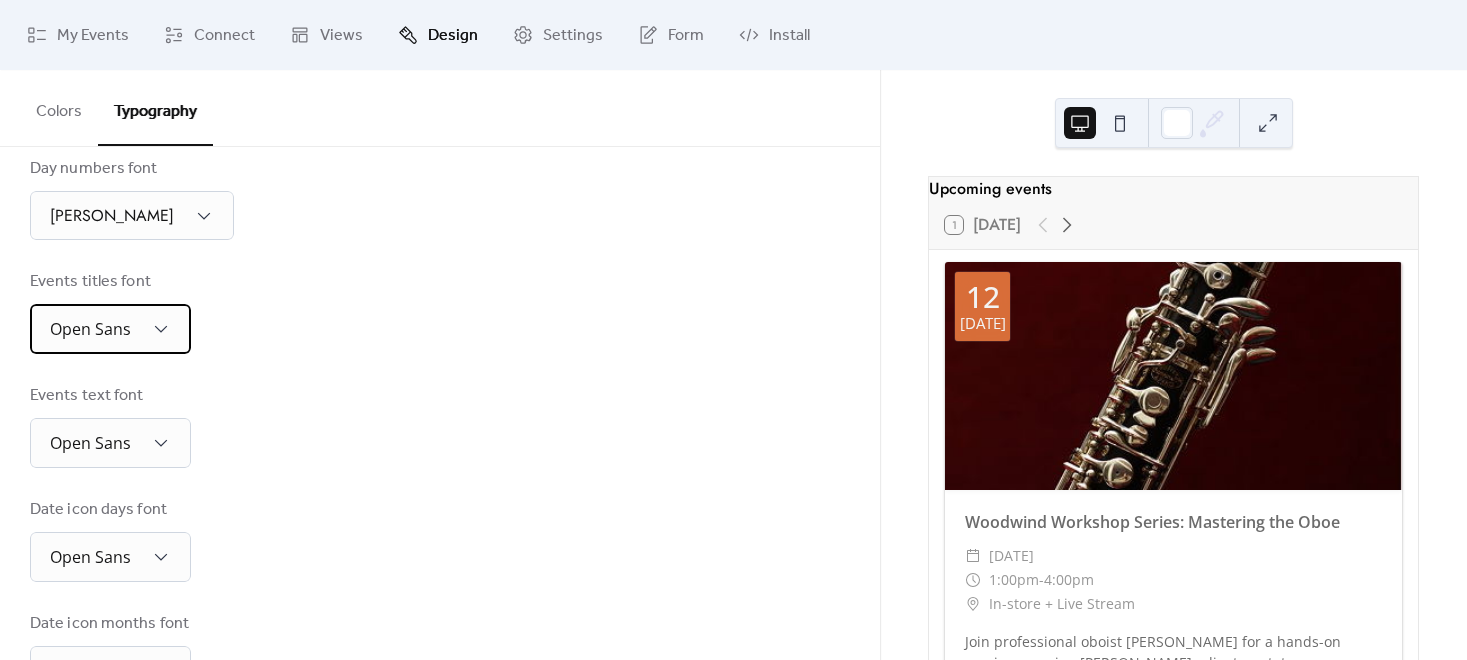 click on "Open Sans" at bounding box center [110, 329] 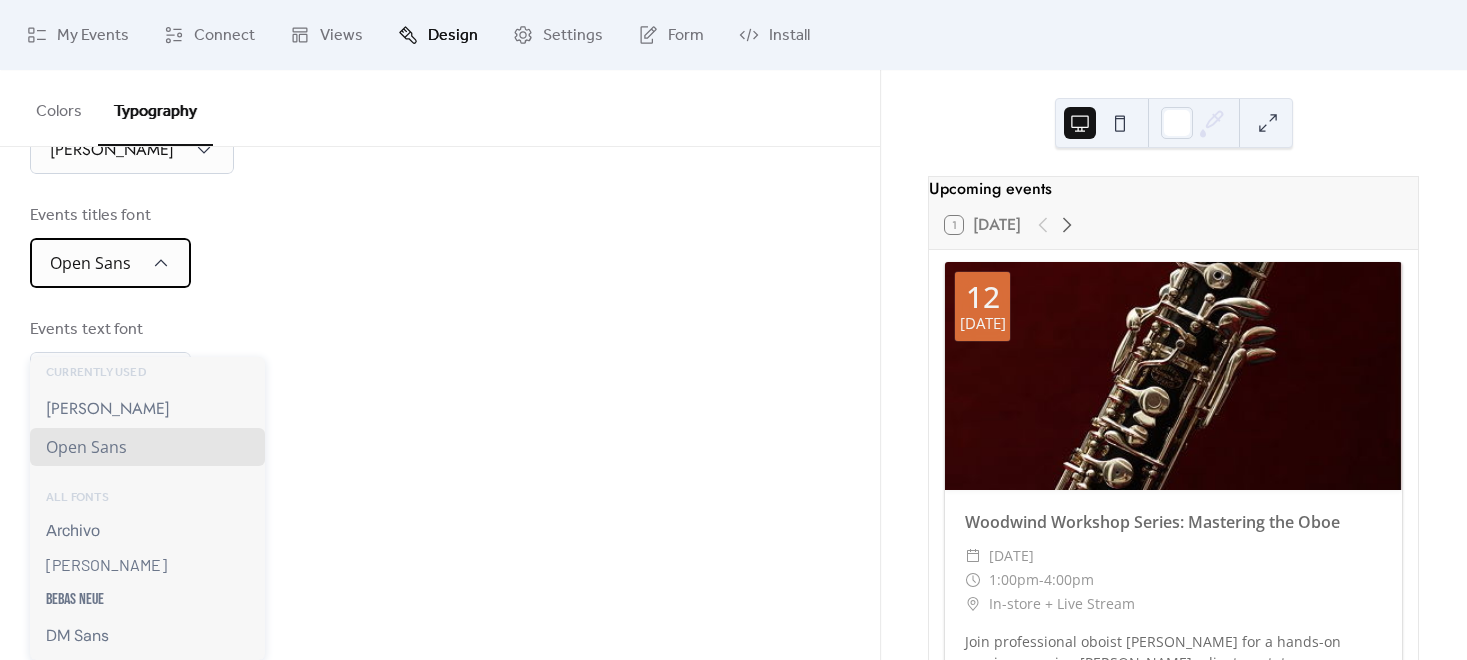 scroll, scrollTop: 518, scrollLeft: 0, axis: vertical 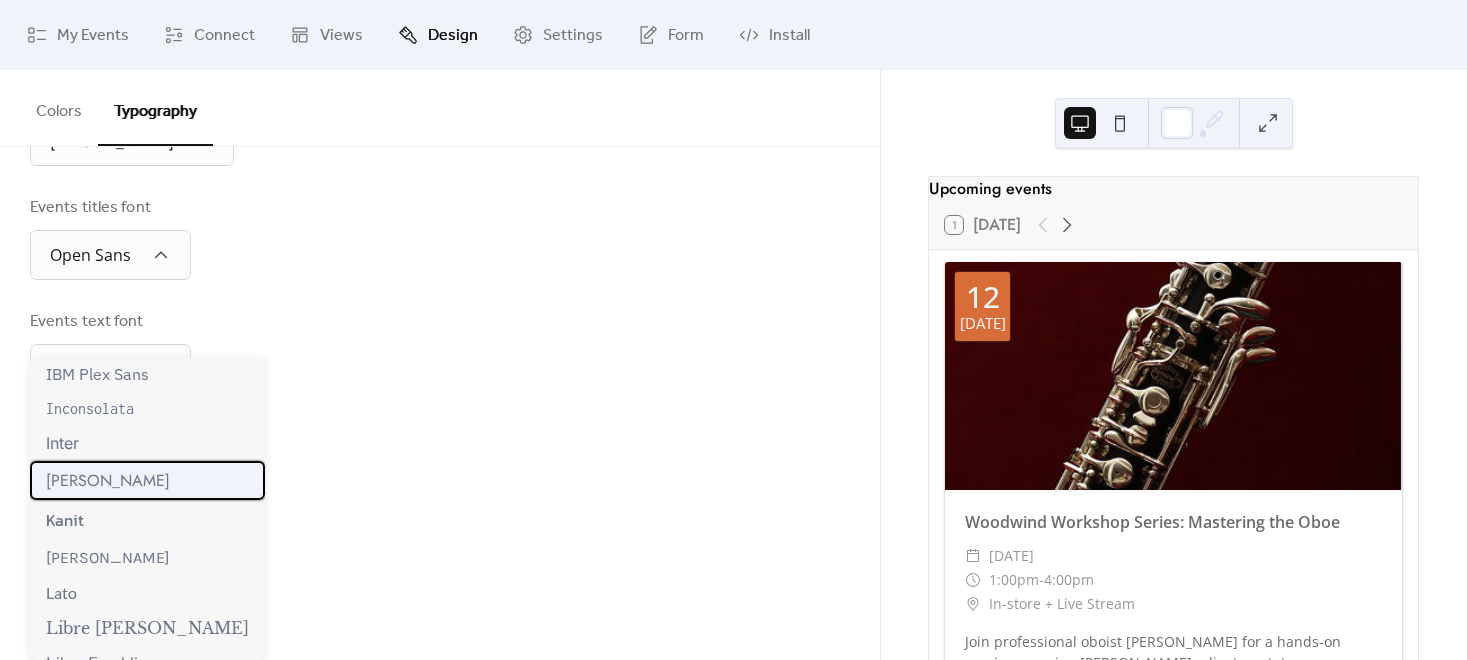click on "[PERSON_NAME]" at bounding box center [147, 480] 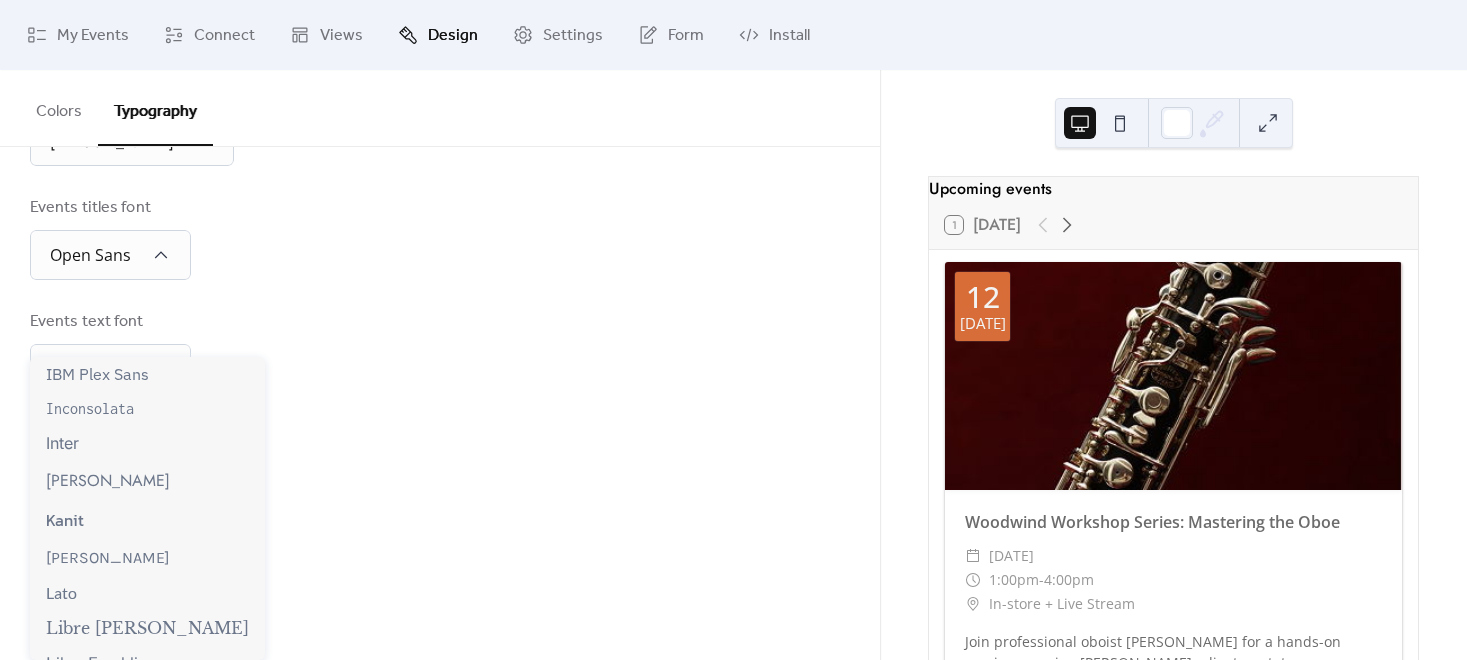 scroll, scrollTop: 517, scrollLeft: 0, axis: vertical 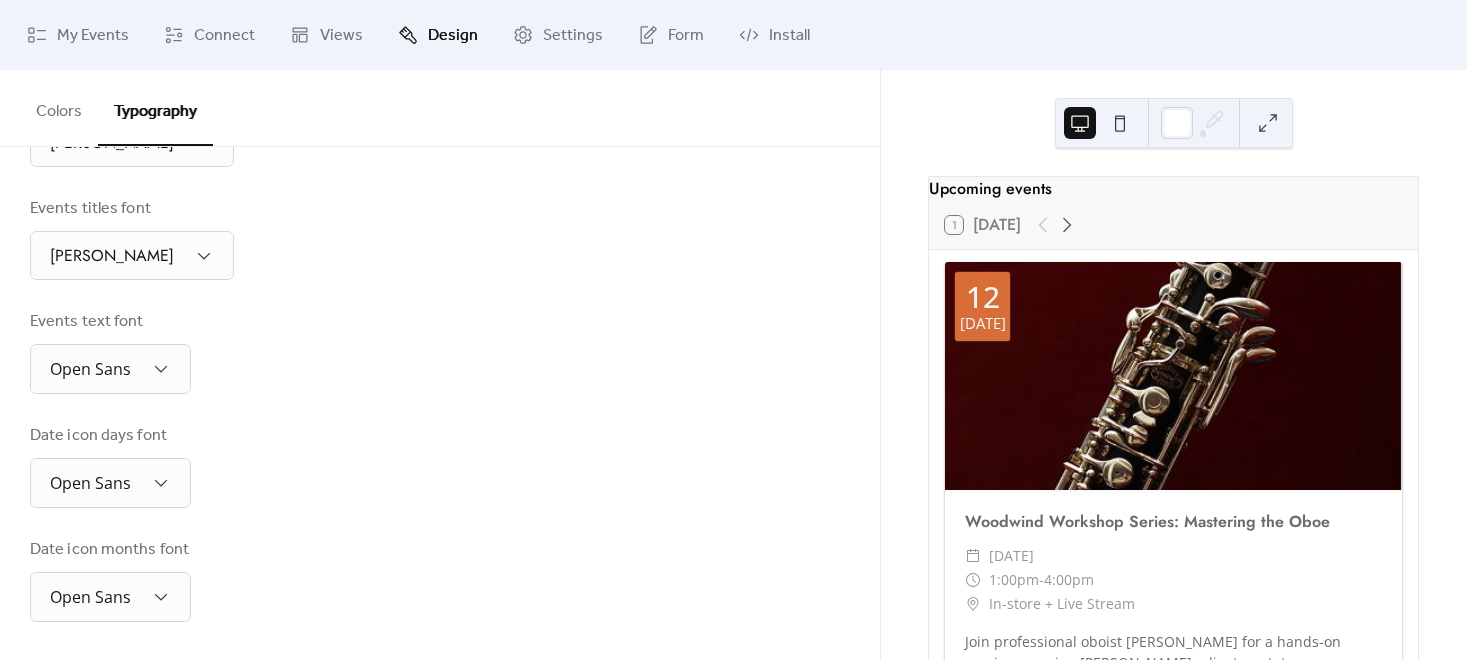 click on "Base Font Size * px Font Families Header font [PERSON_NAME] Week days font [PERSON_NAME] Day numbers font [PERSON_NAME] Events titles font [PERSON_NAME] Events text font Open Sans Date icon days font Open Sans Date icon months font Open Sans" at bounding box center (440, 146) 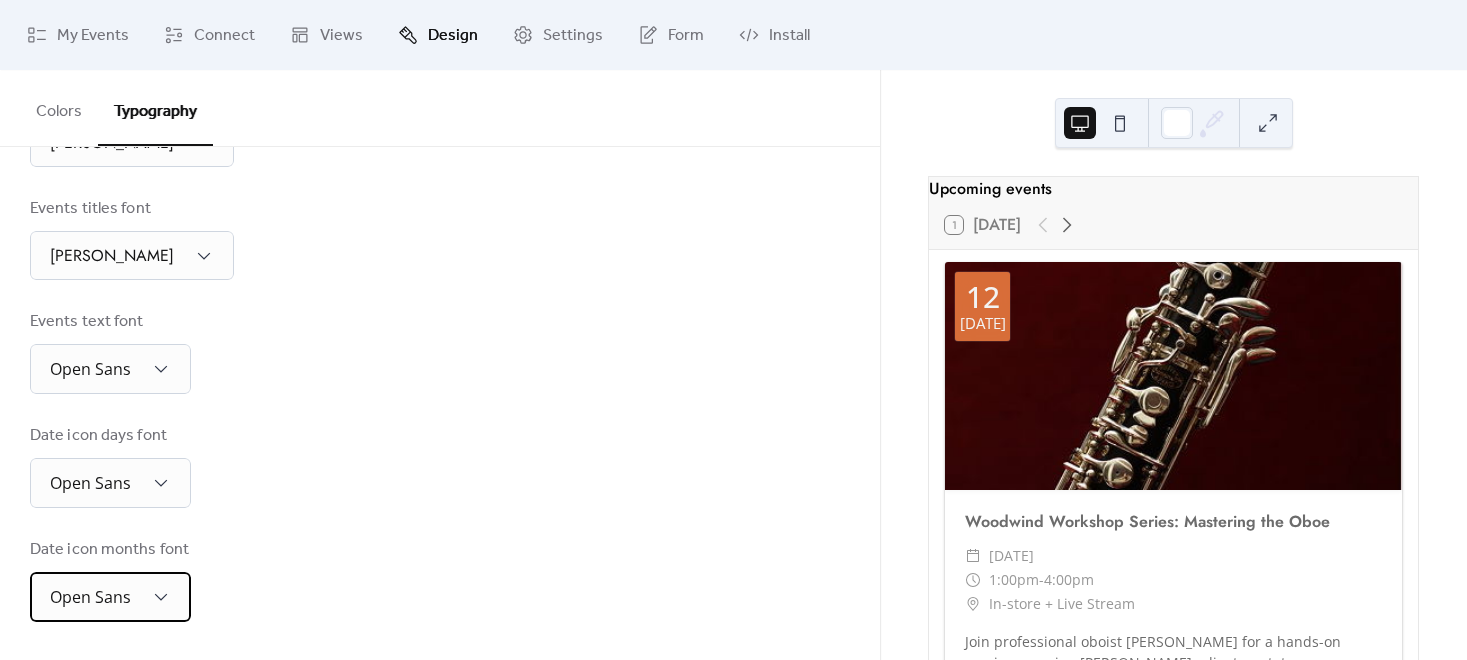 click on "Open Sans" at bounding box center (110, 597) 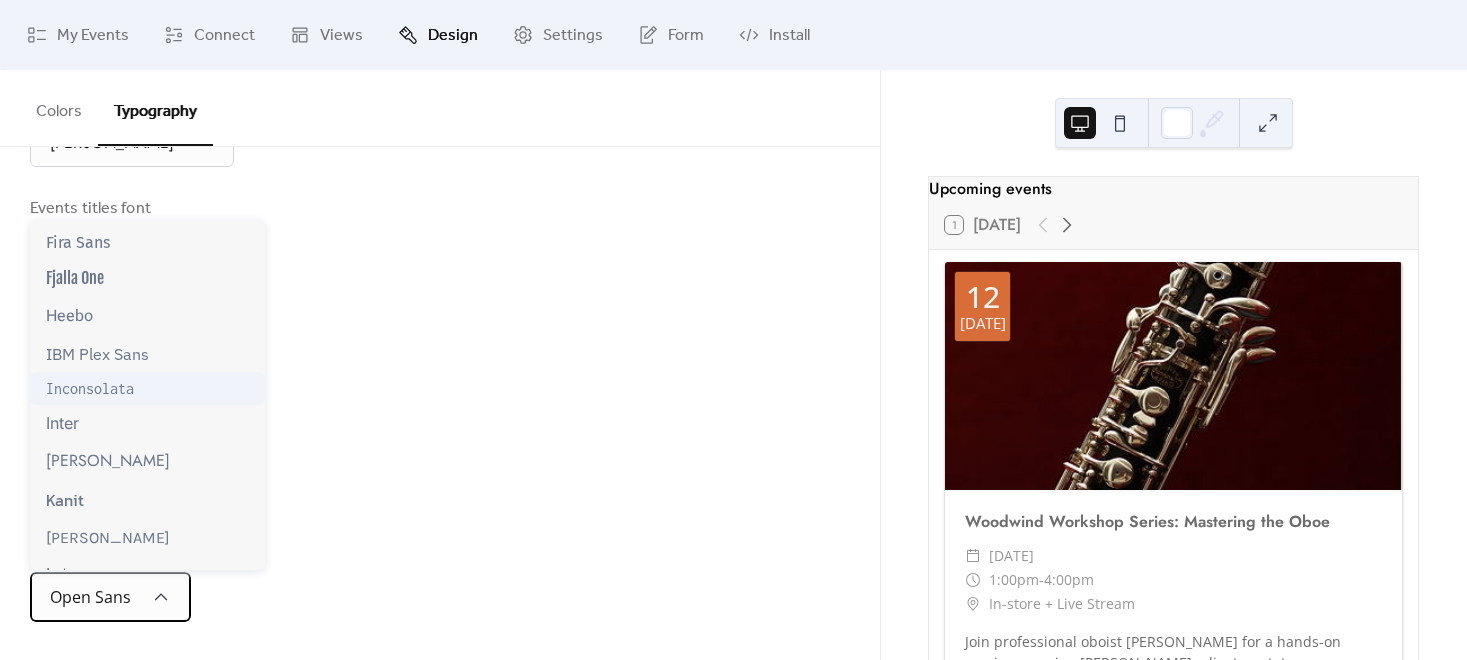 scroll, scrollTop: 333, scrollLeft: 0, axis: vertical 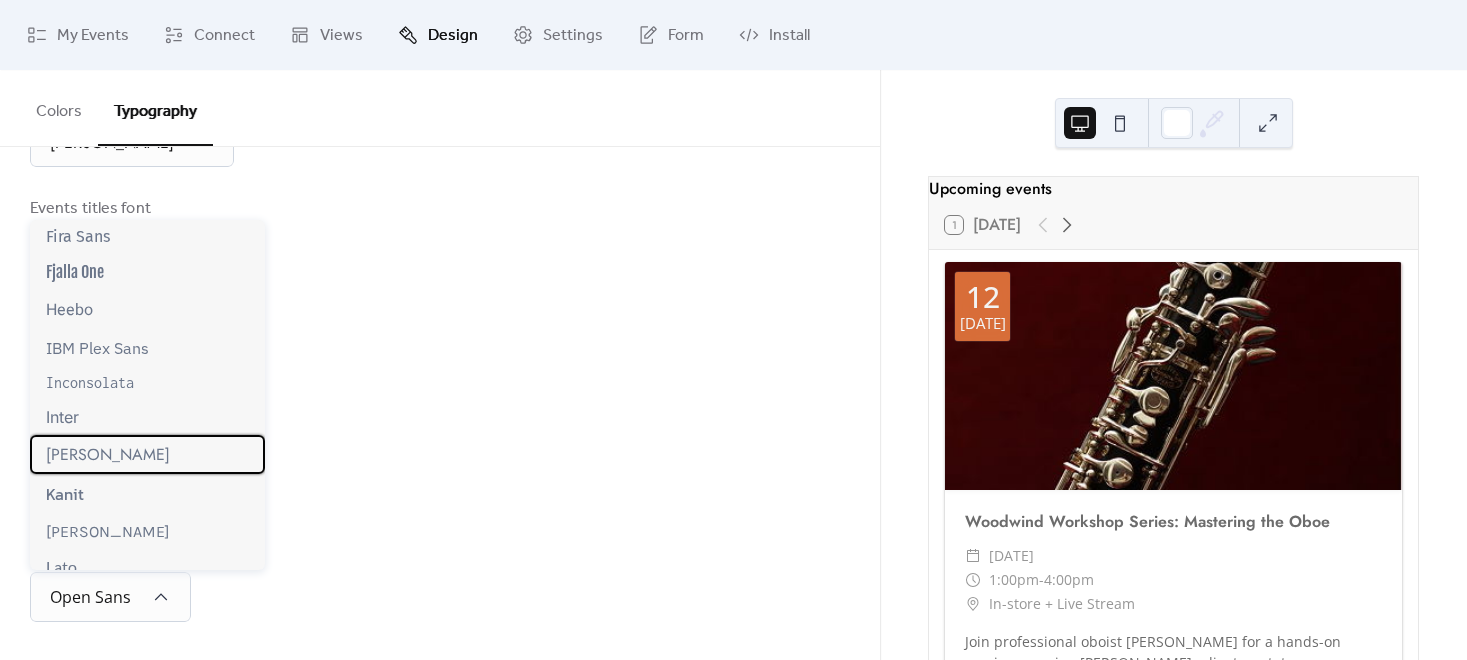 click on "[PERSON_NAME]" at bounding box center (147, 454) 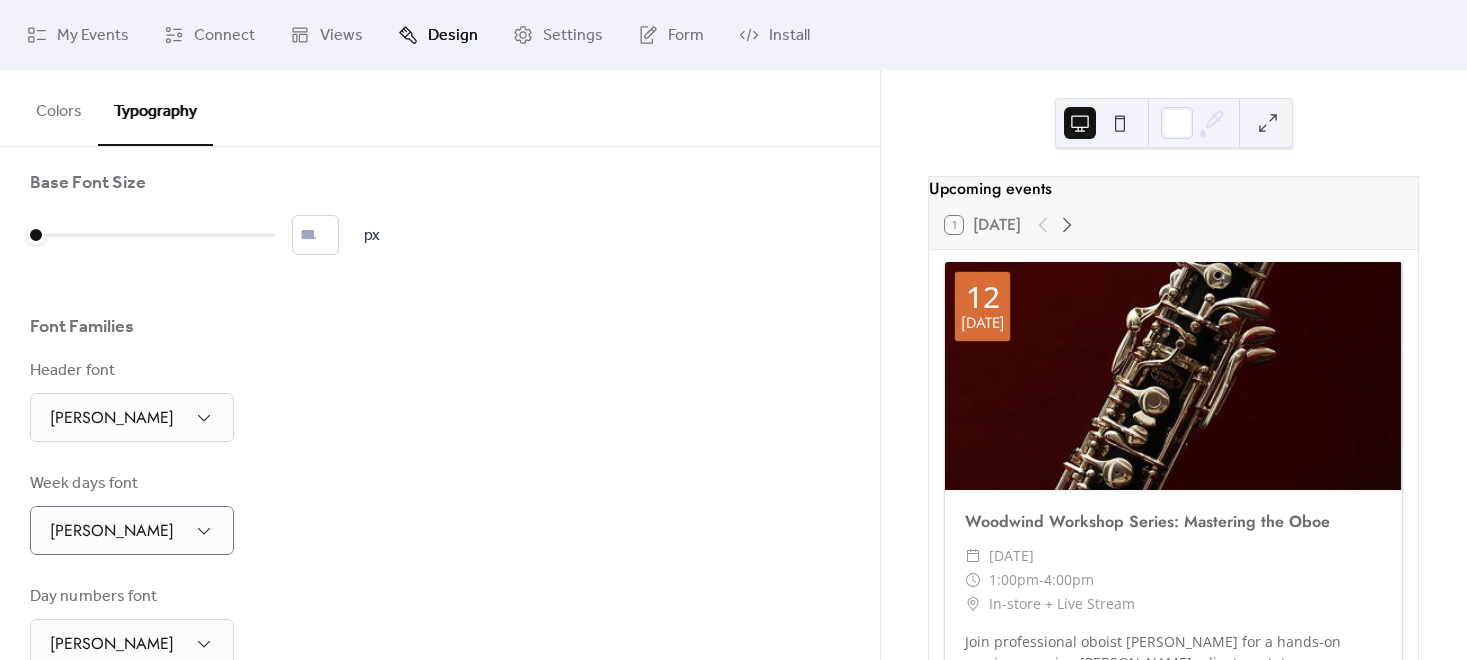scroll, scrollTop: 0, scrollLeft: 0, axis: both 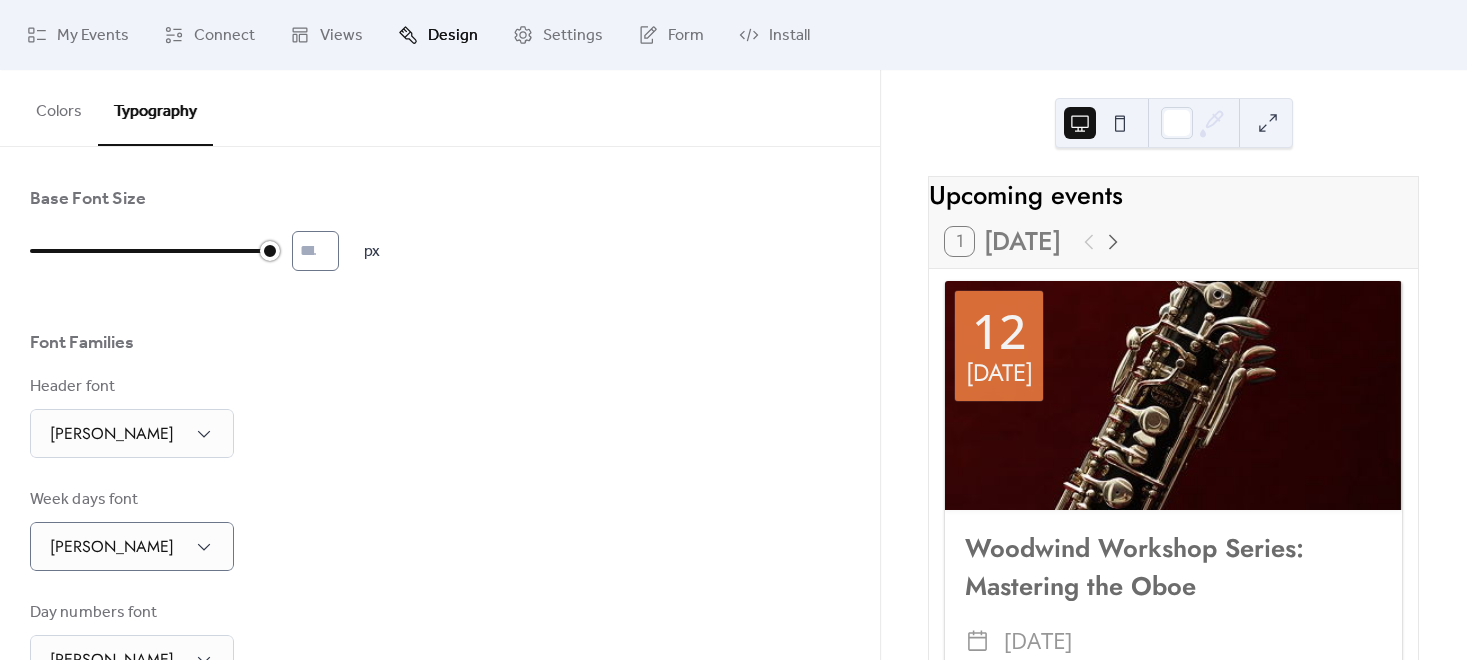 drag, startPoint x: 40, startPoint y: 250, endPoint x: 319, endPoint y: 257, distance: 279.0878 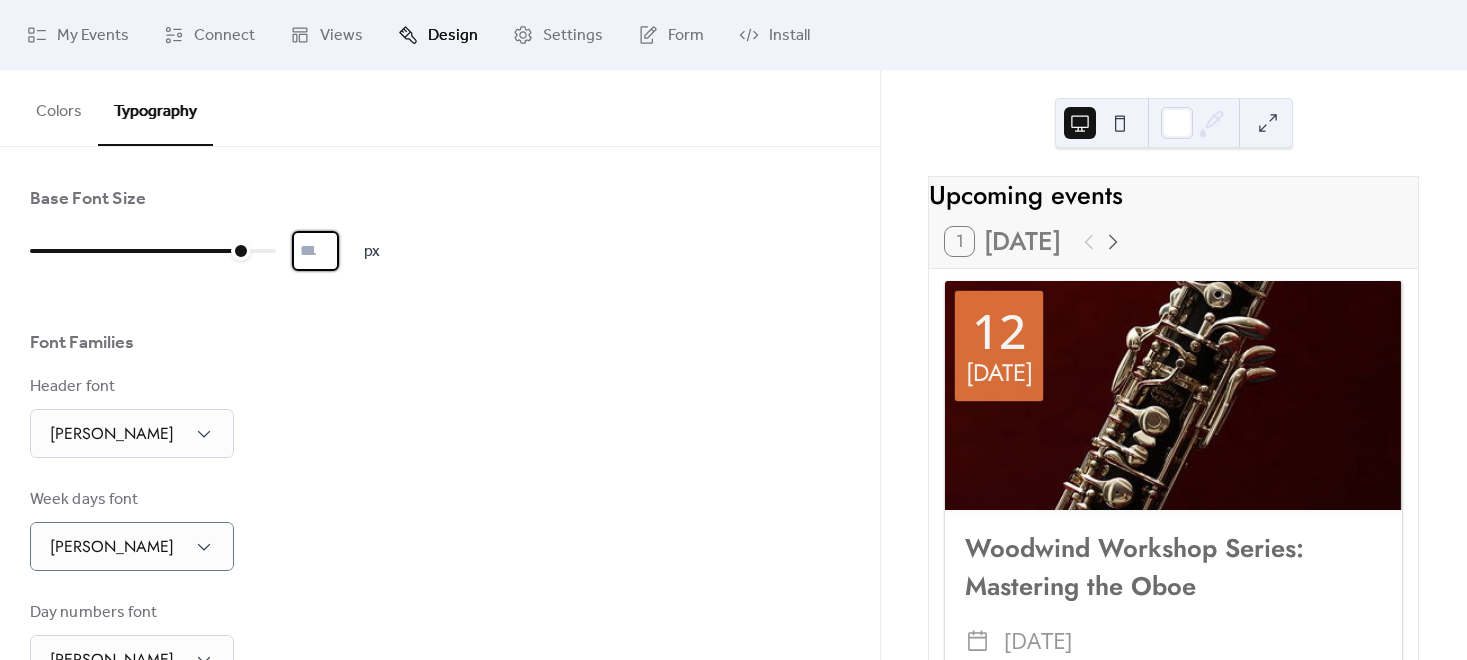 drag, startPoint x: 329, startPoint y: 257, endPoint x: 260, endPoint y: 254, distance: 69.065186 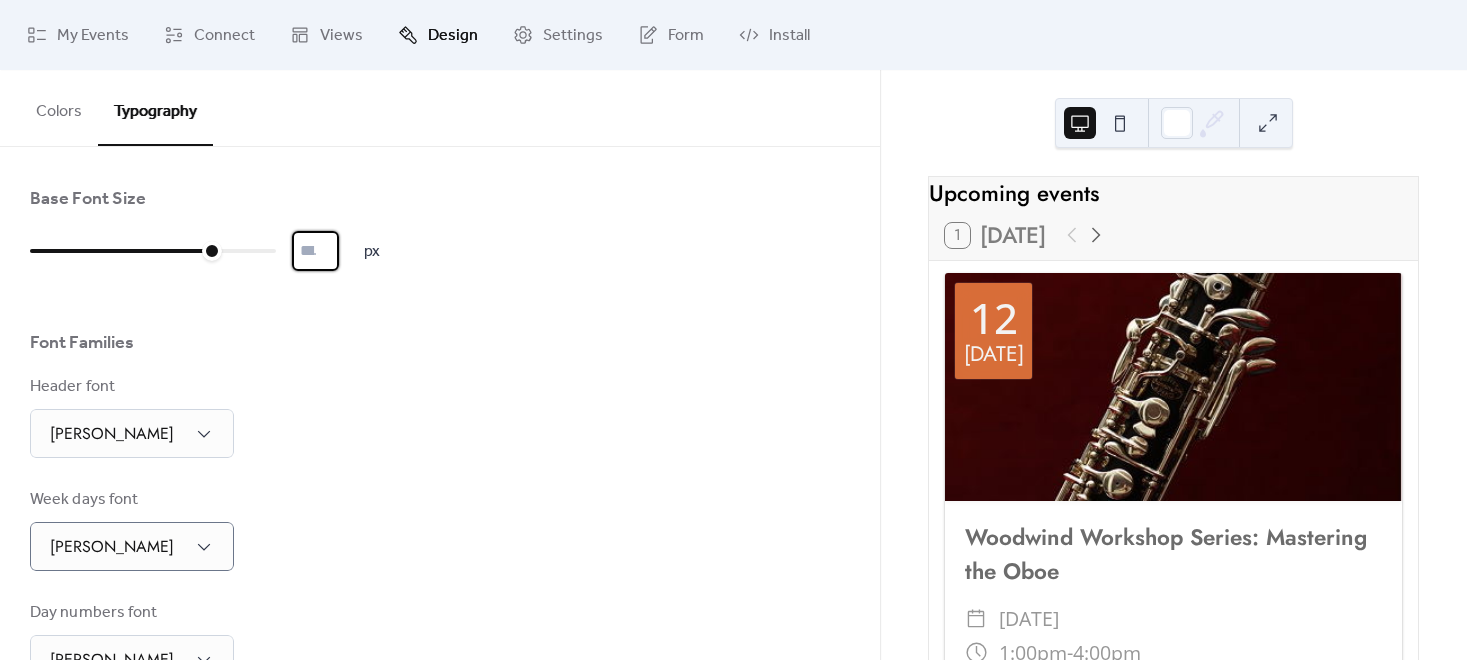 type on "**" 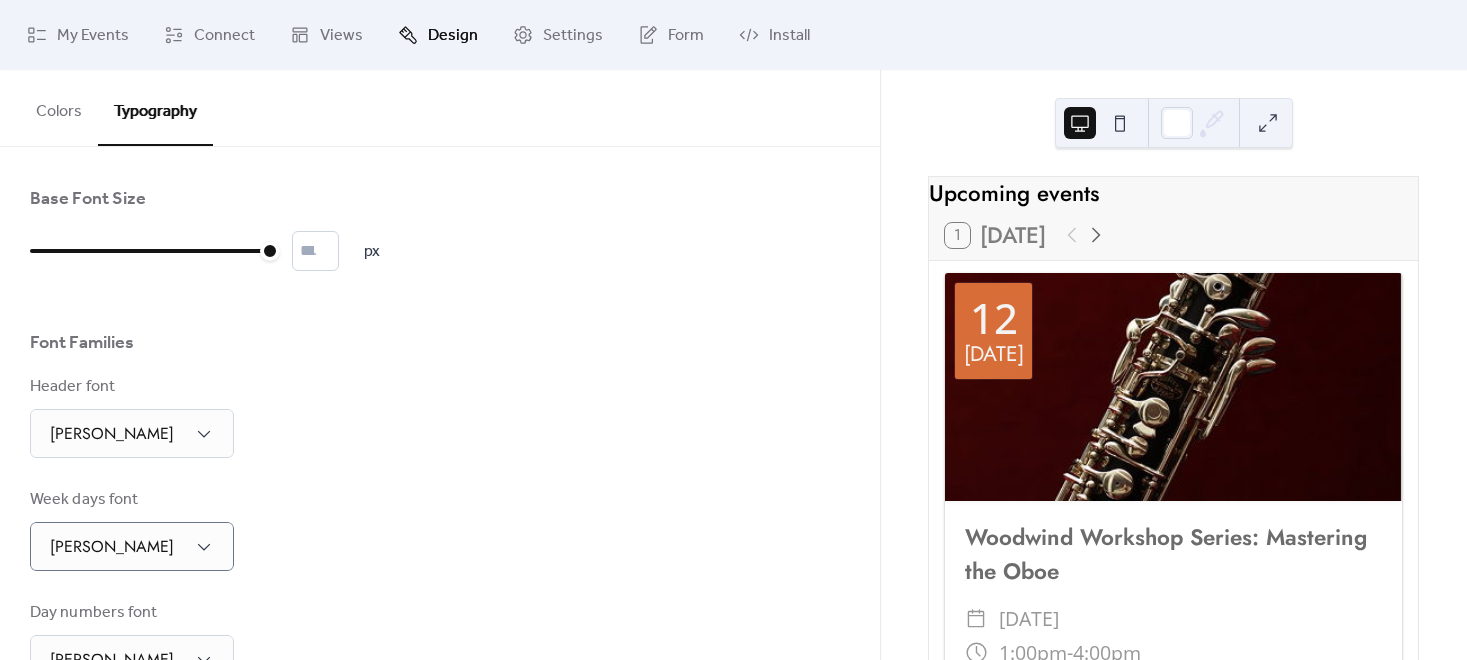 click on "** px" at bounding box center (440, 251) 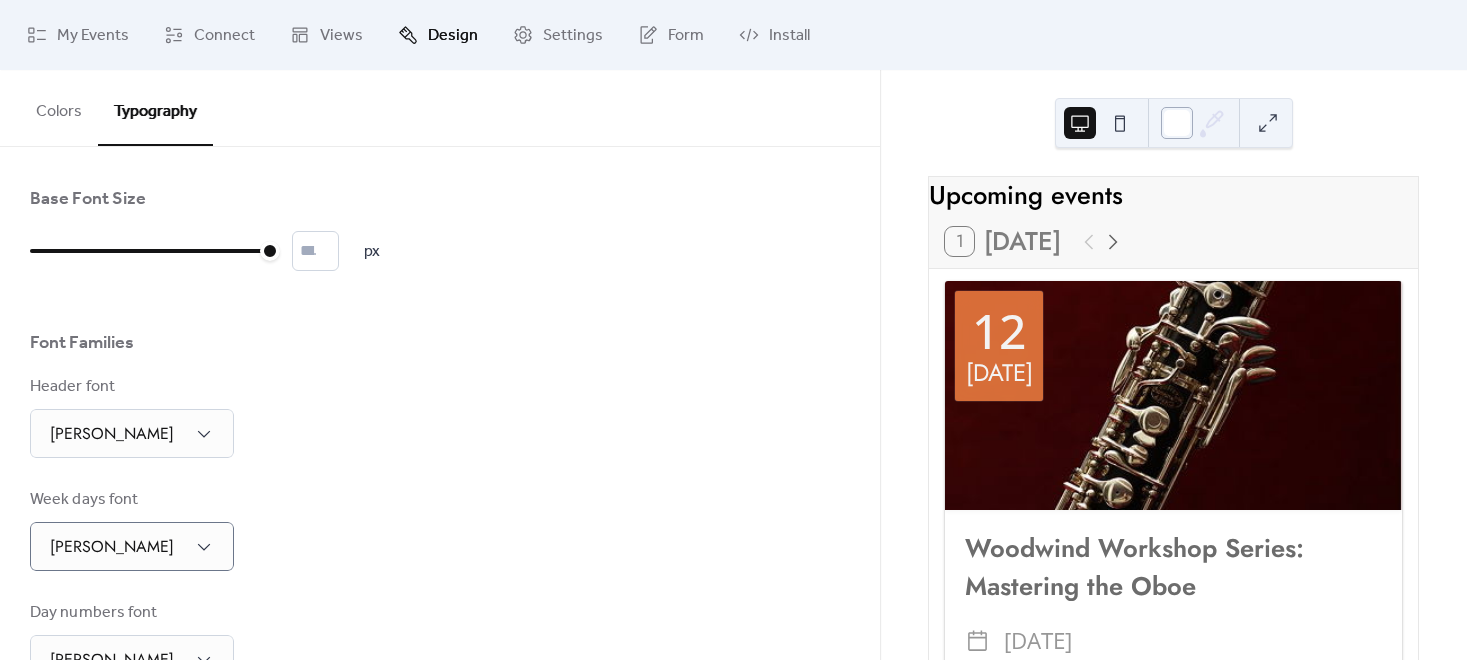 click at bounding box center (1177, 123) 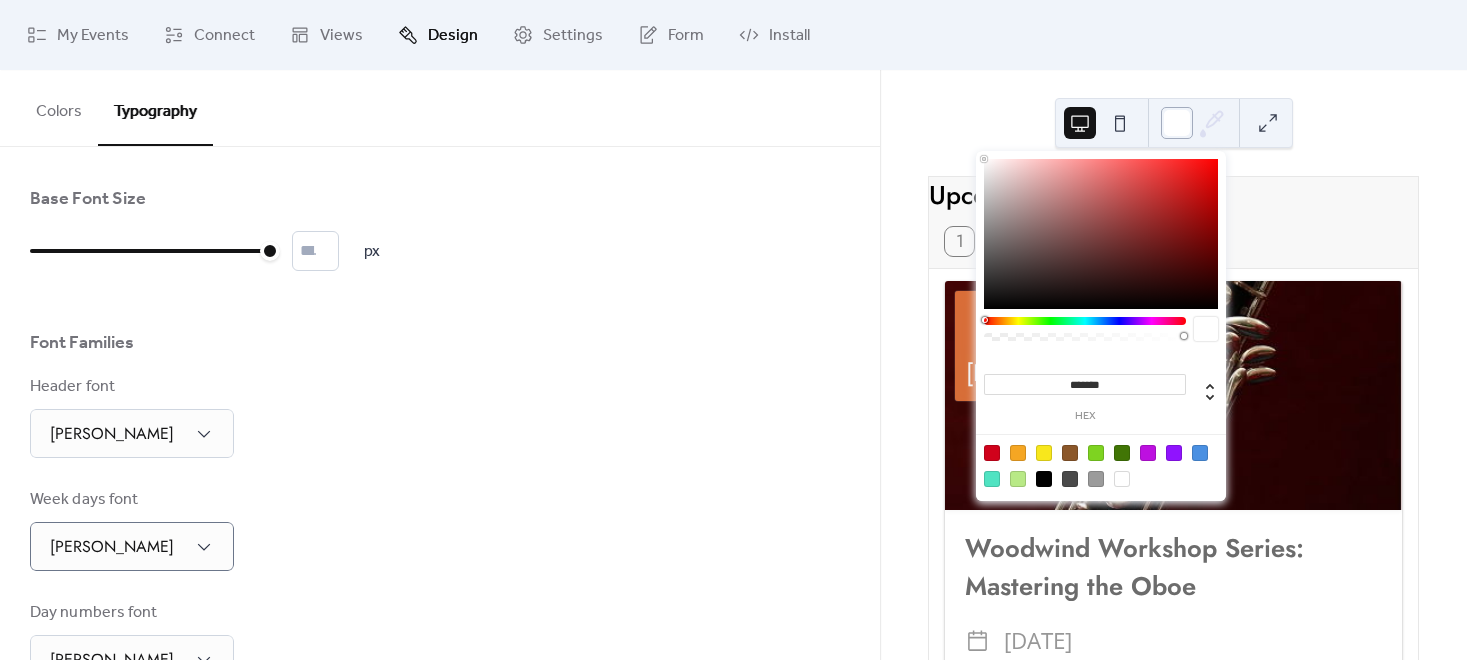 click at bounding box center (1177, 123) 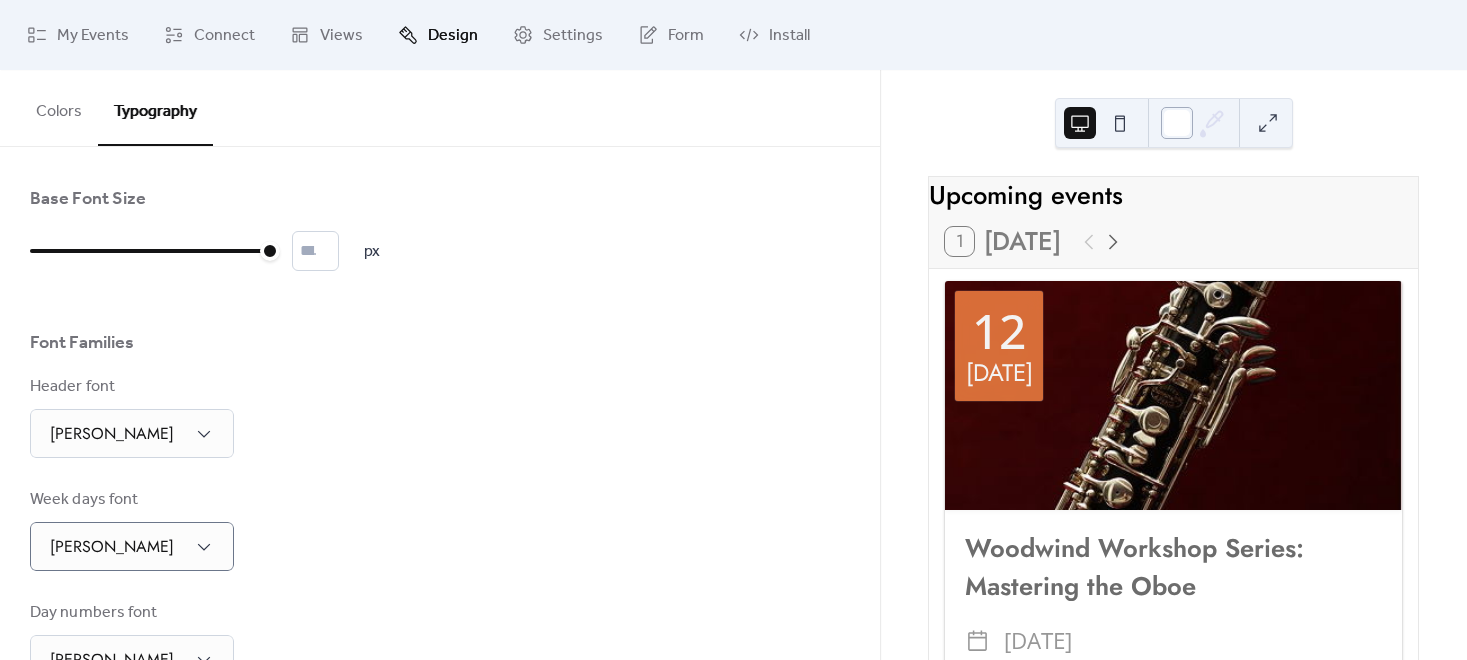 click at bounding box center (1177, 123) 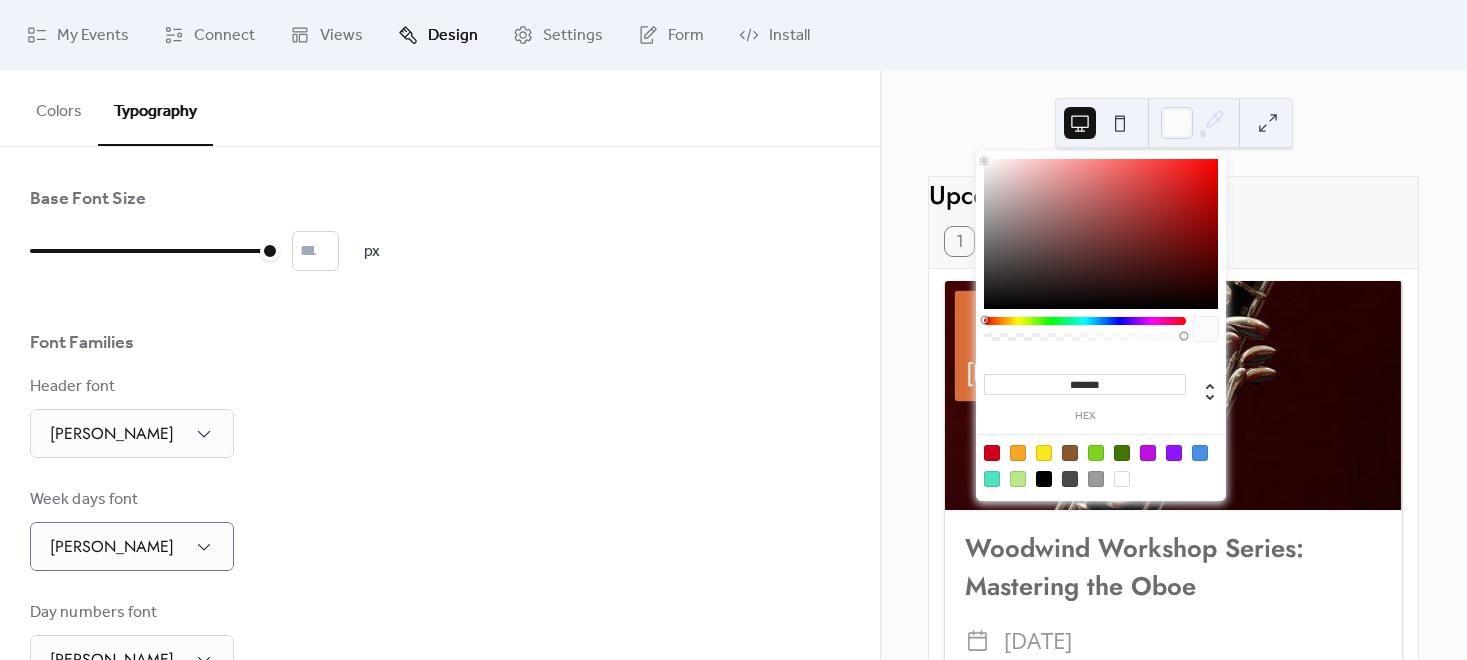 type on "*******" 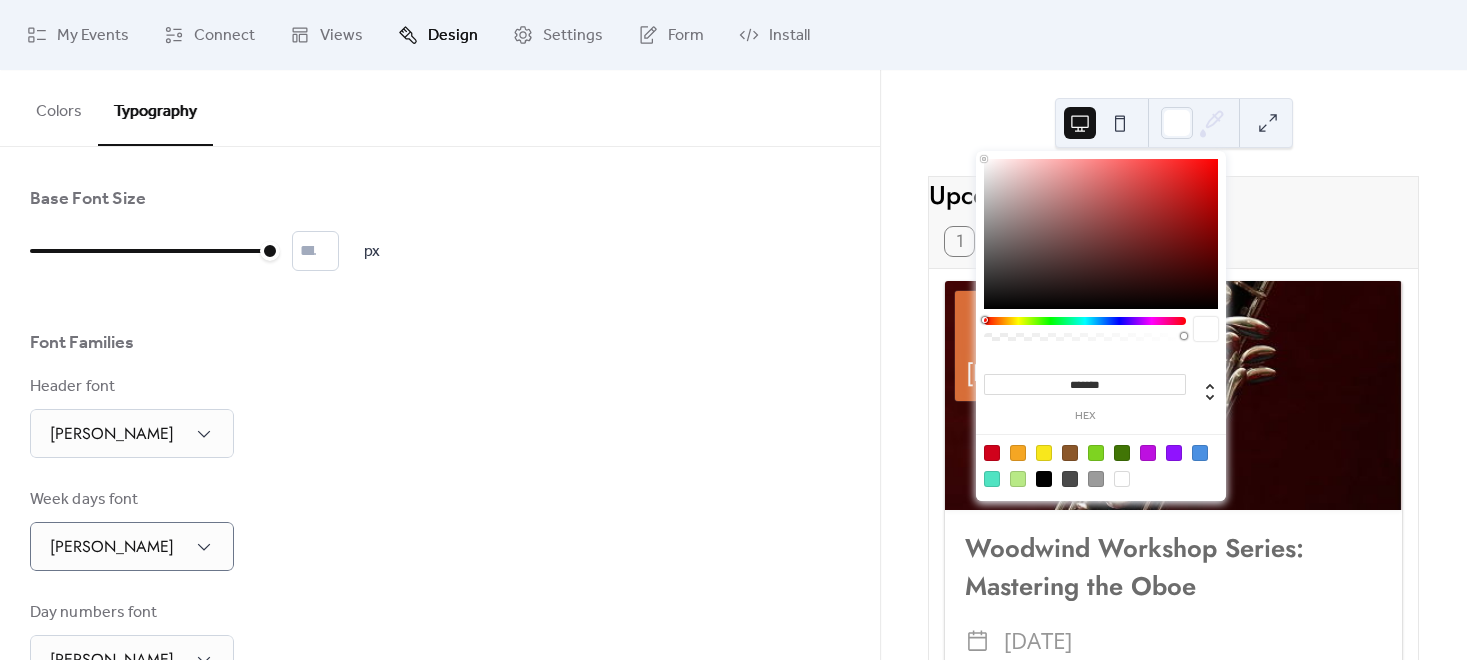 drag, startPoint x: 1033, startPoint y: 243, endPoint x: 878, endPoint y: 116, distance: 200.38463 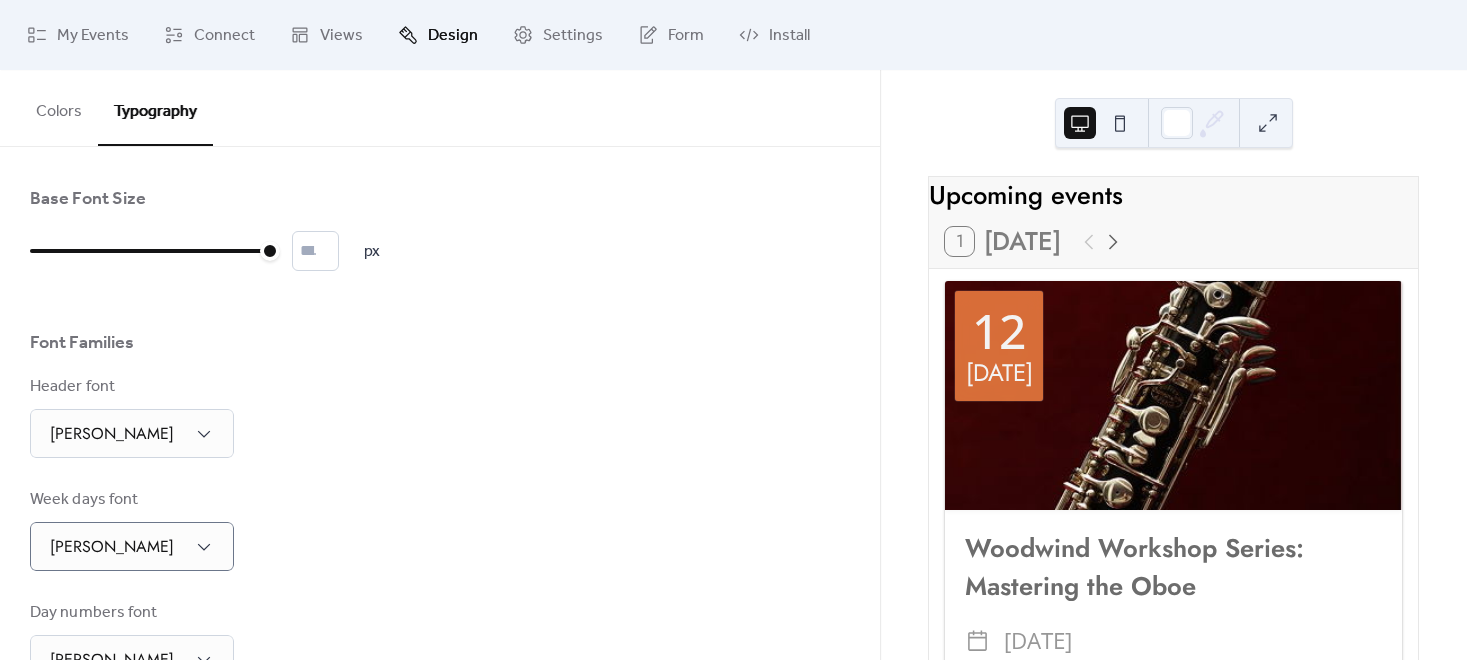 click on "Colors" at bounding box center (59, 107) 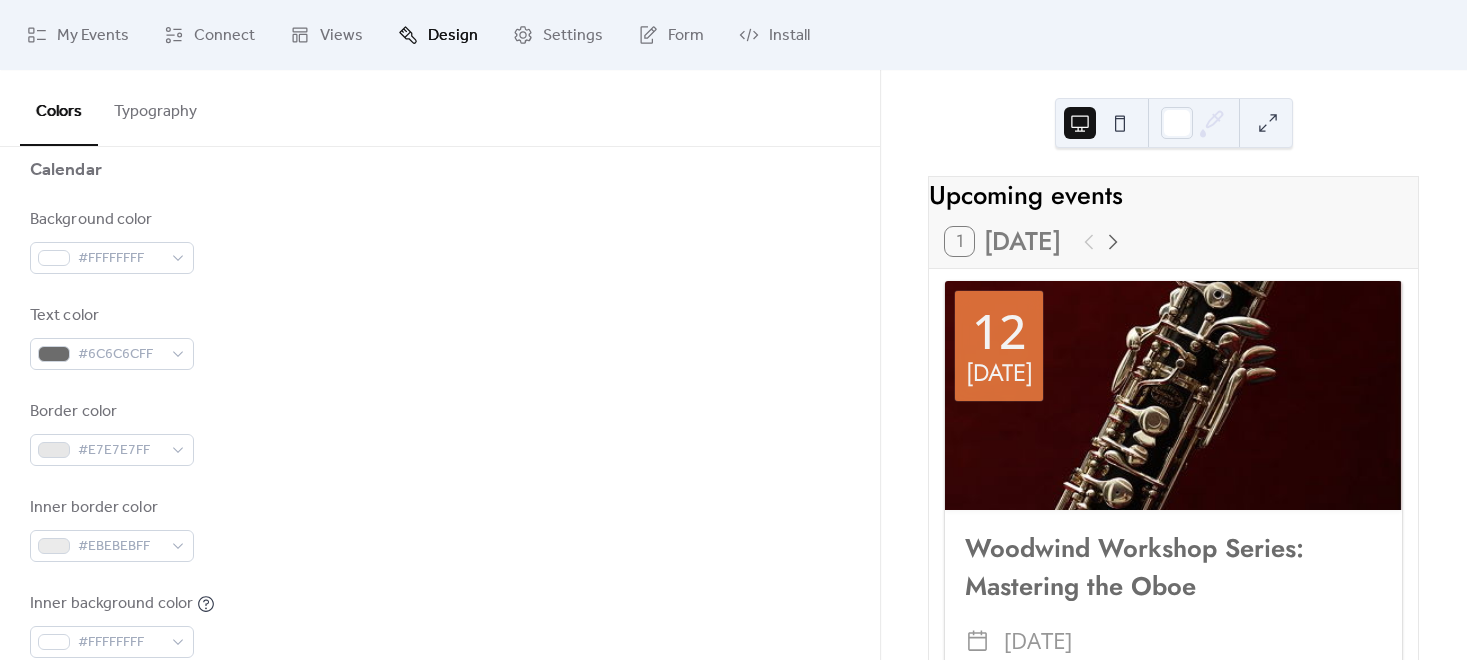 scroll, scrollTop: 222, scrollLeft: 0, axis: vertical 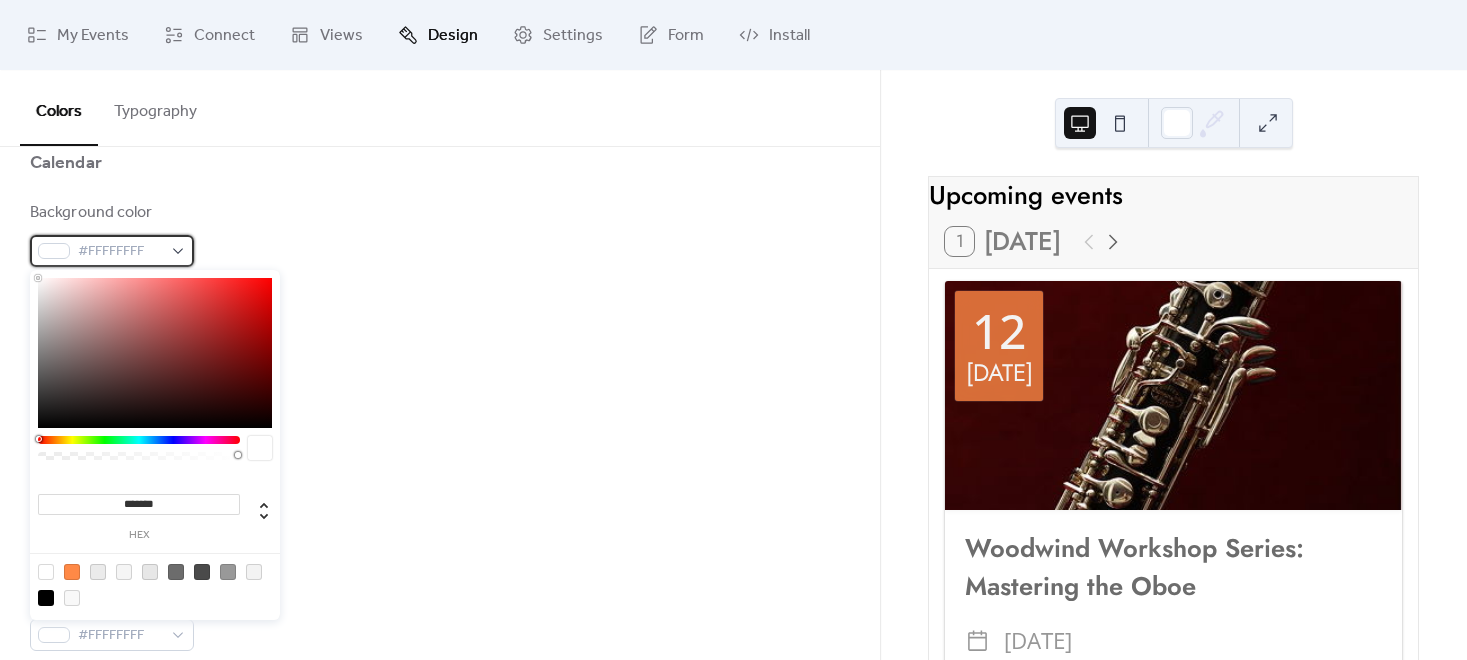 click on "#FFFFFFFF" at bounding box center [120, 252] 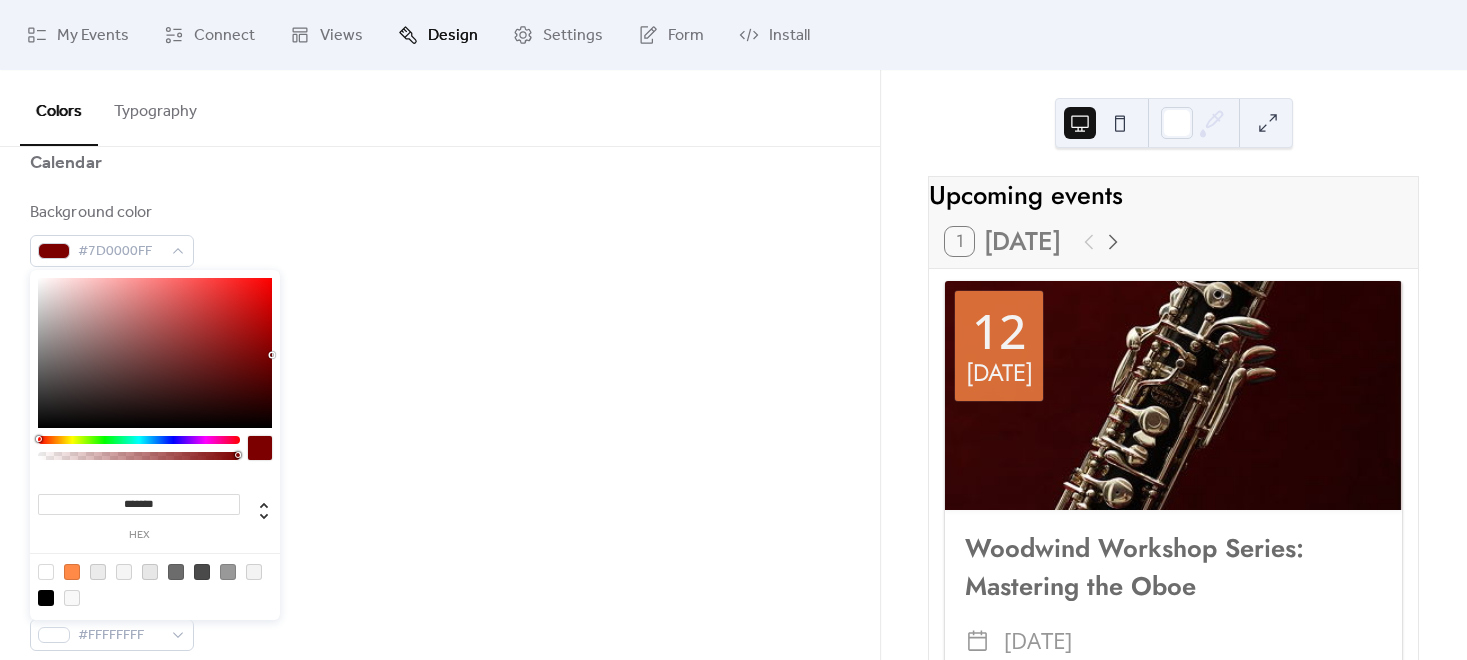 type on "*******" 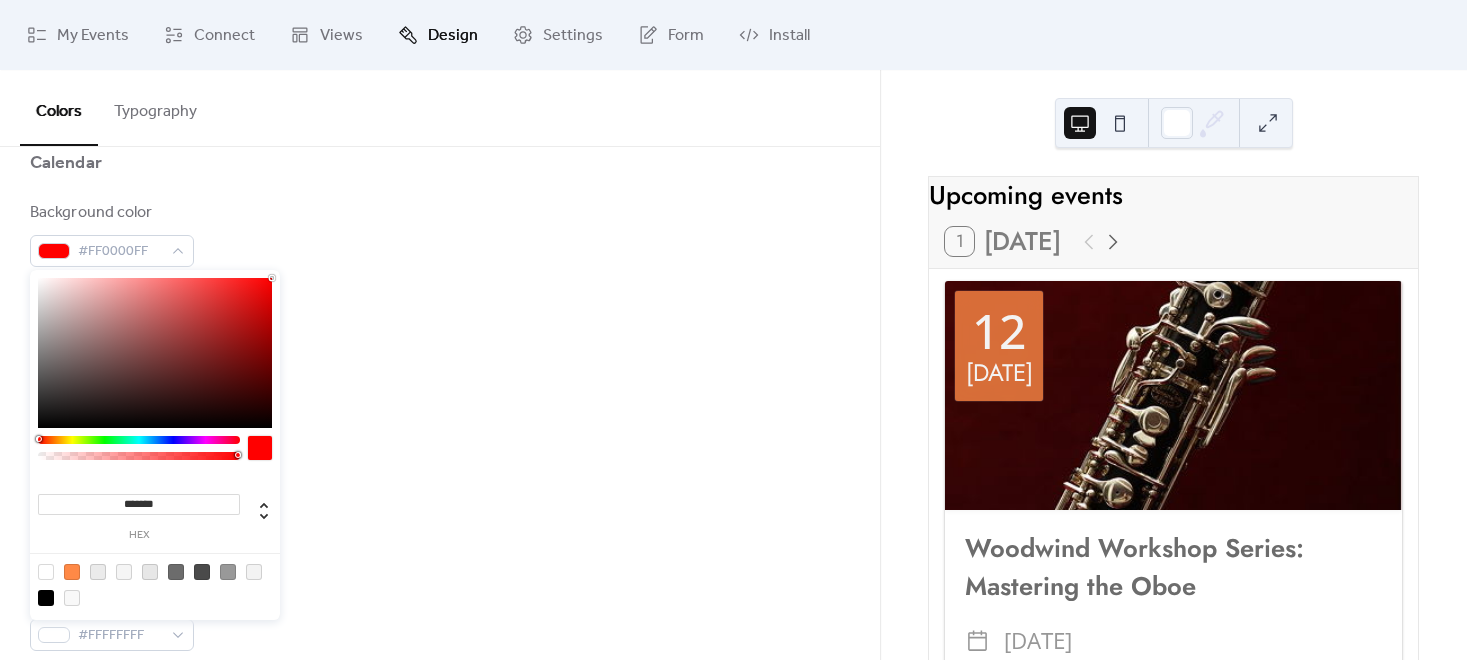 click on "Background color #FF0000FF" at bounding box center (440, 234) 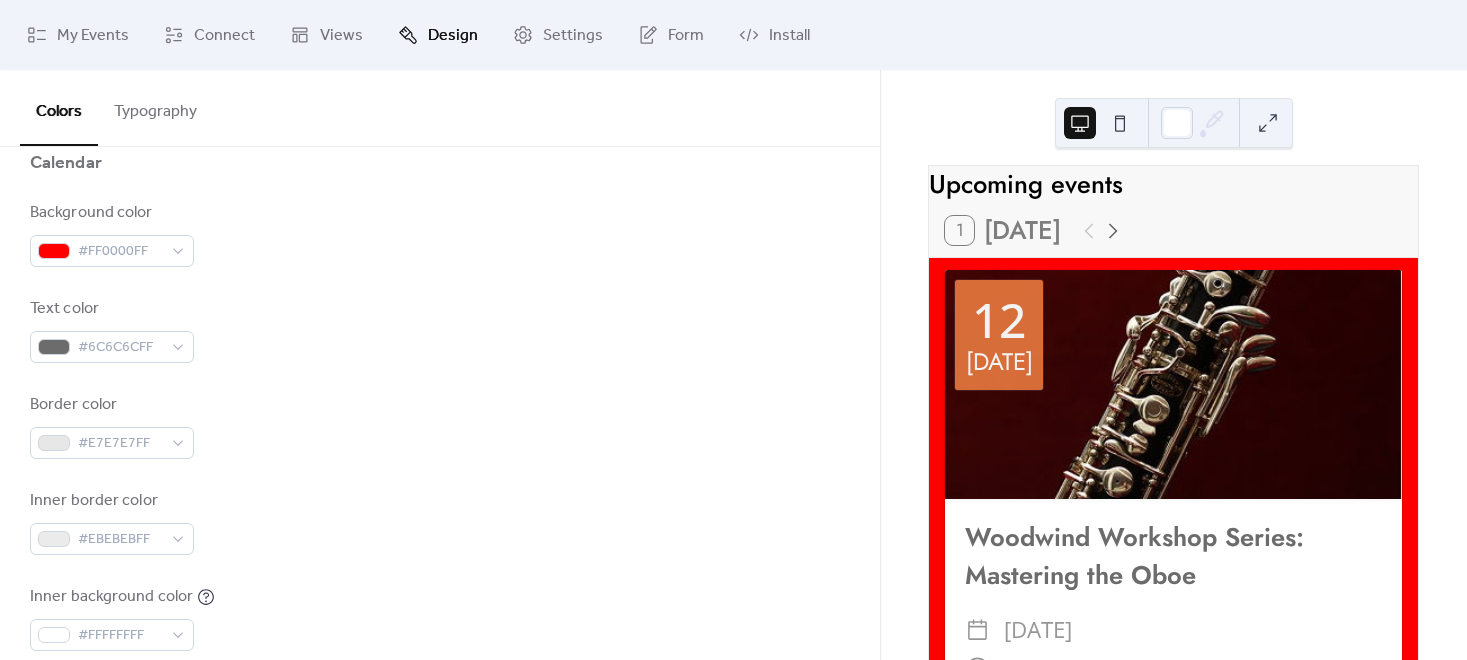scroll, scrollTop: 0, scrollLeft: 0, axis: both 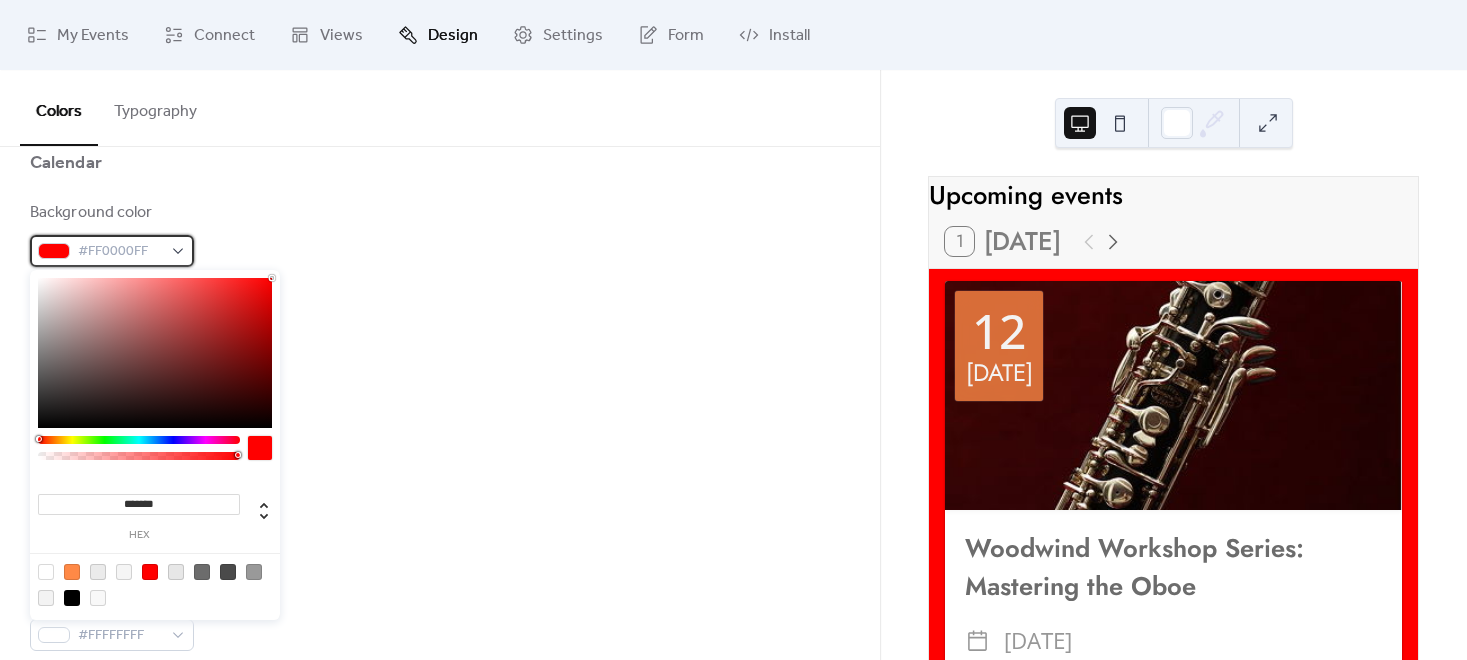 click on "#FF0000FF" at bounding box center (120, 252) 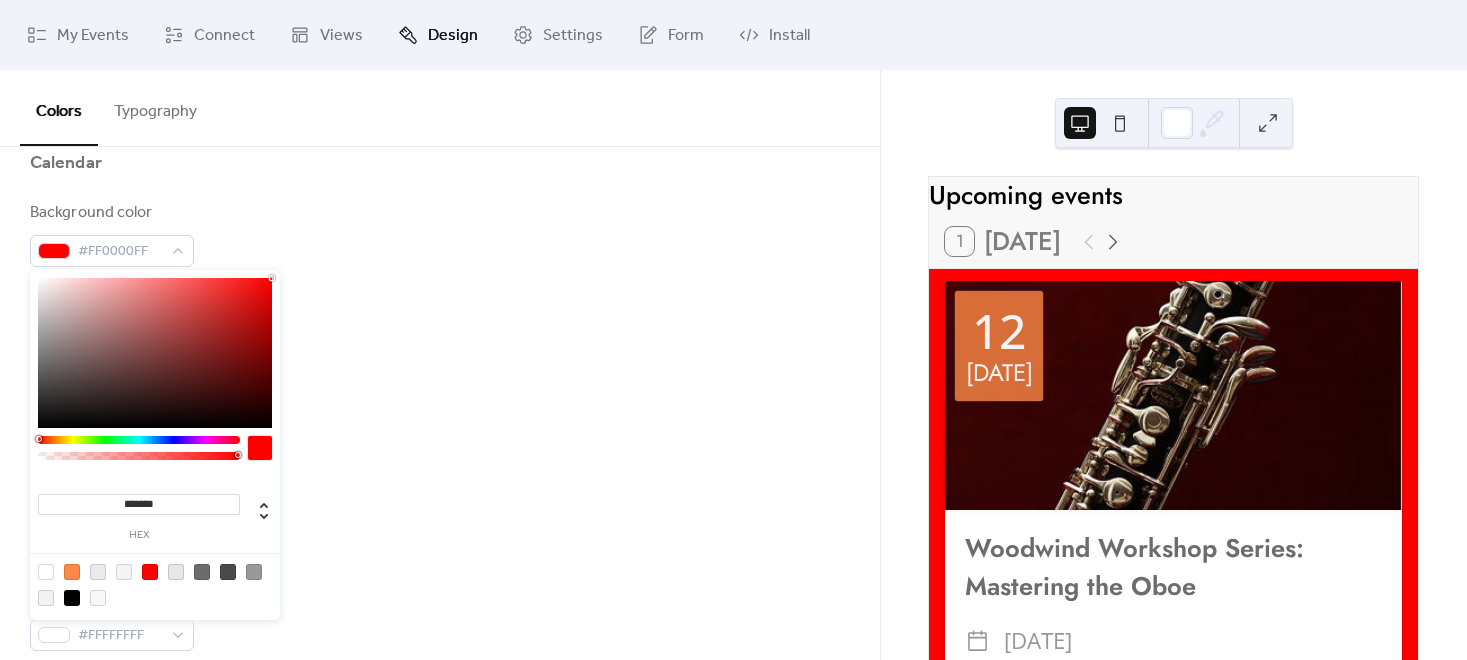 type on "*******" 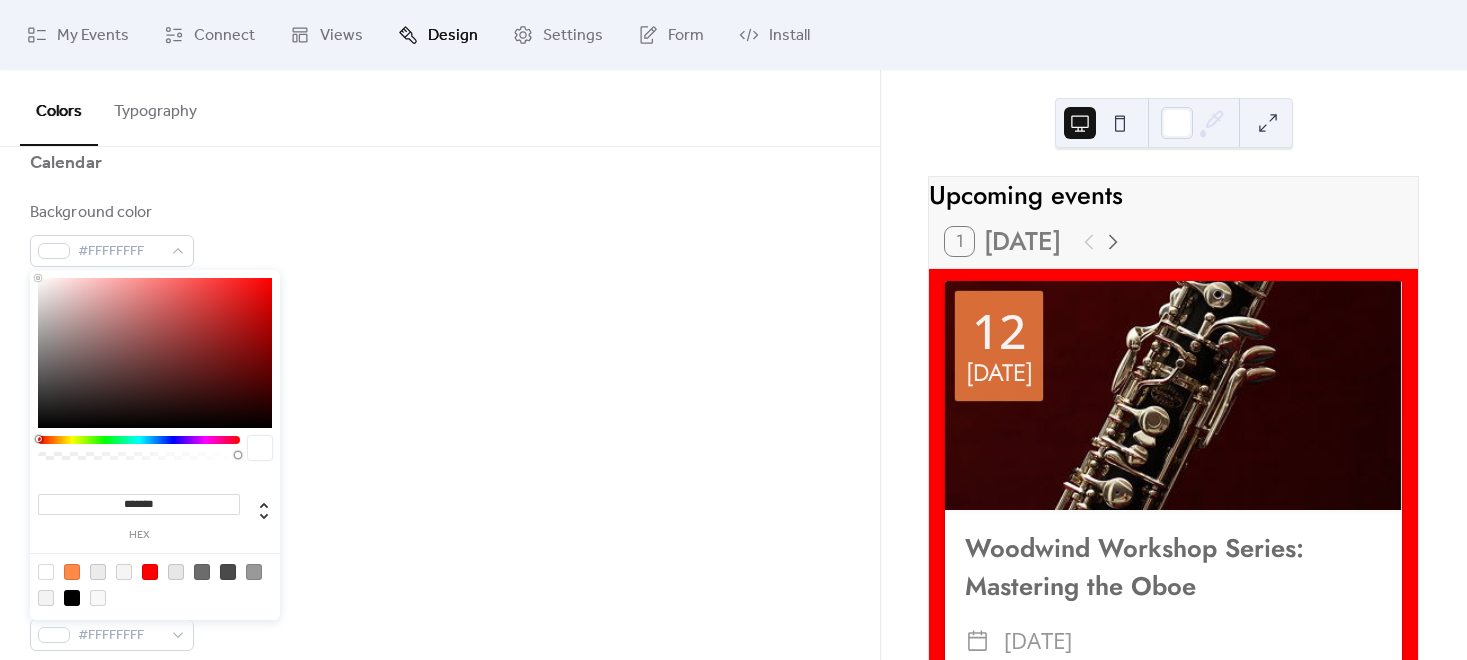 drag, startPoint x: 106, startPoint y: 297, endPoint x: -64, endPoint y: 261, distance: 173.76996 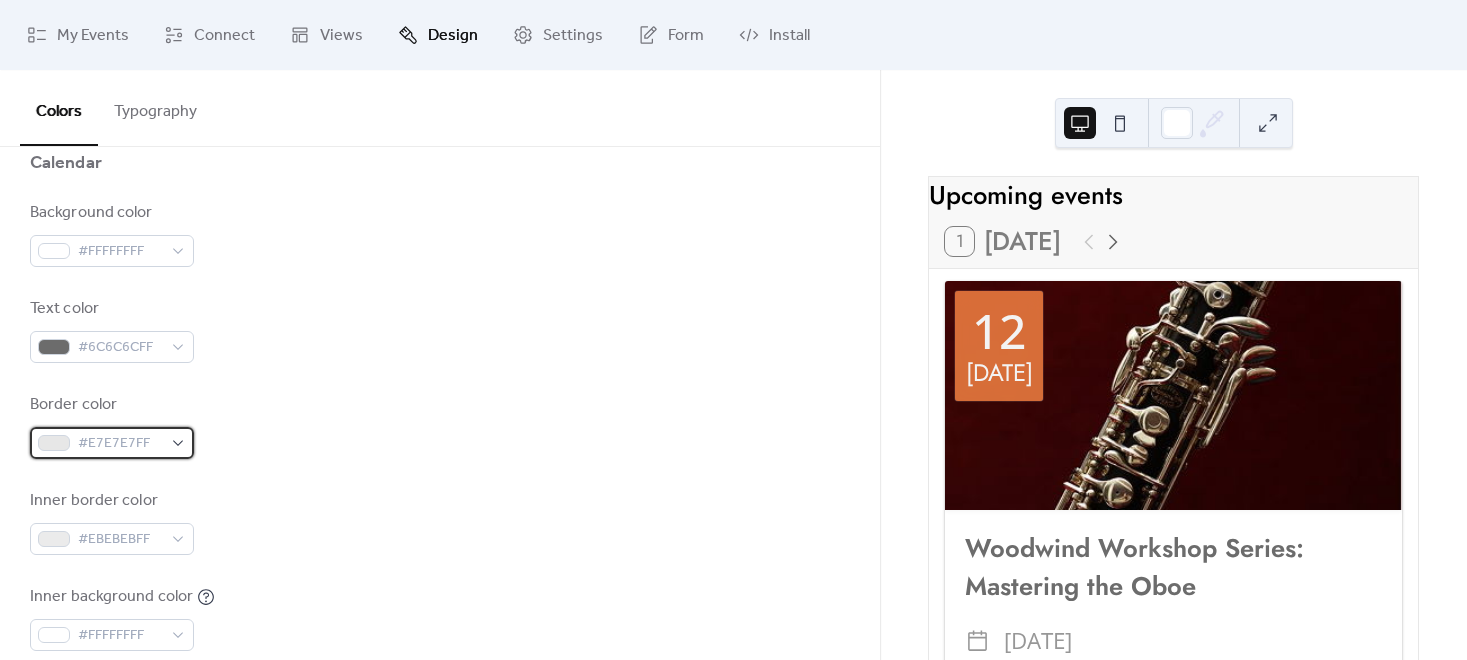 click on "#E7E7E7FF" at bounding box center [112, 443] 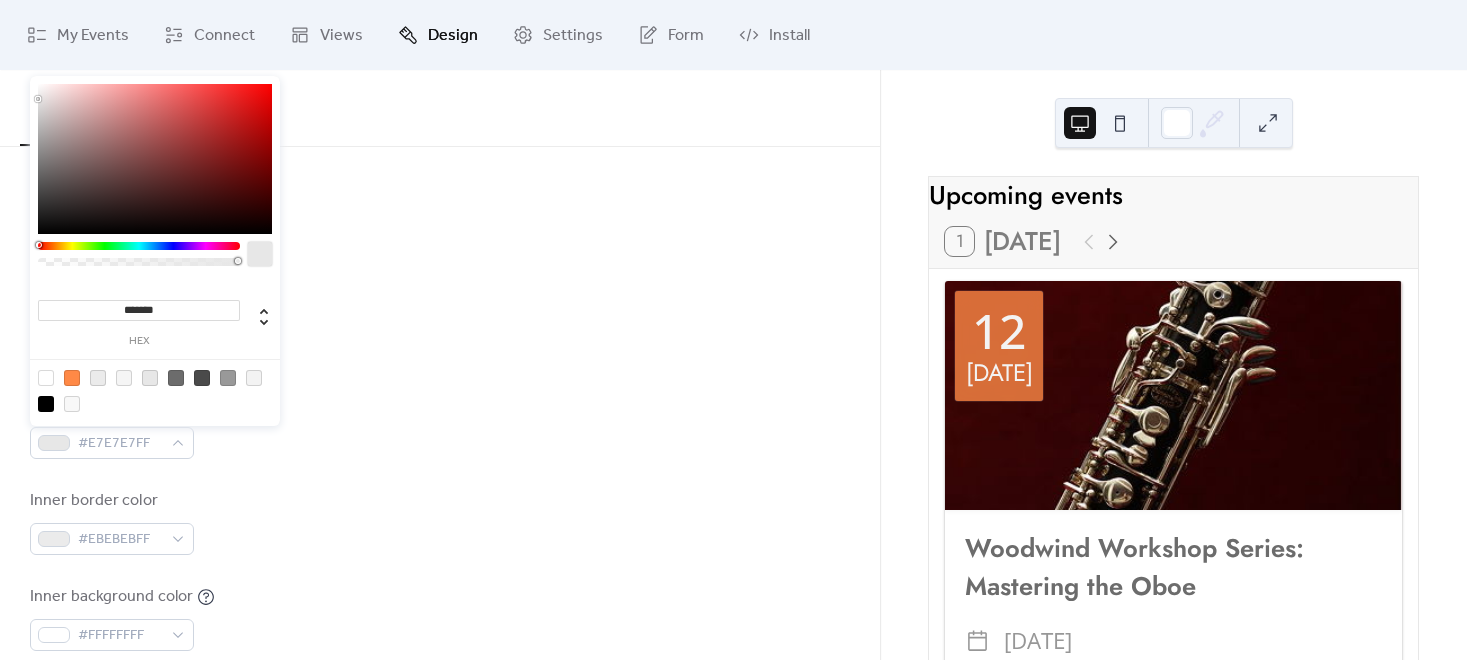 click on "*******" at bounding box center (139, 310) 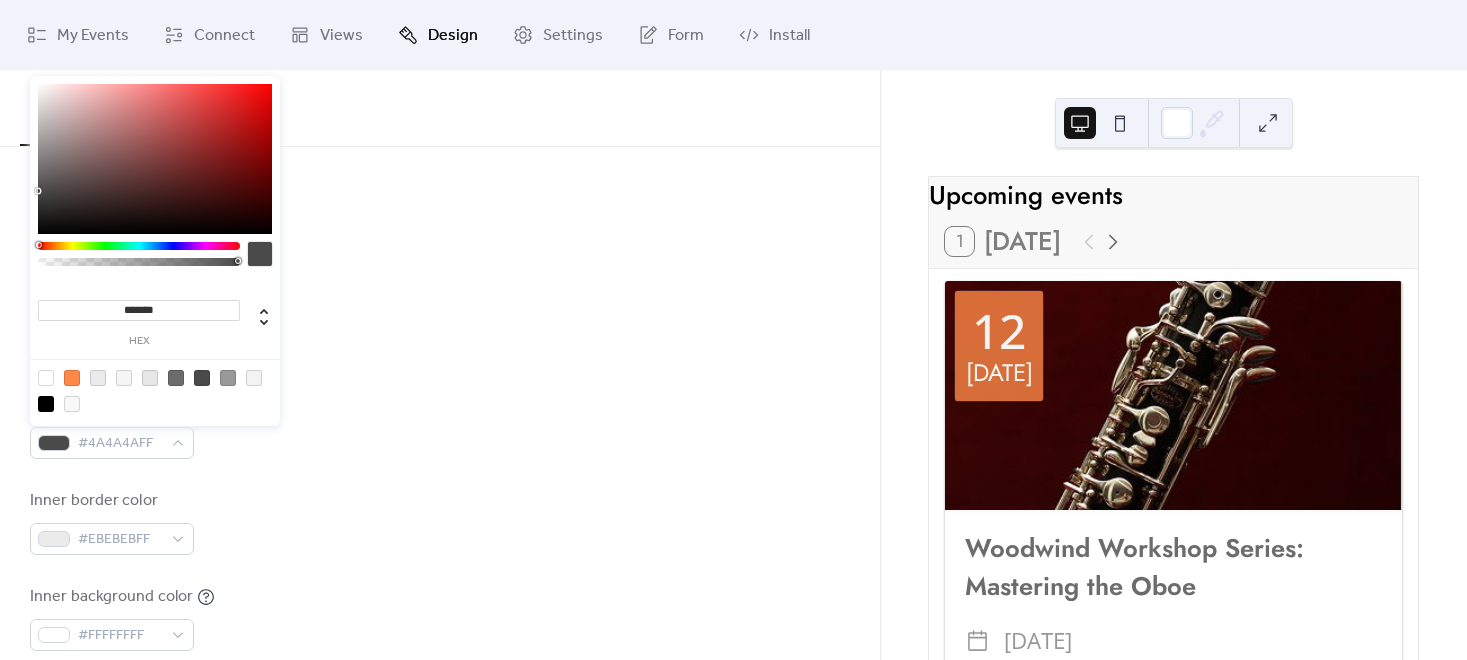 click on "Text color #6C6C6CFF" at bounding box center (440, 330) 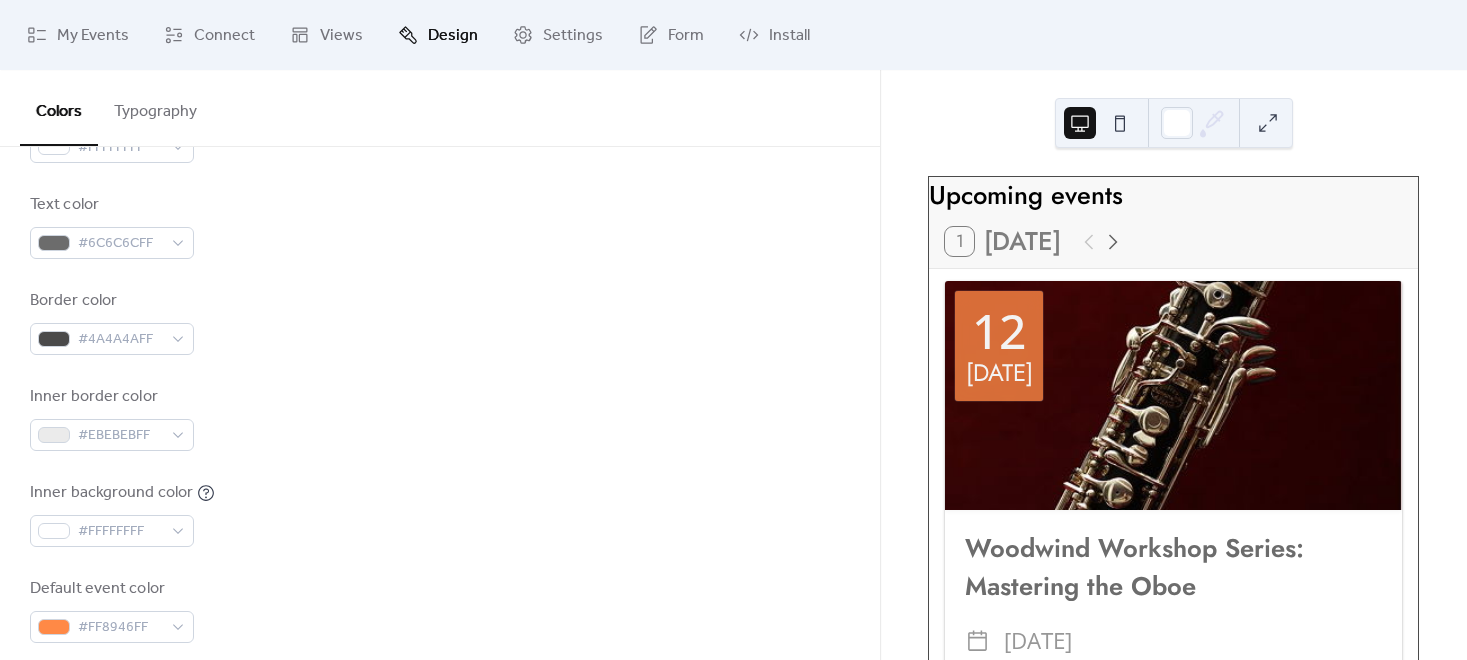scroll, scrollTop: 333, scrollLeft: 0, axis: vertical 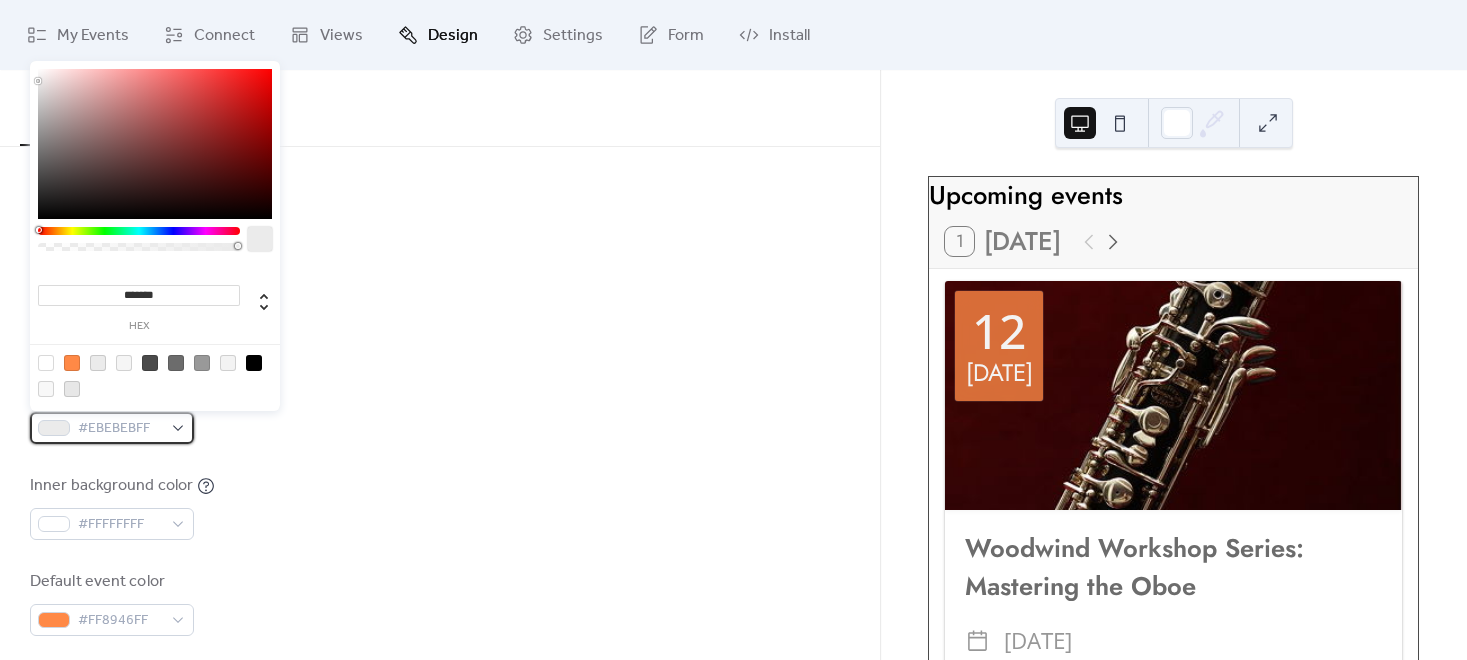 click on "#EBEBEBFF" at bounding box center [120, 429] 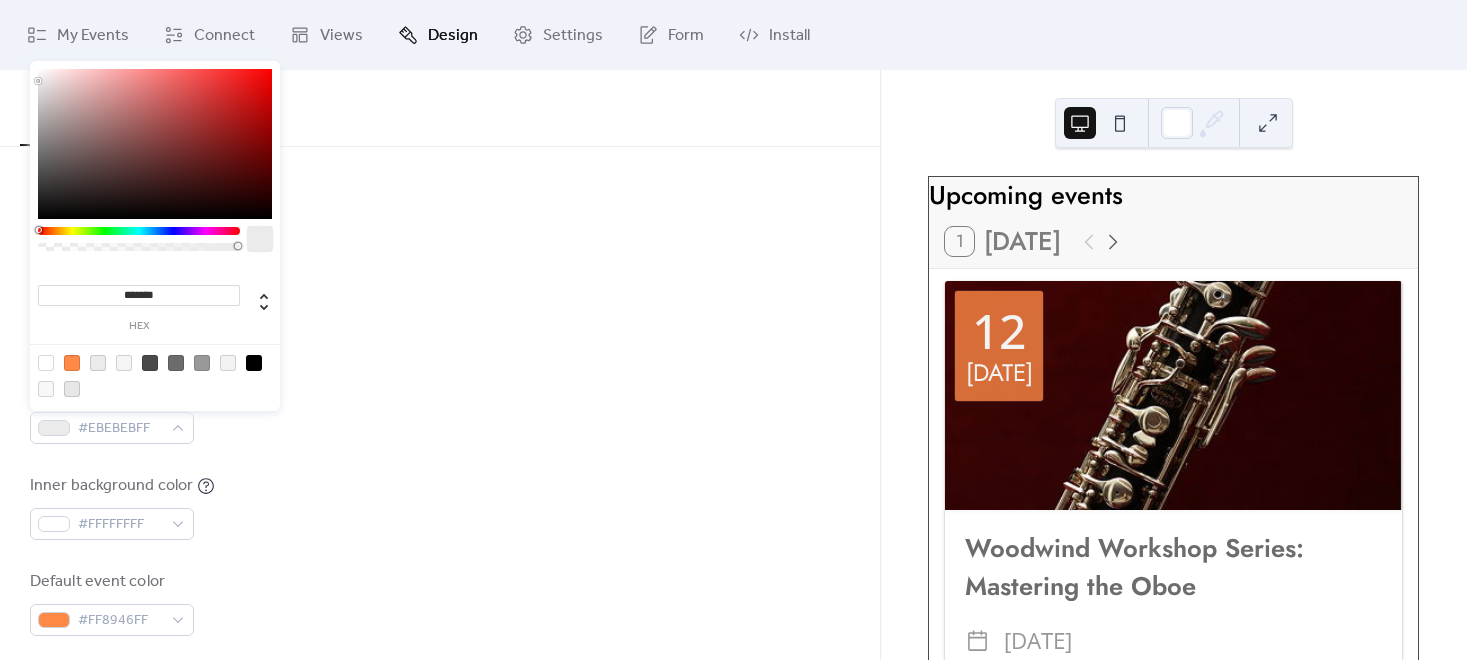click on "*******" at bounding box center (139, 295) 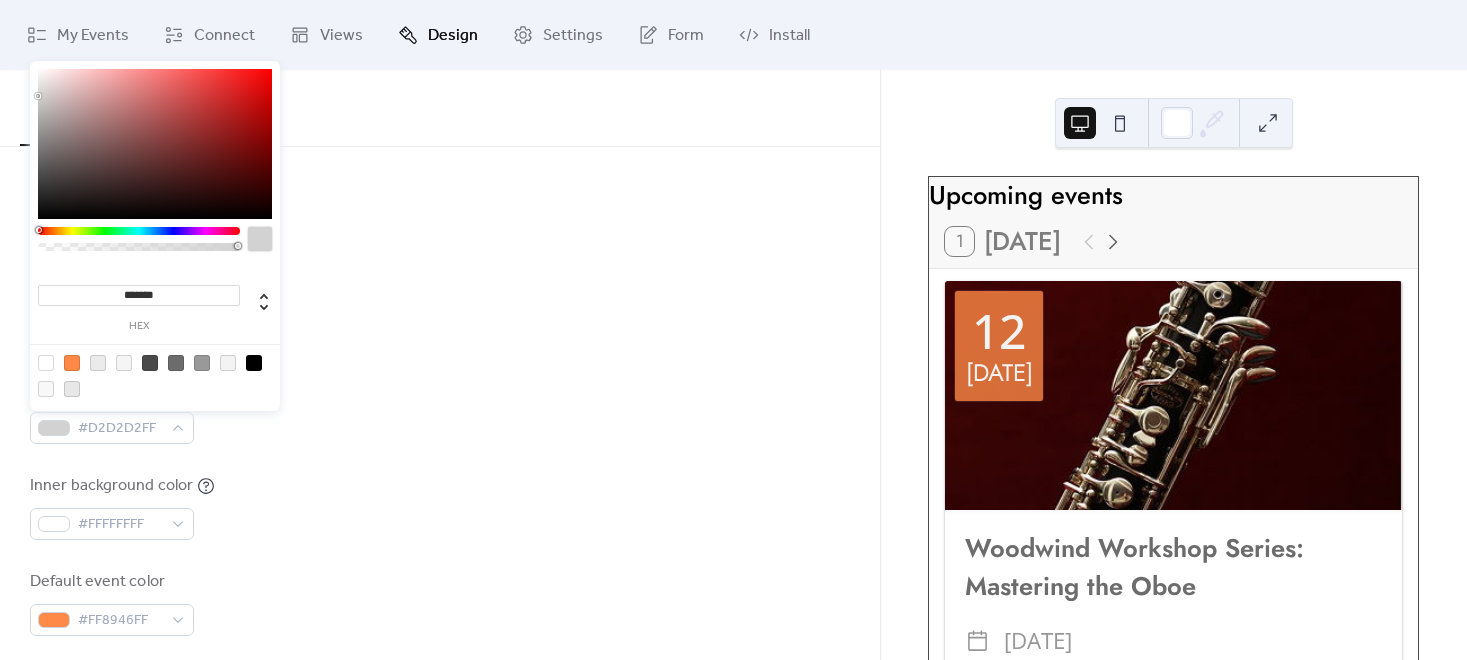 click on "Border color #4A4A4AFF" at bounding box center [440, 315] 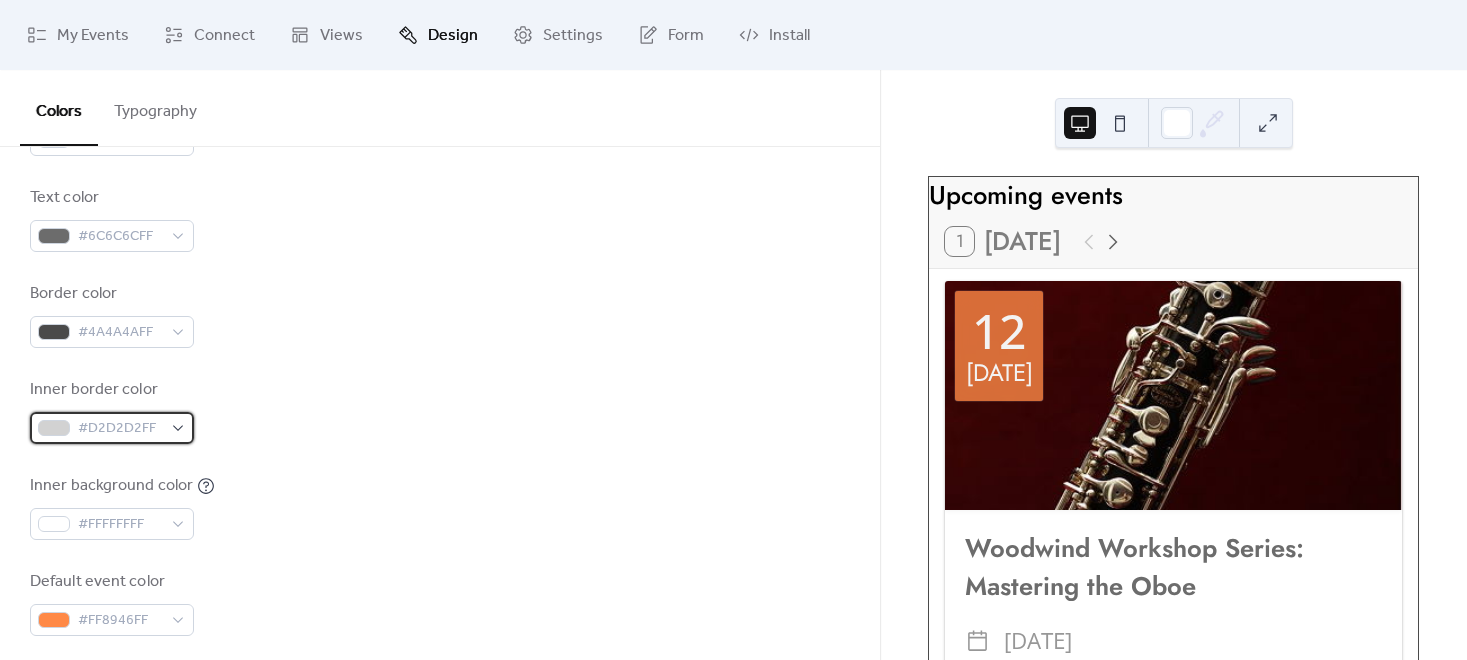 click on "#D2D2D2FF" at bounding box center (112, 428) 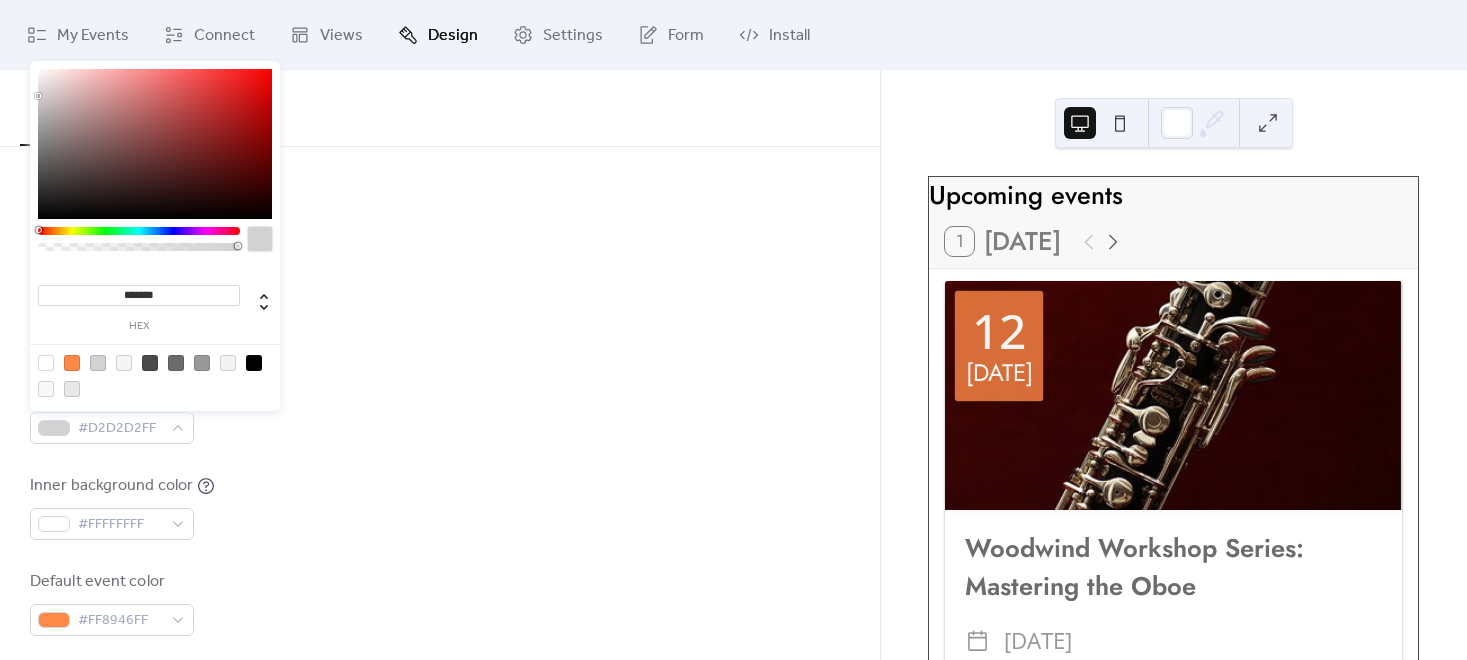 click on "*******" at bounding box center (139, 295) 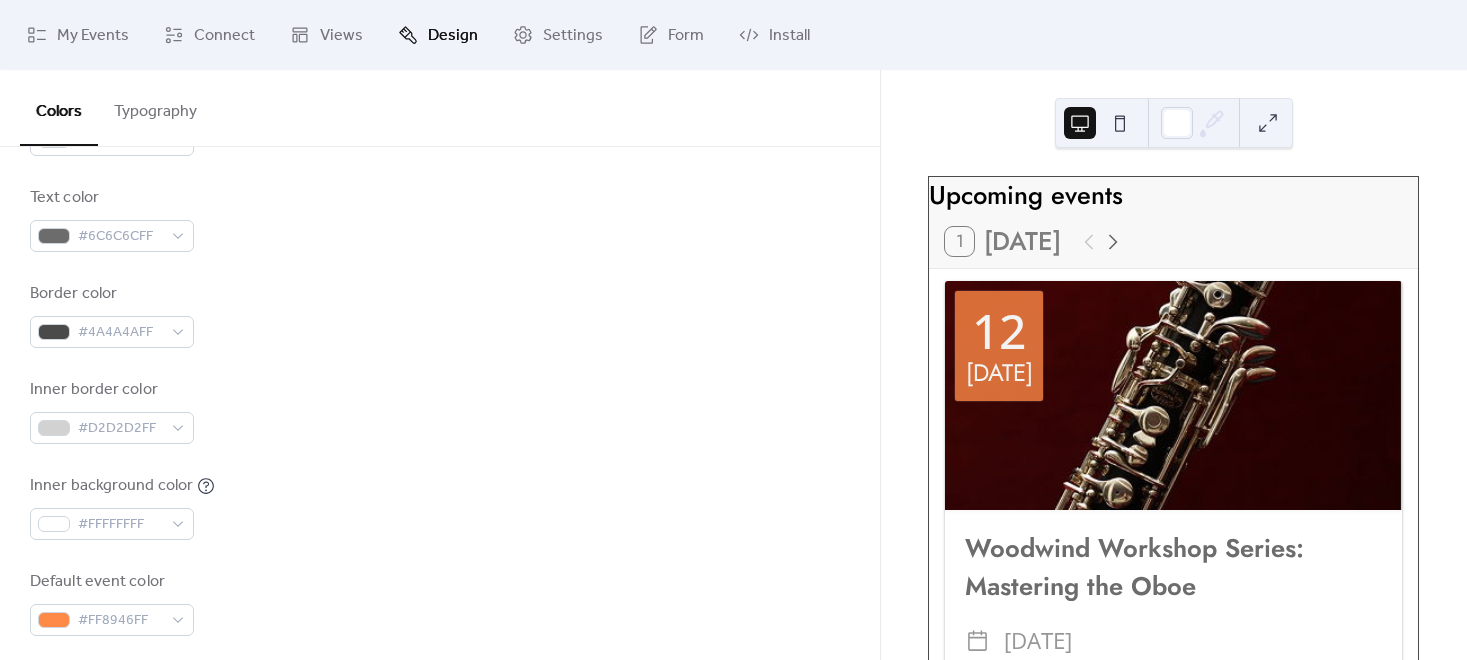 click on "Border color #4A4A4AFF" at bounding box center [440, 315] 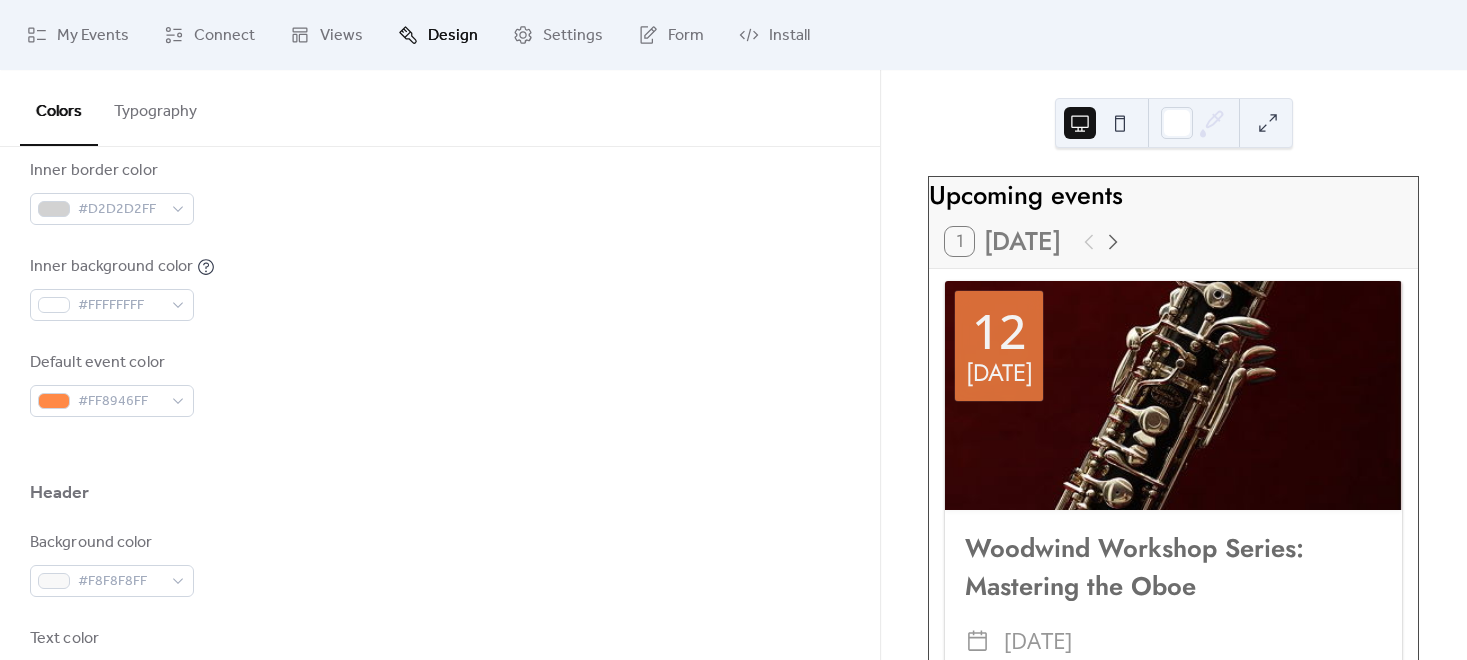 scroll, scrollTop: 555, scrollLeft: 0, axis: vertical 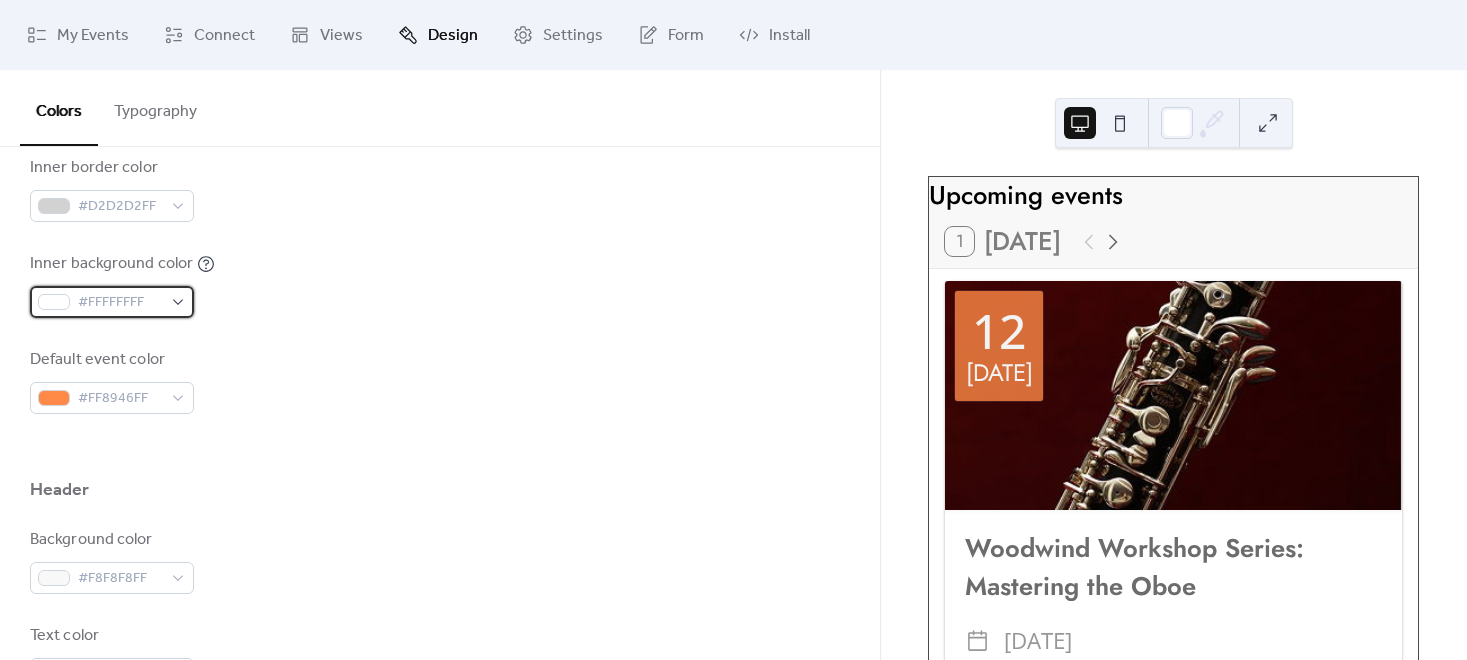 click on "#FFFFFFFF" at bounding box center (120, 303) 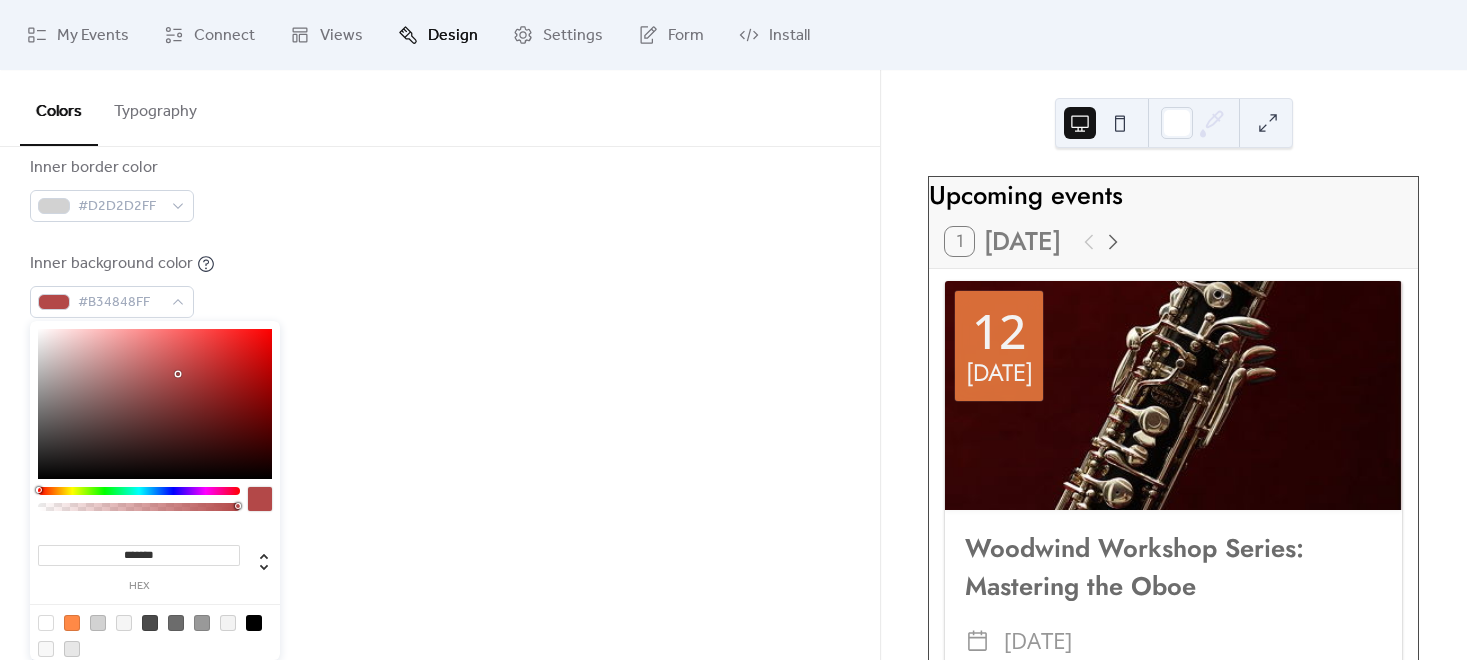 type on "*******" 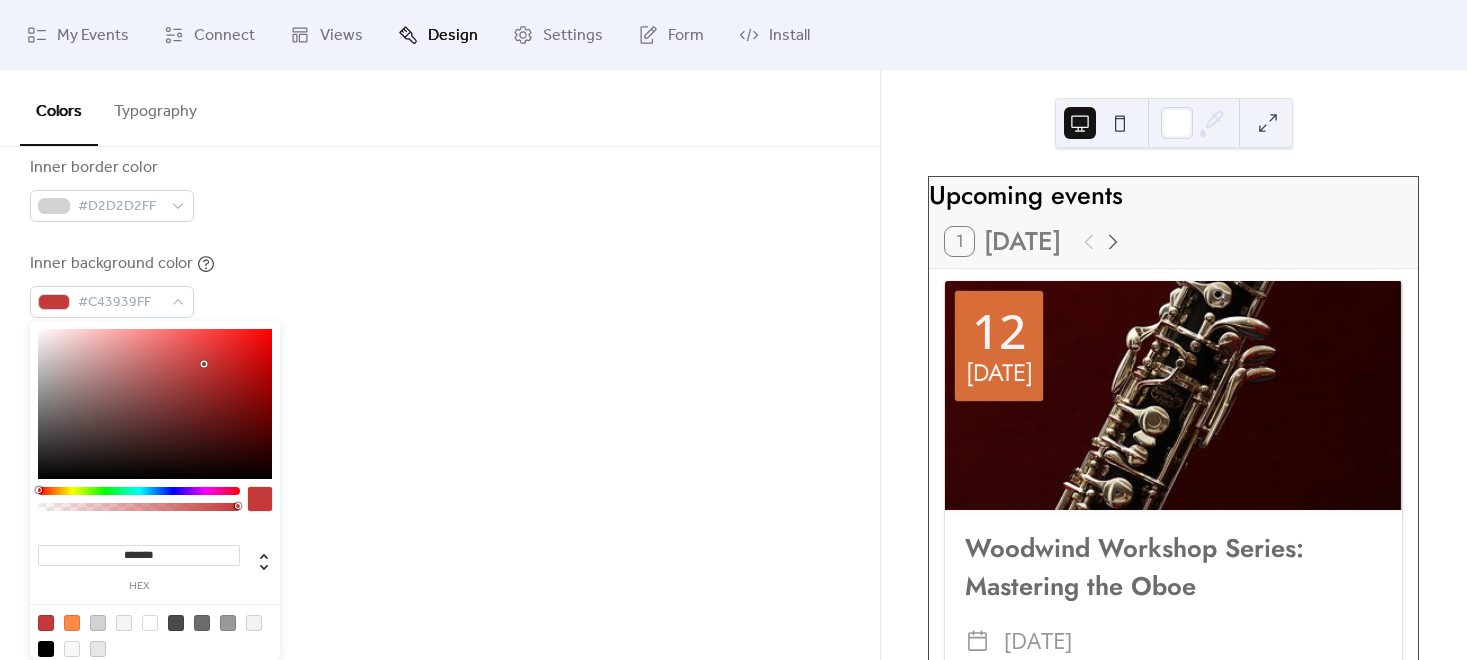 click on "Background color #FFFFFFFF Text color #6C6C6CFF Border color #4A4A4AFF Inner border color #D2D2D2FF Inner background color #C43939FF Default event color #FF8946FF" at bounding box center [440, 141] 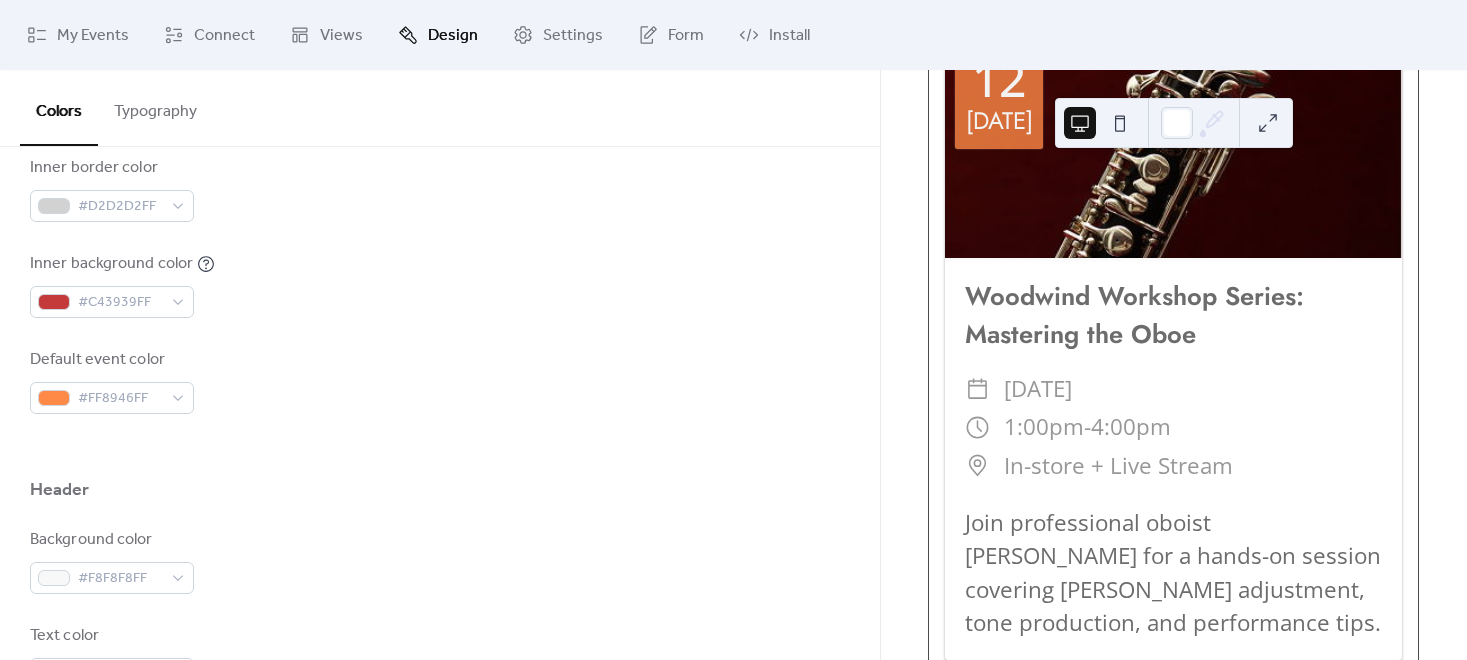 scroll, scrollTop: 305, scrollLeft: 0, axis: vertical 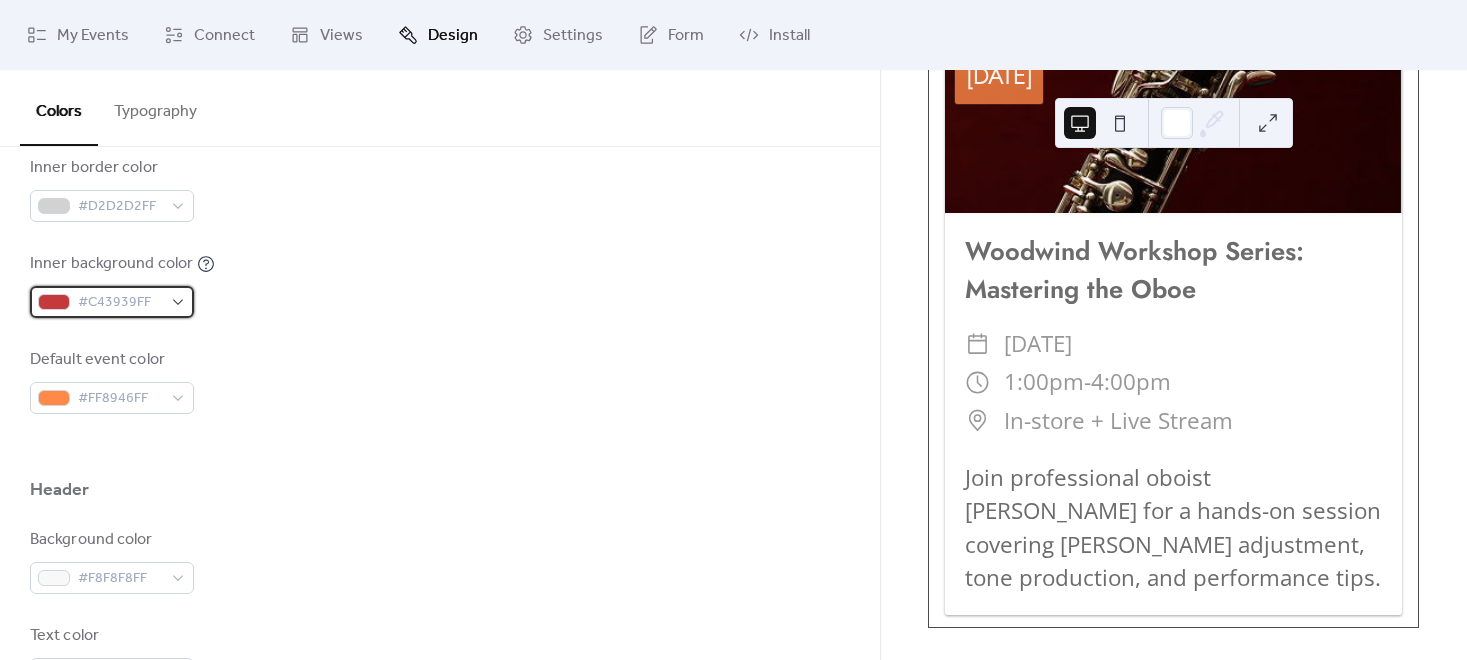 click on "#C43939FF" at bounding box center [120, 303] 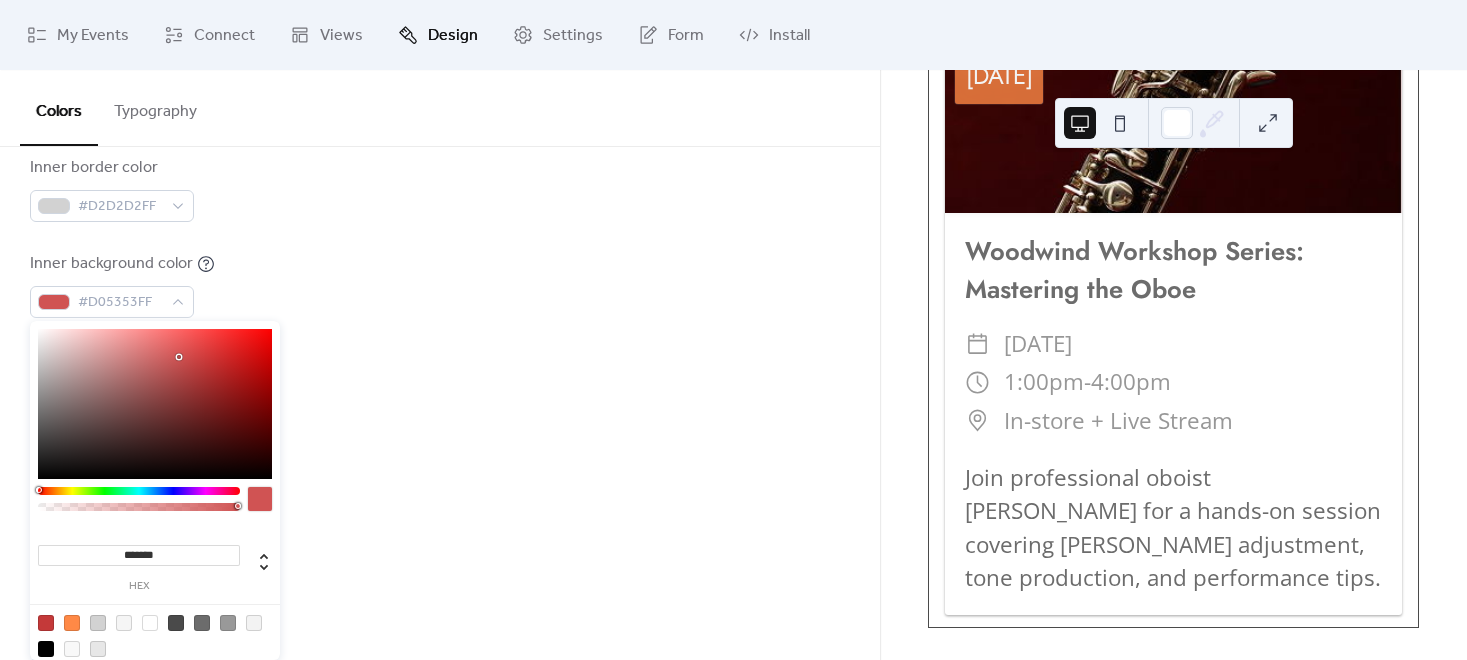click at bounding box center [155, 404] 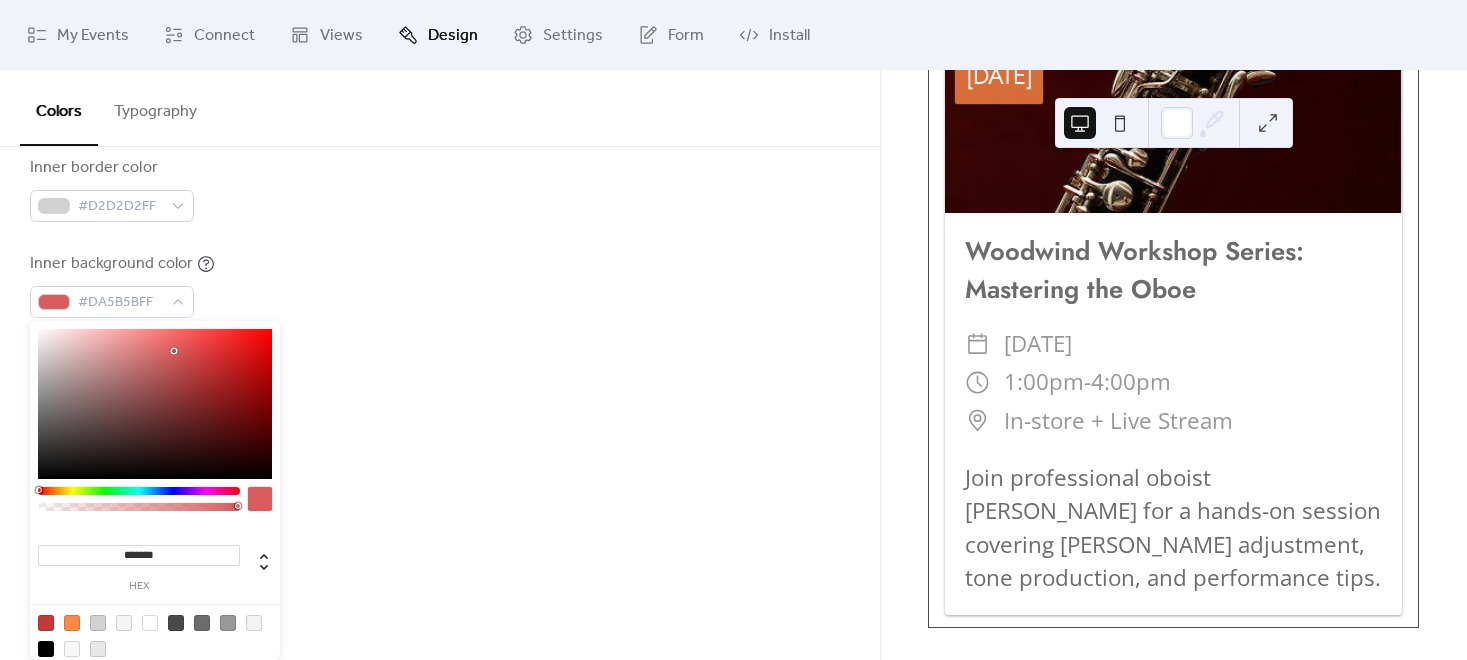 type on "*******" 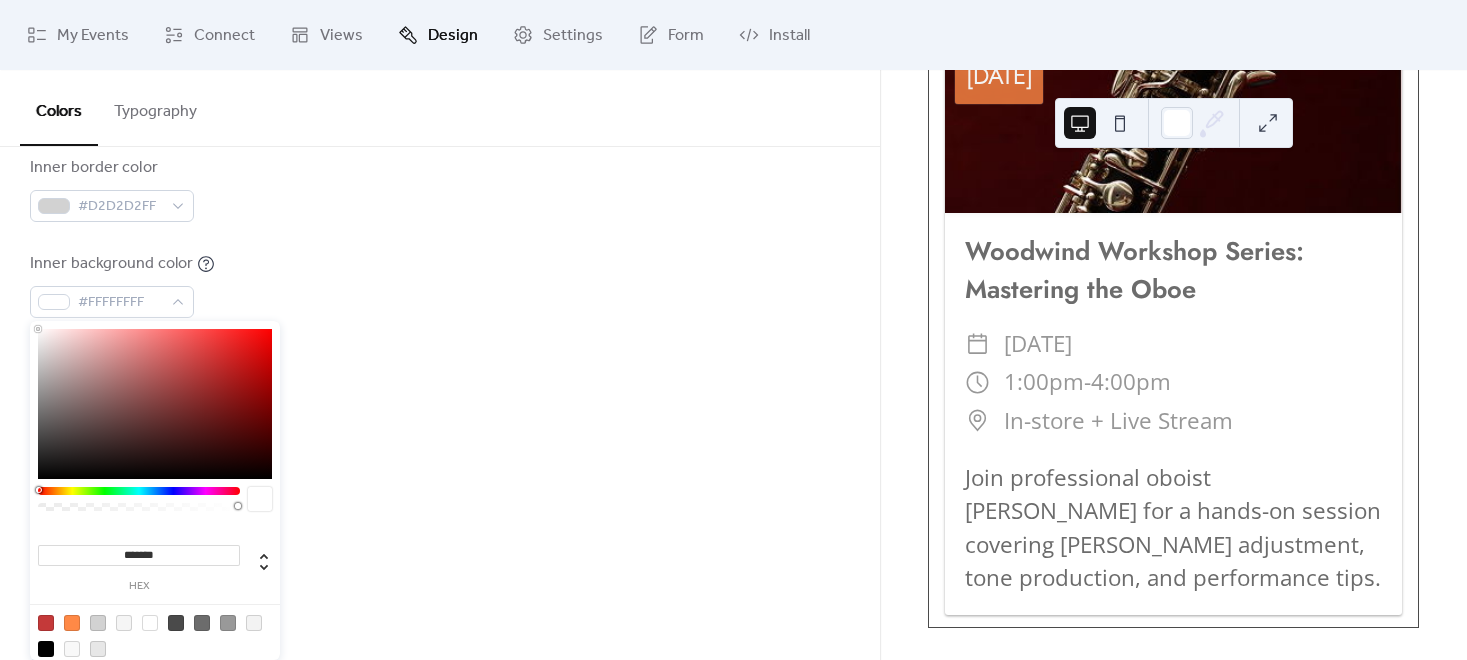 drag, startPoint x: 184, startPoint y: 354, endPoint x: -101, endPoint y: 300, distance: 290.07068 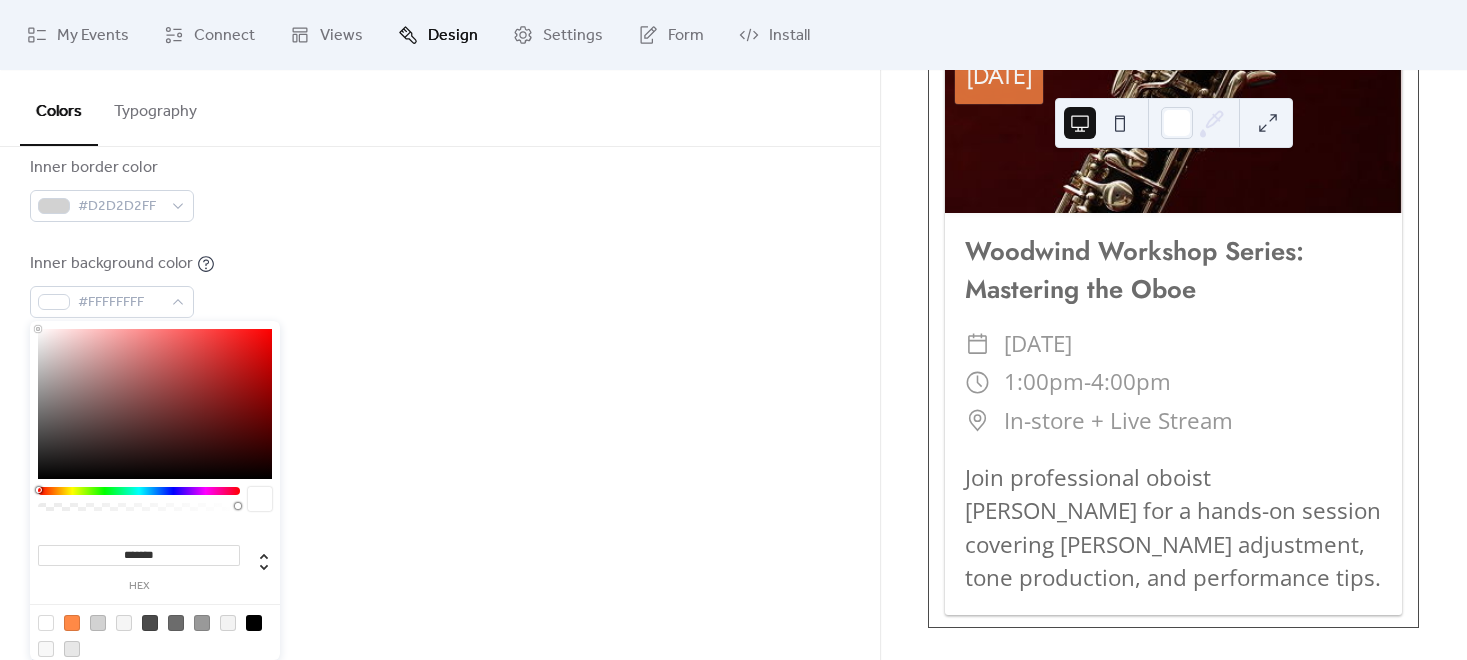 click on "Background color #FFFFFFFF Text color #6C6C6CFF Border color #4A4A4AFF Inner border color #D2D2D2FF Inner background color #FFFFFFFF Default event color #FF8946FF" at bounding box center [440, 141] 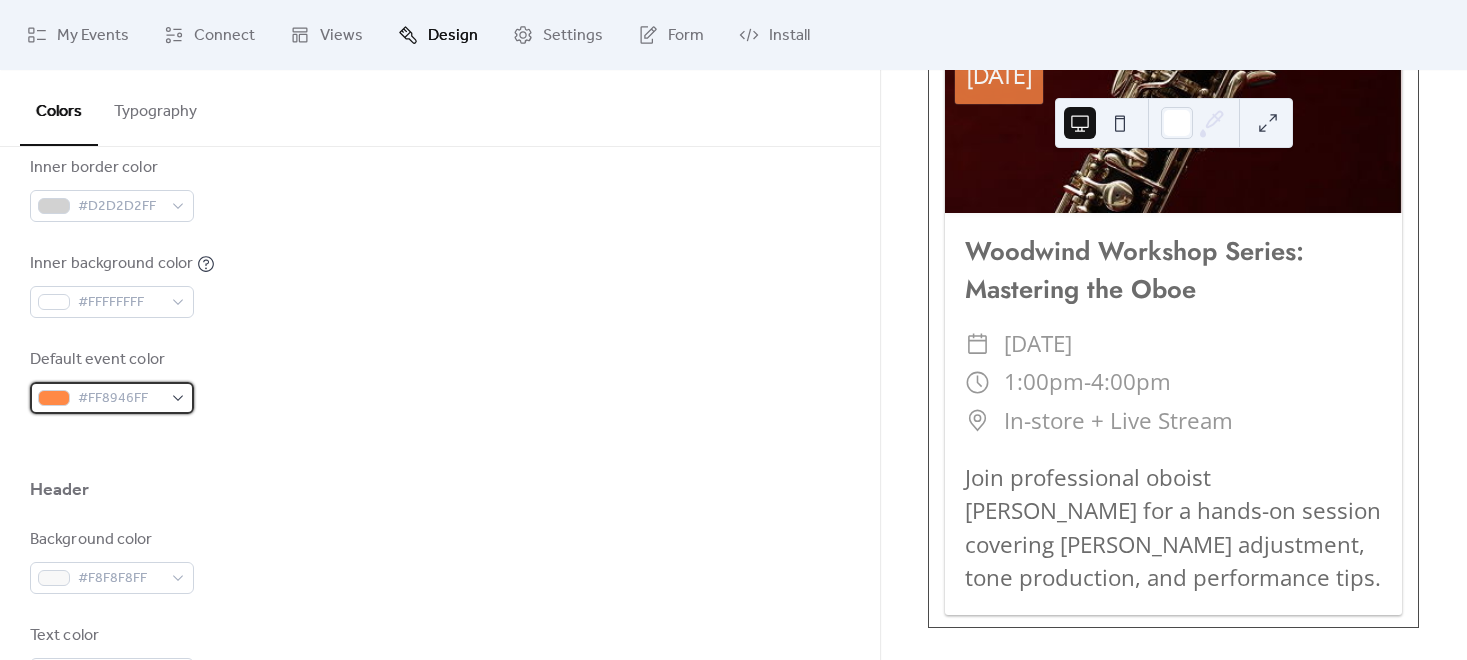 click on "#FF8946FF" at bounding box center [120, 399] 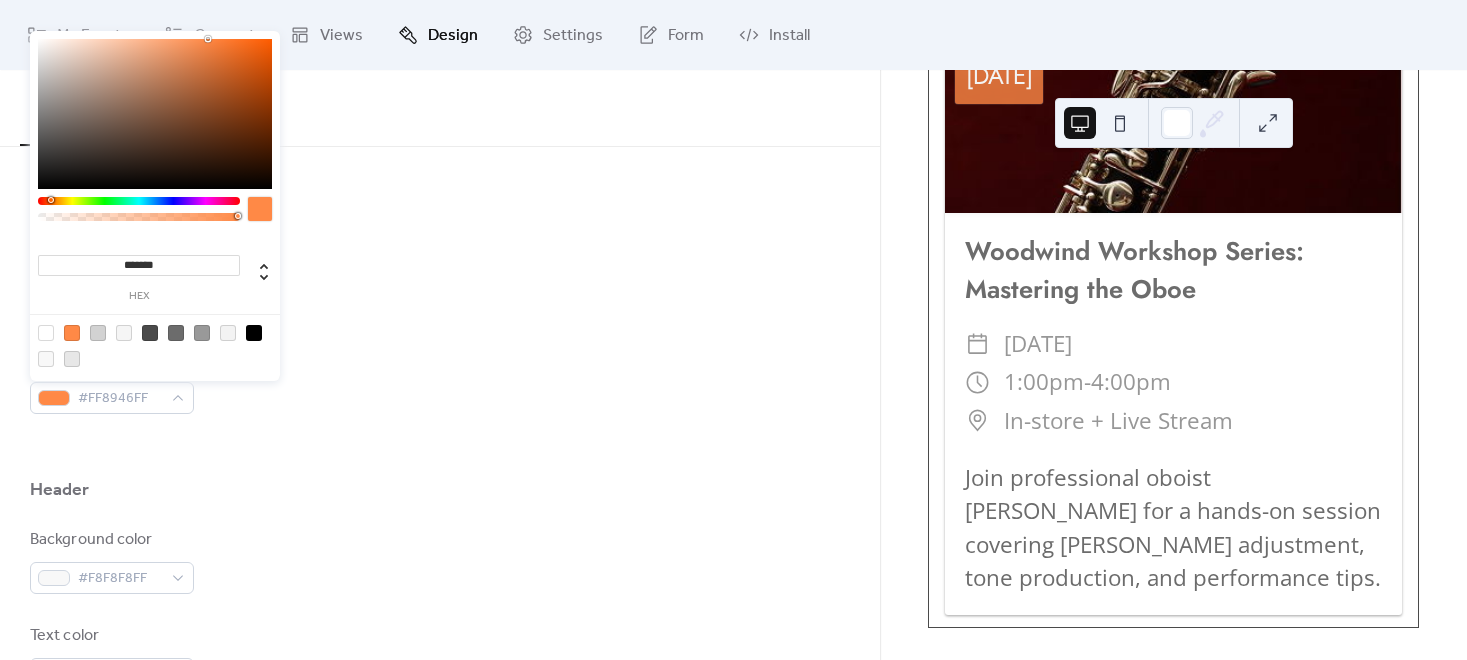 click on "******* hex" at bounding box center (139, 275) 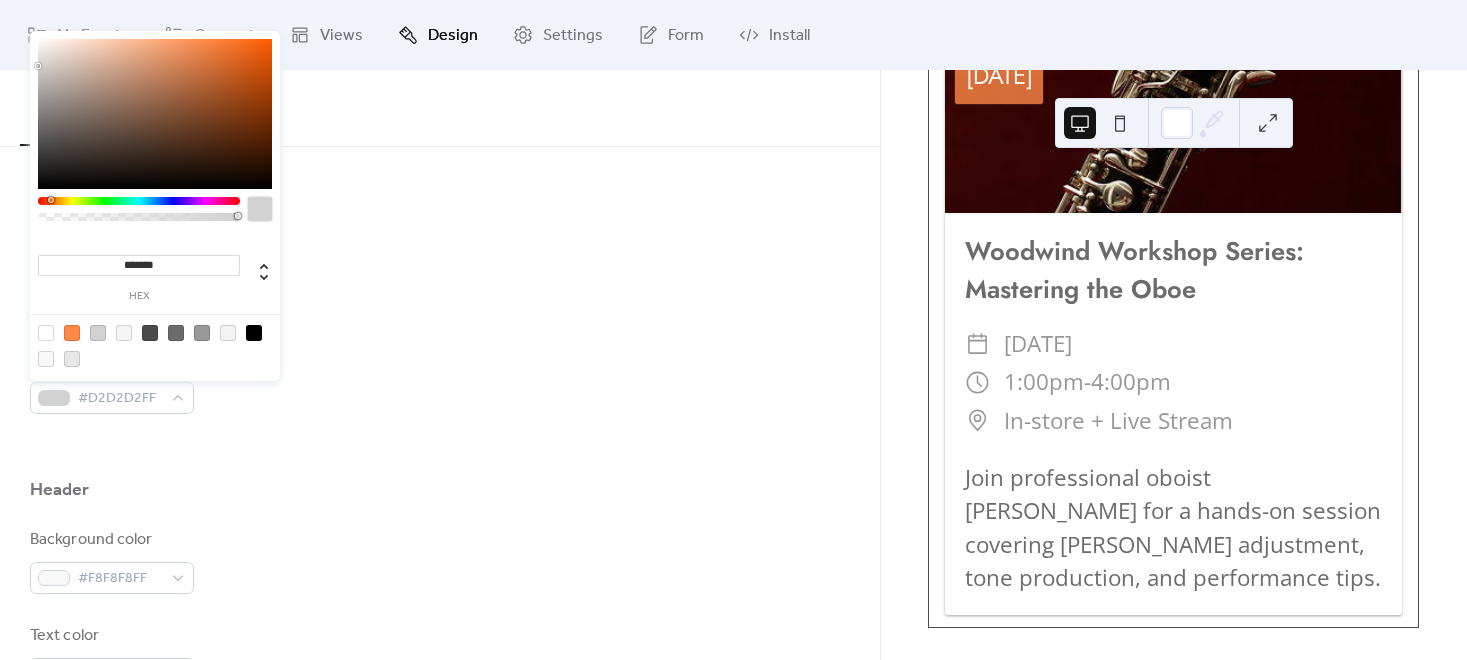 click on "Background color #FFFFFFFF Text color #6C6C6CFF Border color #4A4A4AFF Inner border color #D2D2D2FF Inner background color #FFFFFFFF Default event color #D2D2D2FF" at bounding box center [440, 141] 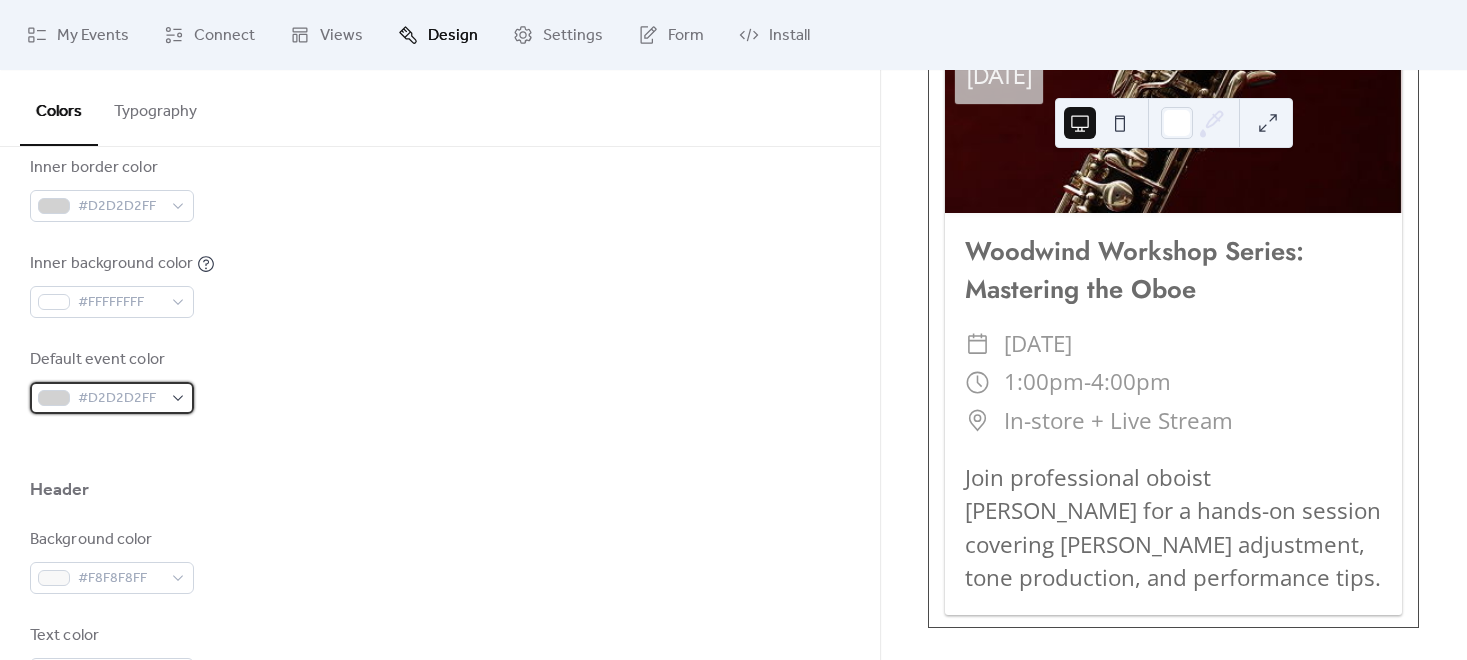 click on "#D2D2D2FF" at bounding box center [112, 398] 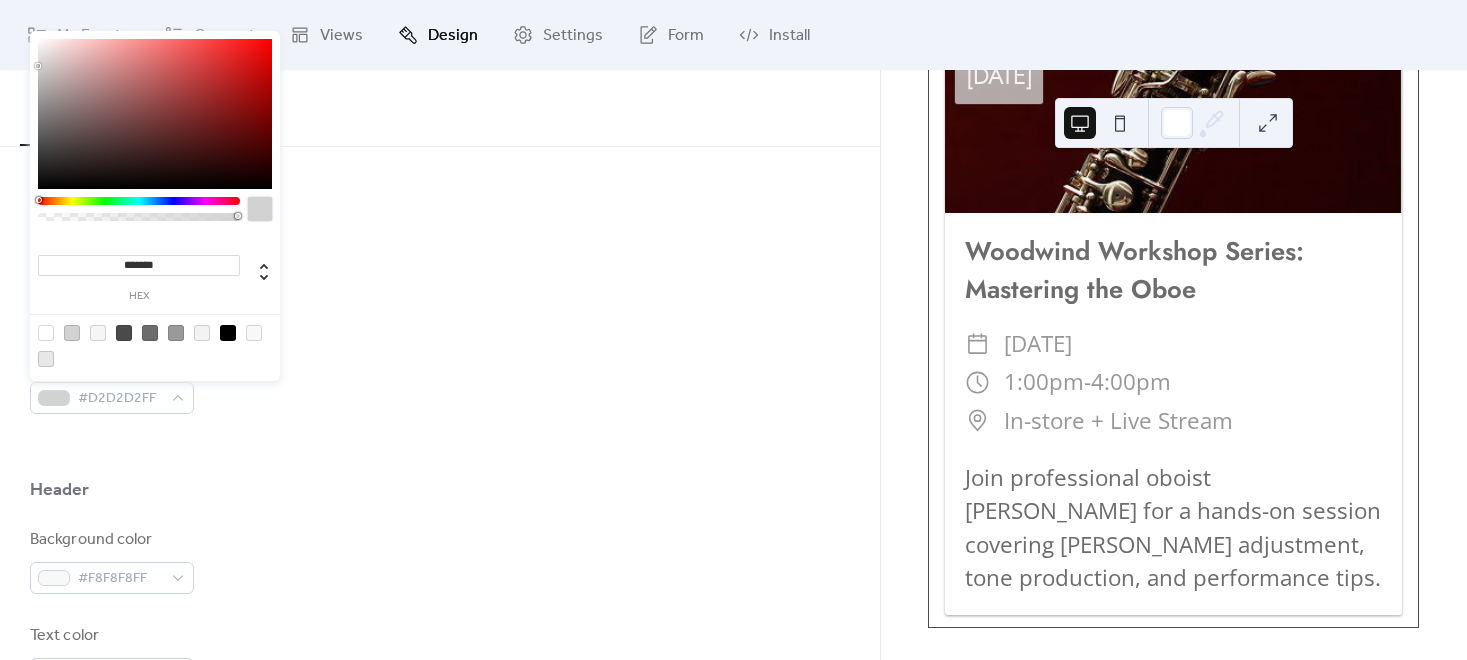 click on "*******" at bounding box center [139, 265] 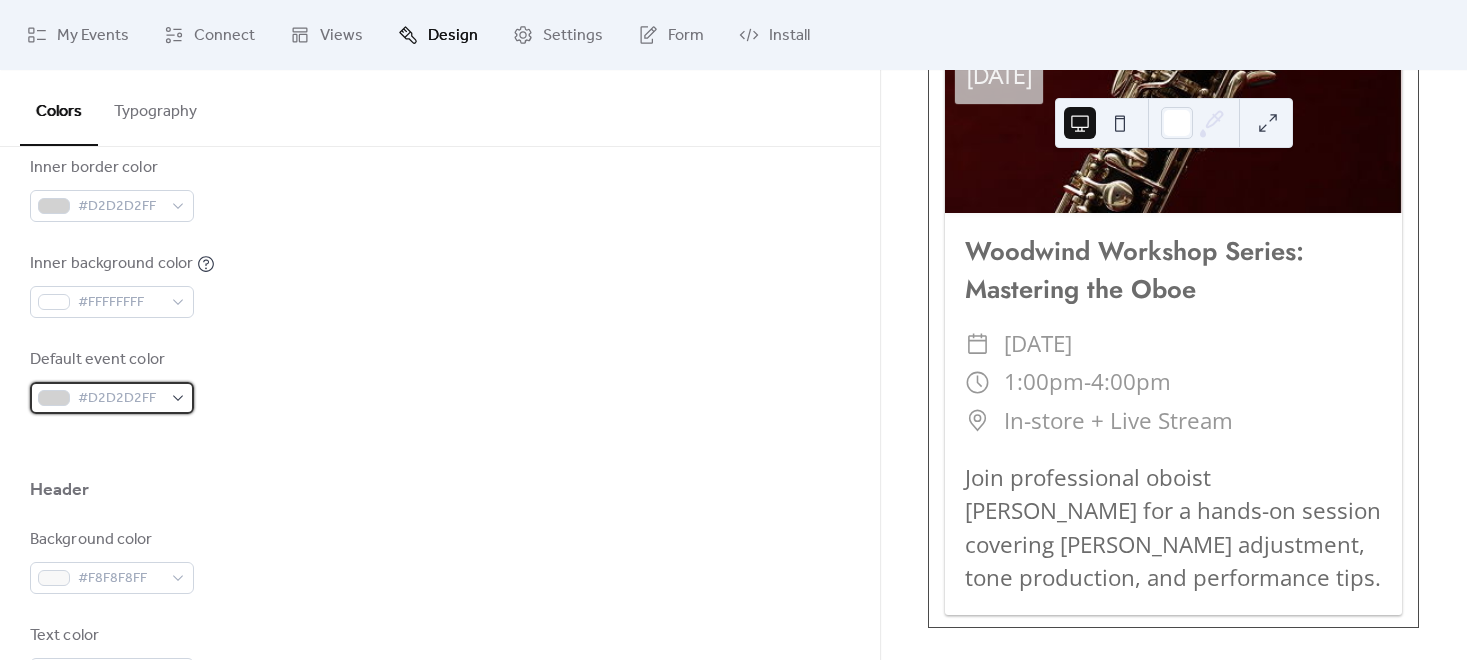 click on "#D2D2D2FF" at bounding box center (120, 399) 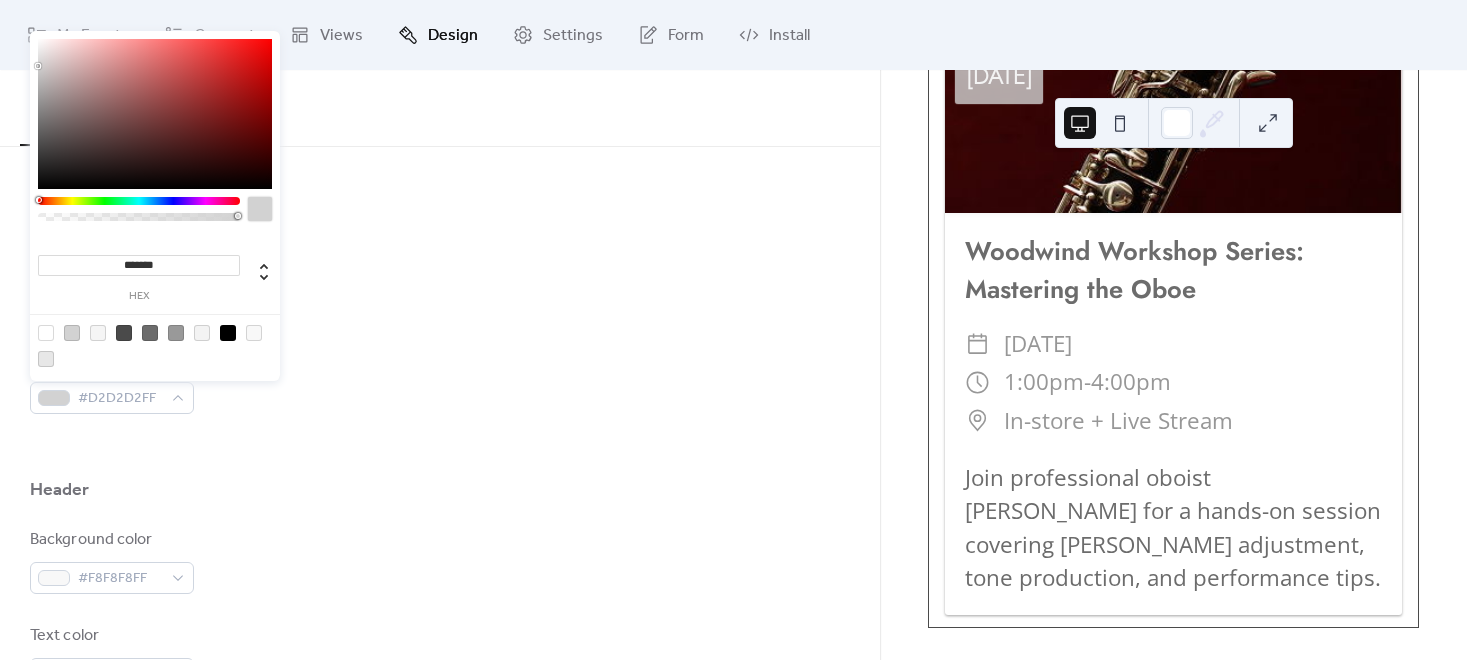 click on "*******" at bounding box center [139, 265] 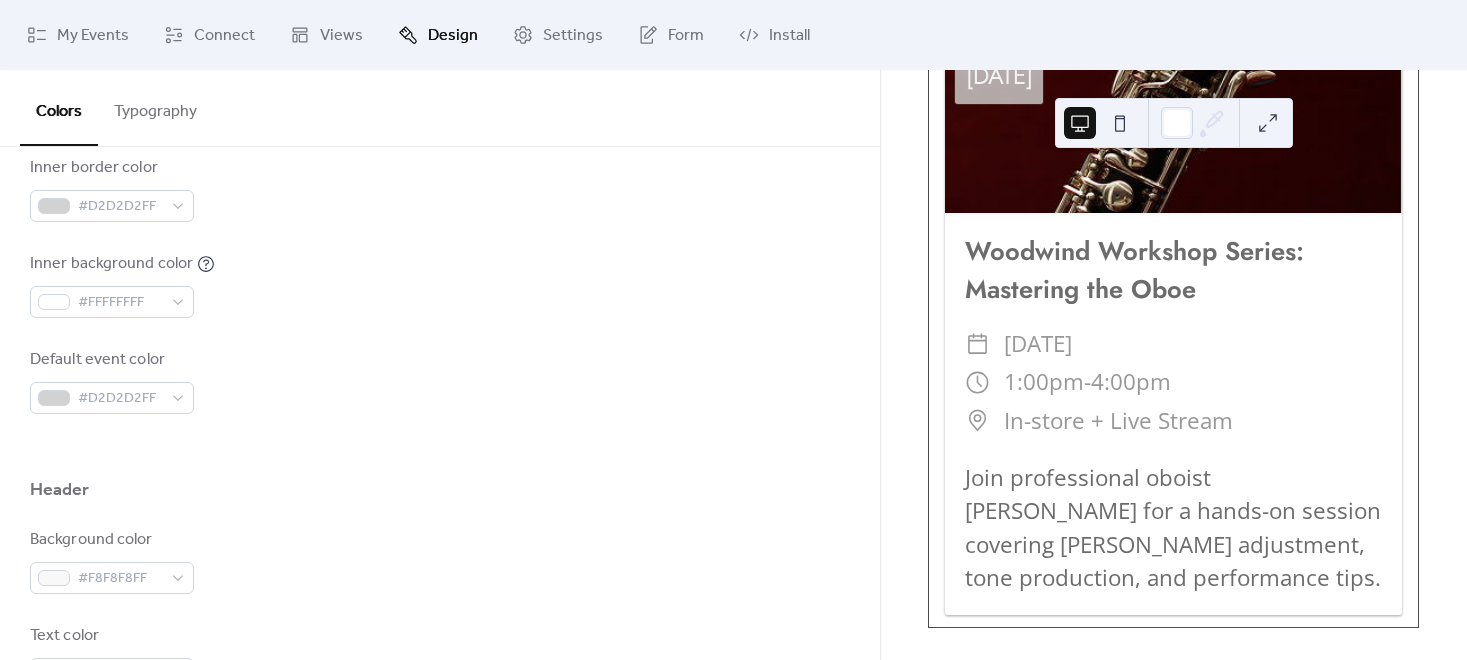 click on "Background color #FFFFFFFF Text color #6C6C6CFF Border color #4A4A4AFF Inner border color #D2D2D2FF Inner background color #FFFFFFFF Default event color #D2D2D2FF" at bounding box center [440, 141] 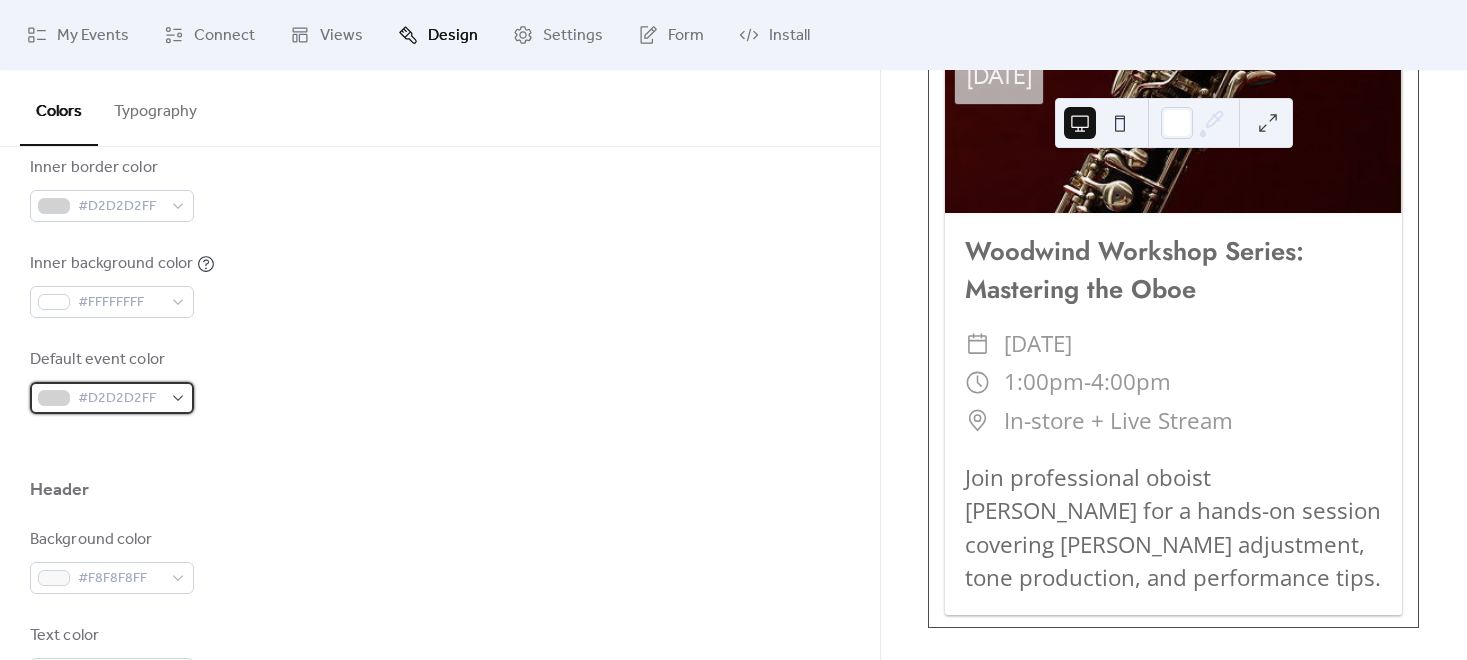 click on "#D2D2D2FF" at bounding box center [120, 399] 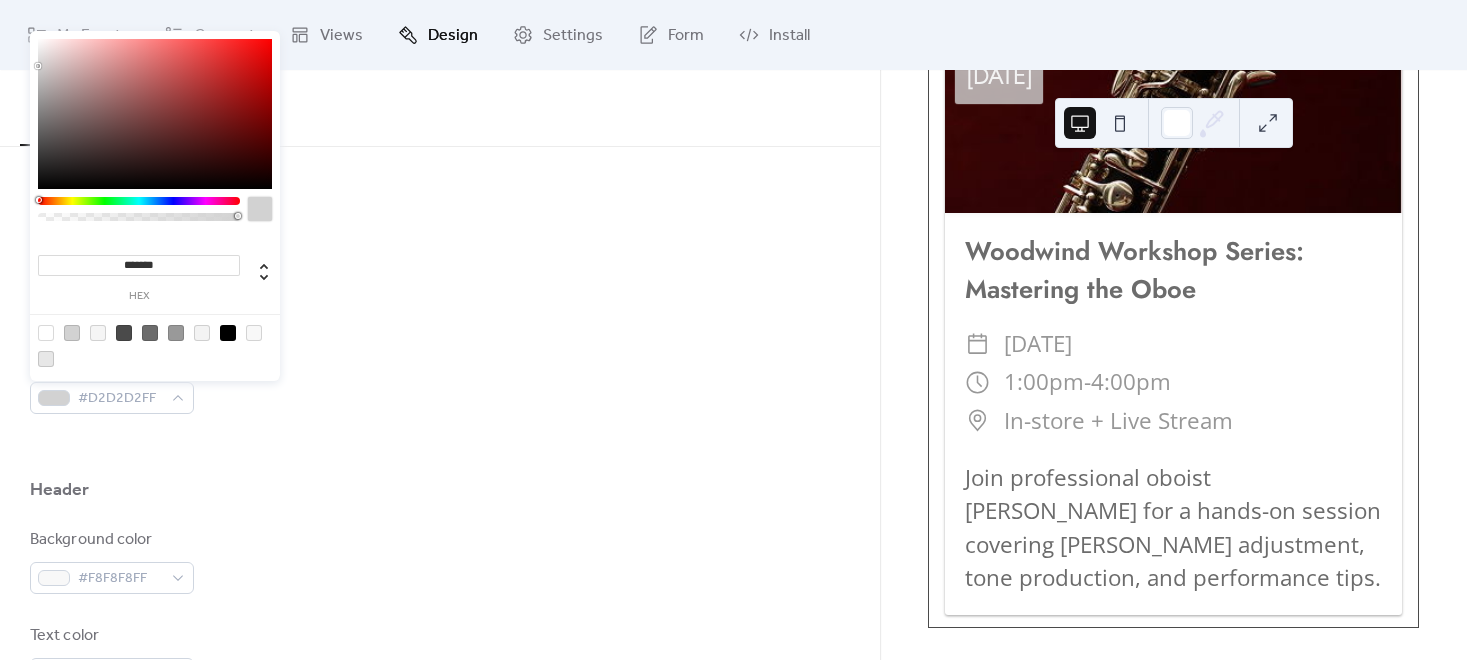 click on "*******" at bounding box center (139, 265) 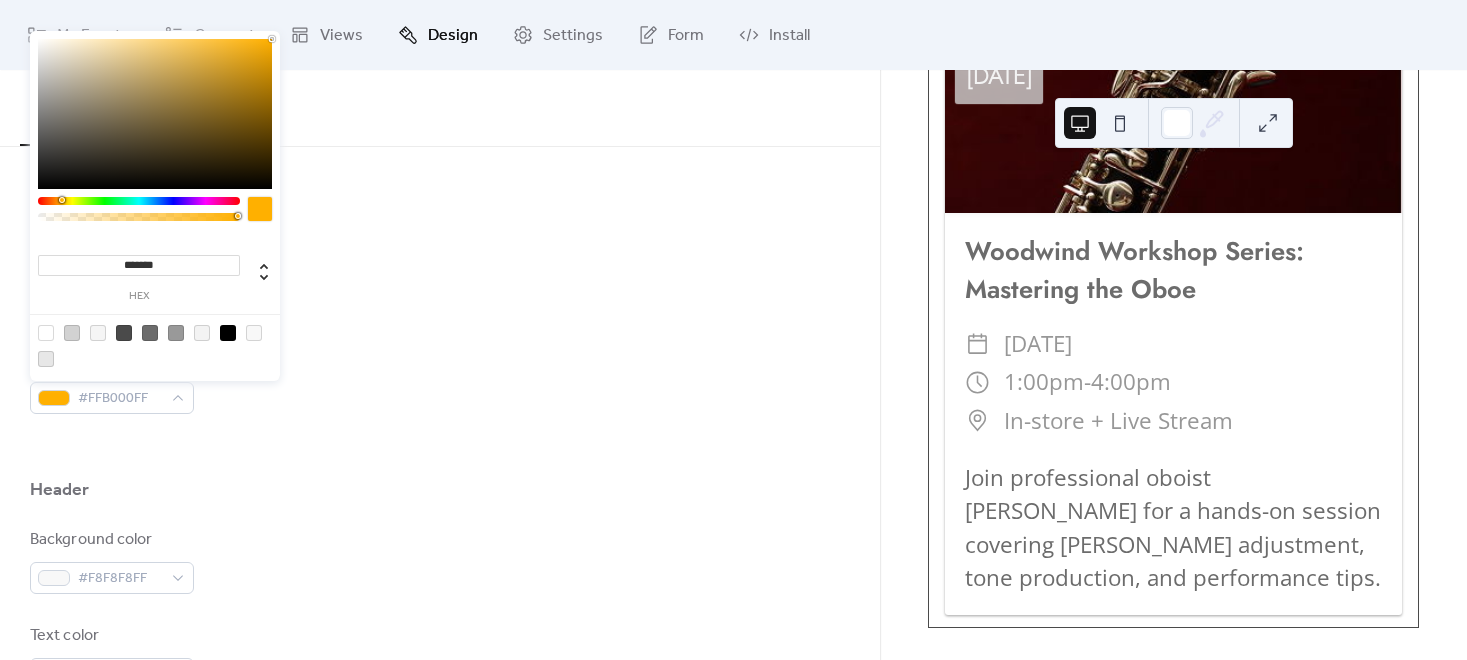 click on "Inner background color #FFFFFFFF" at bounding box center [440, 285] 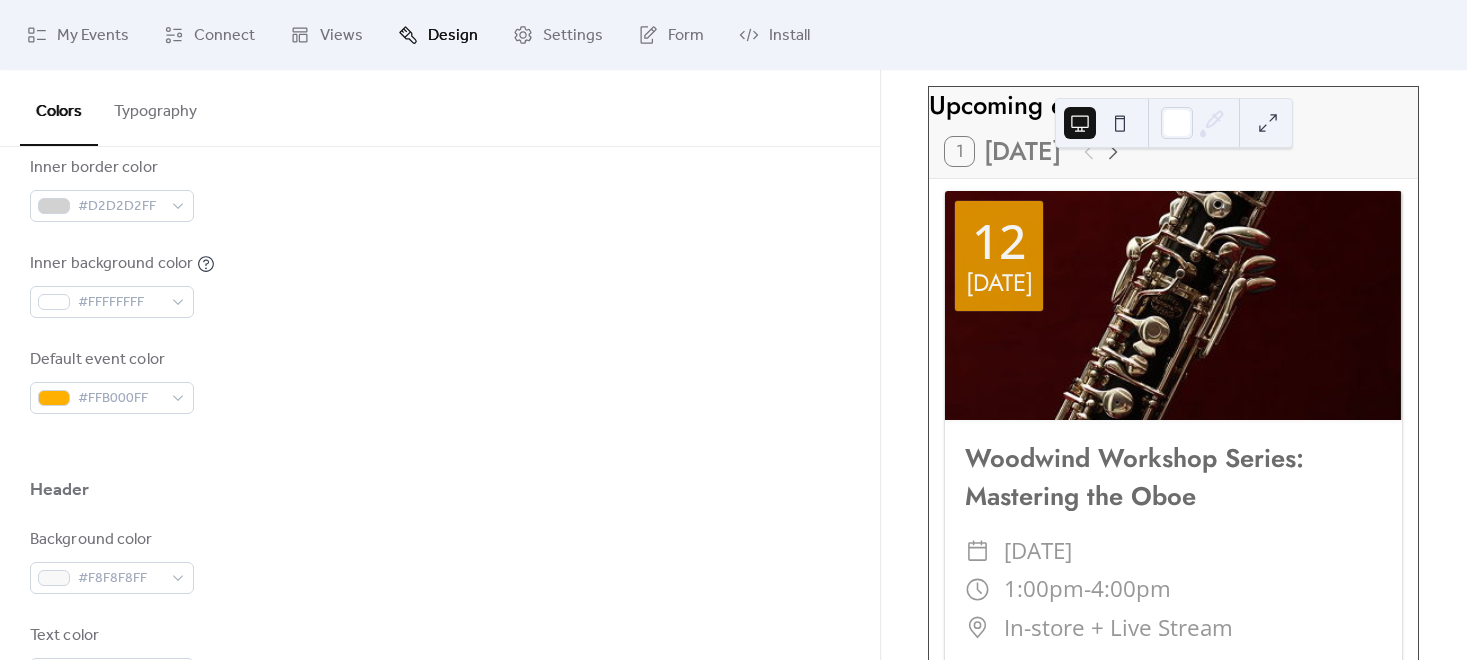 scroll, scrollTop: 83, scrollLeft: 0, axis: vertical 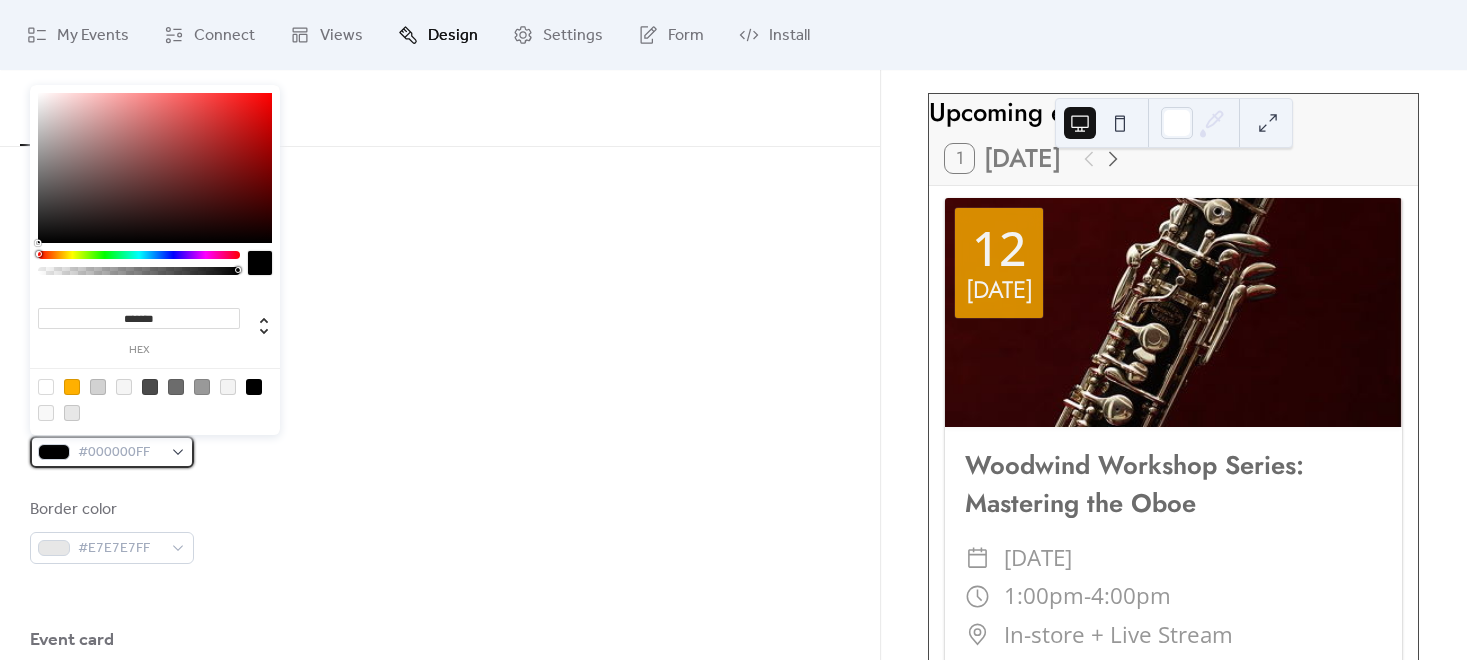 click on "#000000FF" at bounding box center [112, 452] 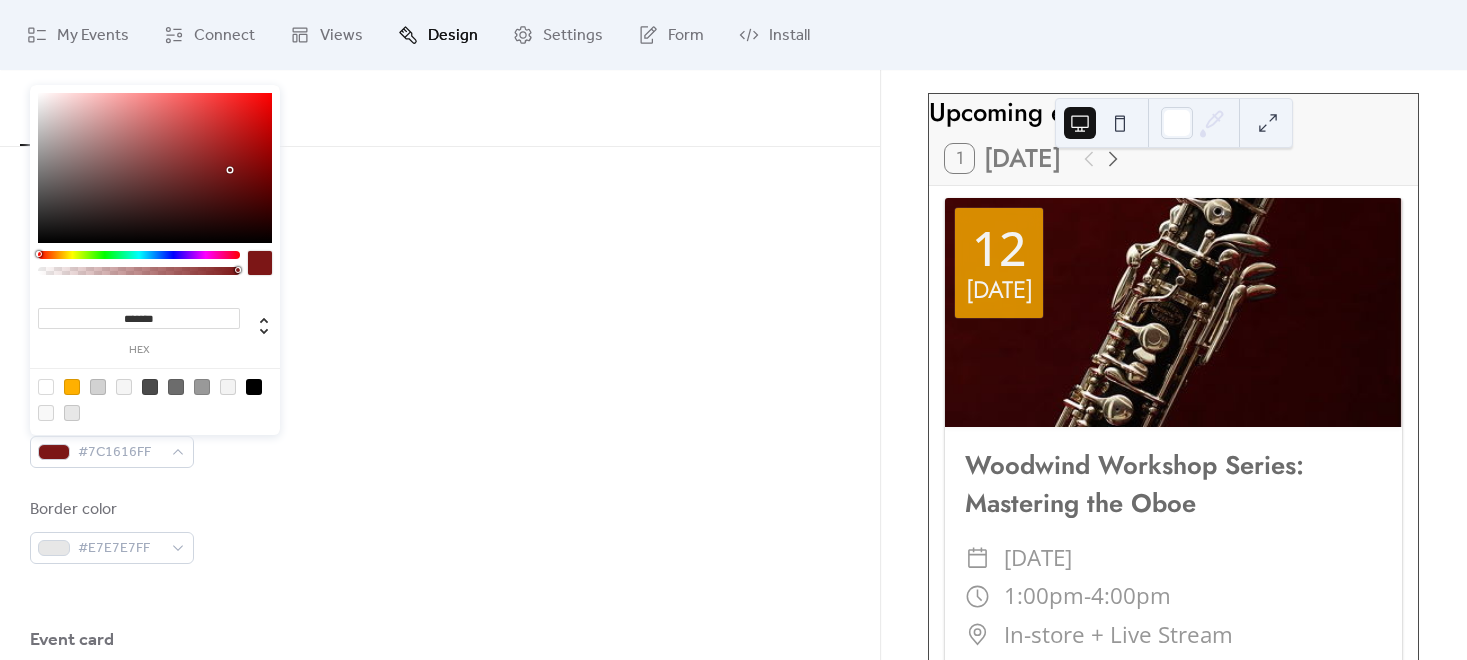 type on "*******" 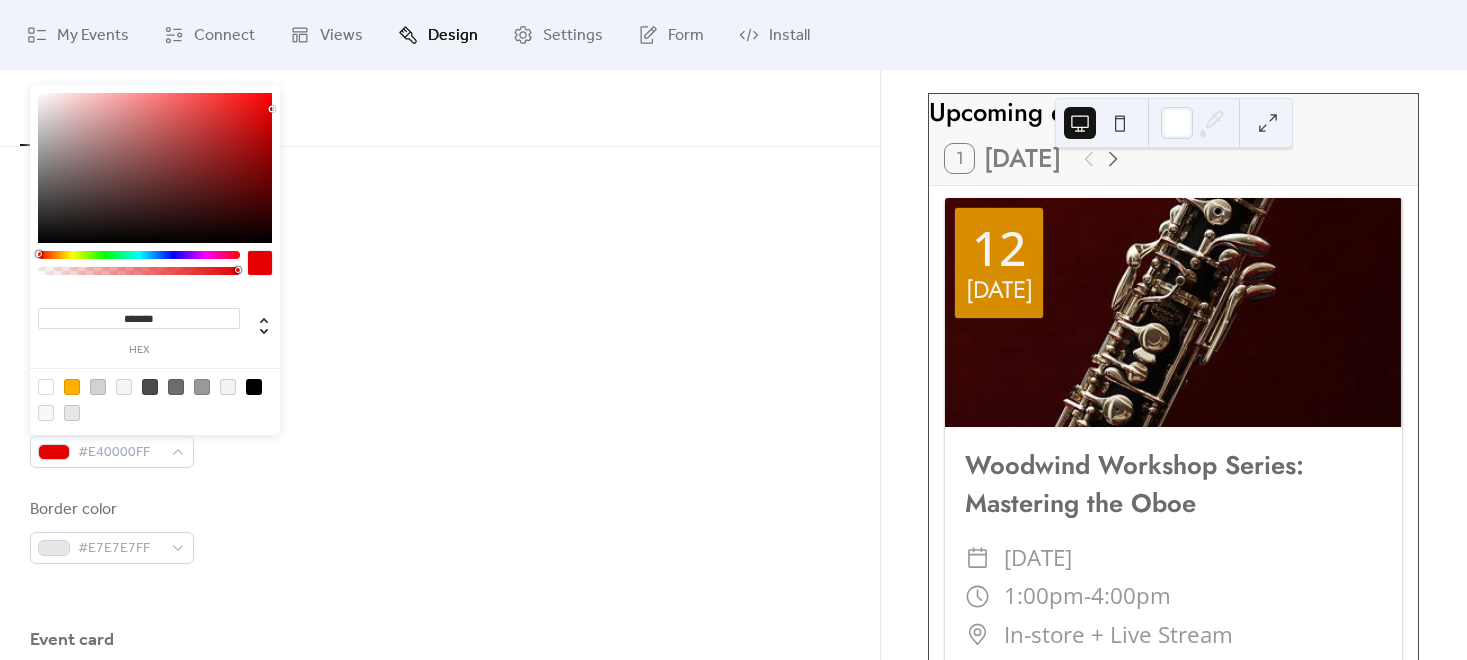 click on "Background color #F8F8F8FF Text color #E40000FF Border color #E7E7E7FF" at bounding box center (440, 435) 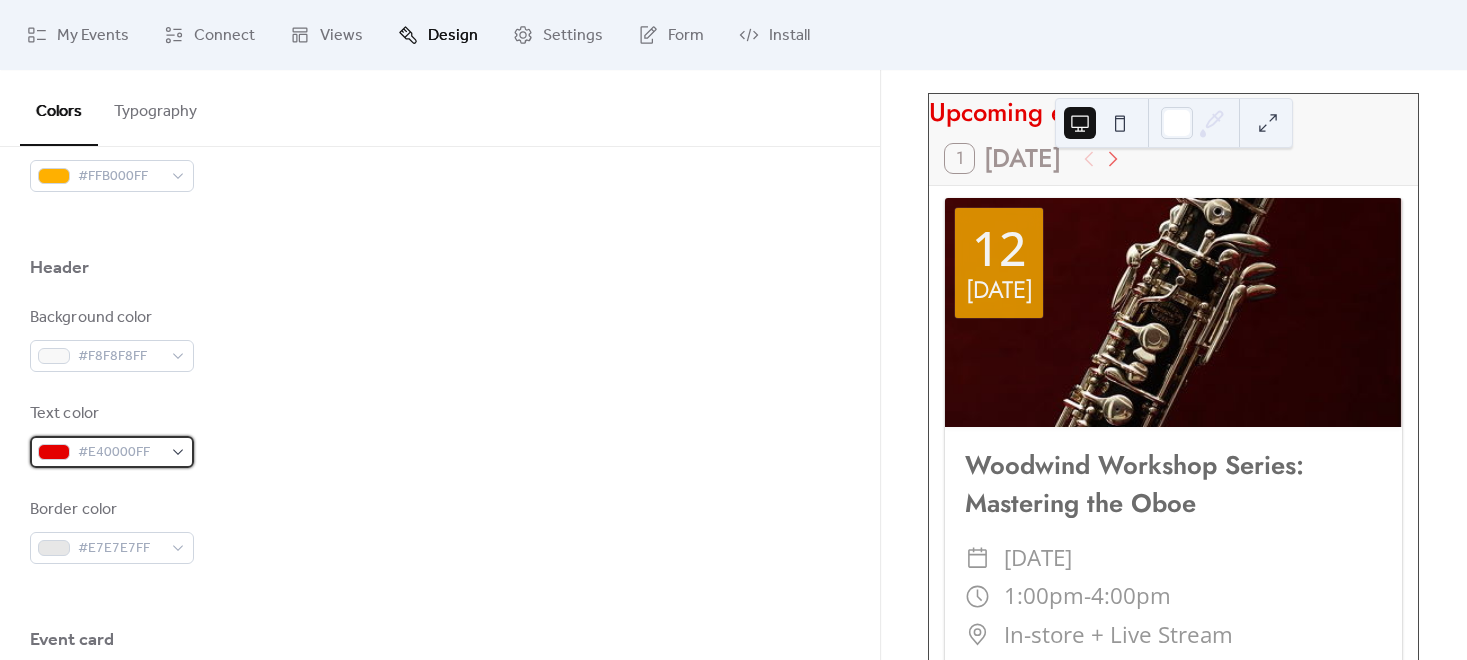click on "My Events Connect Views Design Settings Form Install Design Colors Typography Color Presets Calendar Background color #FFFFFFFF Text color #6C6C6CFF Border color #4A4A4AFF Inner border color #D2D2D2FF Inner background color #FFFFFFFF Default event color #FFB000FF Header Background color #F8F8F8FF Text color #E40000FF Border color #E7E7E7FF Event card Background color #FFFFFFFF Month View Highlight busy days Busy day background color #F8F8F8FF Date Icon   Use event color Background color #999999FF Text color #F3F3F3FF Base Font Size ** px Font Families Header font [PERSON_NAME] Week days font [PERSON_NAME] Day numbers font [PERSON_NAME] Events titles font [PERSON_NAME] Events text font Open Sans Date icon days font Open Sans Date icon months font [PERSON_NAME] Upcoming events 1 [DATE] [DATE] Woodwind Workshop Series: Mastering the Oboe ​ [DATE] ​ 1:00pm - 4:00pm ​ In-store + Live Stream Join professional oboist [PERSON_NAME] for a hands-on session covering [PERSON_NAME] adjustment, tone production, and performance tips." at bounding box center (733, 330) 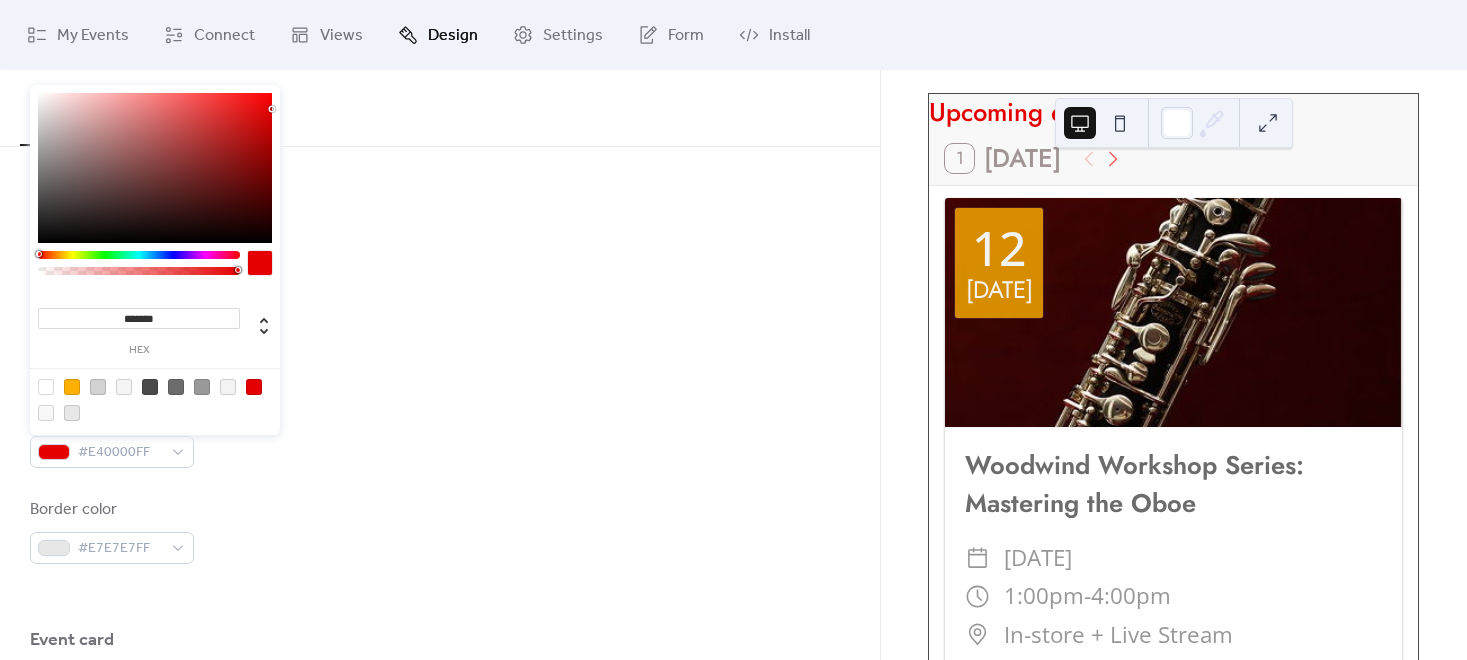 click on "*******" at bounding box center (139, 318) 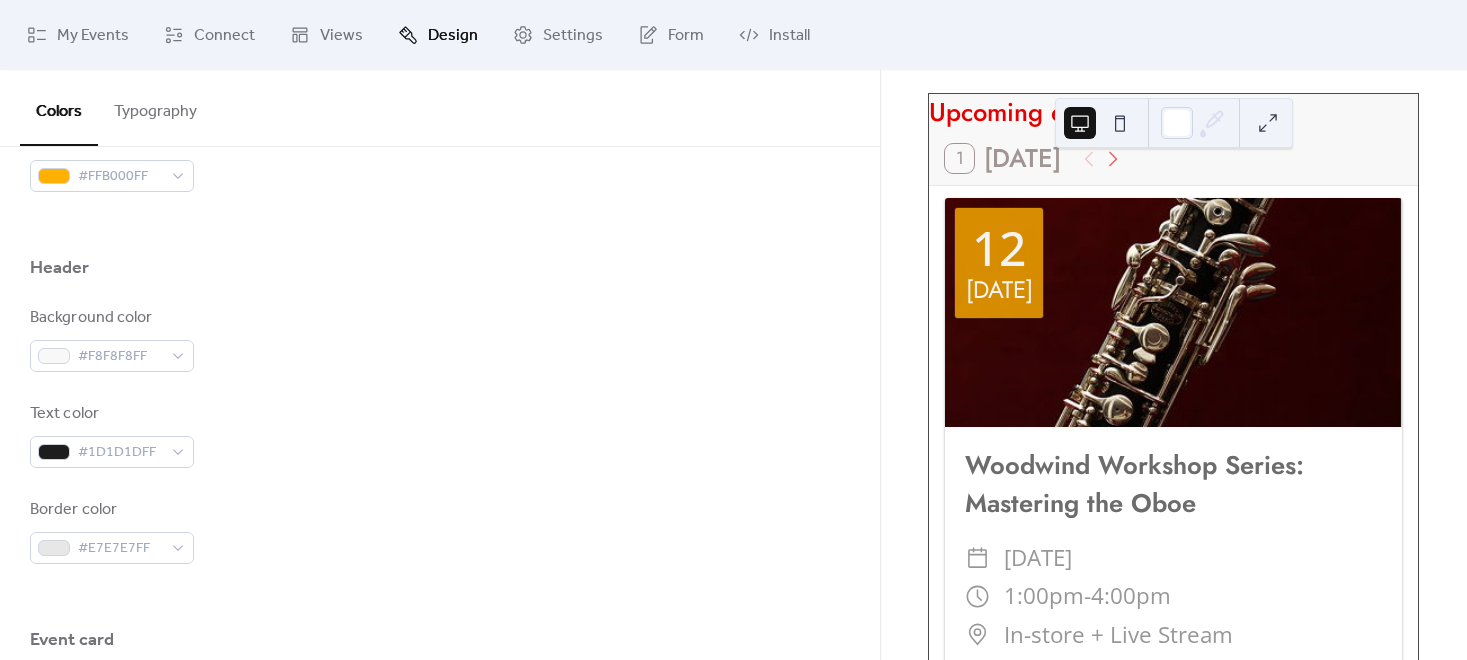 click on "Background color #F8F8F8FF" at bounding box center (440, 339) 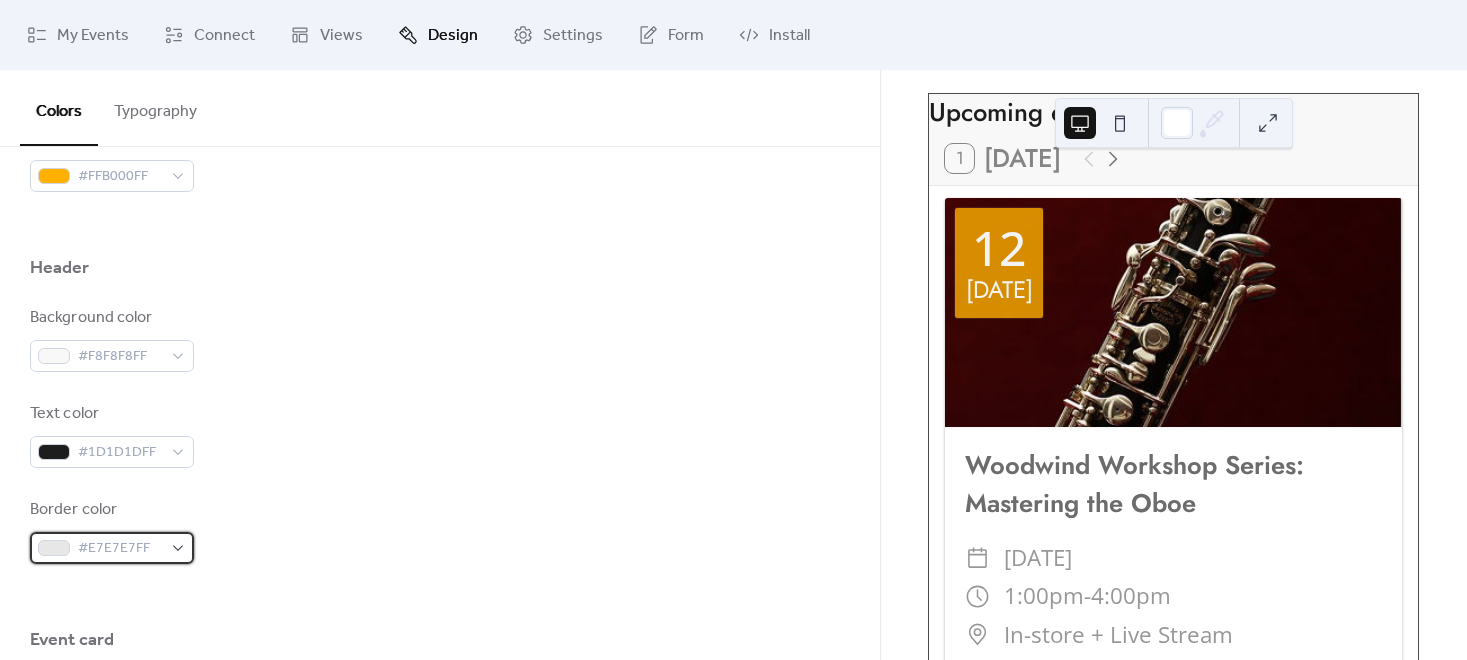 click on "#E7E7E7FF" at bounding box center (120, 549) 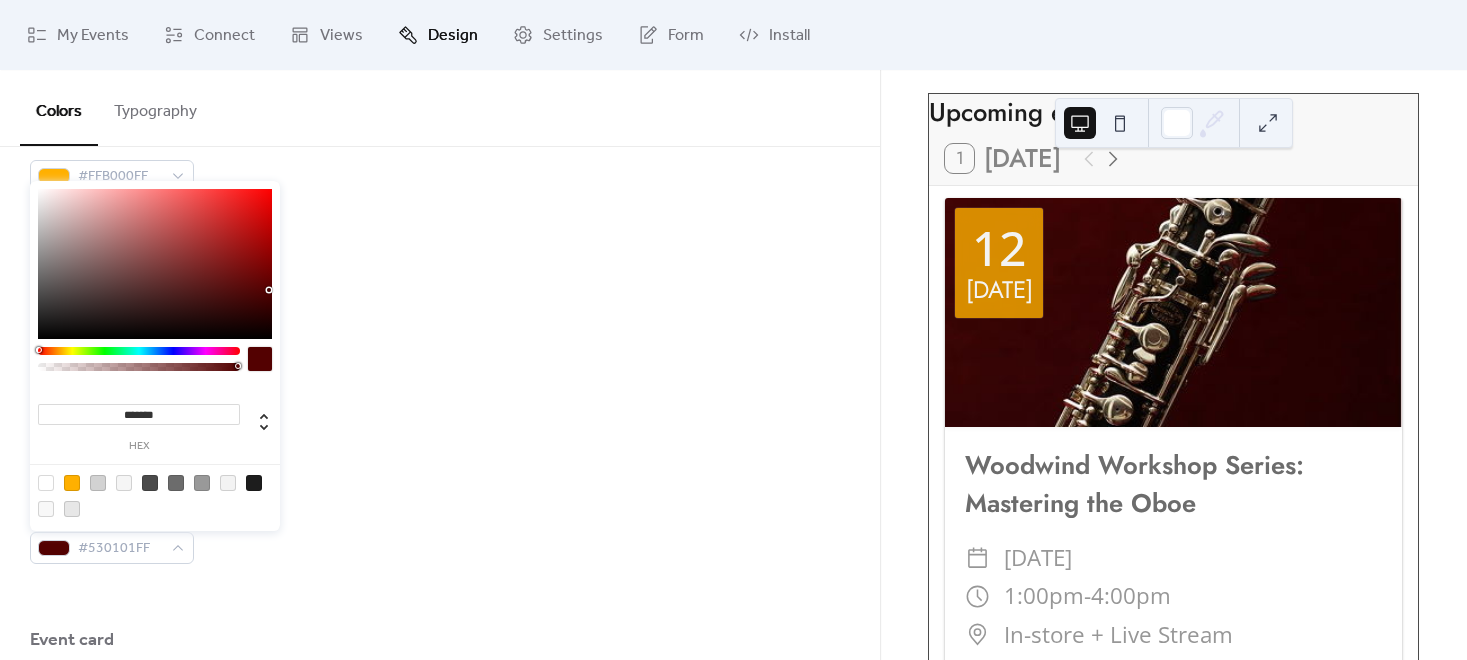 click at bounding box center (155, 264) 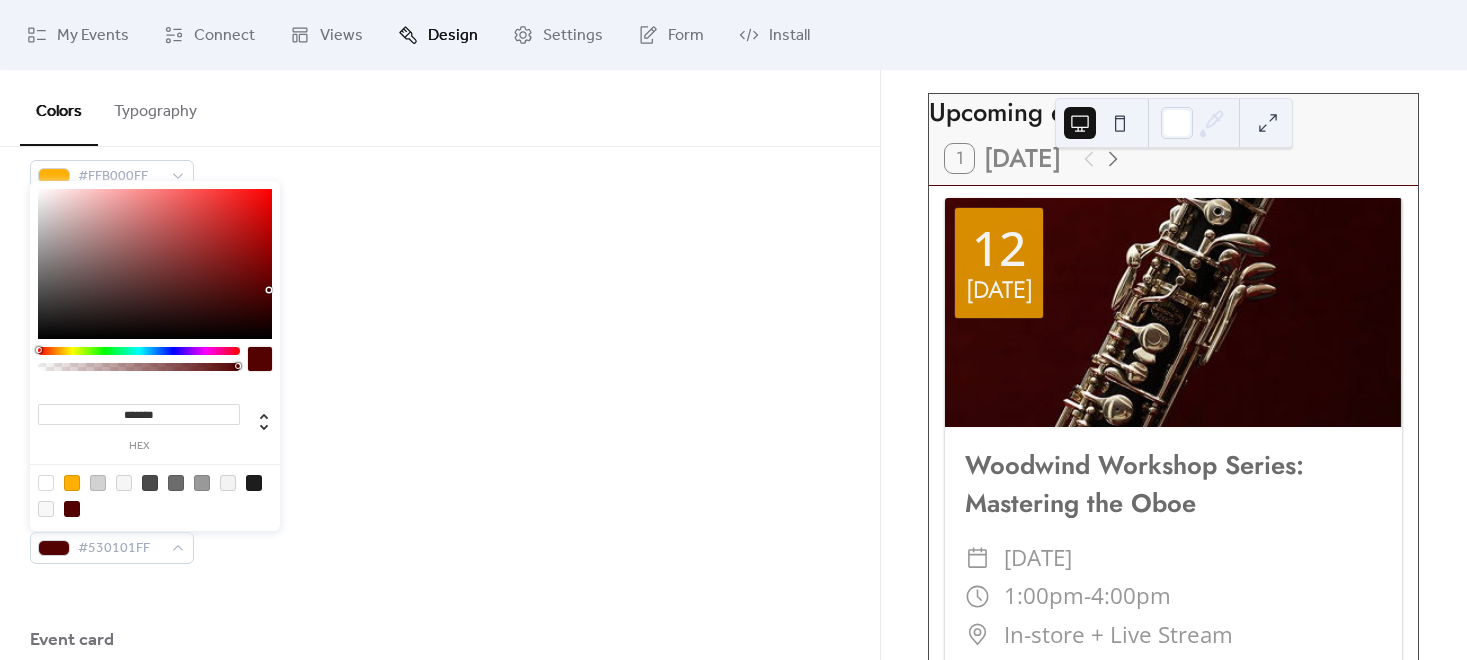 type on "*******" 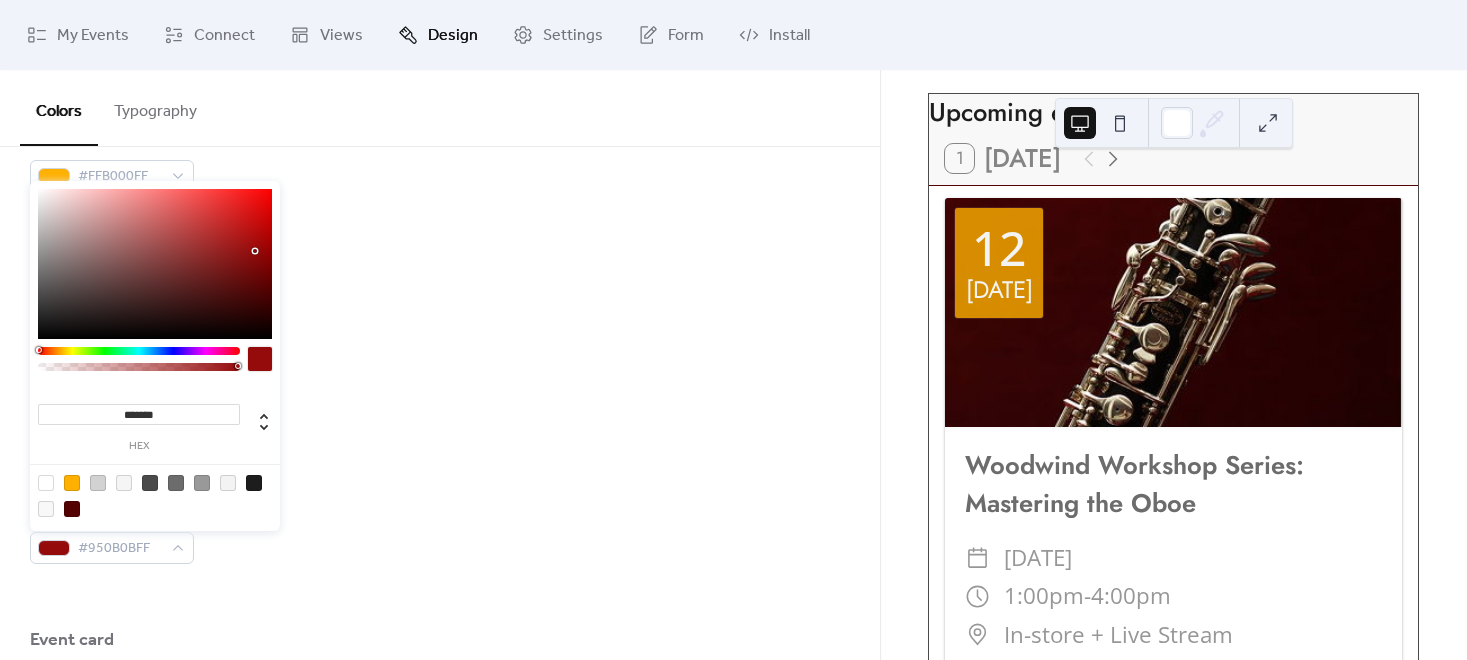 click on "Background color #F8F8F8FF" at bounding box center [440, 339] 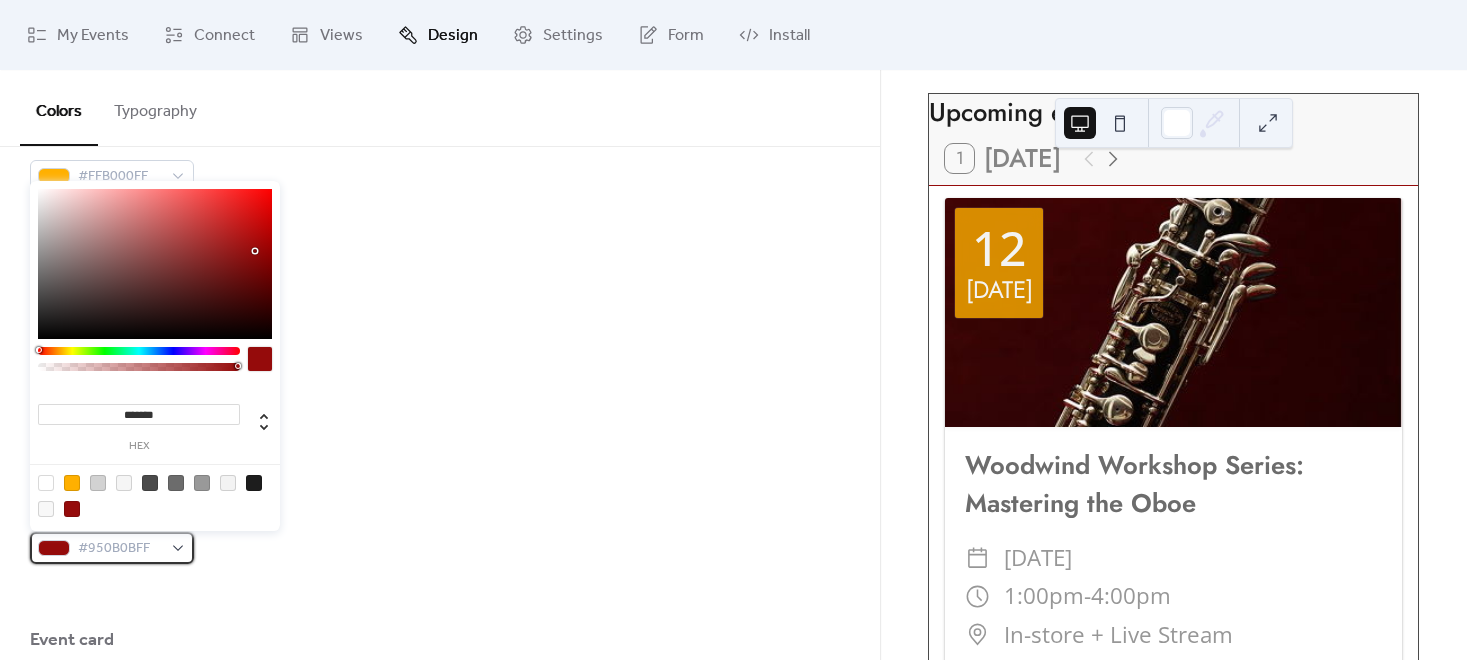 click on "#950B0BFF" at bounding box center (120, 549) 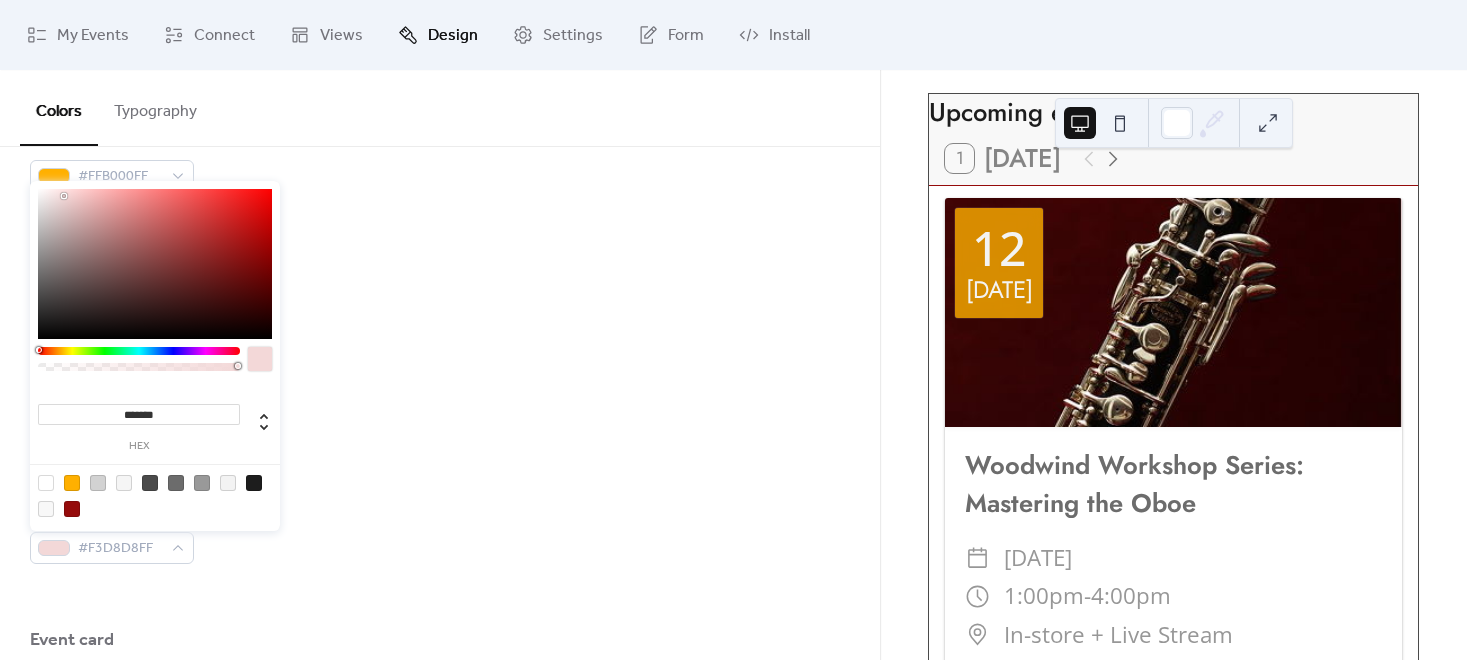 type on "*******" 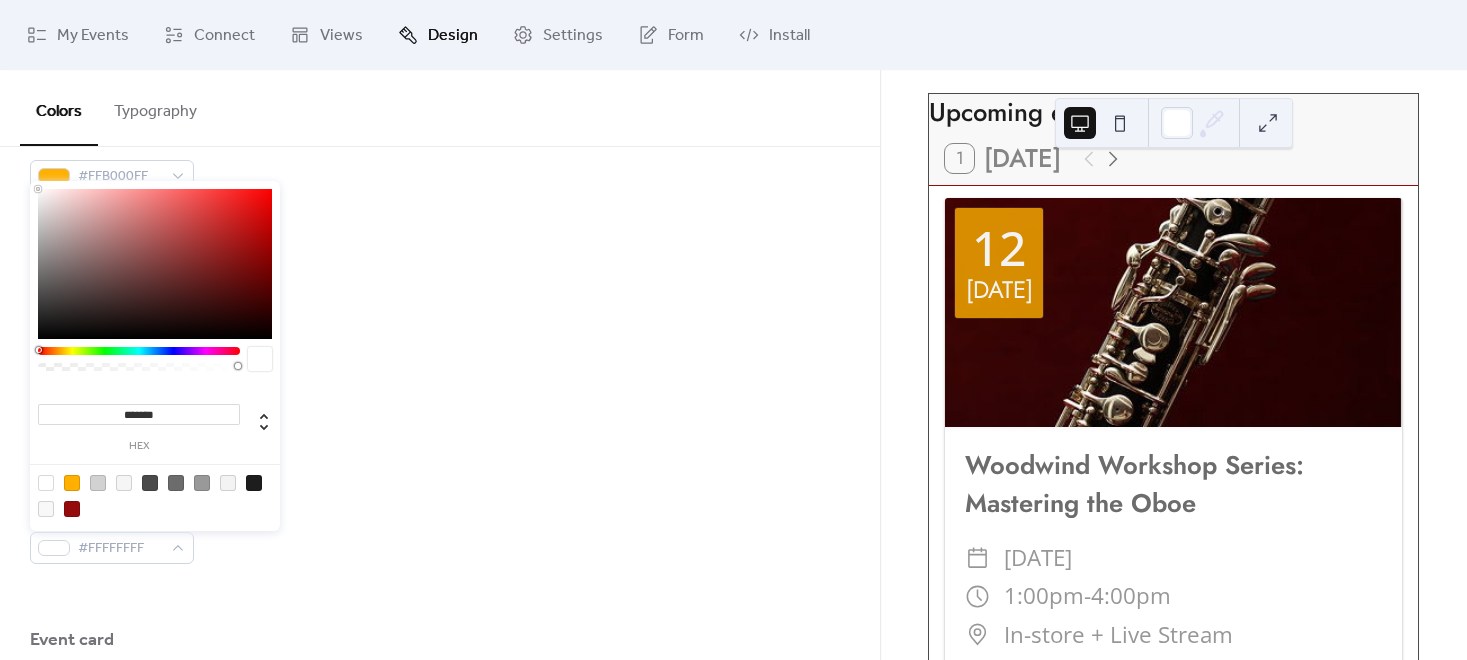 drag, startPoint x: 79, startPoint y: 219, endPoint x: 0, endPoint y: 130, distance: 119.0042 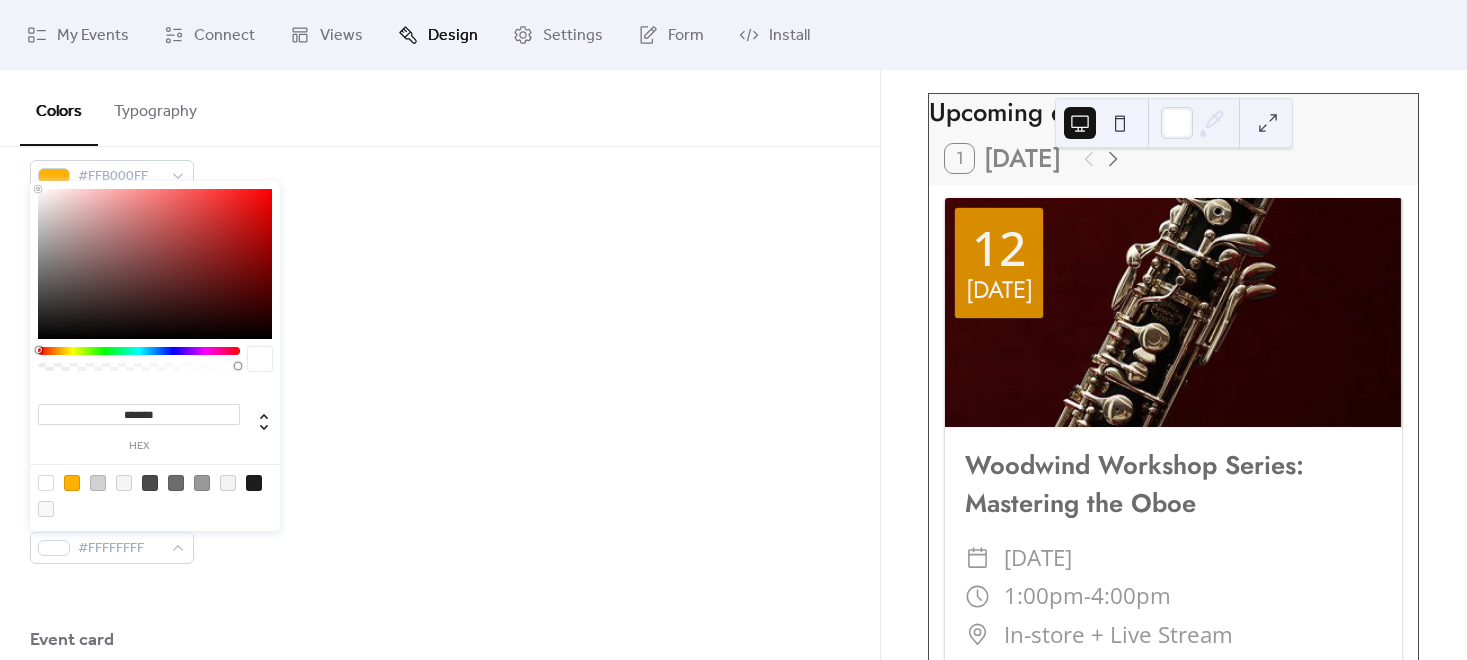click on "Background color #F8F8F8FF" at bounding box center [440, 339] 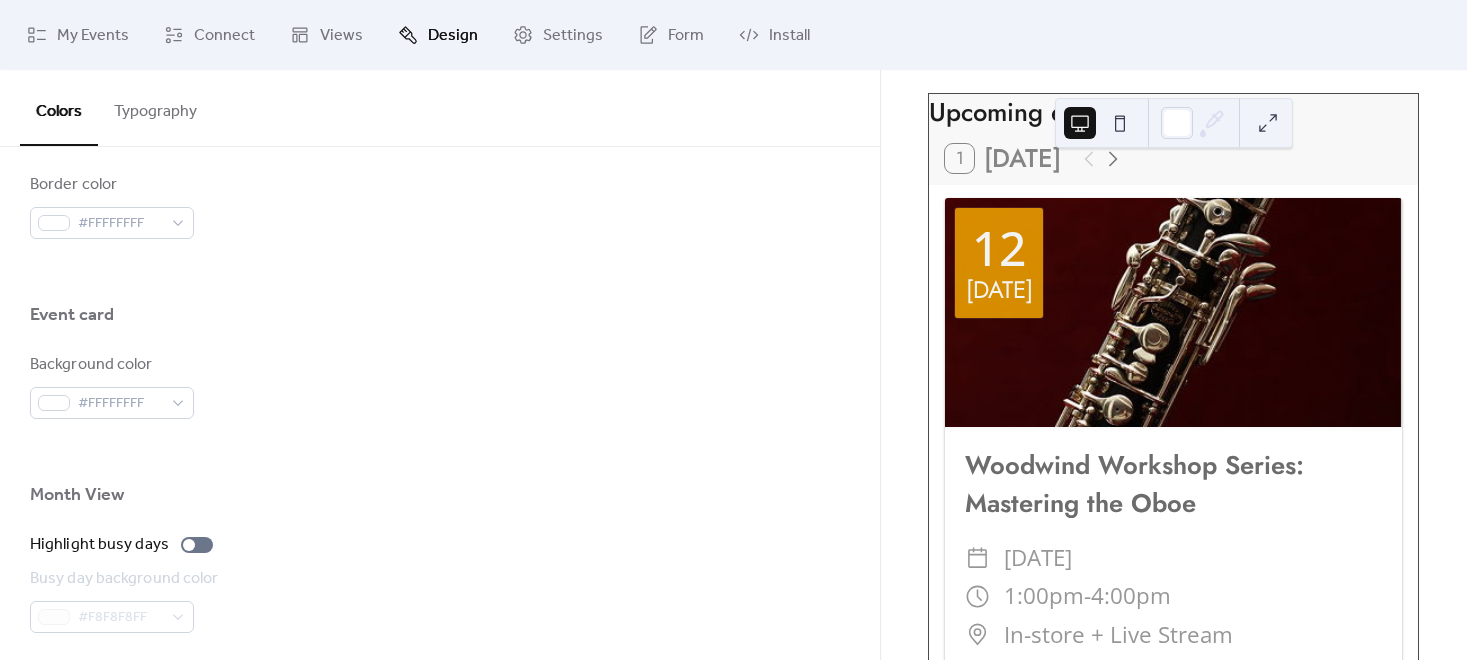 scroll, scrollTop: 1111, scrollLeft: 0, axis: vertical 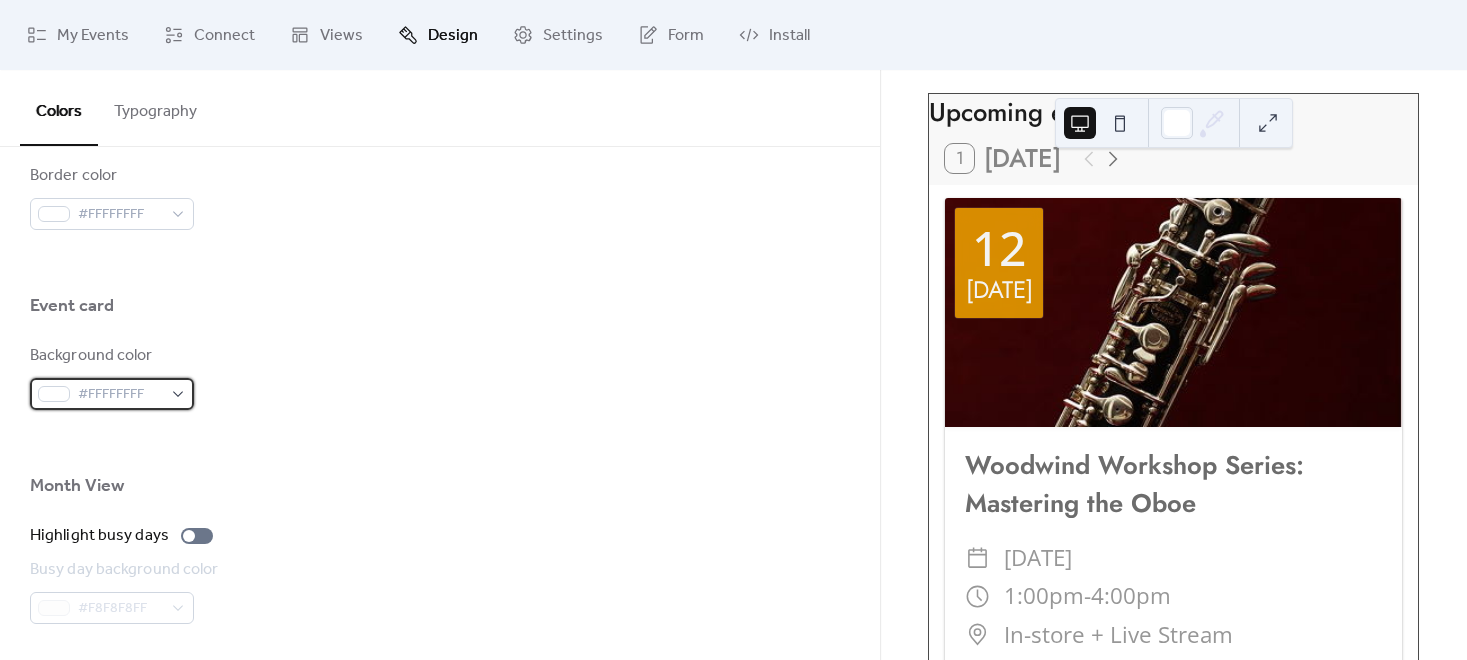 click on "#FFFFFFFF" at bounding box center [112, 394] 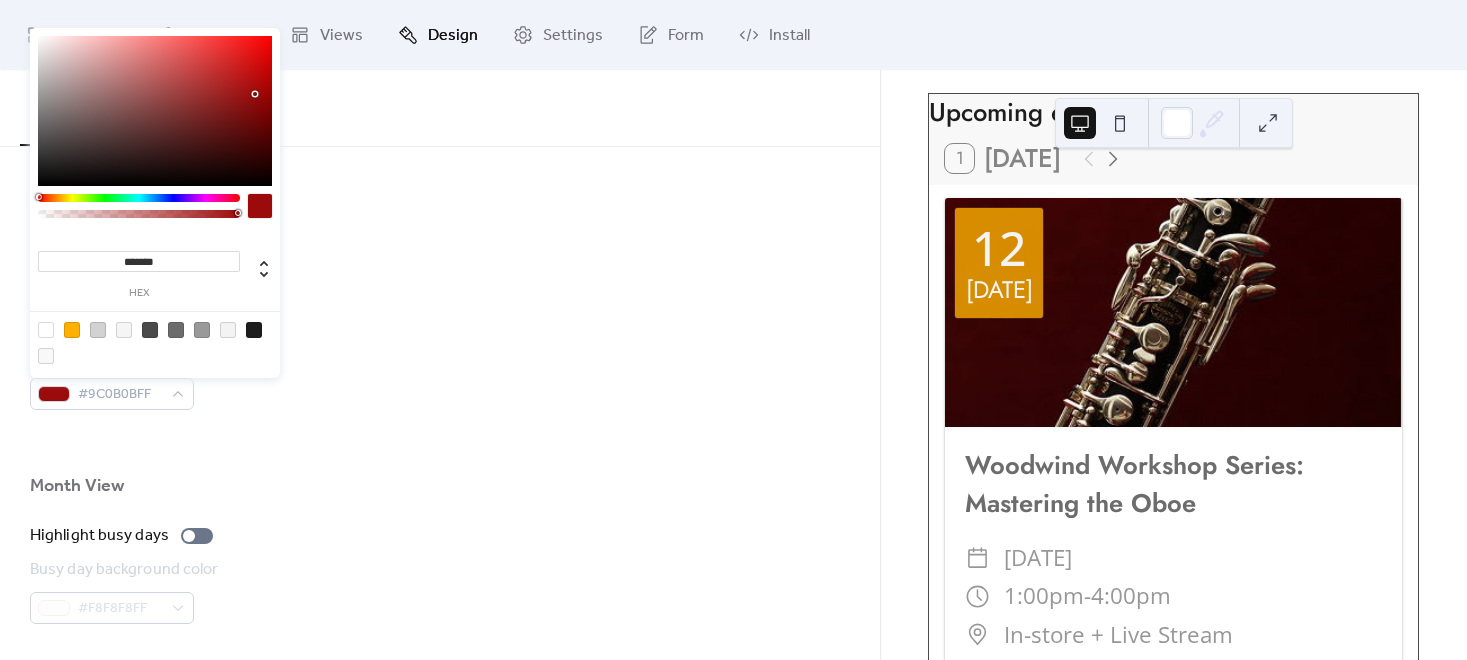 type on "*******" 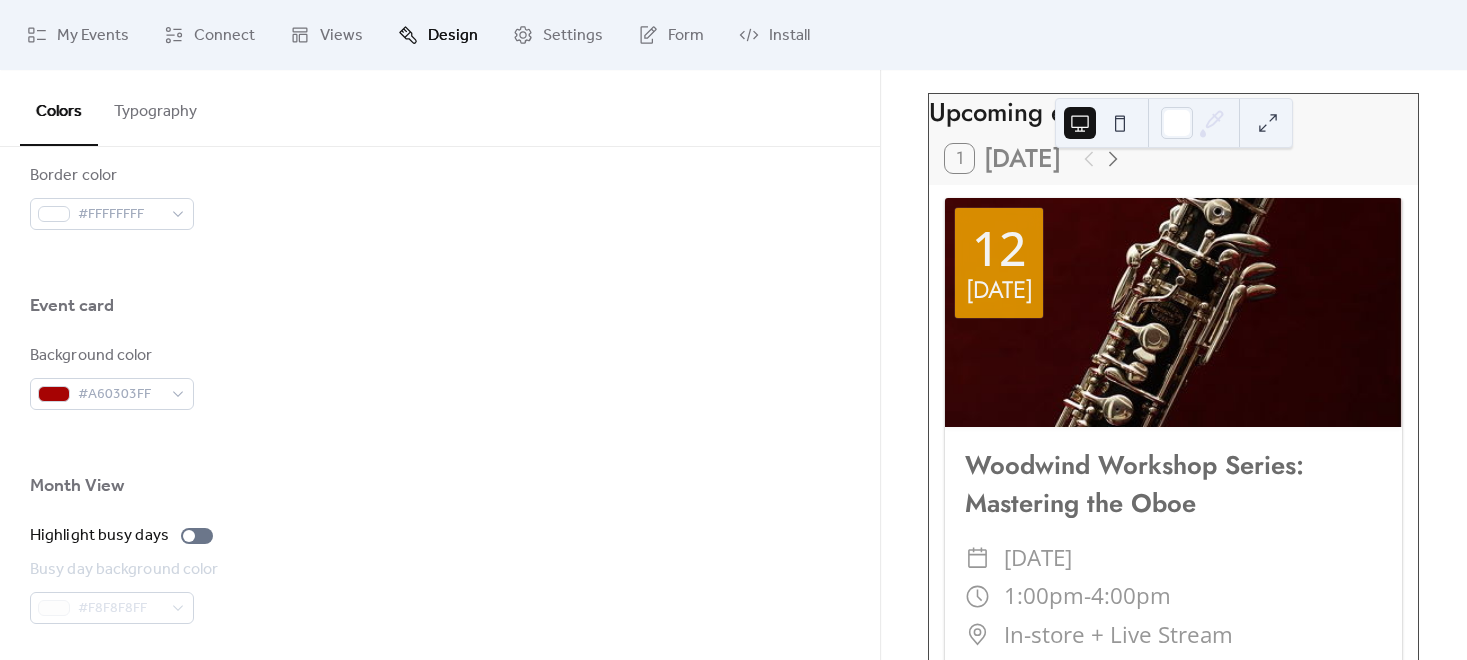 click at bounding box center (440, 336) 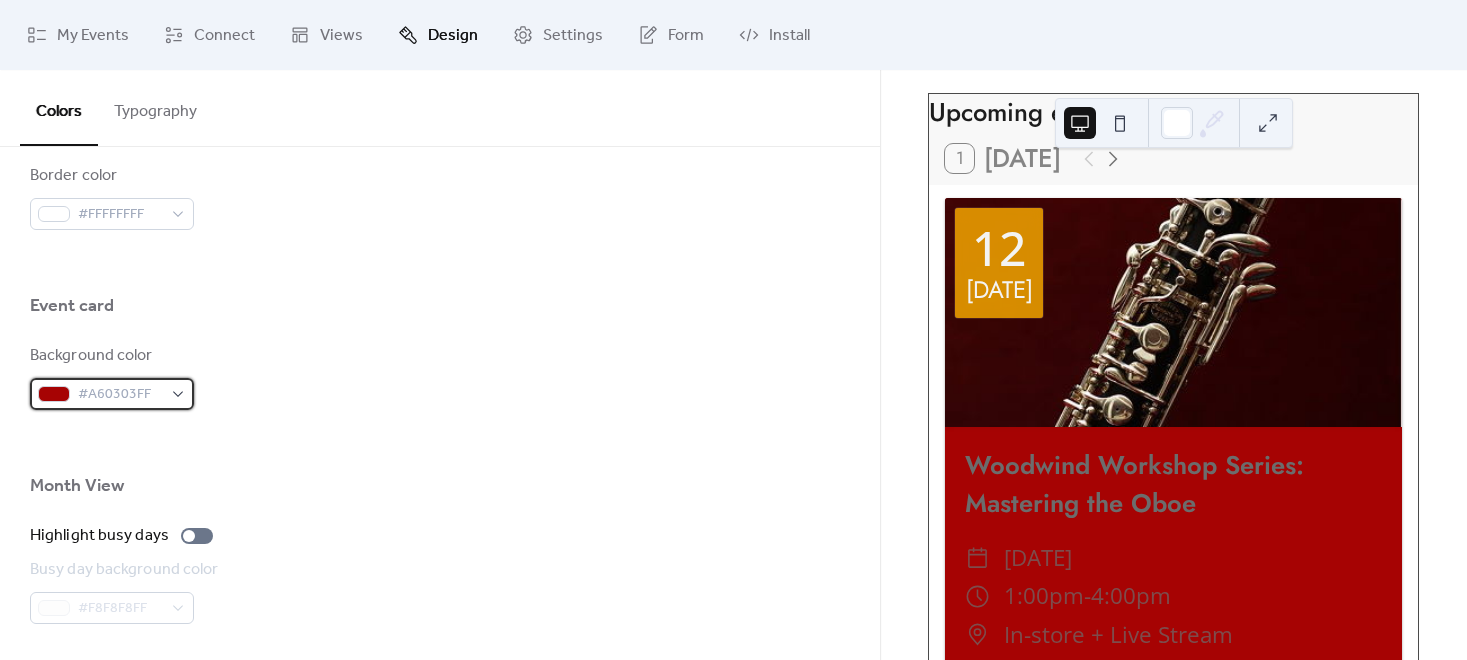 click on "#A60303FF" at bounding box center [120, 395] 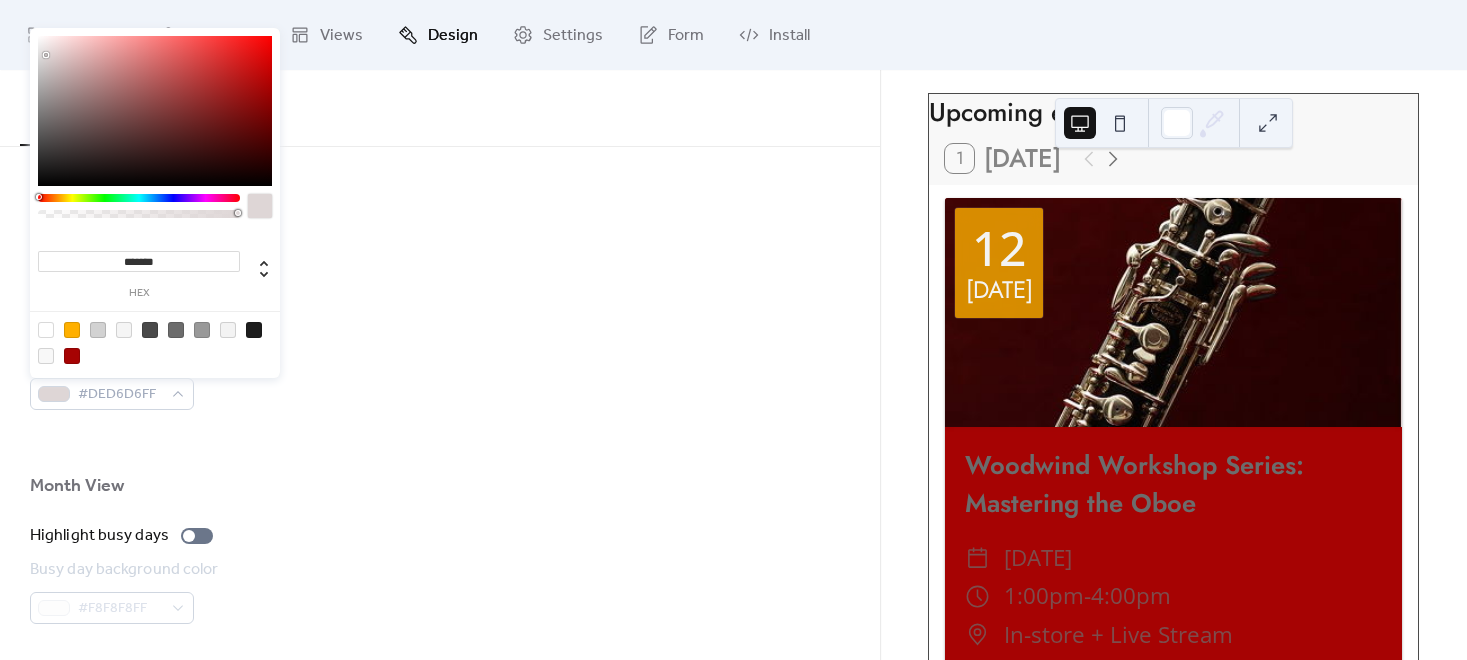 type on "*******" 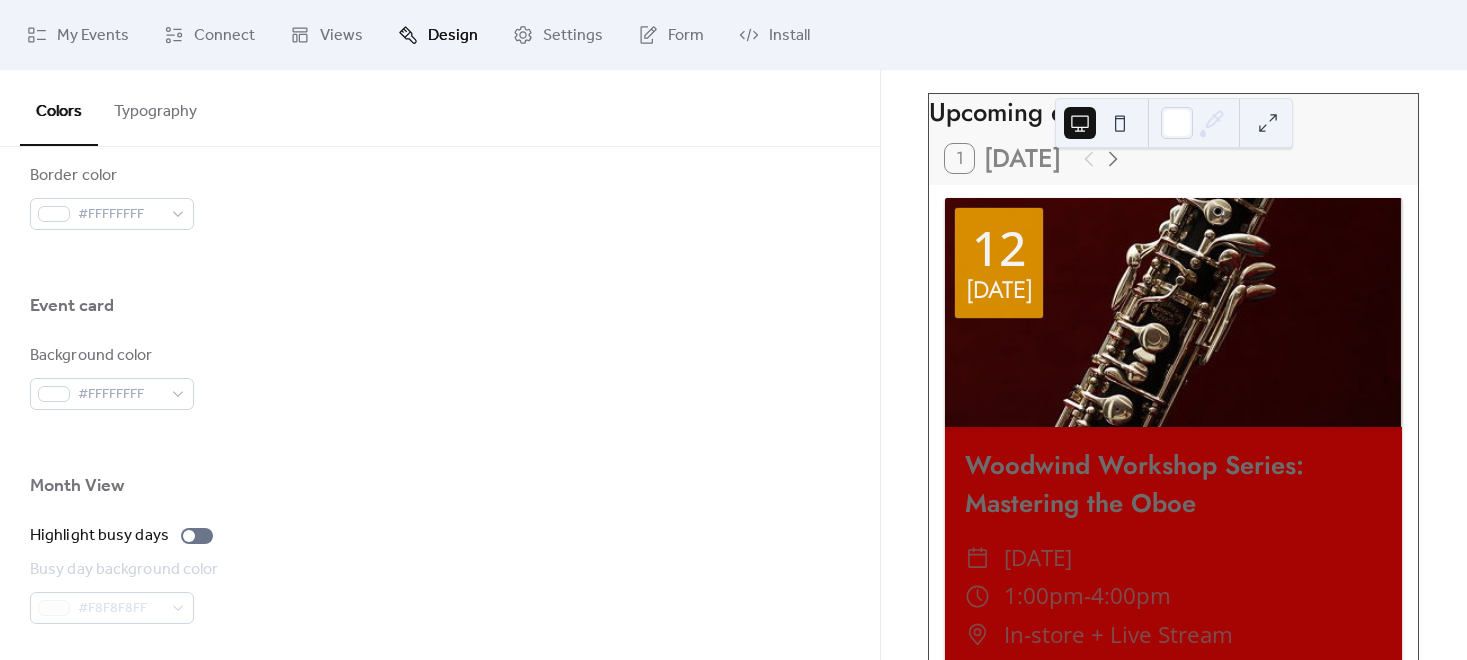 click on "Background color #FFFFFFFF" at bounding box center (440, 377) 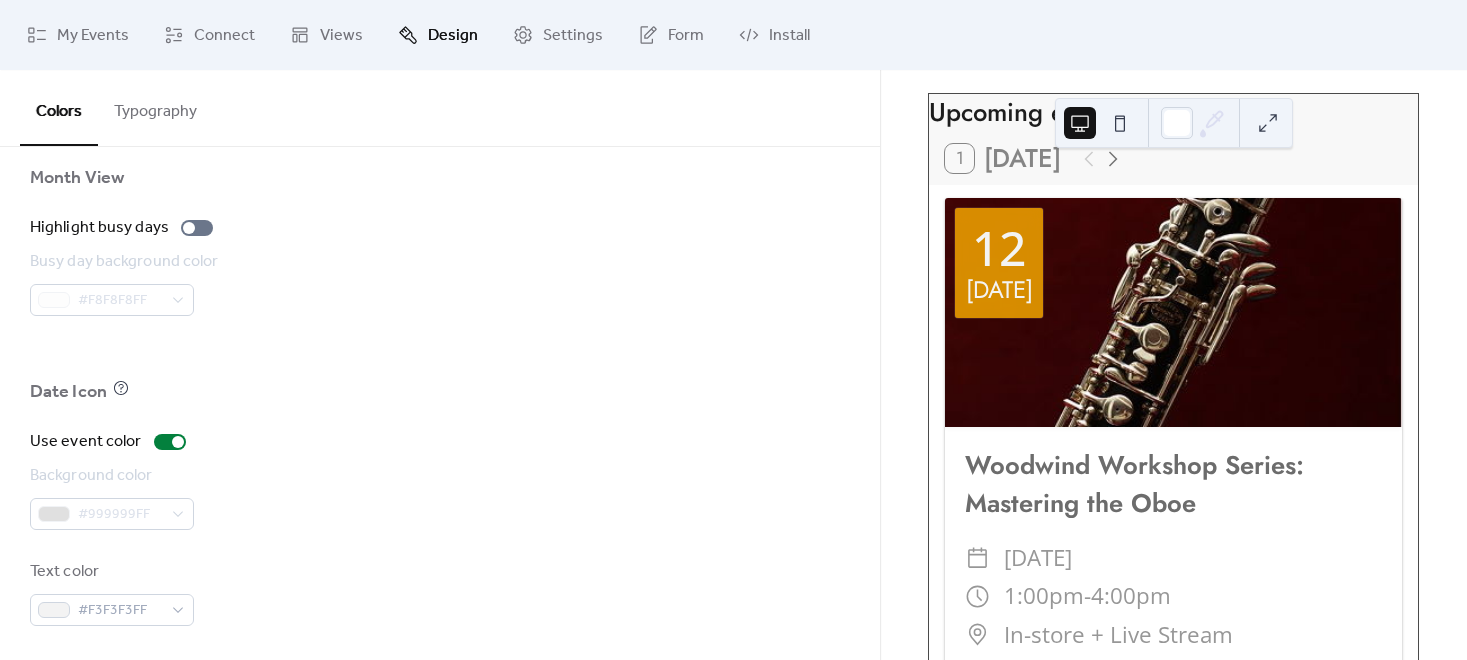 scroll, scrollTop: 1424, scrollLeft: 0, axis: vertical 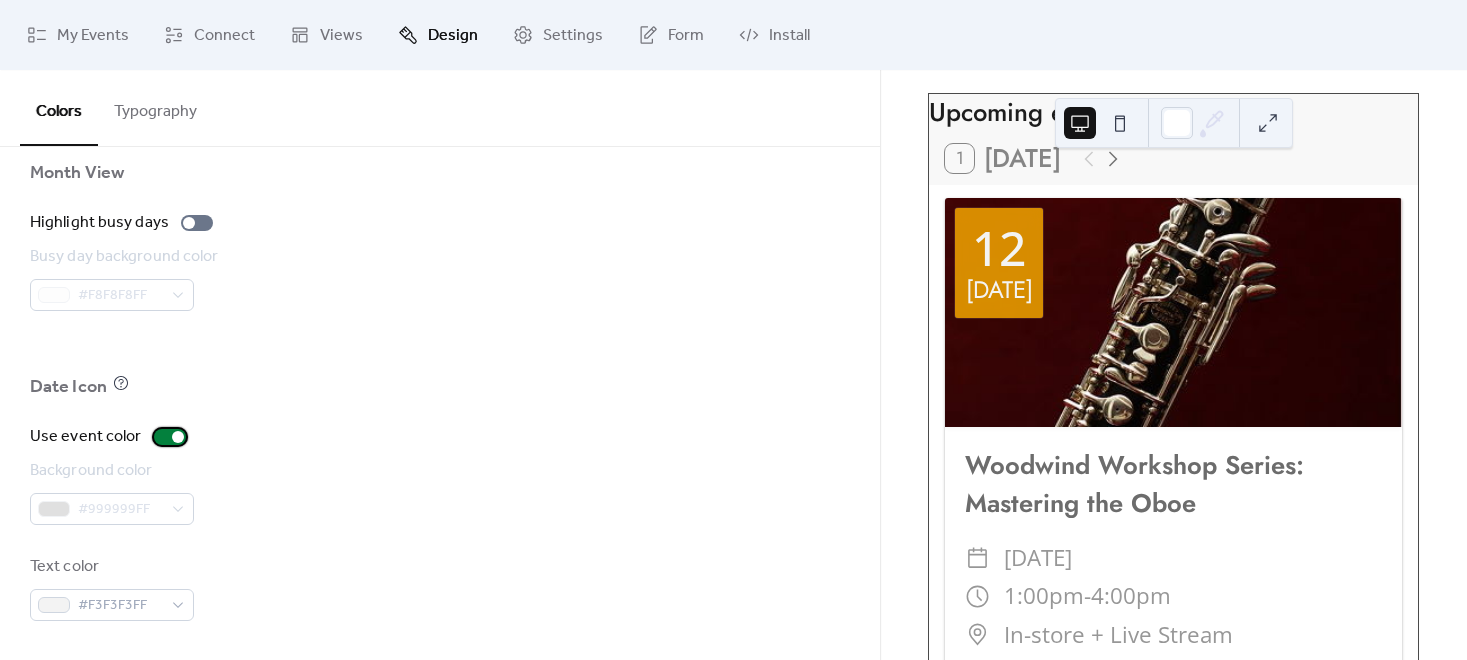 click at bounding box center (170, 437) 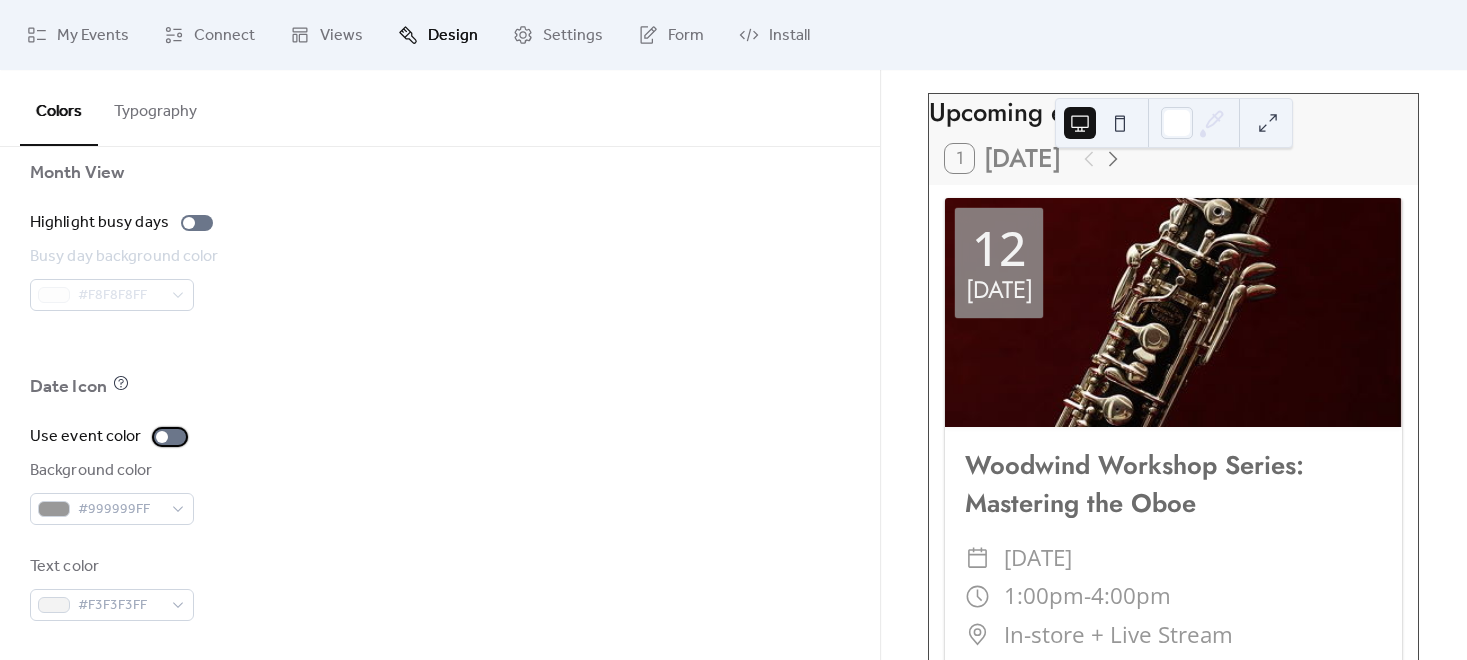 click at bounding box center [162, 437] 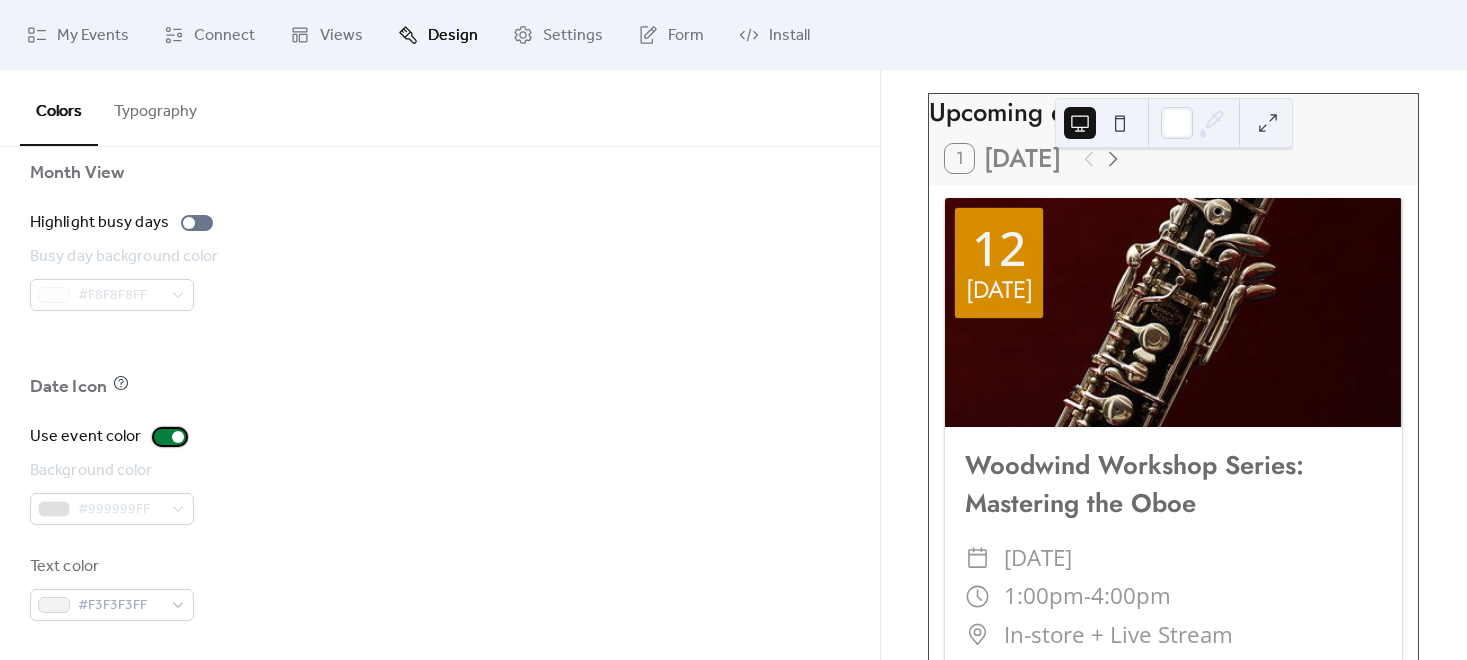 click at bounding box center [178, 437] 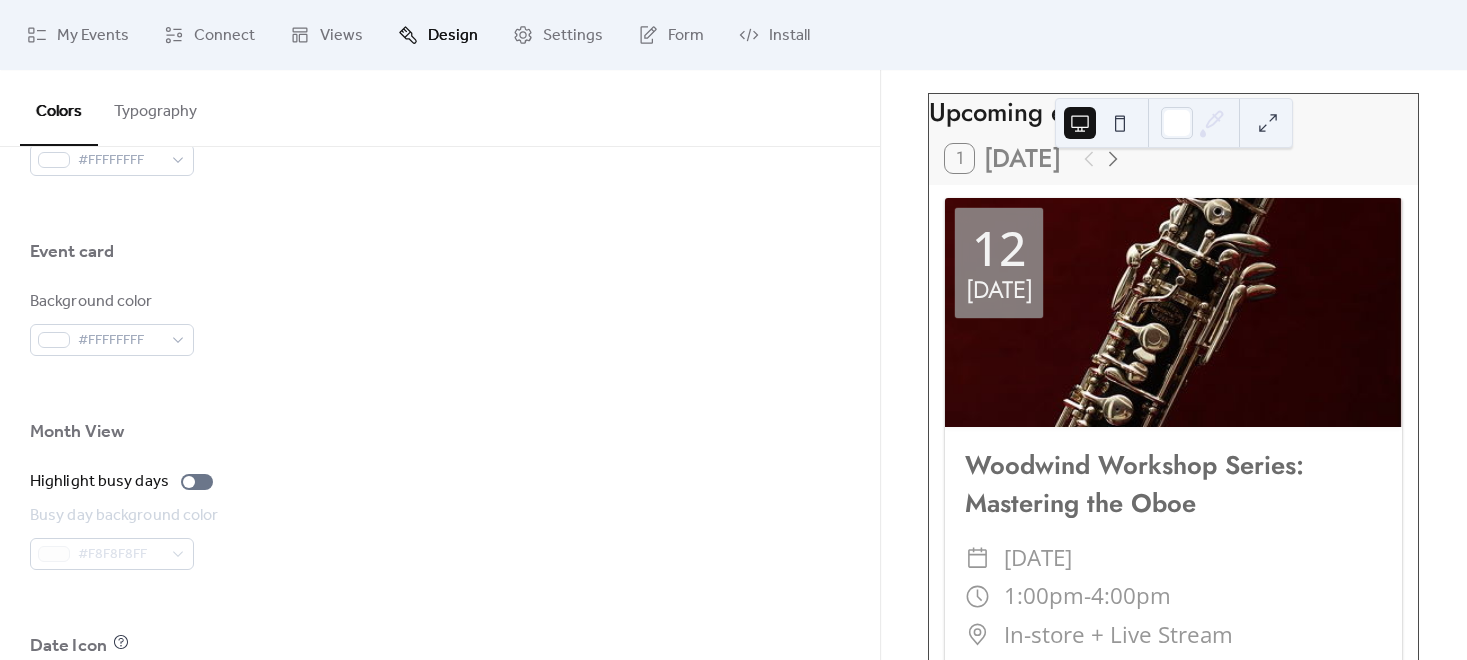 scroll, scrollTop: 1424, scrollLeft: 0, axis: vertical 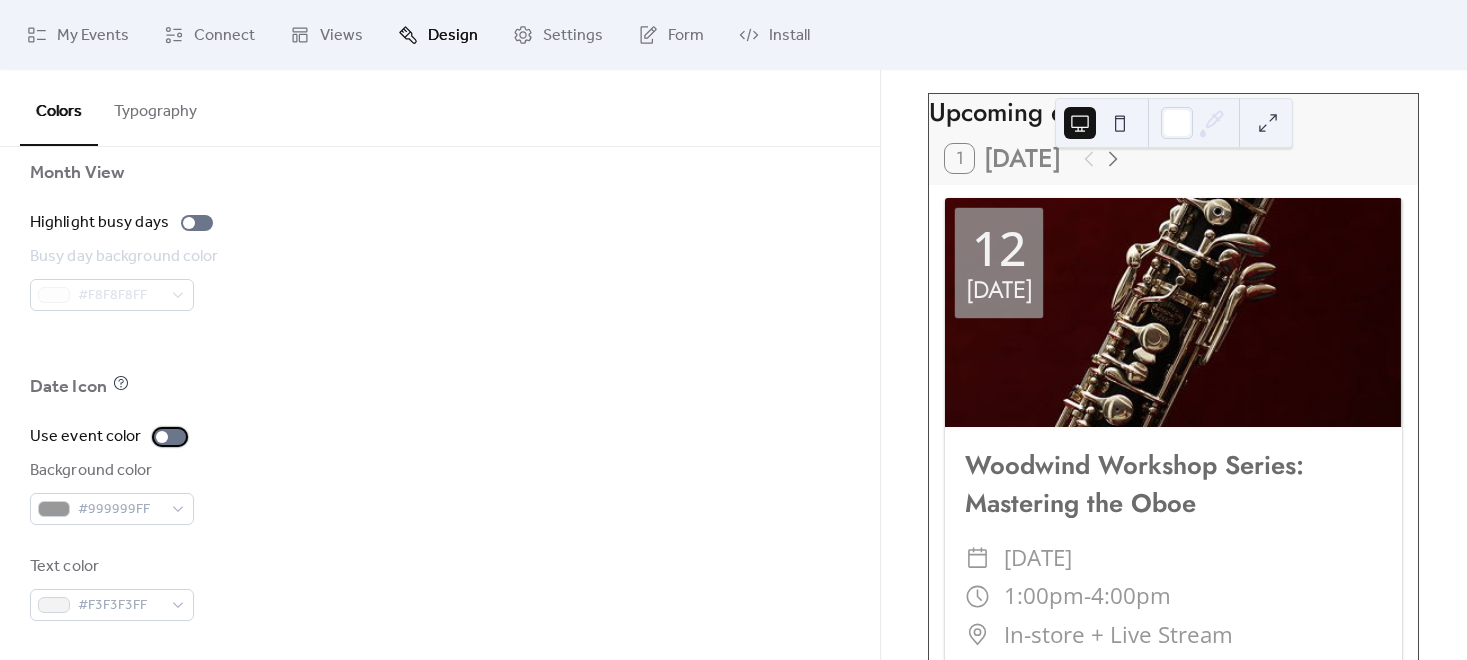click at bounding box center (170, 437) 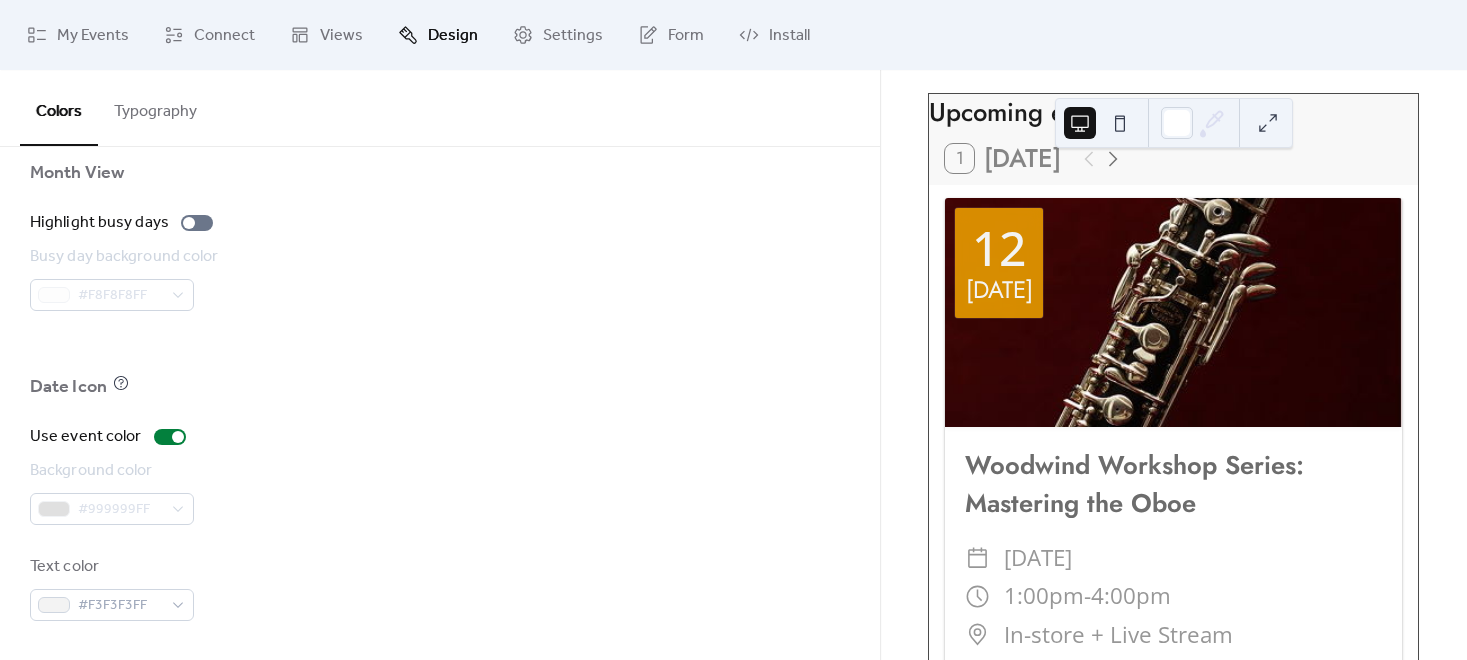 click on "Typography" at bounding box center (155, 107) 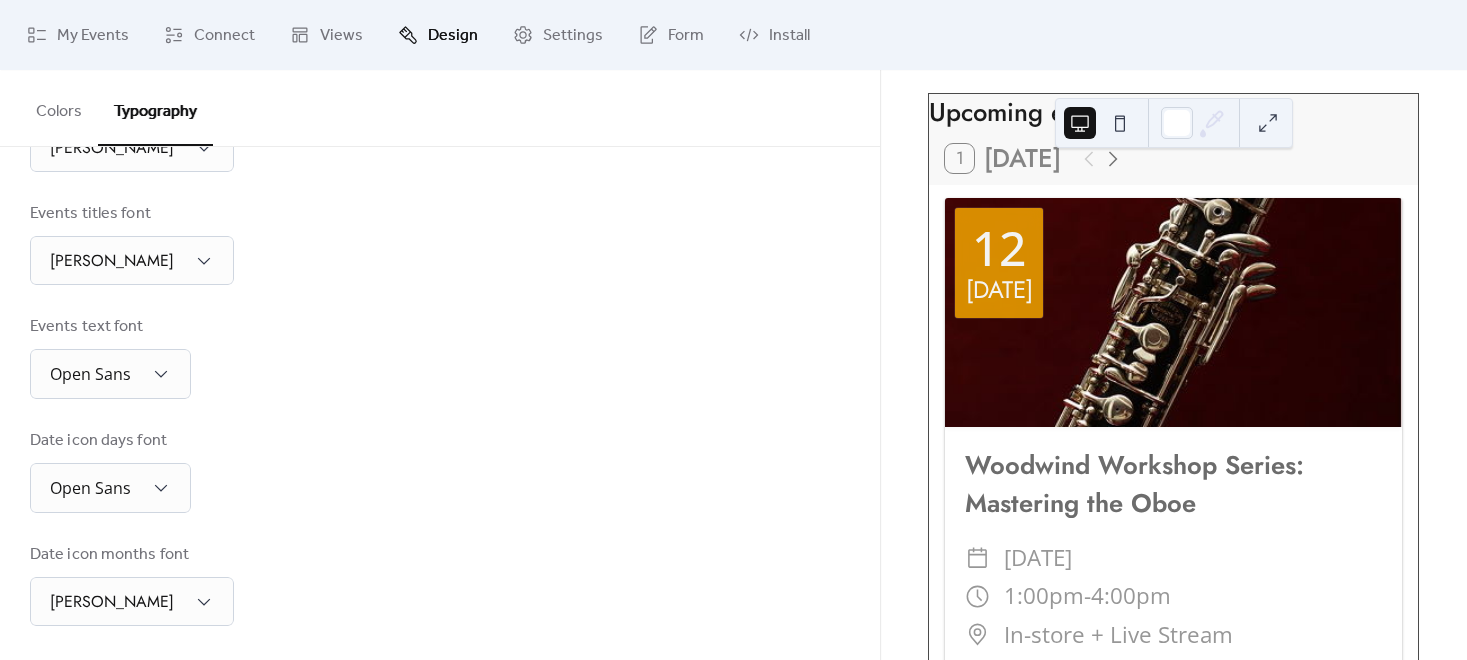 scroll, scrollTop: 516, scrollLeft: 0, axis: vertical 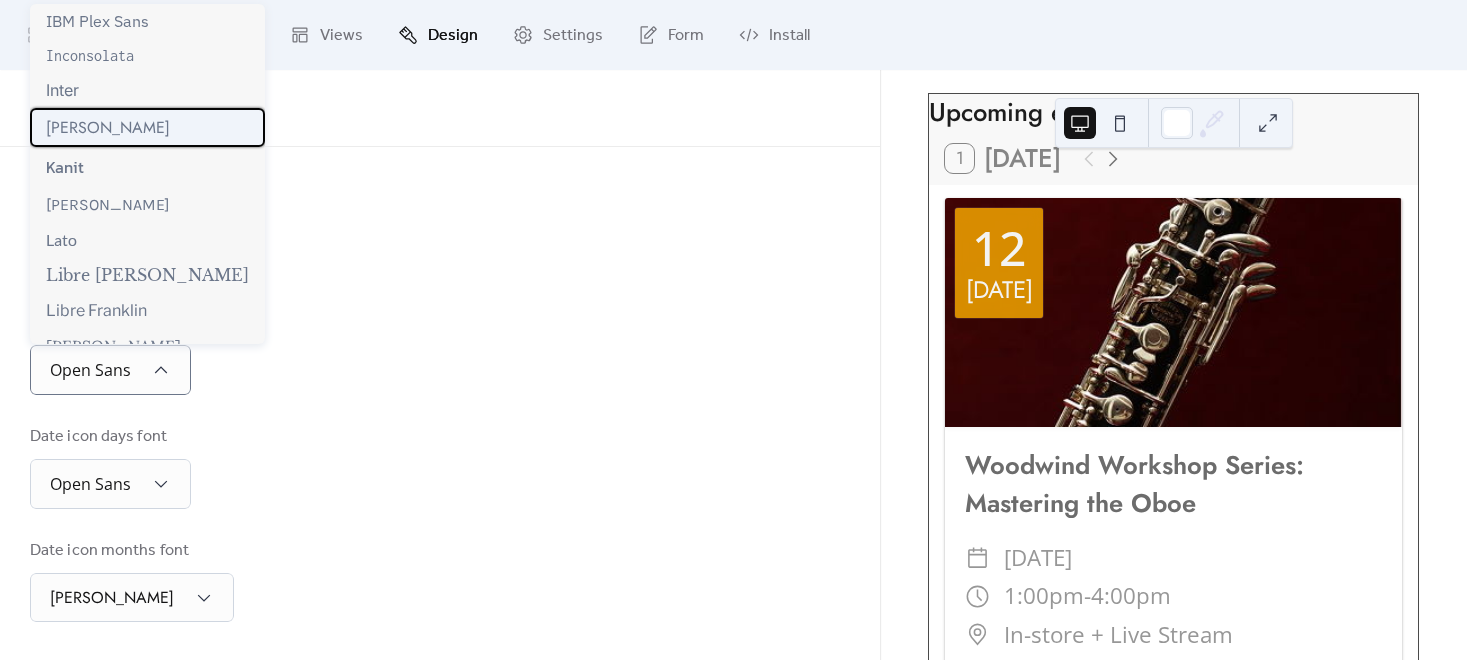 click on "[PERSON_NAME]" at bounding box center [147, 127] 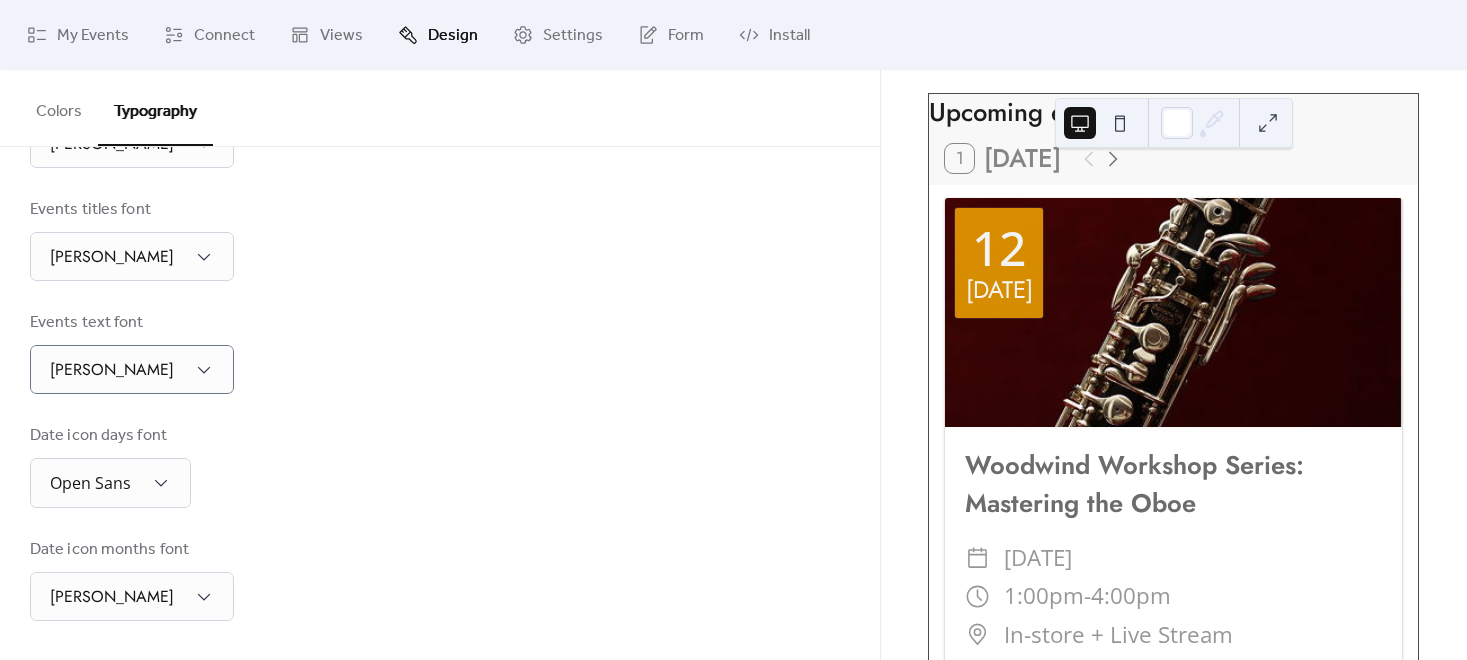 scroll, scrollTop: 515, scrollLeft: 0, axis: vertical 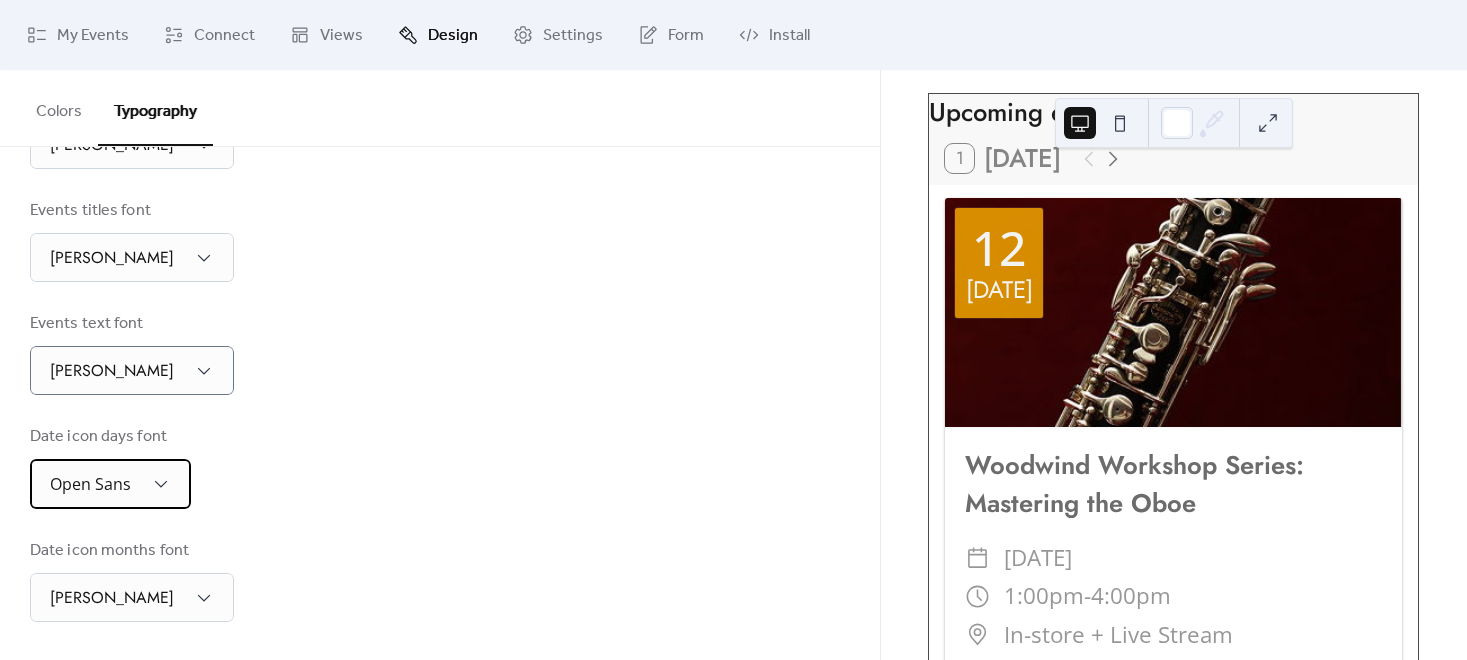 click on "Open Sans" at bounding box center (110, 484) 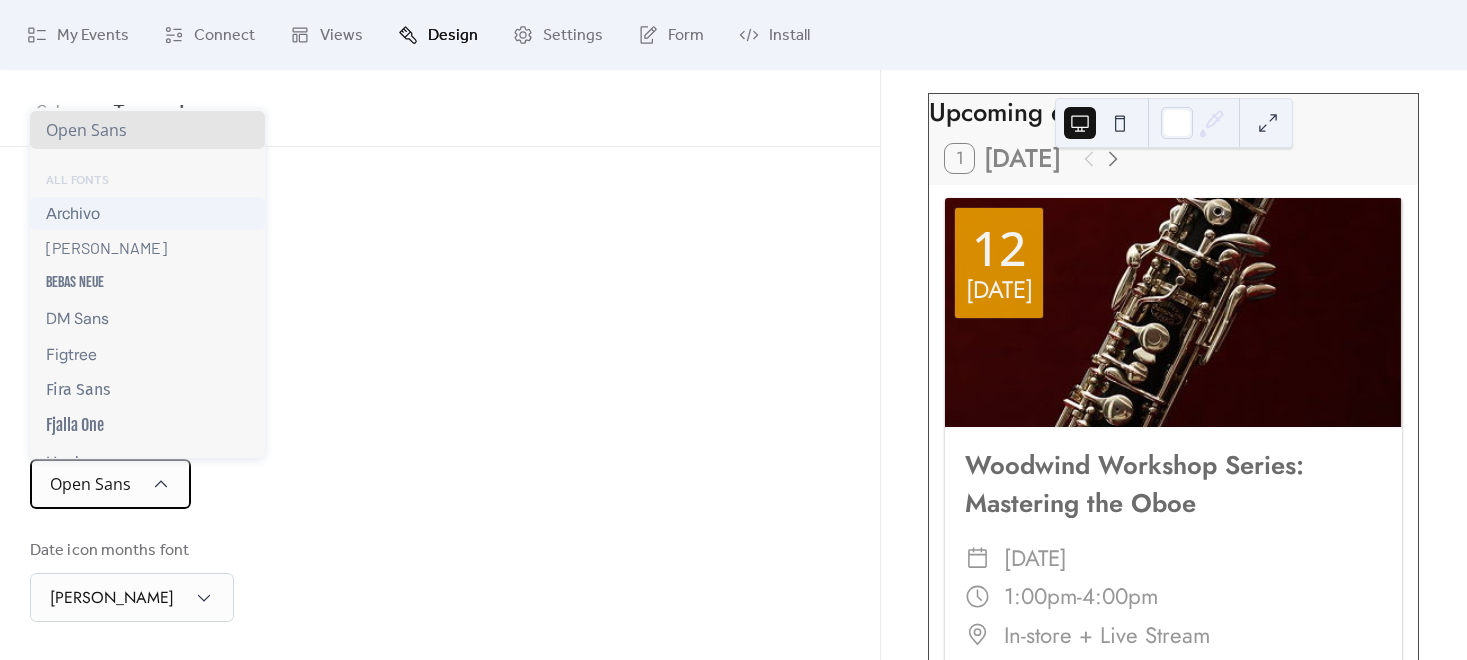 scroll, scrollTop: 0, scrollLeft: 0, axis: both 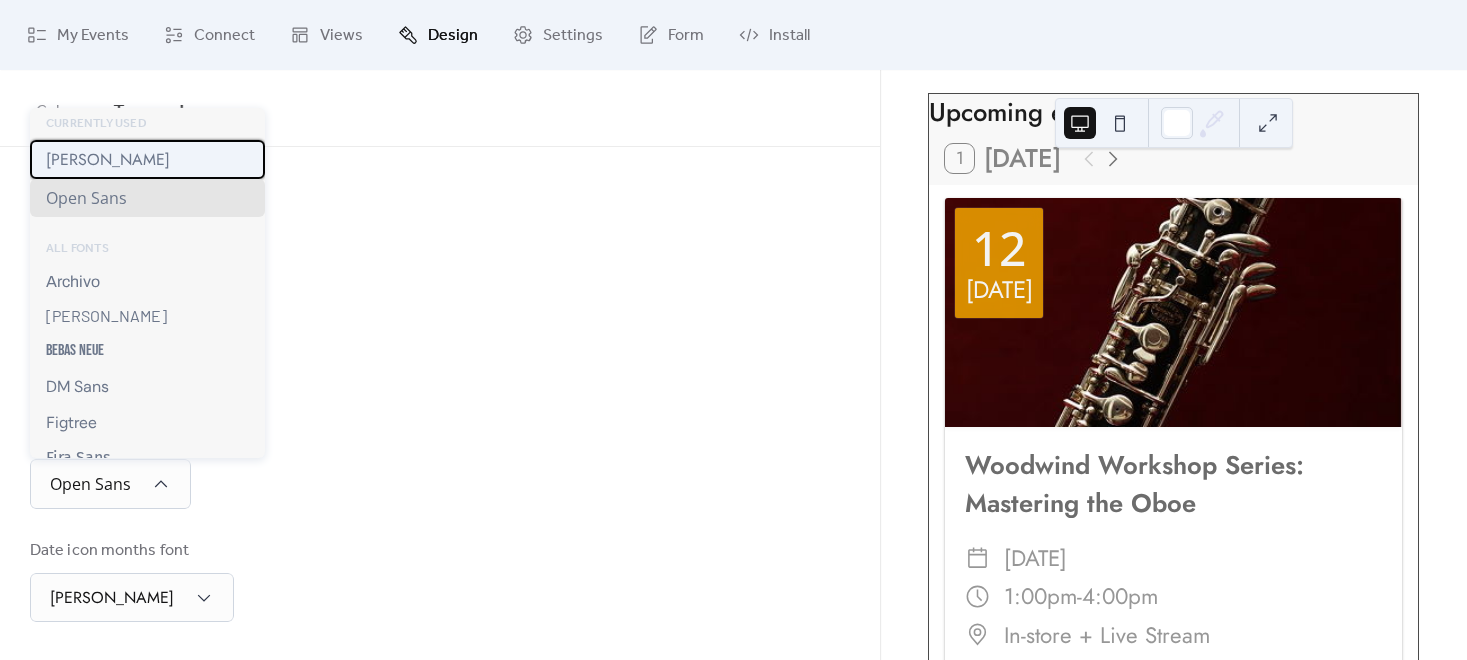 click on "[PERSON_NAME]" at bounding box center (147, 159) 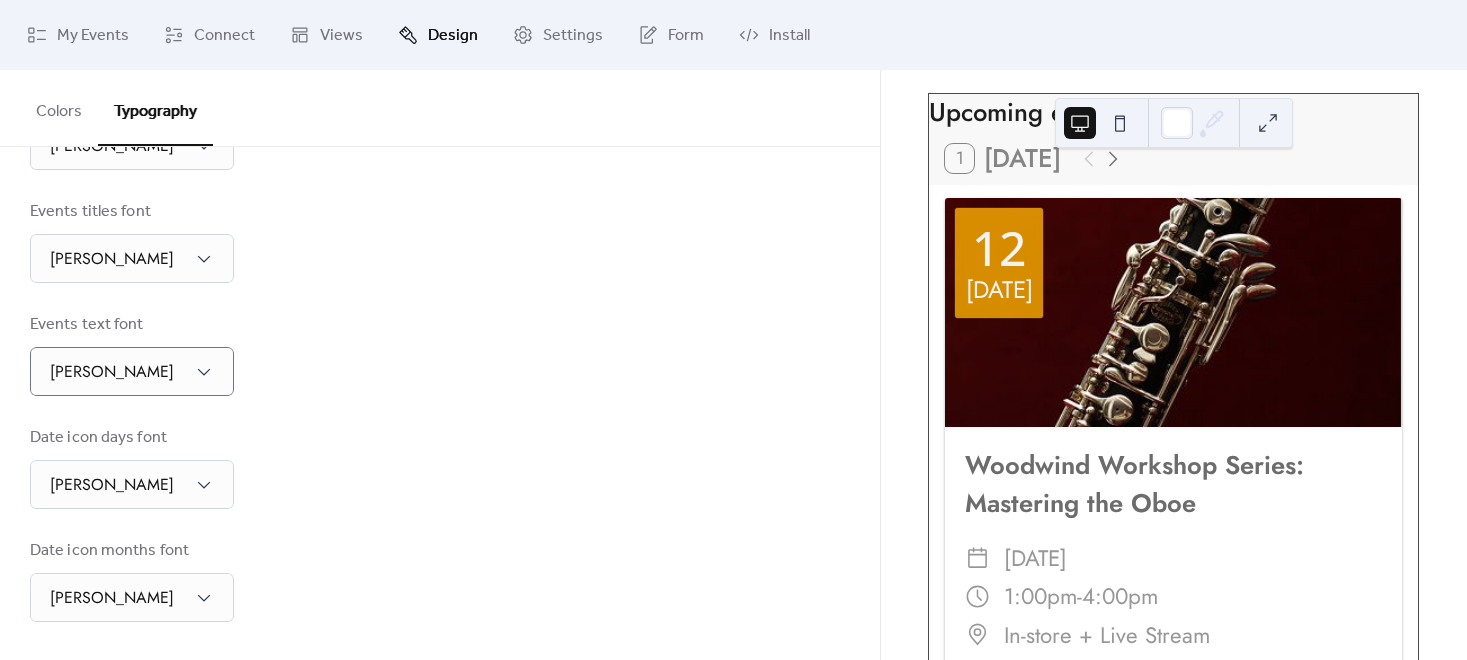 click on "Events text font [PERSON_NAME]" at bounding box center [440, 354] 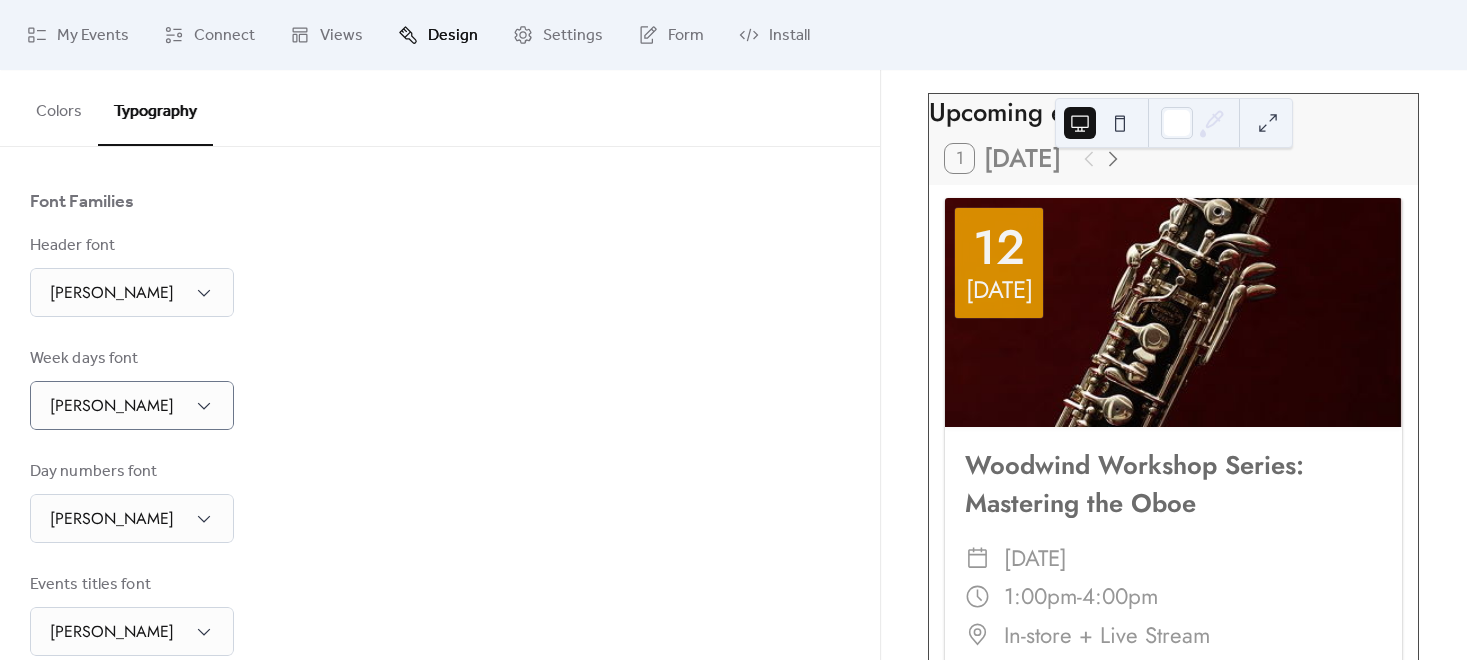scroll, scrollTop: 0, scrollLeft: 0, axis: both 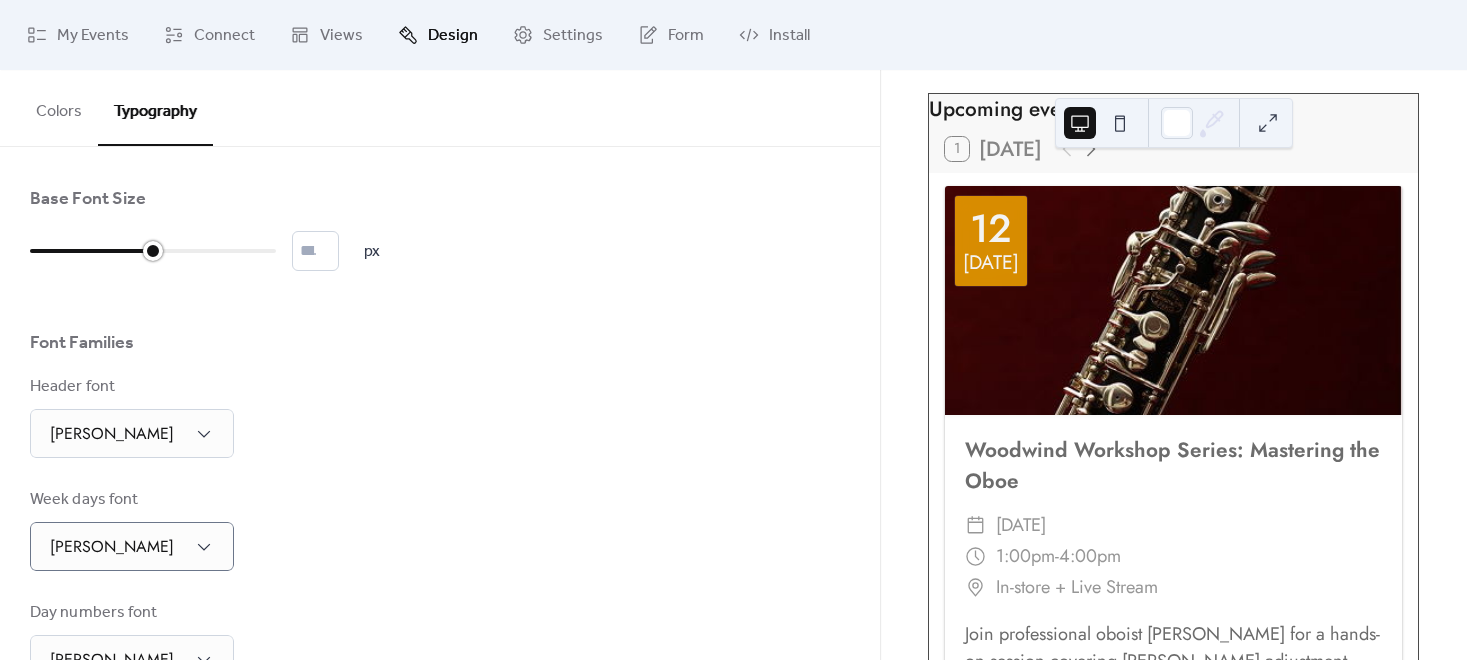 drag, startPoint x: 266, startPoint y: 249, endPoint x: 160, endPoint y: 253, distance: 106.07545 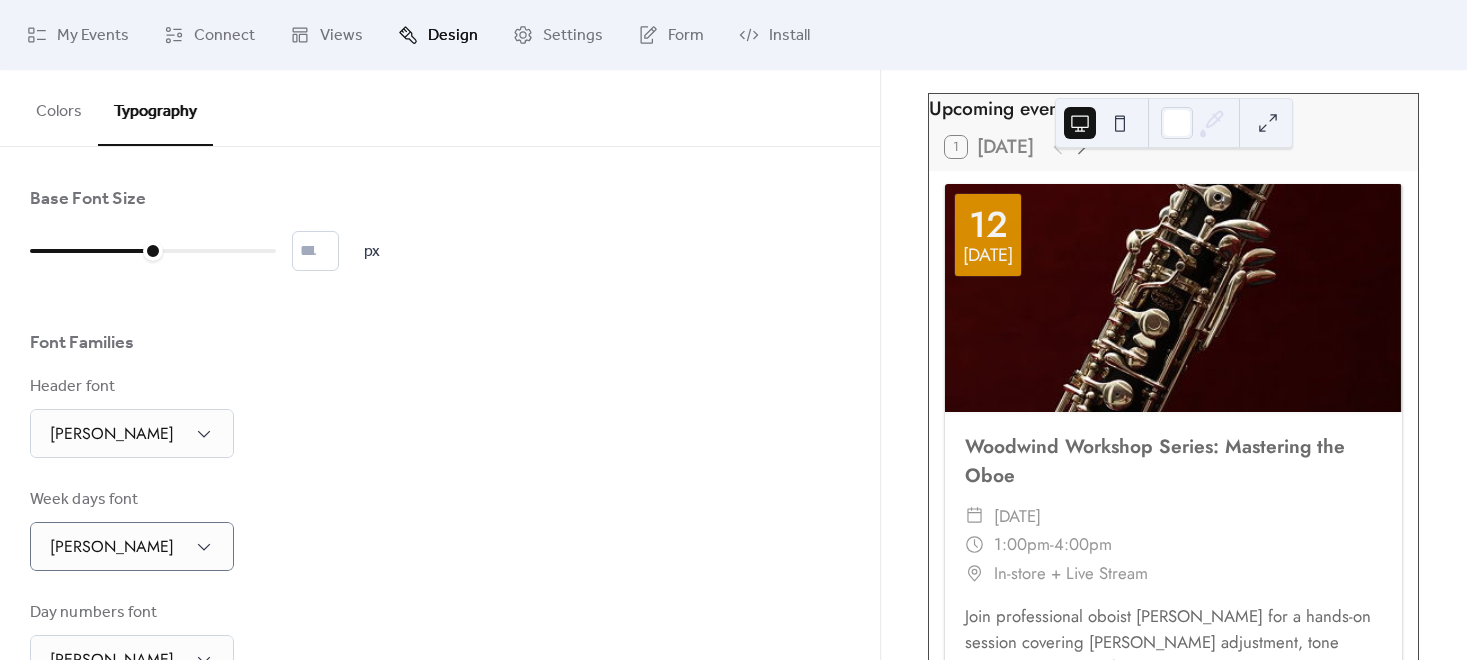 click on "Base Font Size ** px Font Families Header font [PERSON_NAME] Week days font [PERSON_NAME] Day numbers font [PERSON_NAME] Events titles font [PERSON_NAME] Events text font [PERSON_NAME] Date icon days font [PERSON_NAME] Date icon months font [PERSON_NAME]" at bounding box center (440, 661) 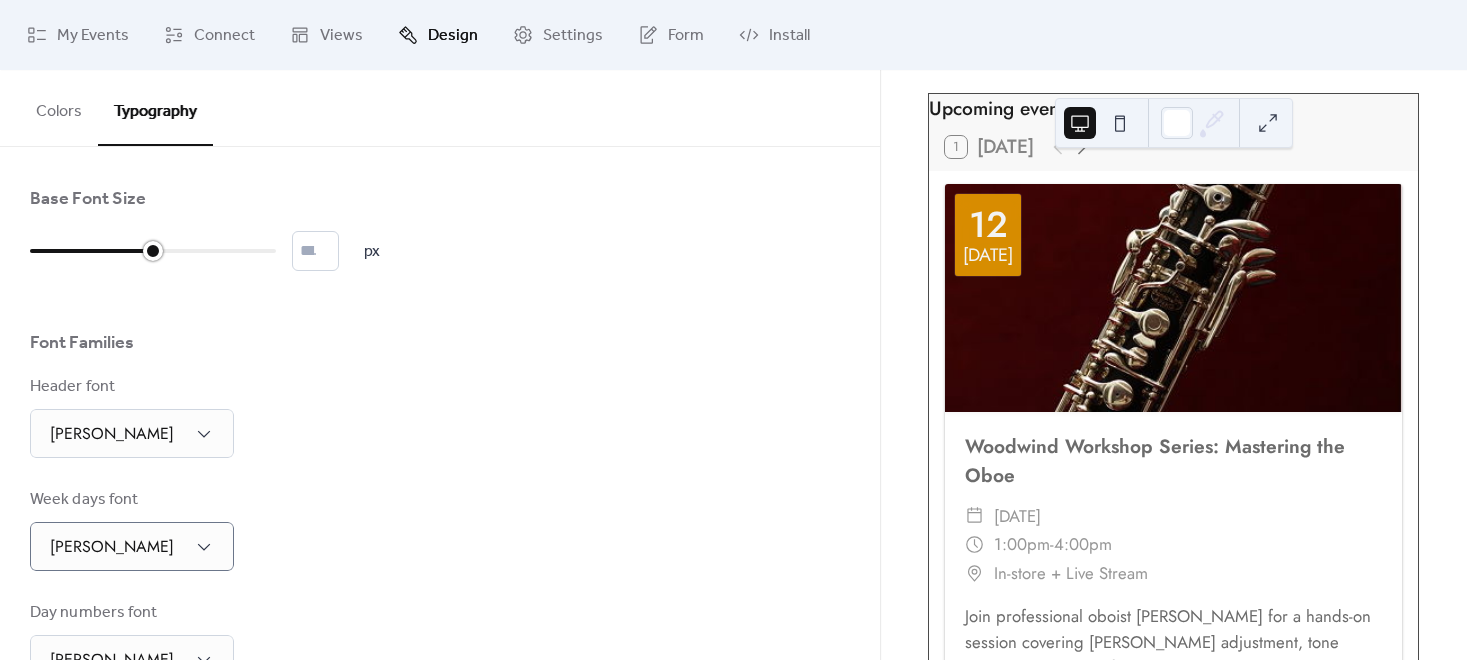 type on "**" 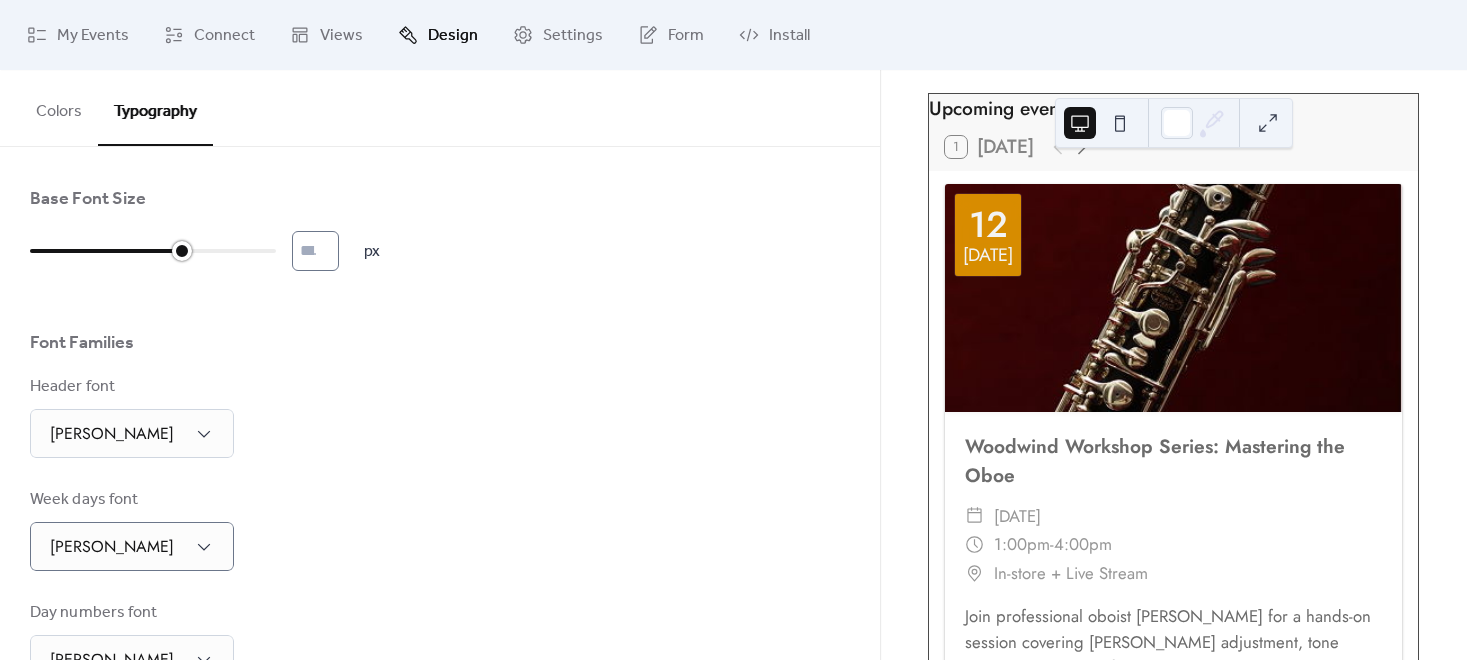 drag, startPoint x: 156, startPoint y: 252, endPoint x: 314, endPoint y: 246, distance: 158.11388 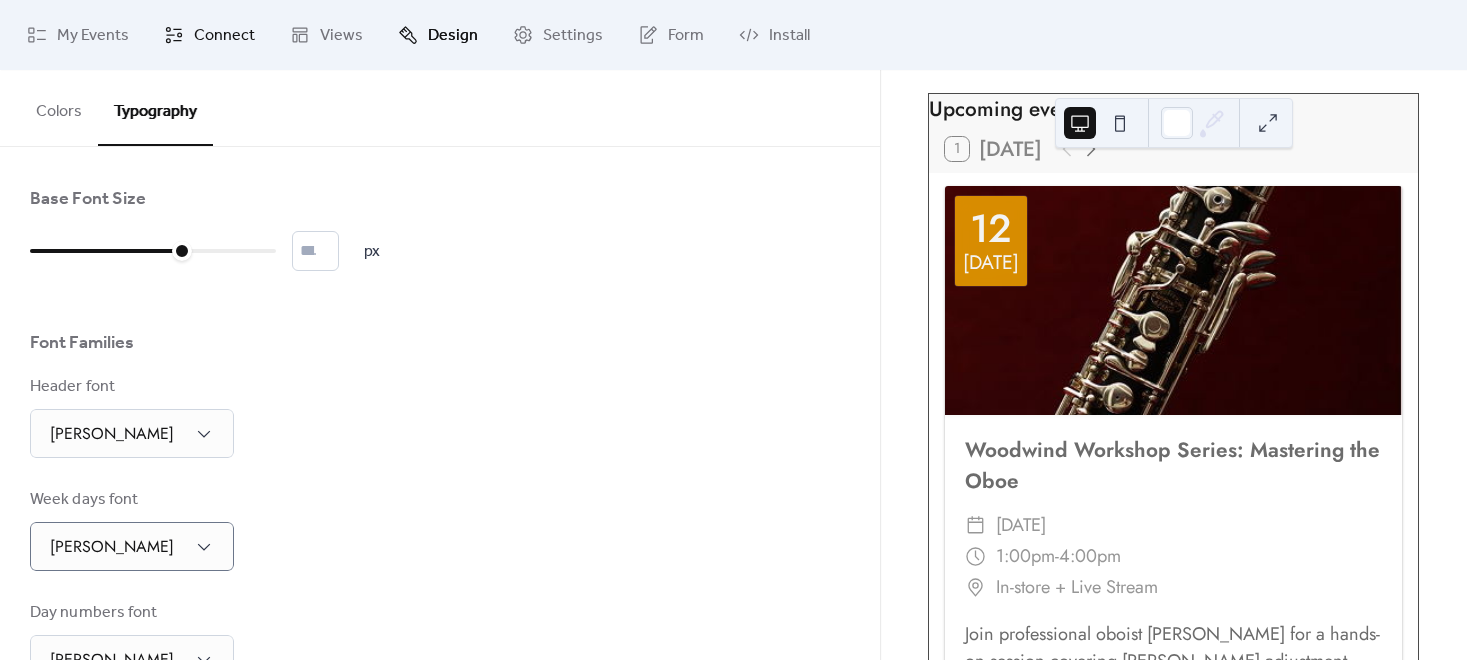 click on "Connect" at bounding box center [224, 36] 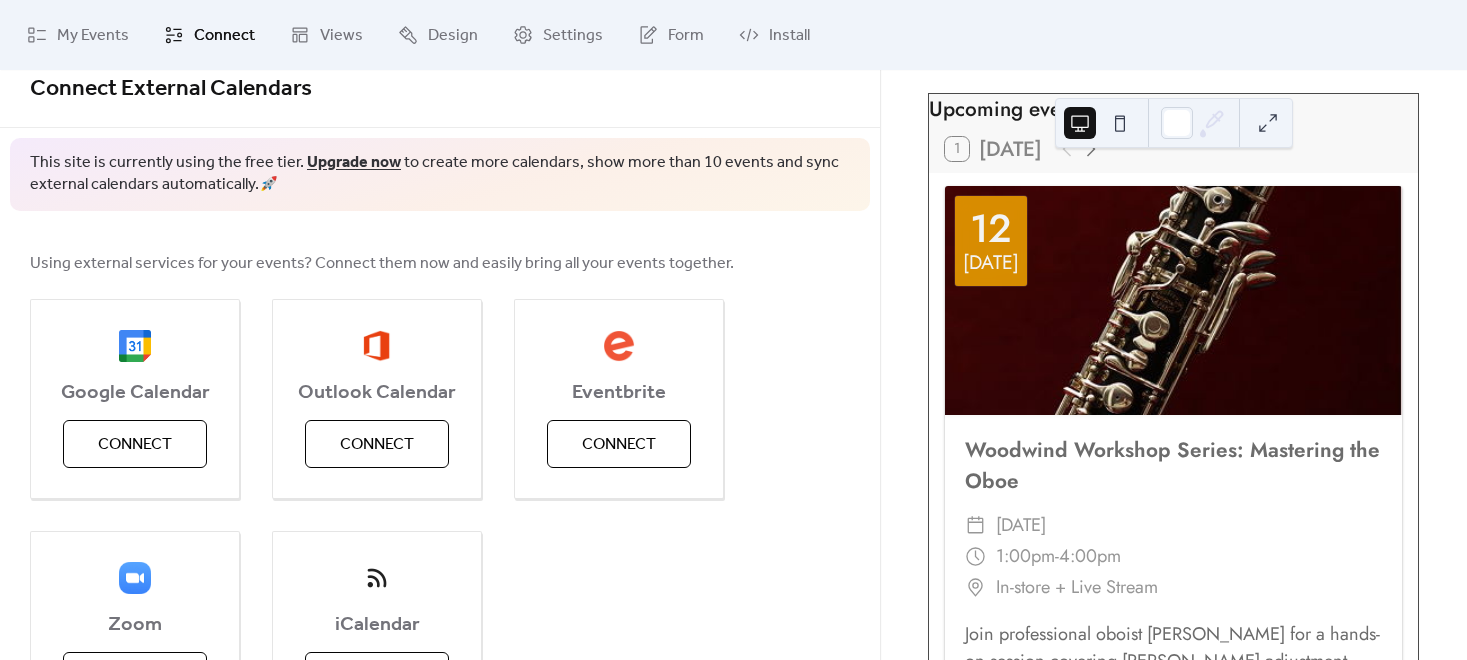 scroll, scrollTop: 0, scrollLeft: 0, axis: both 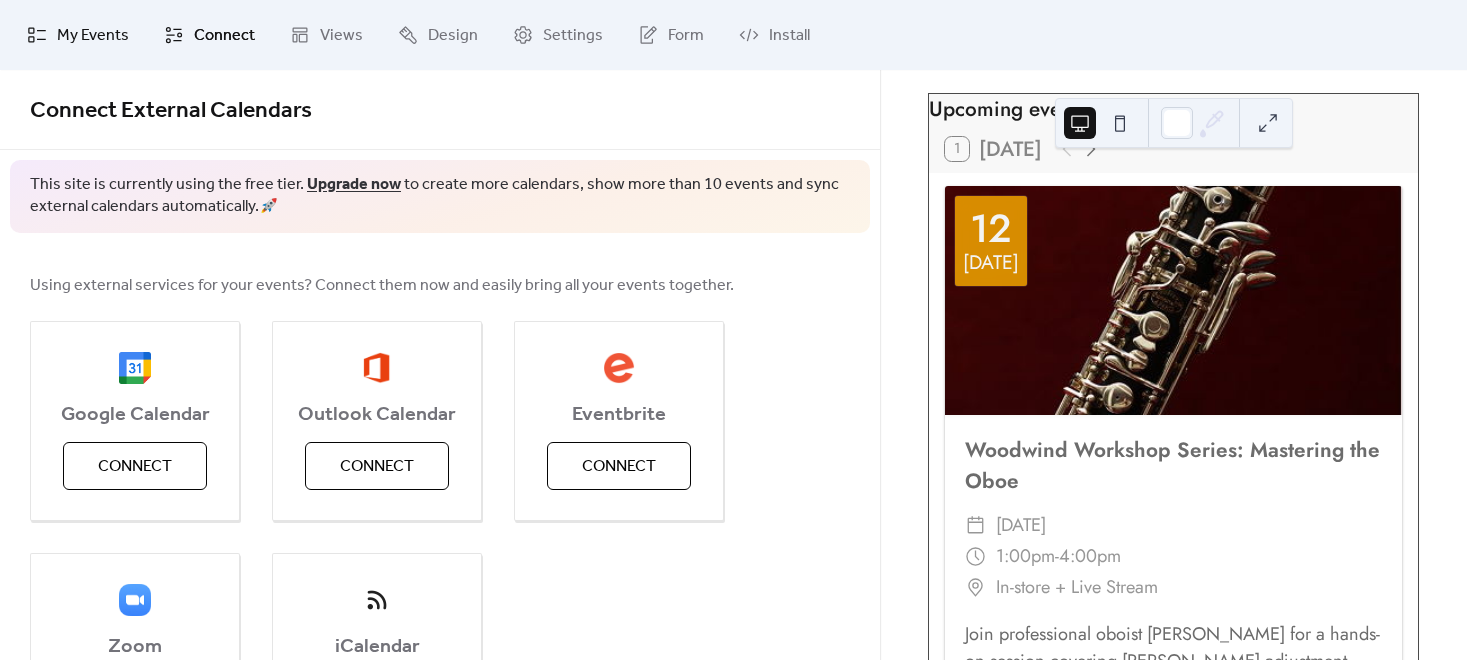 click on "My Events" at bounding box center [93, 36] 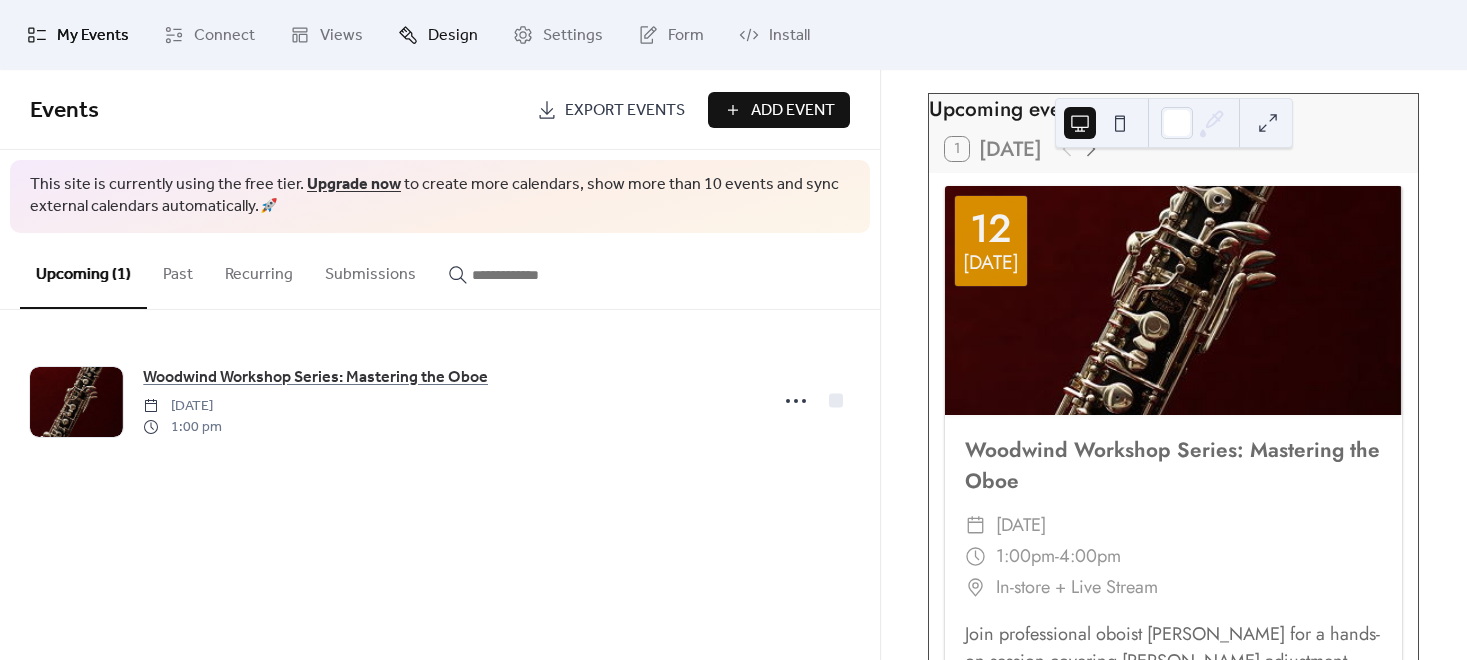 click on "Design" at bounding box center (453, 36) 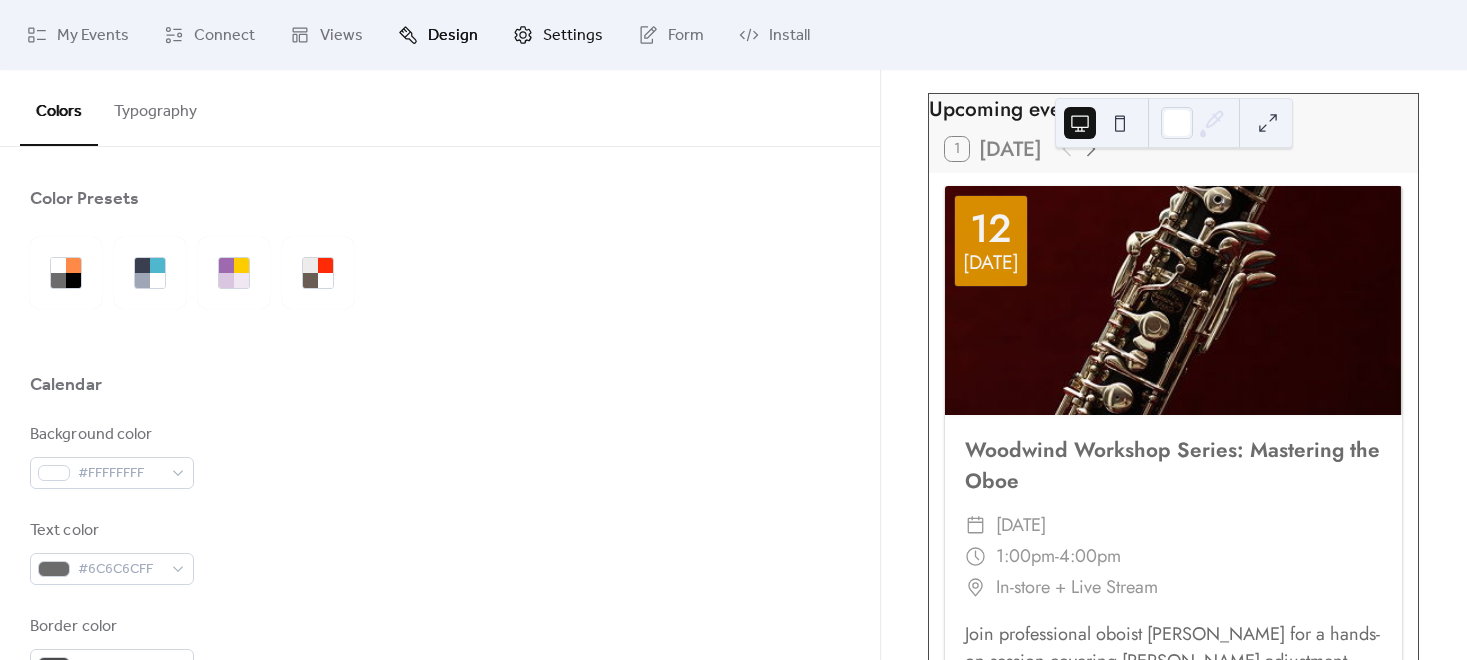 click on "Settings" at bounding box center (573, 36) 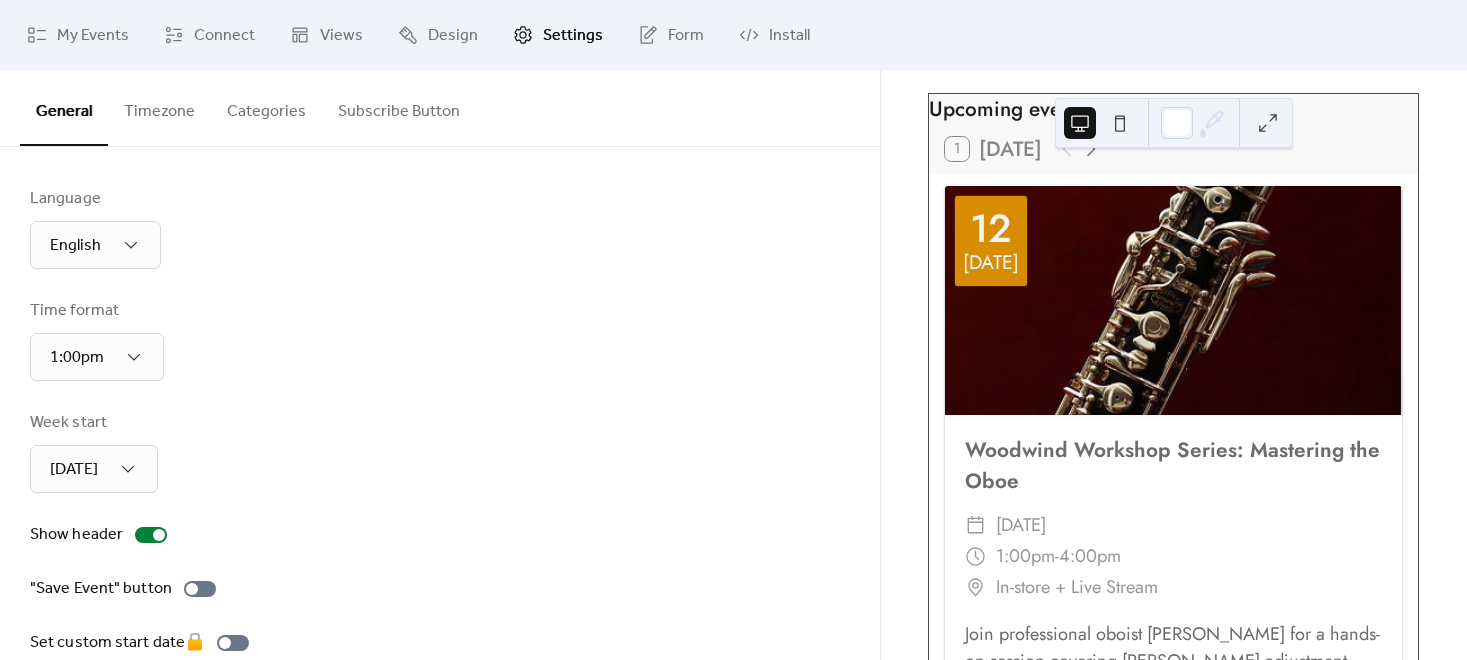 click on "Subscribe Button" at bounding box center [399, 107] 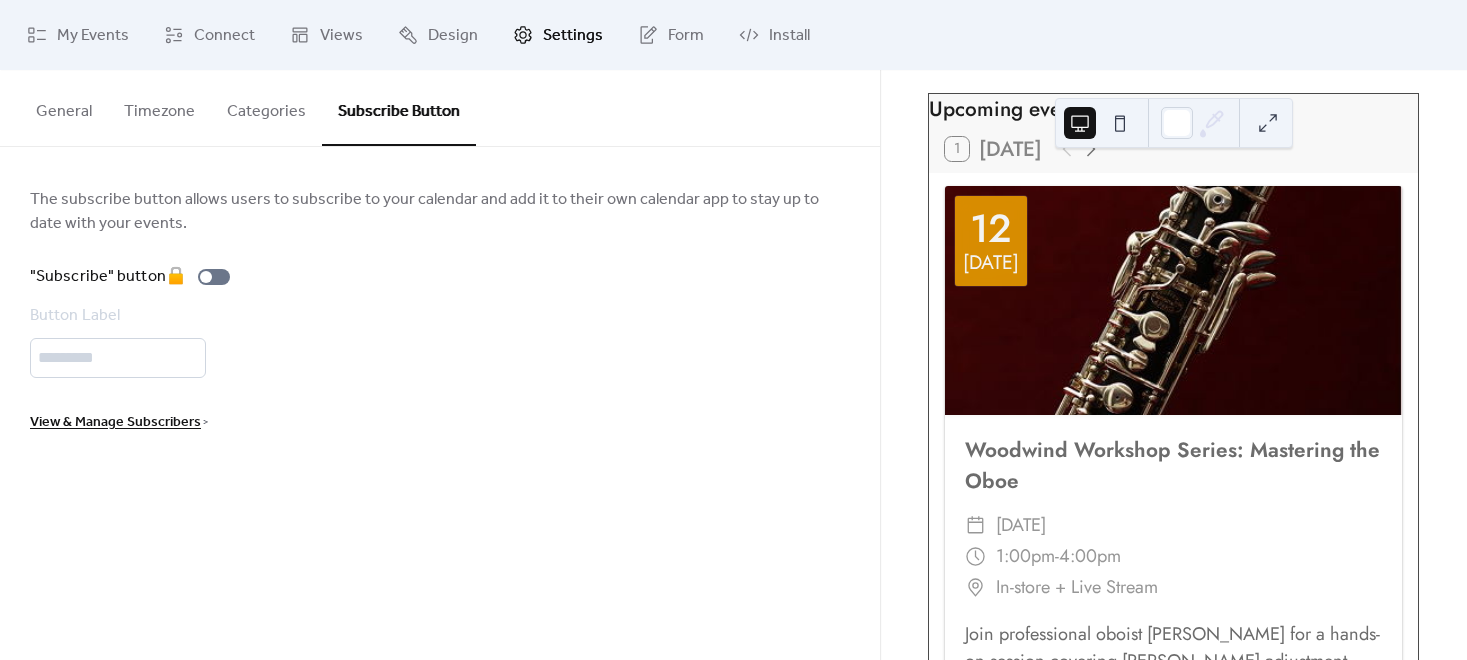 click on "Categories" at bounding box center [266, 107] 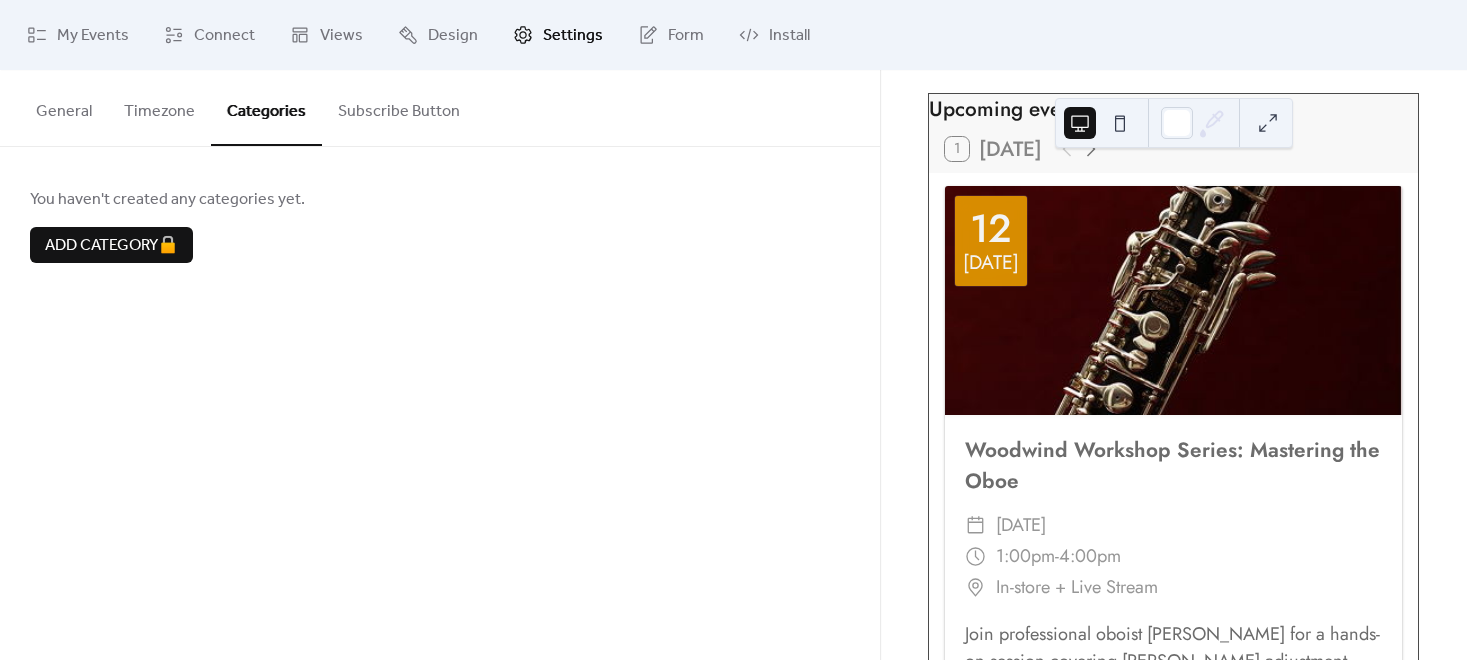 click on "Timezone" at bounding box center (159, 107) 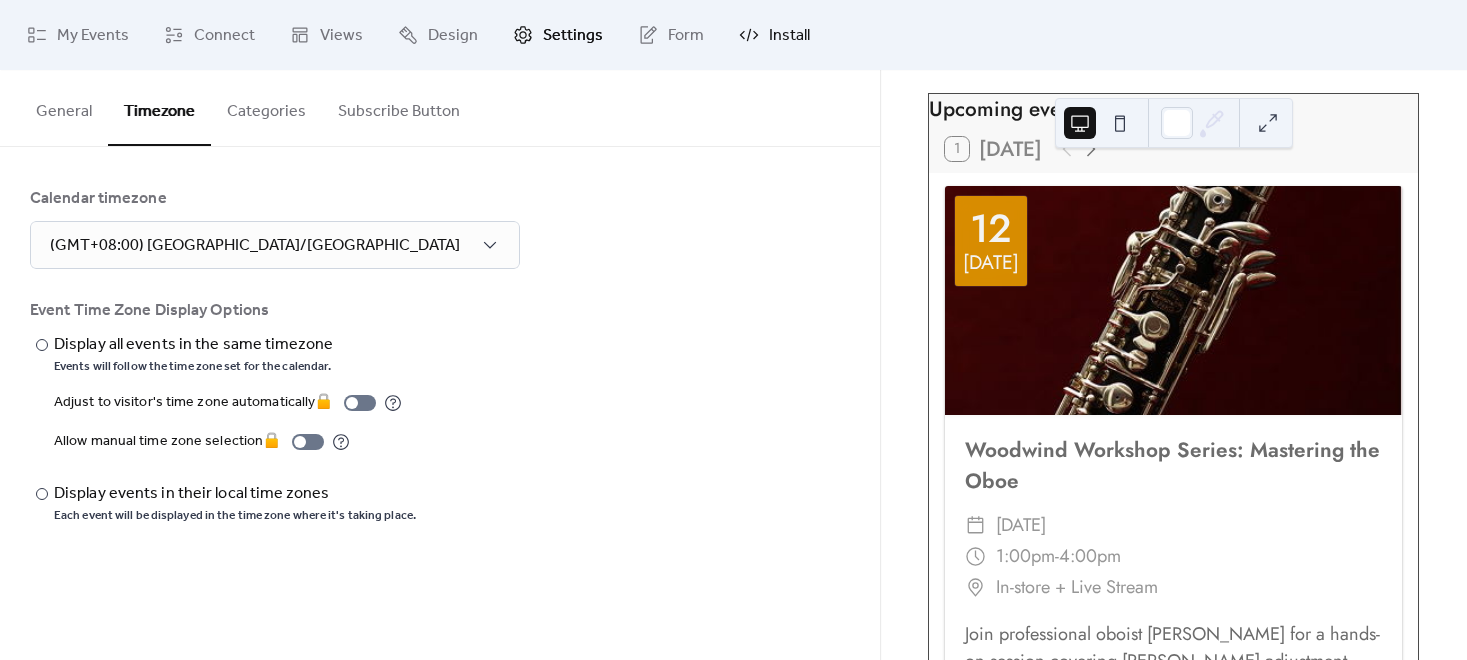 drag, startPoint x: 770, startPoint y: 65, endPoint x: 764, endPoint y: 38, distance: 27.658634 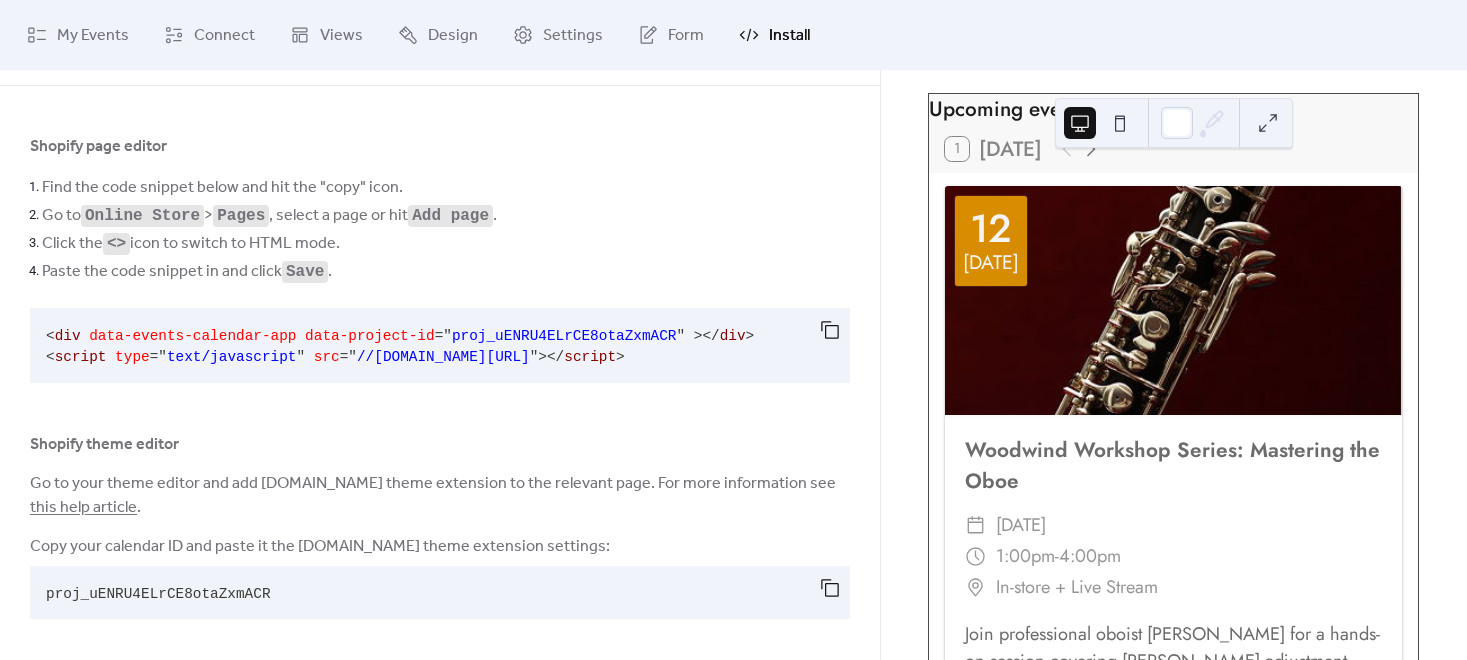 scroll, scrollTop: 65, scrollLeft: 0, axis: vertical 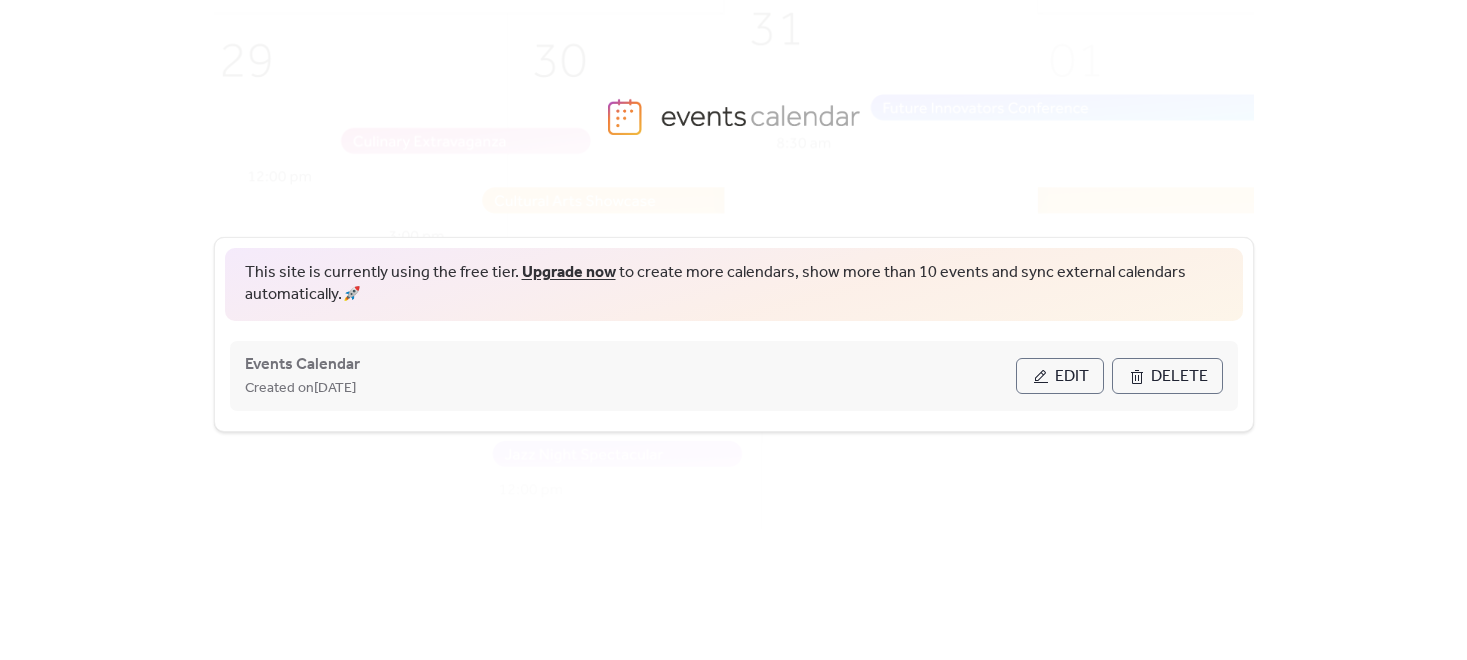 click on "Edit" at bounding box center (1072, 377) 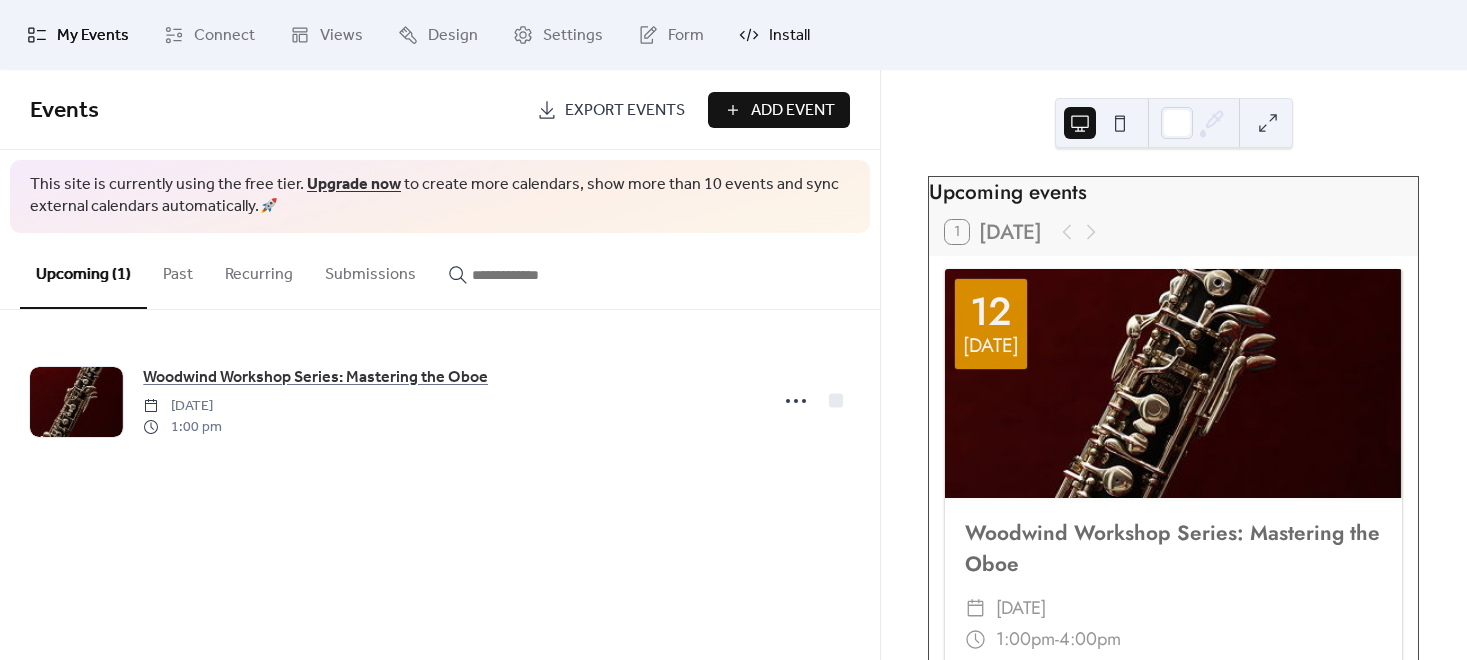 click on "Install" at bounding box center [774, 35] 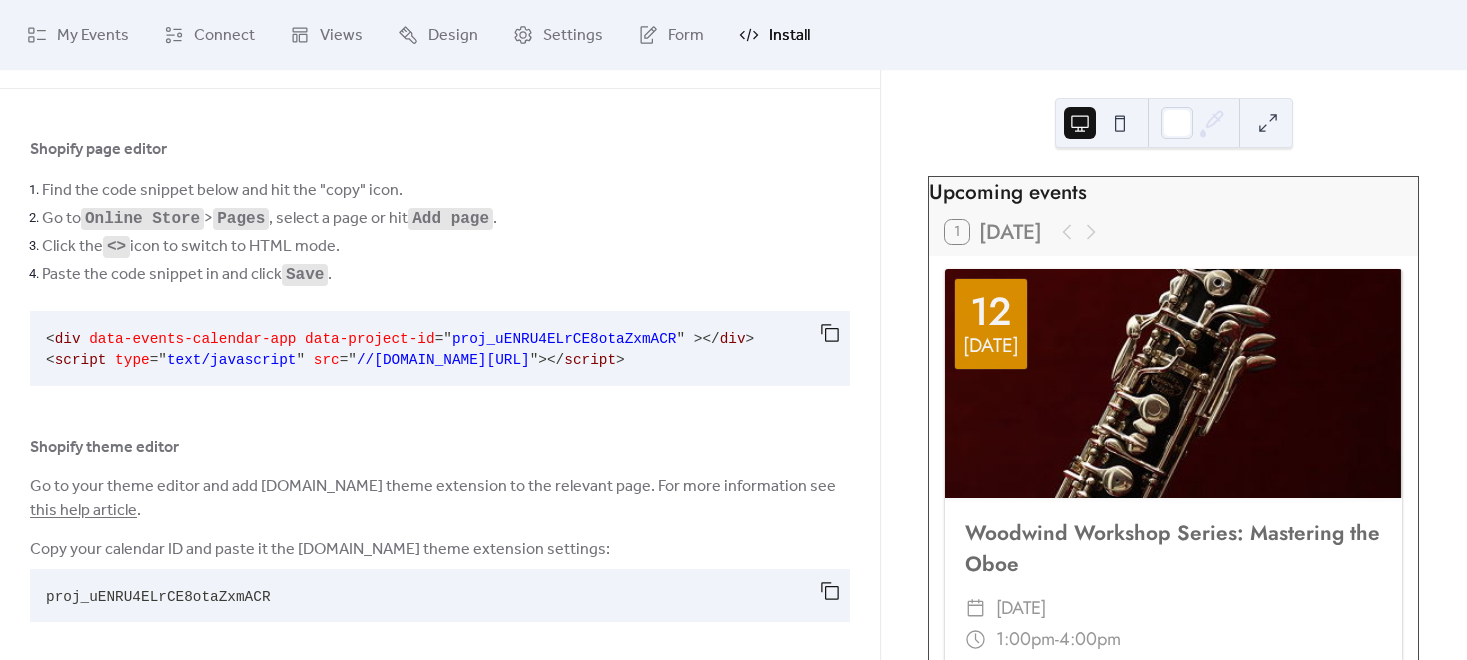 scroll, scrollTop: 65, scrollLeft: 0, axis: vertical 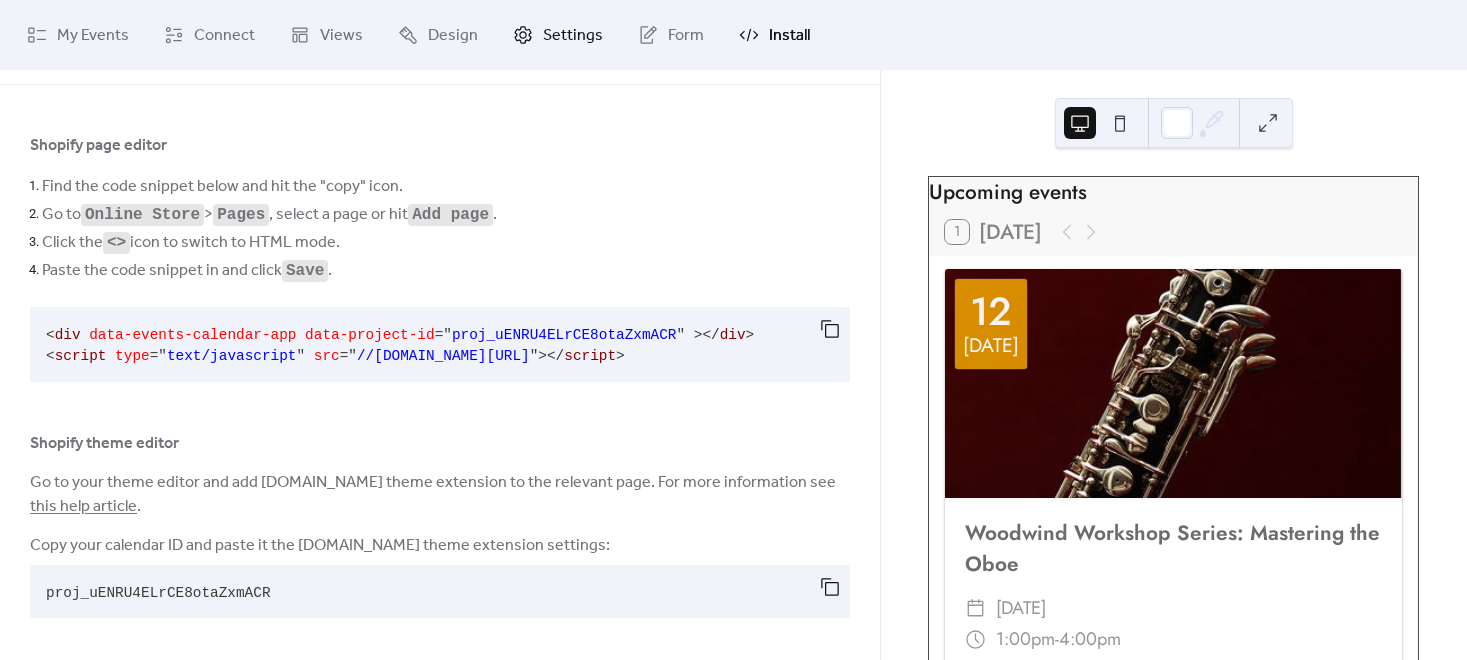 click on "Settings" at bounding box center (573, 36) 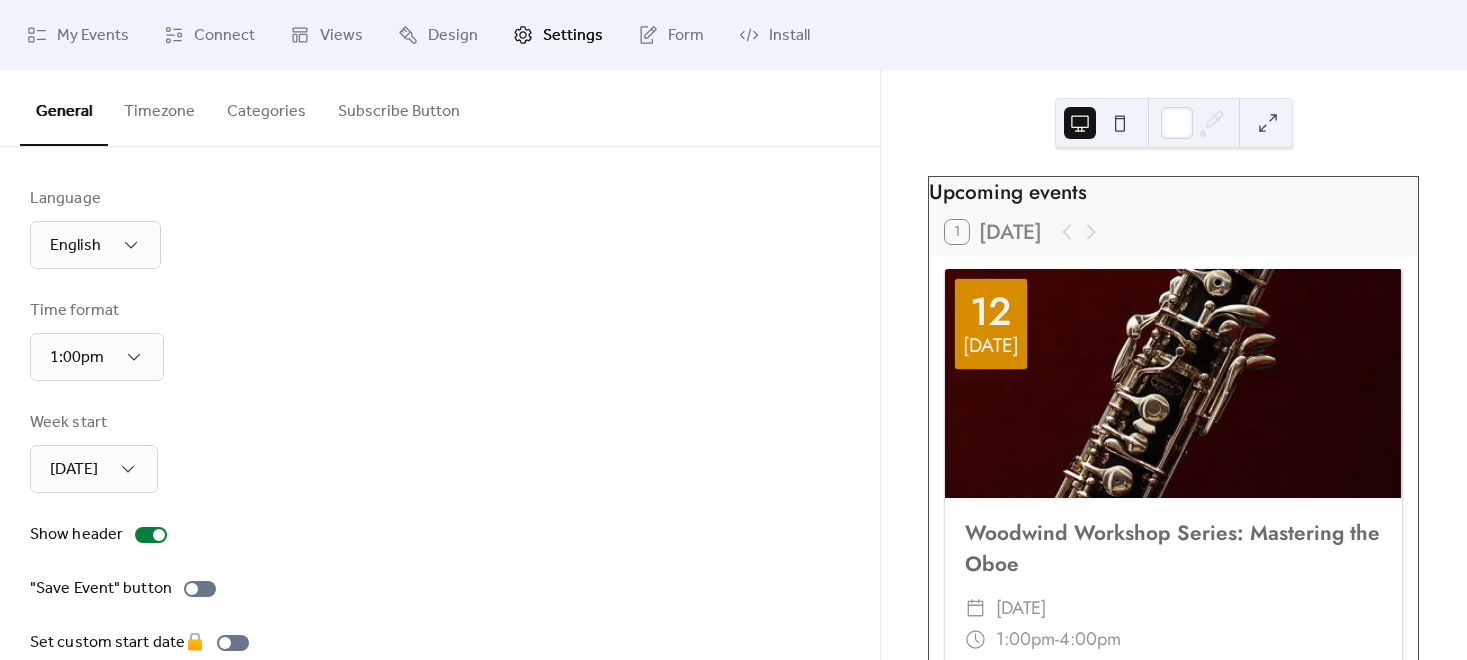click on "Subscribe Button" at bounding box center [399, 107] 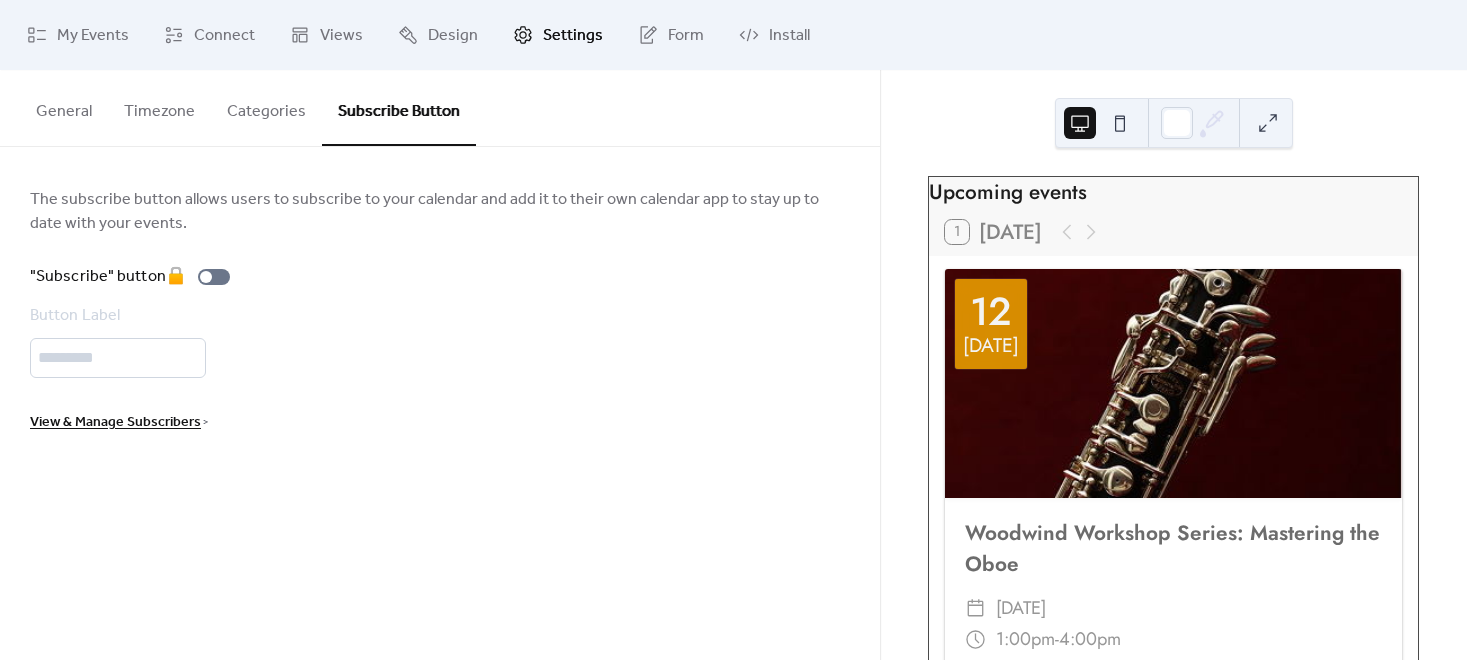 click on "Categories" at bounding box center (266, 107) 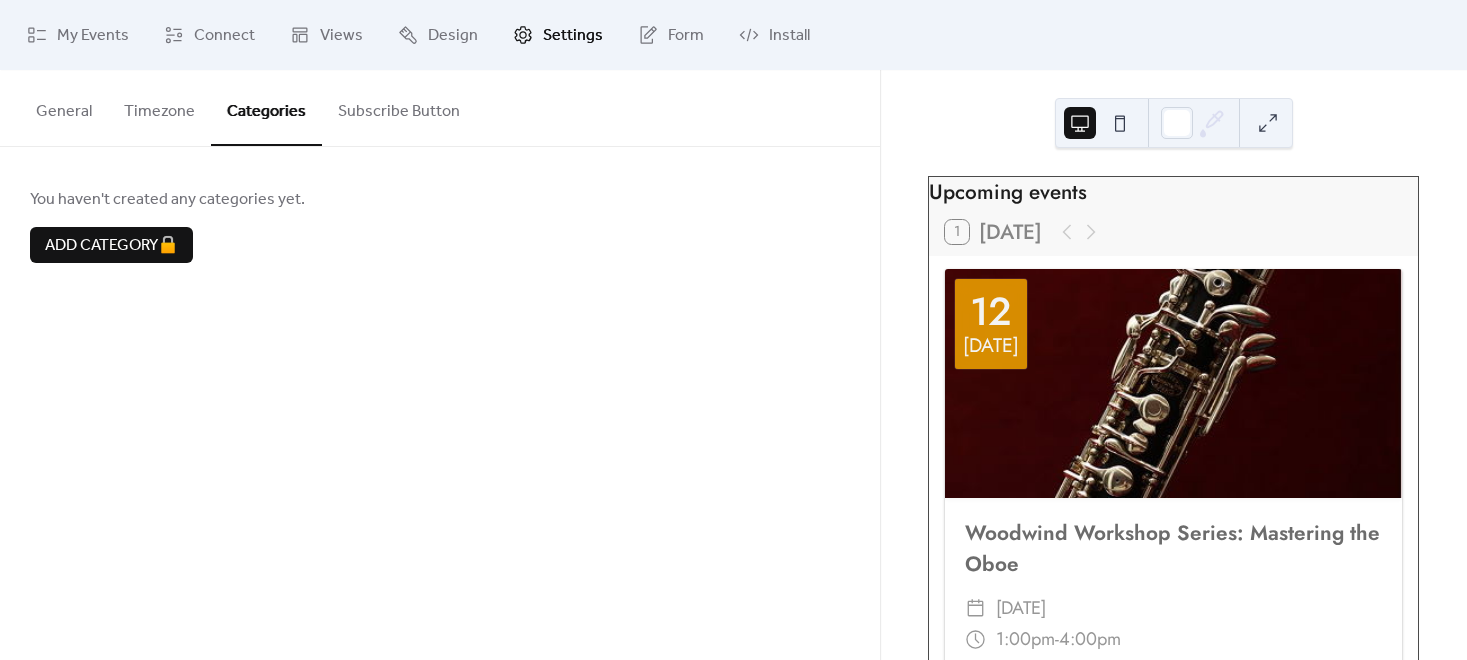 click on "Subscribe Button" at bounding box center (399, 107) 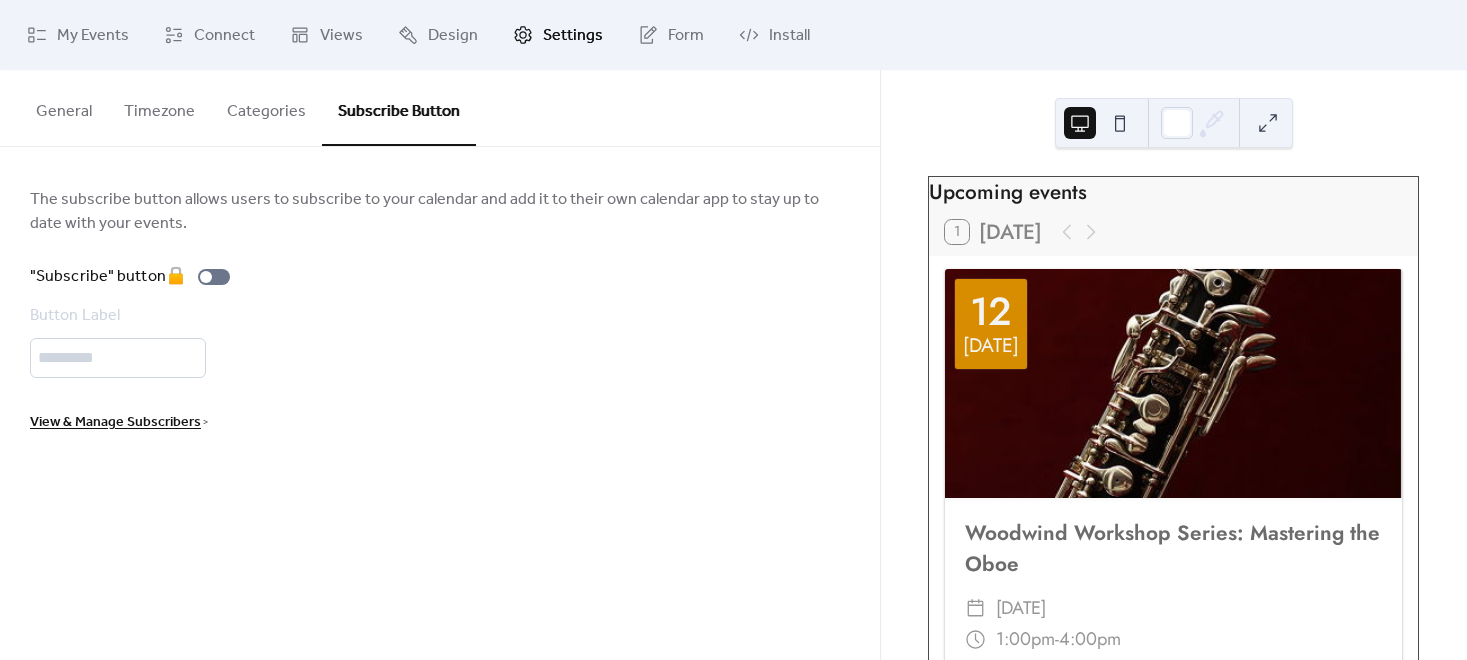 click on "Timezone" at bounding box center [159, 107] 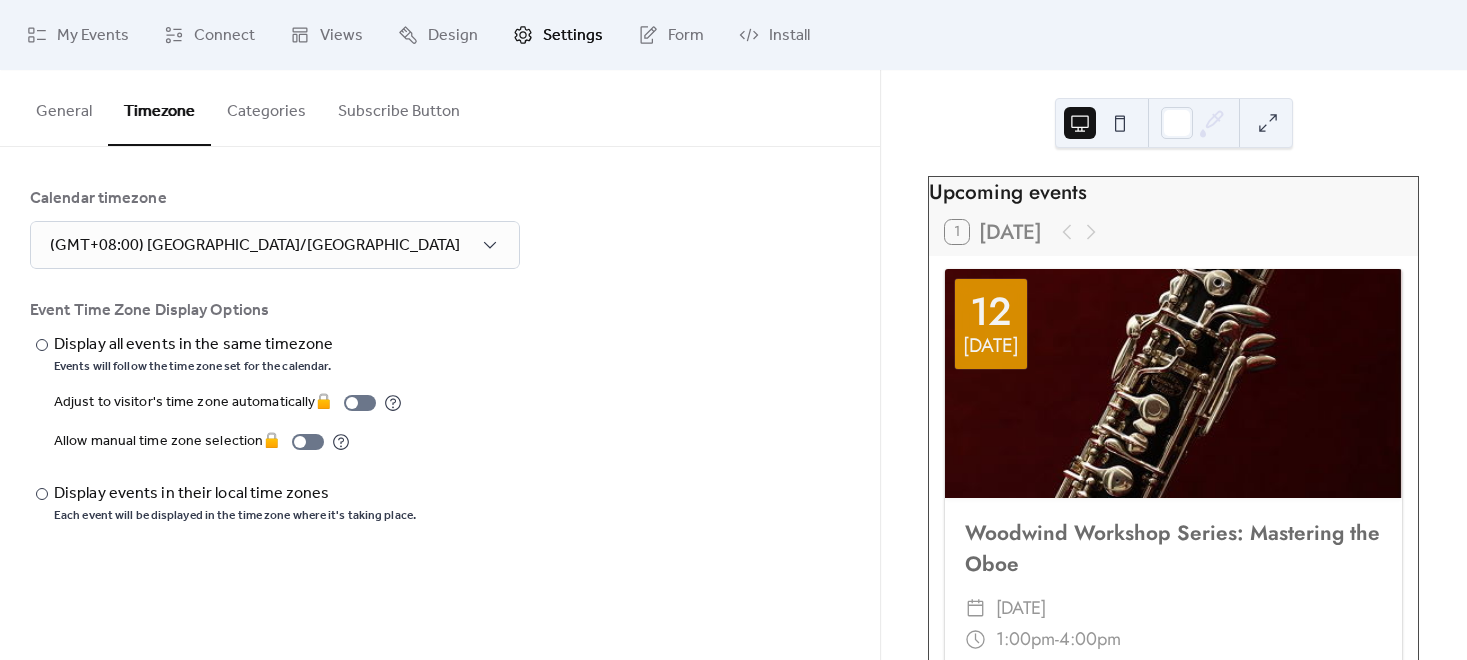 click on "Subscribe Button" at bounding box center [399, 107] 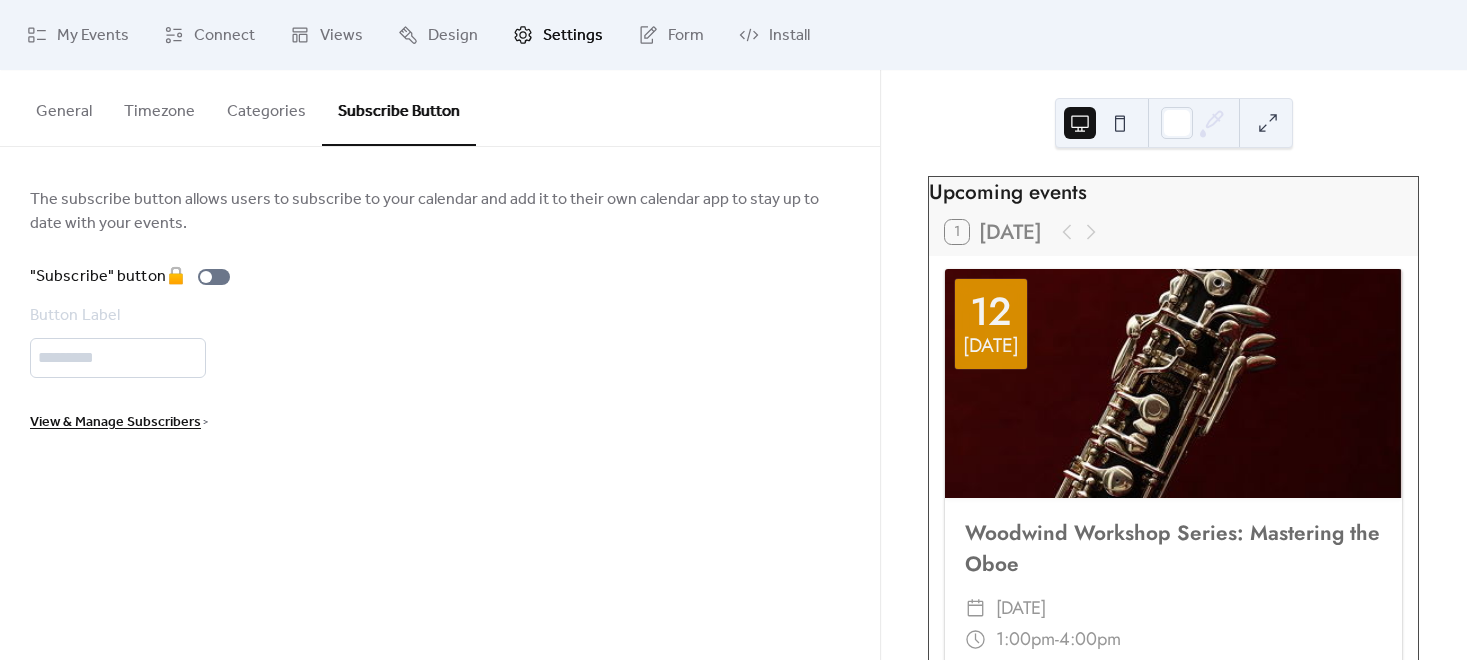 click on "Categories" at bounding box center [266, 107] 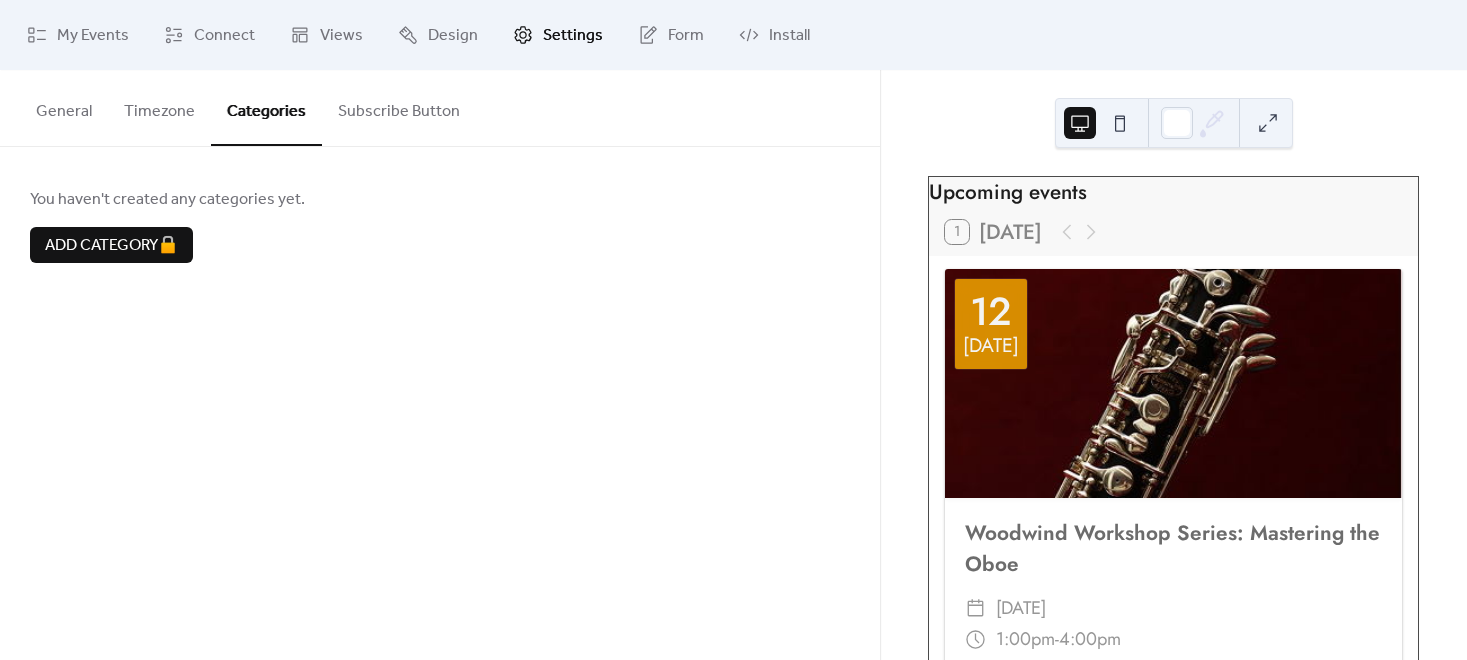 click on "Timezone" at bounding box center [159, 107] 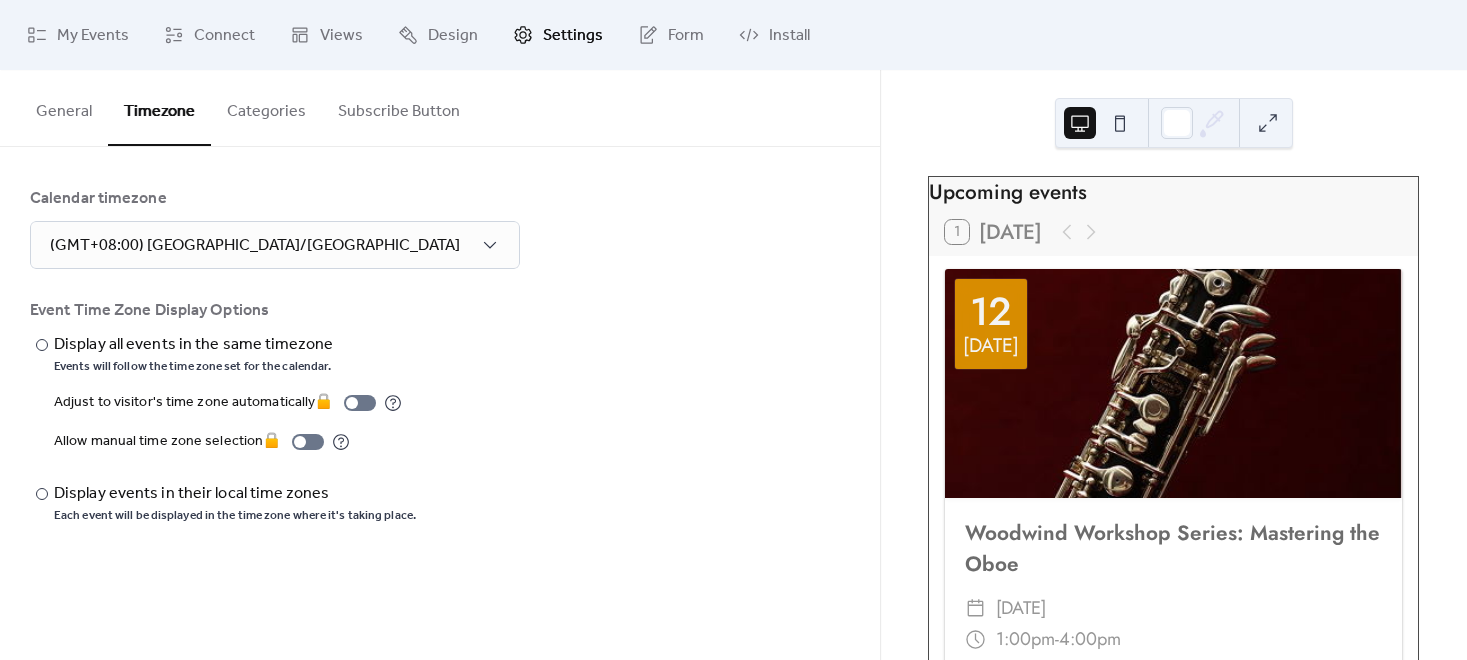 click on "General" at bounding box center [64, 107] 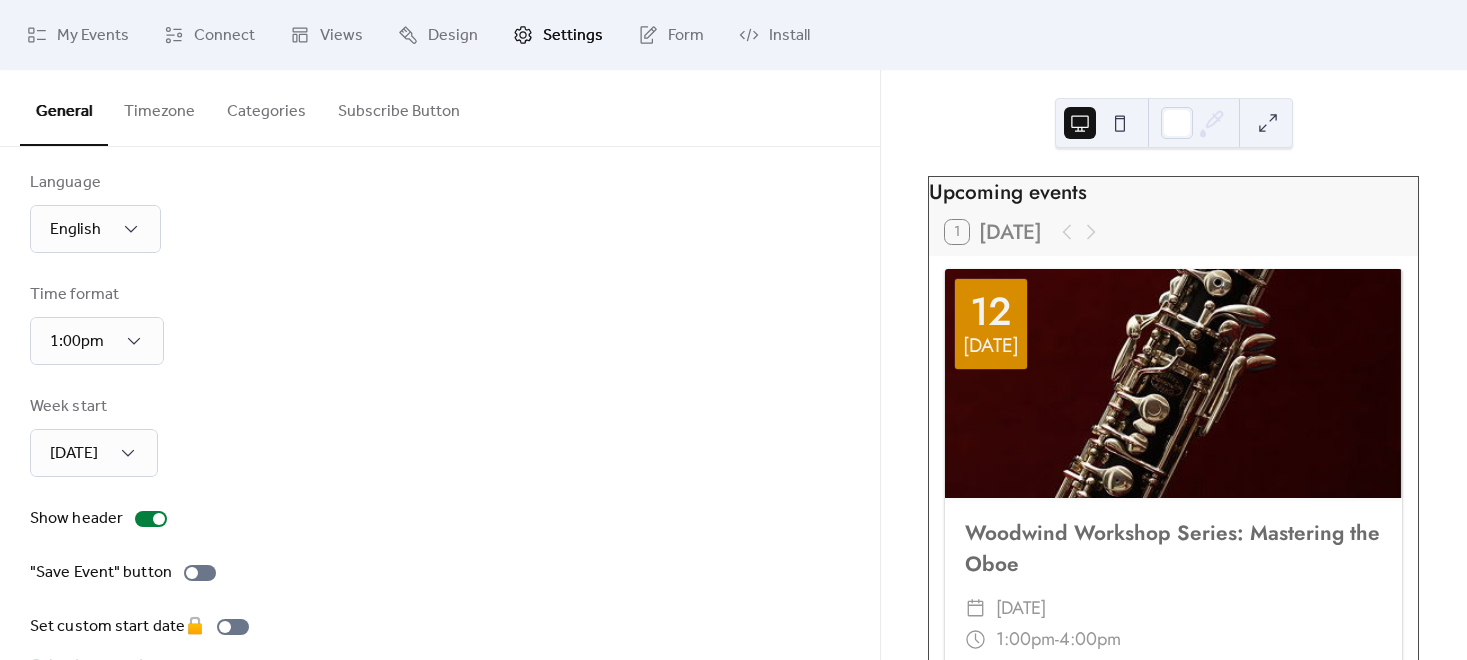scroll, scrollTop: 0, scrollLeft: 0, axis: both 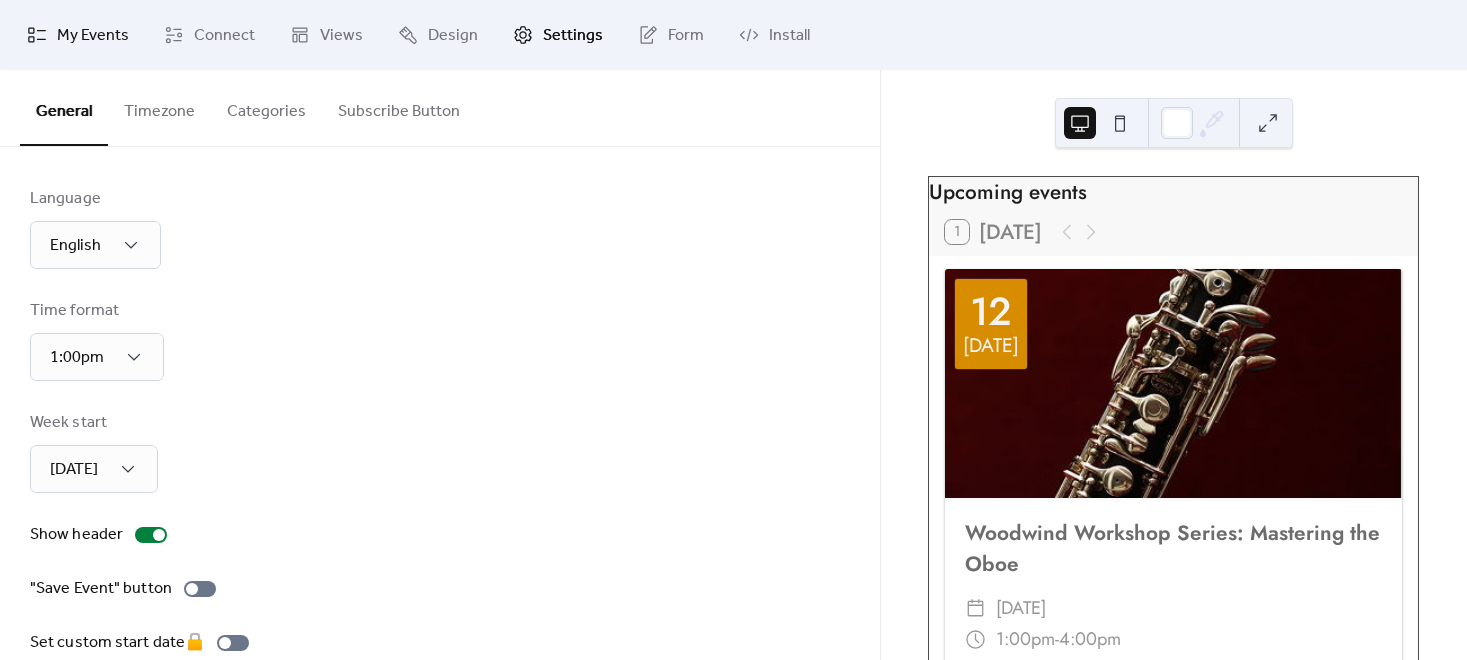 click on "My Events" at bounding box center (93, 36) 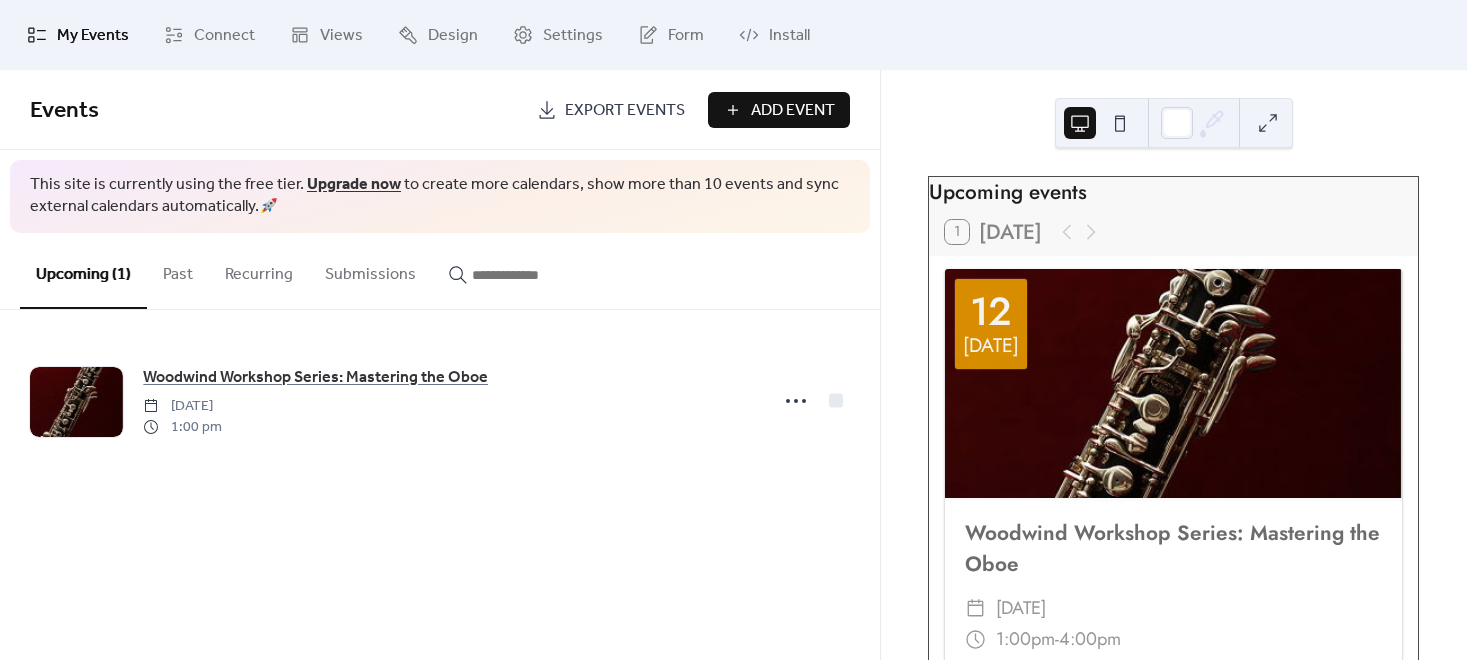 click on "Add Event" at bounding box center (793, 111) 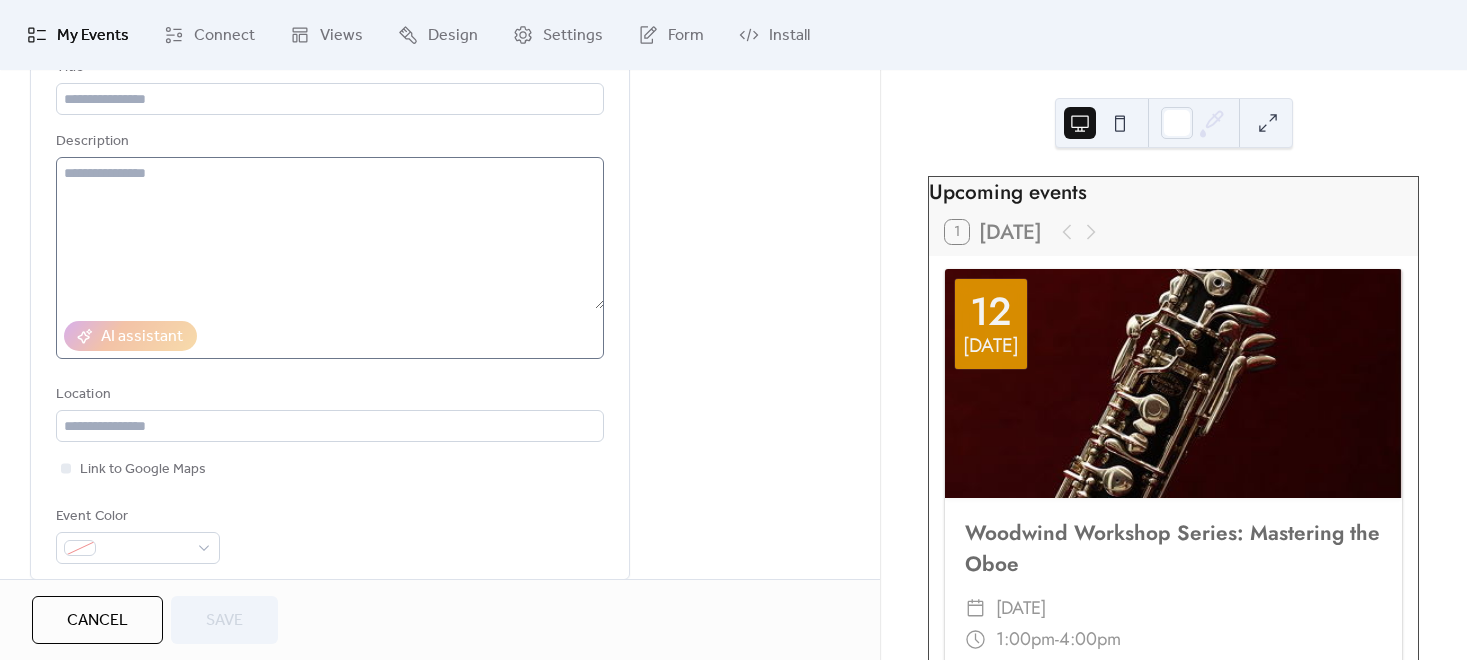 scroll, scrollTop: 0, scrollLeft: 0, axis: both 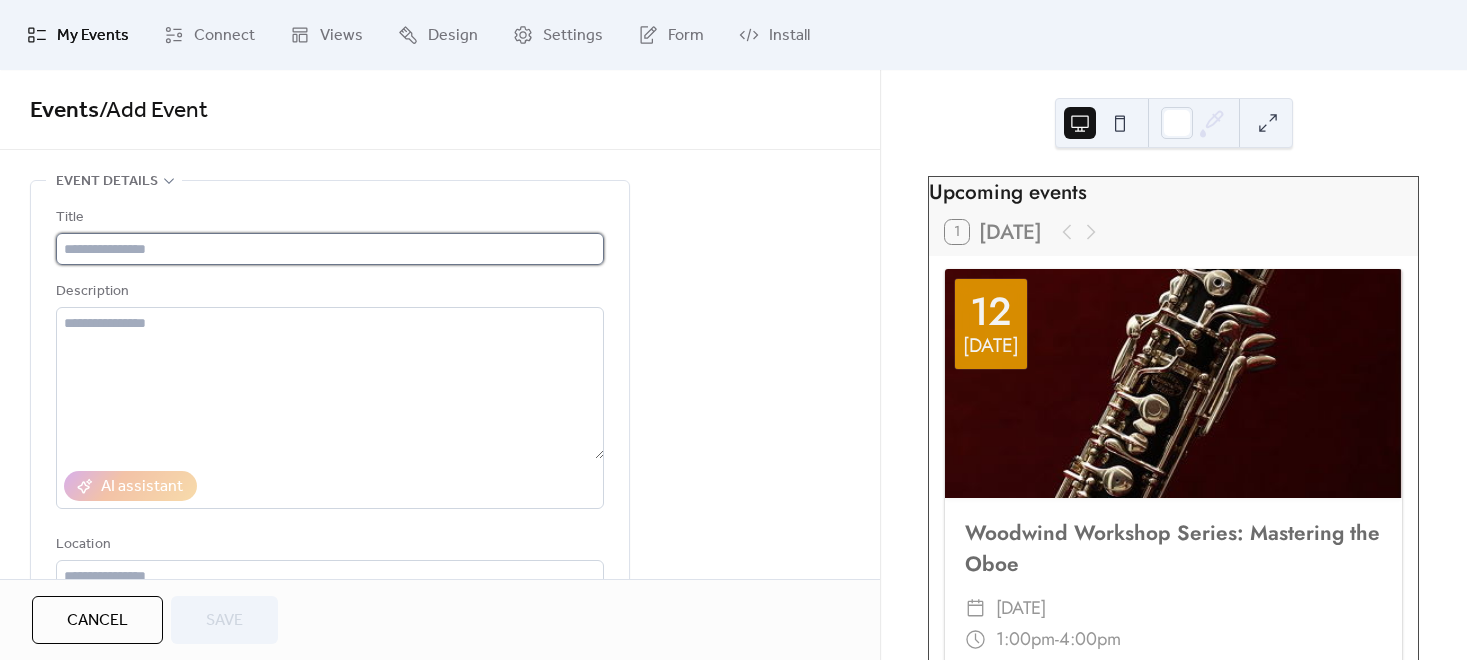 click at bounding box center [330, 249] 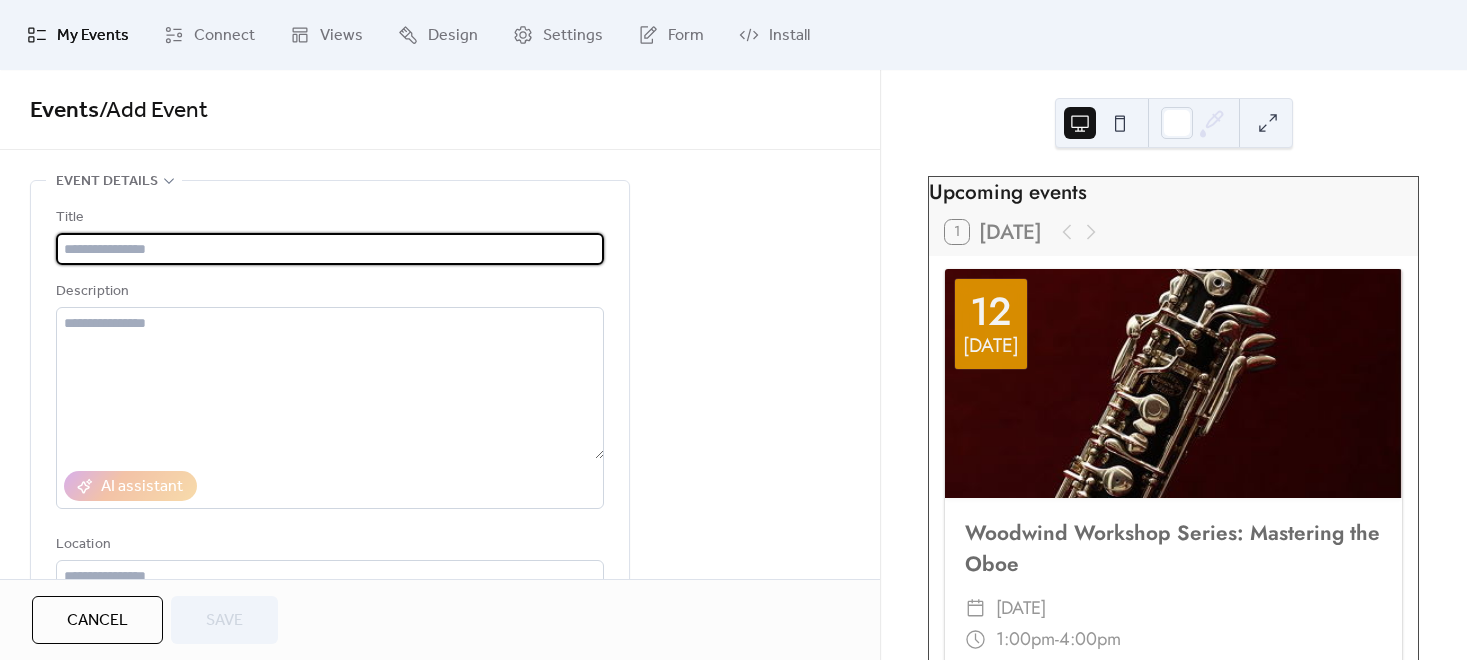 paste on "******" 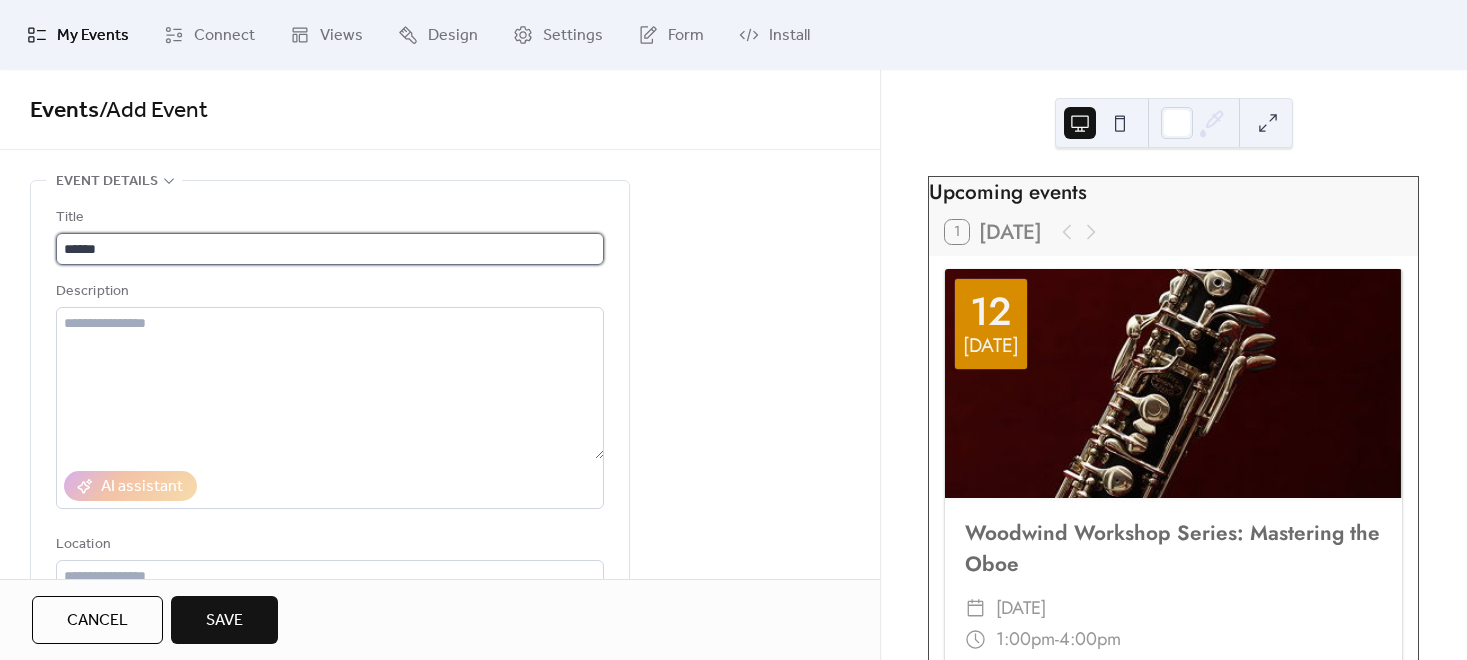 click on "******" at bounding box center (330, 249) 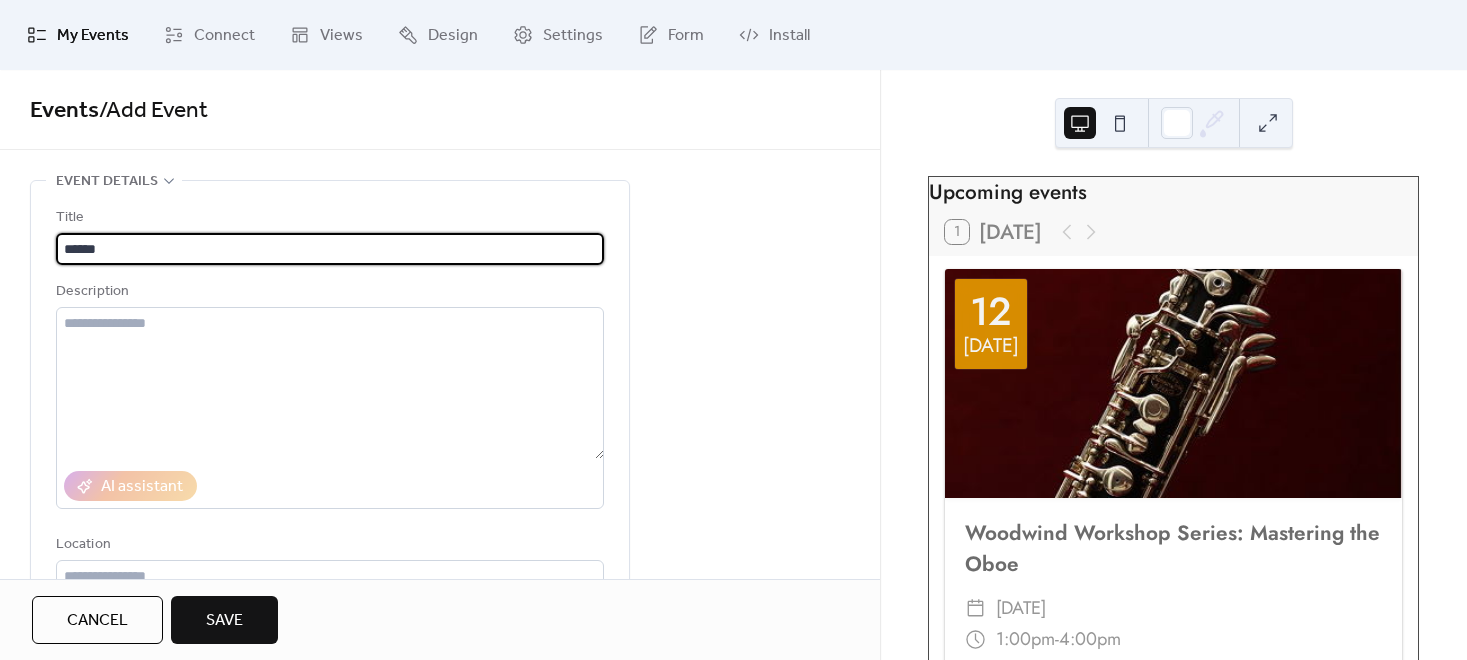 paste on "**********" 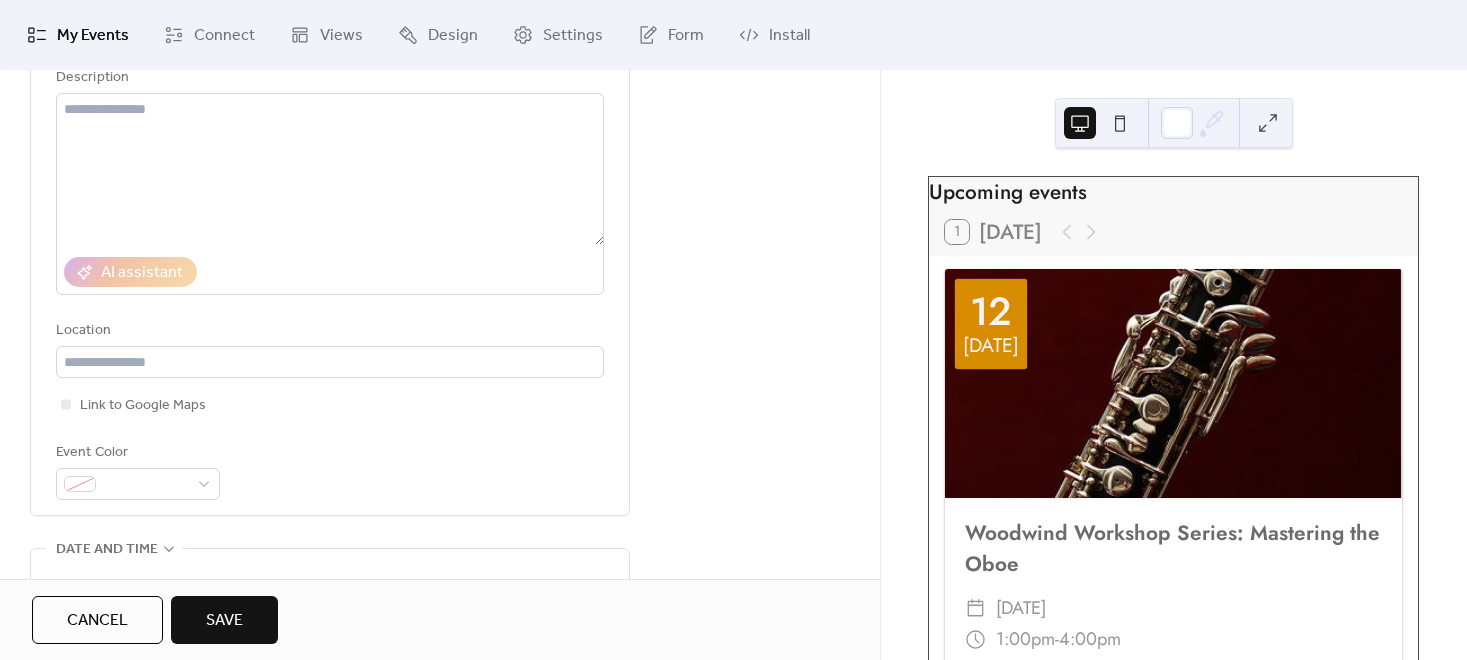 scroll, scrollTop: 222, scrollLeft: 0, axis: vertical 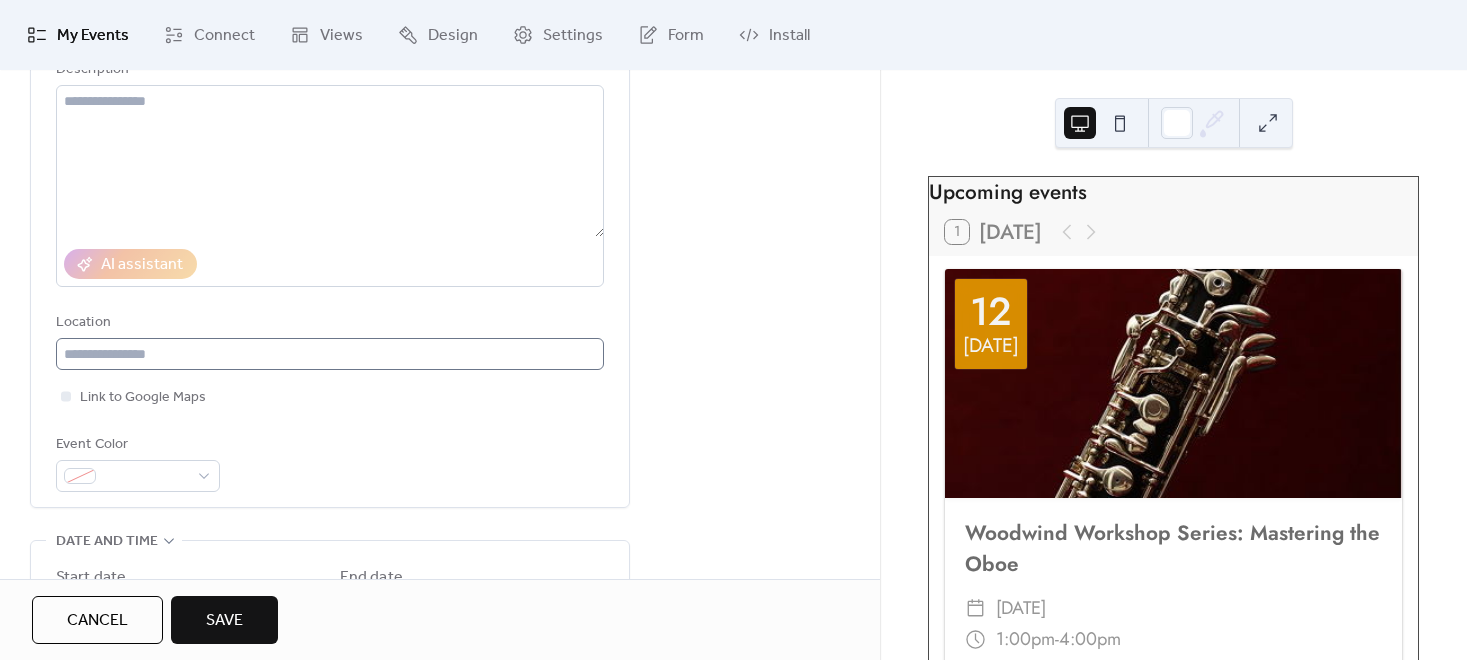 type on "**********" 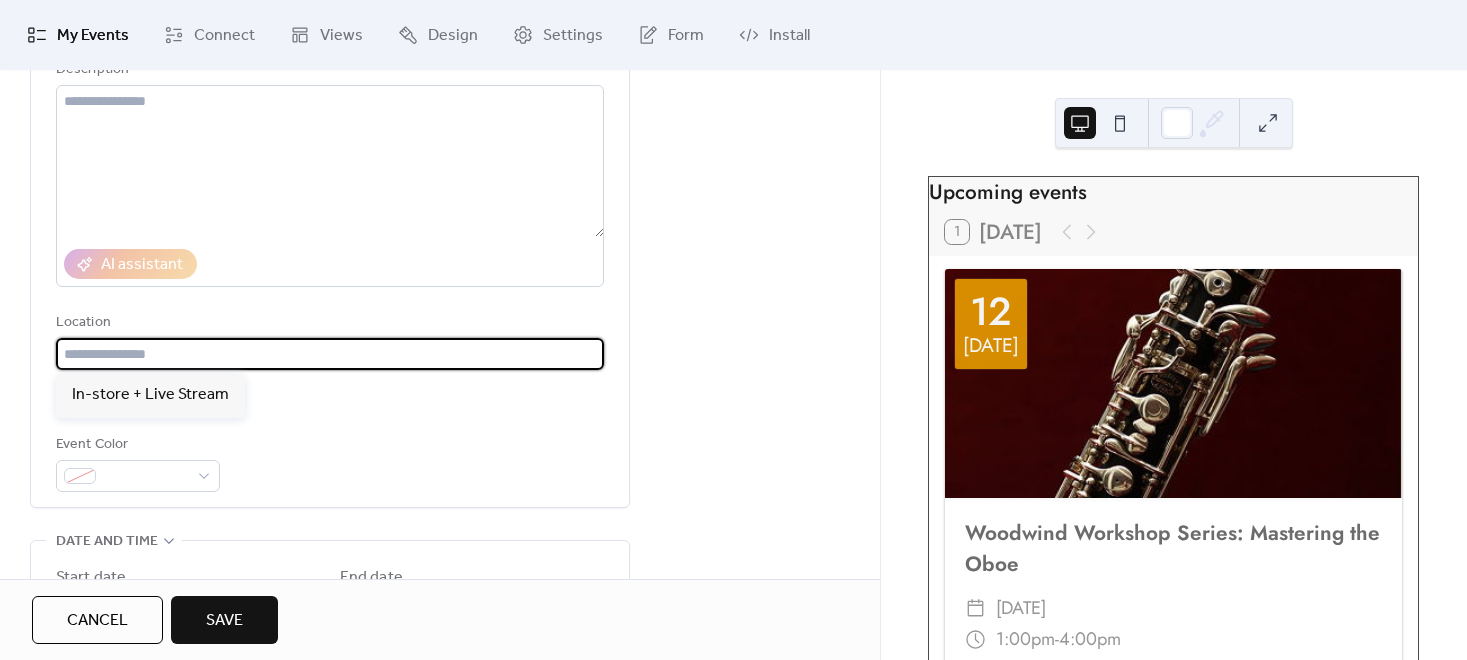 click at bounding box center (330, 354) 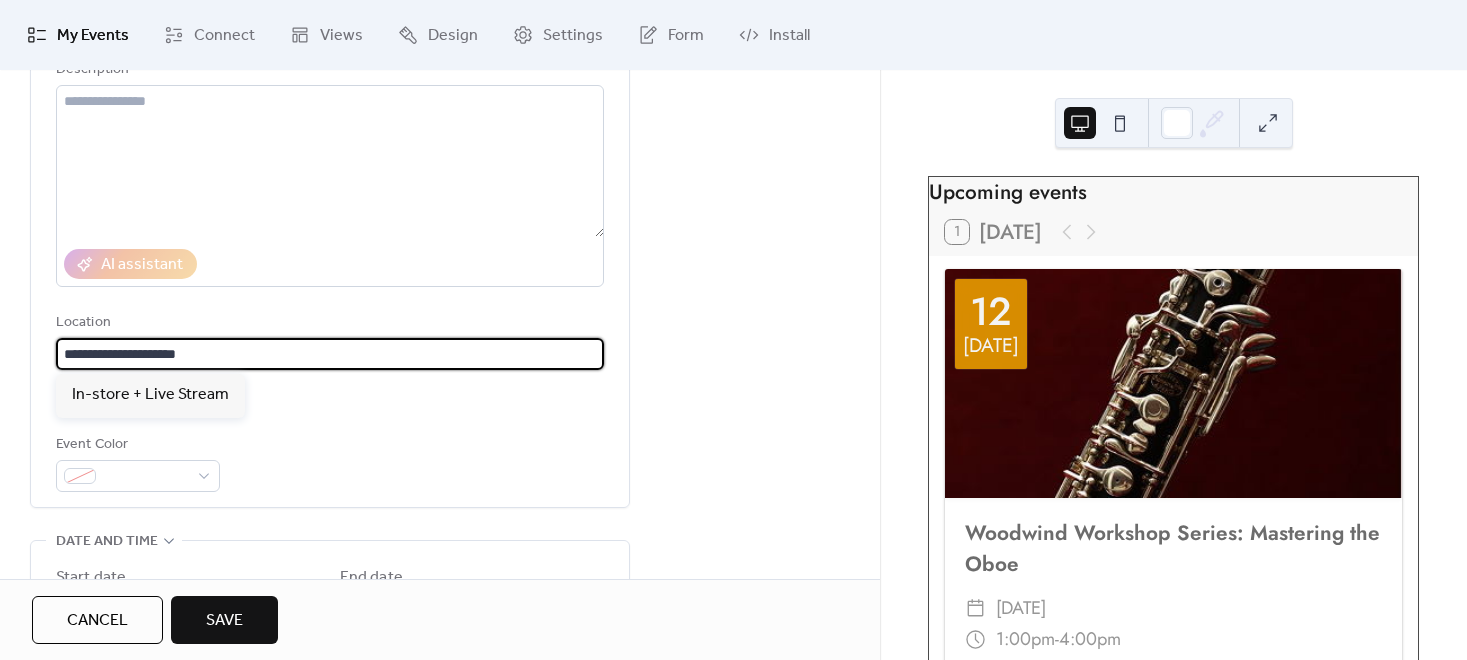 type on "**********" 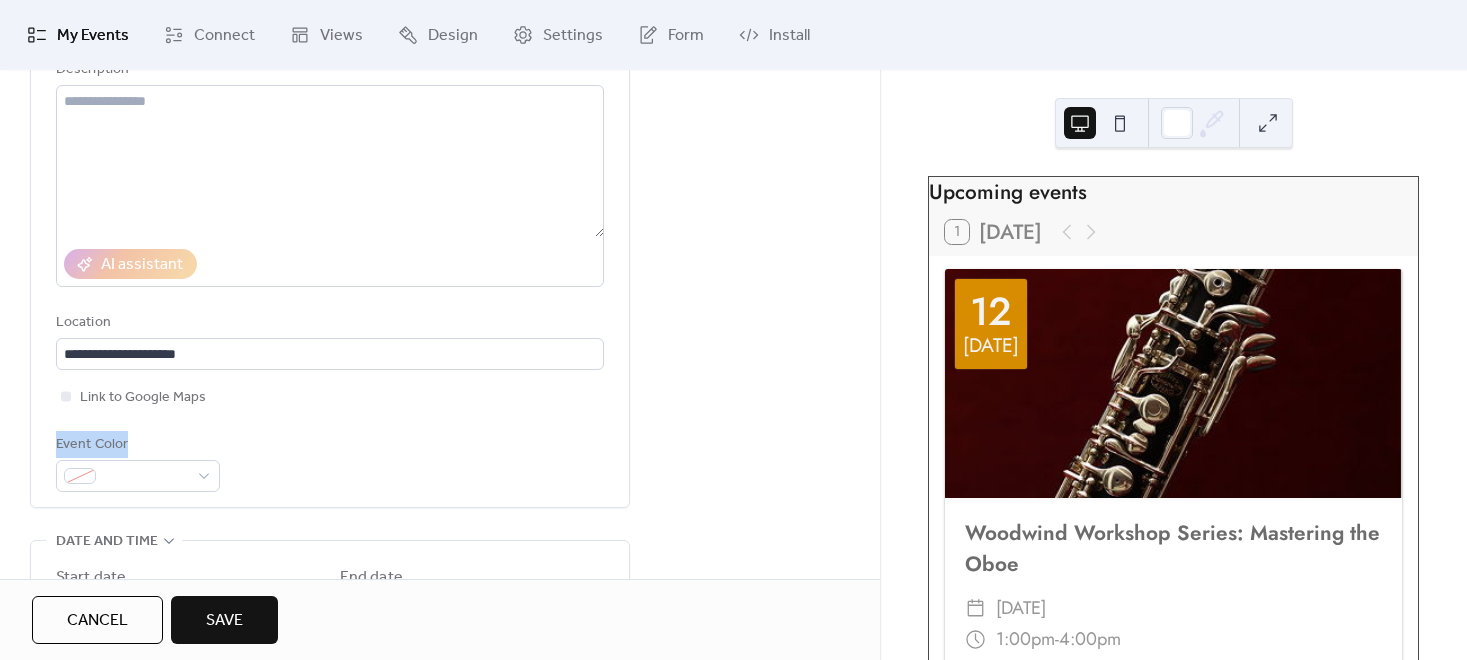 click on "**********" at bounding box center (330, 238) 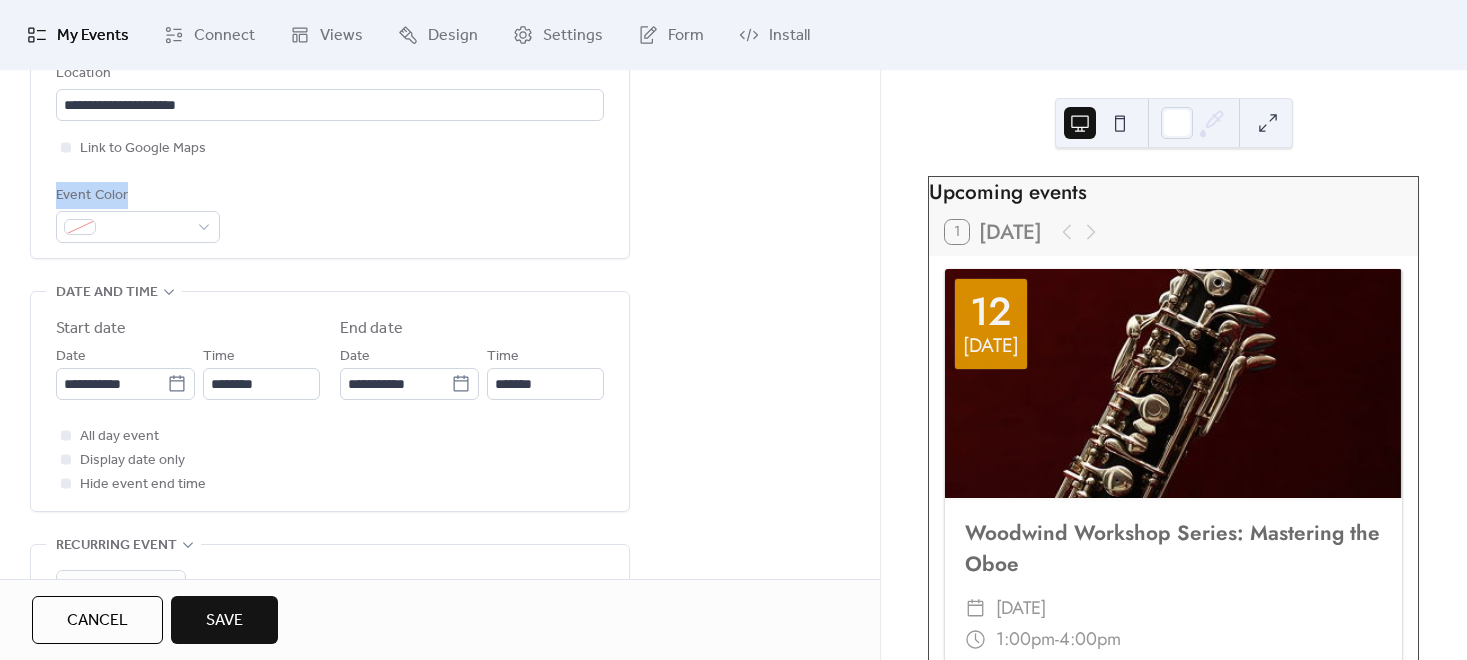 scroll, scrollTop: 555, scrollLeft: 0, axis: vertical 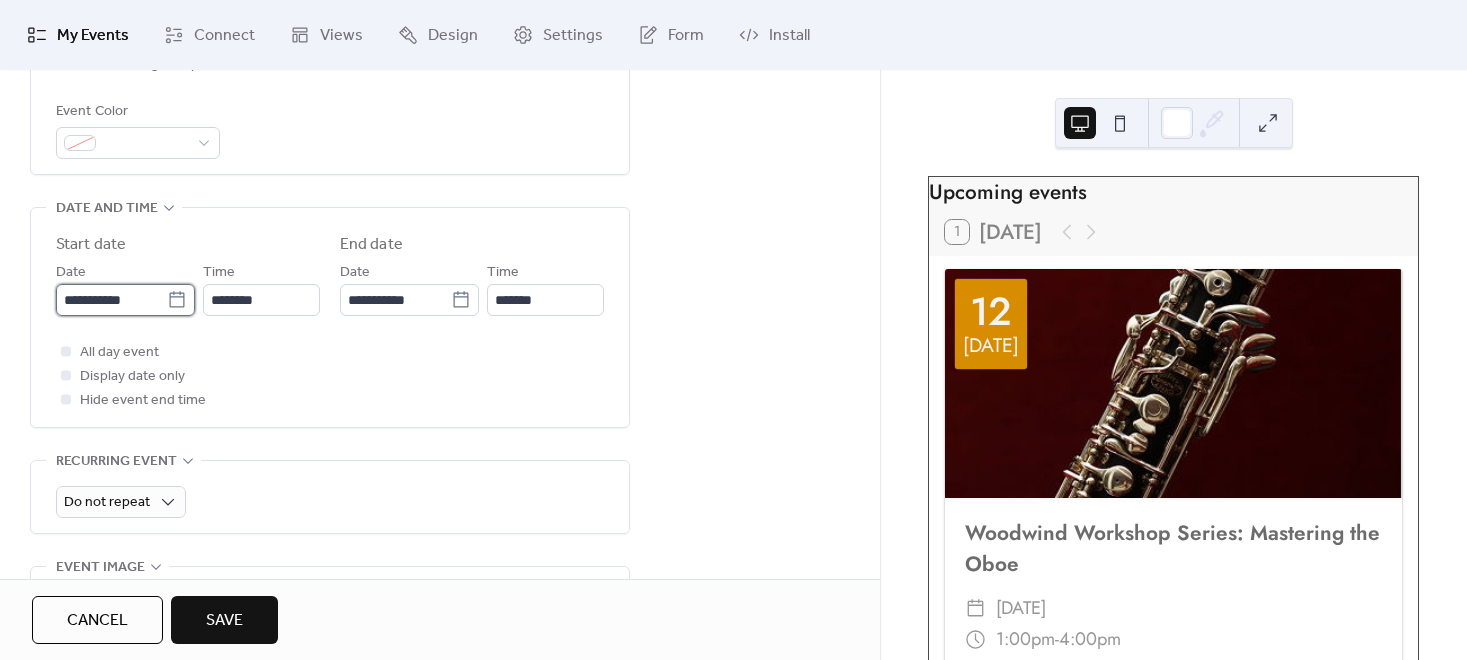 click on "**********" at bounding box center [111, 300] 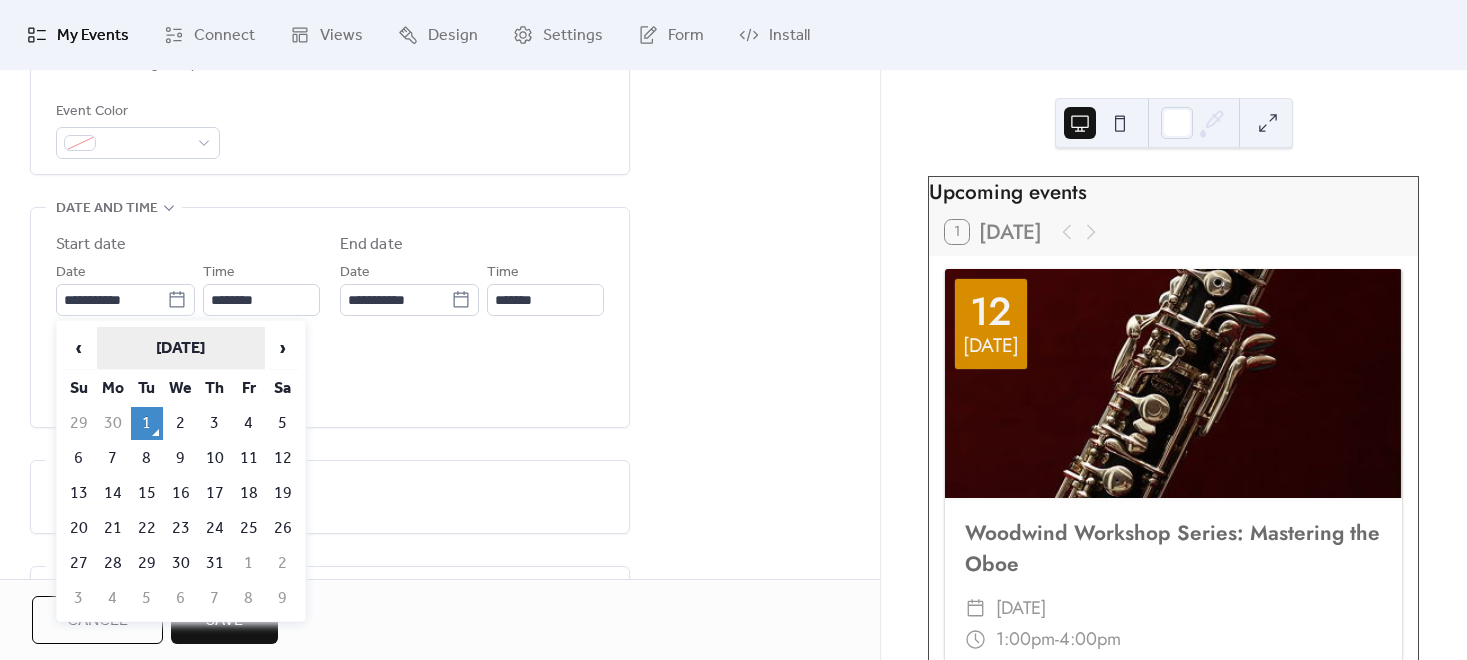 click on "[DATE]" at bounding box center [181, 348] 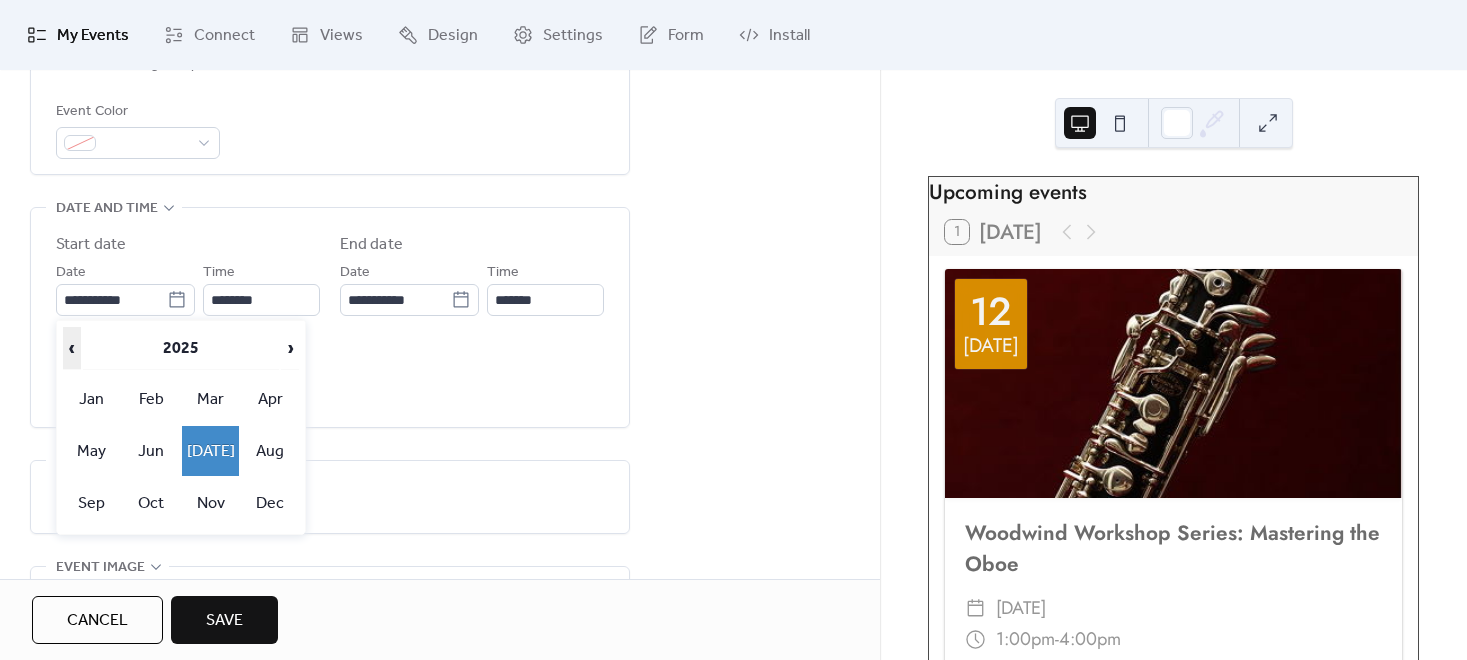 click on "‹" at bounding box center [72, 348] 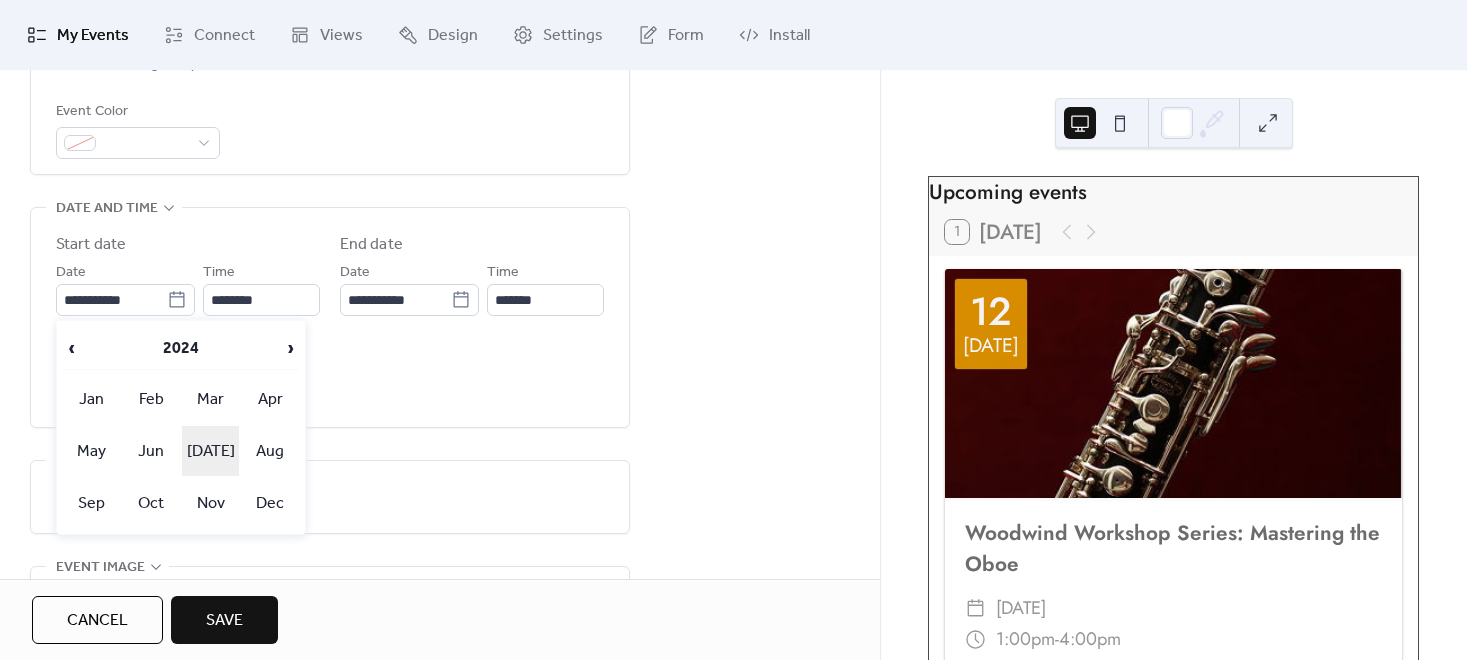 click on "[DATE]" at bounding box center (211, 451) 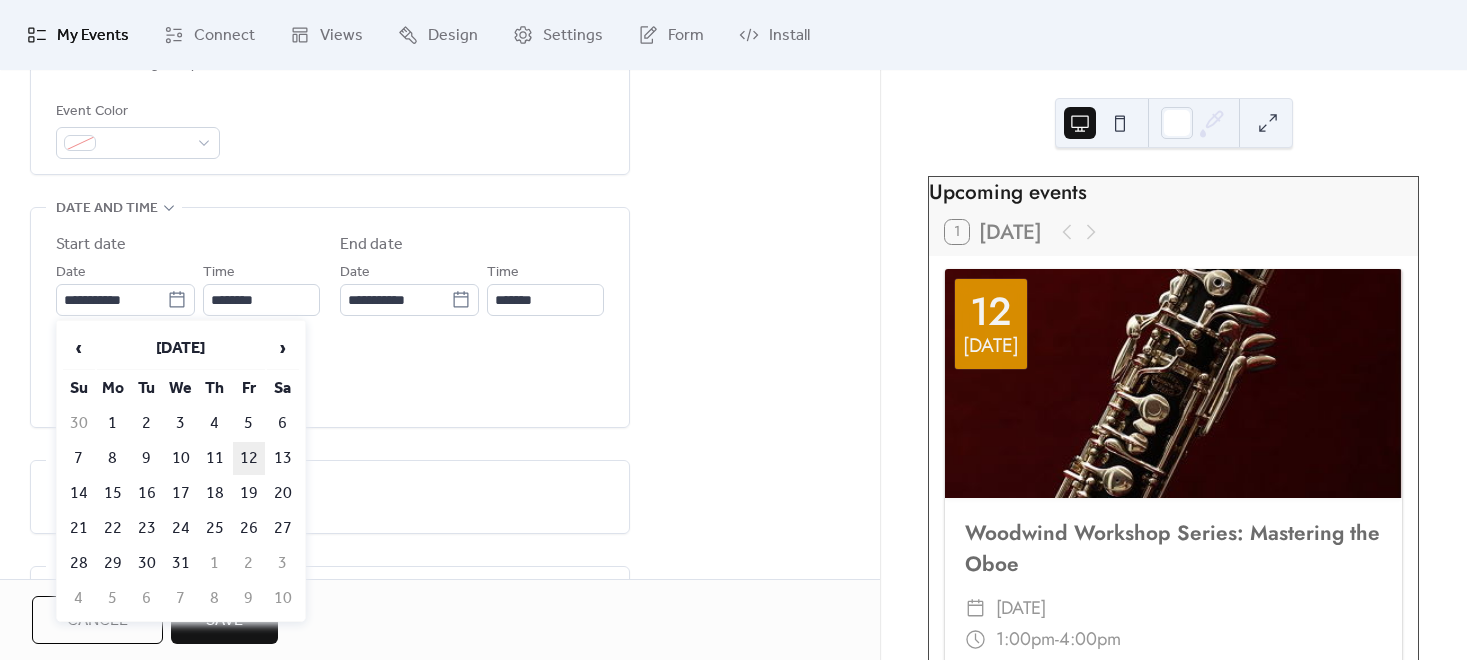 click on "12" at bounding box center [249, 458] 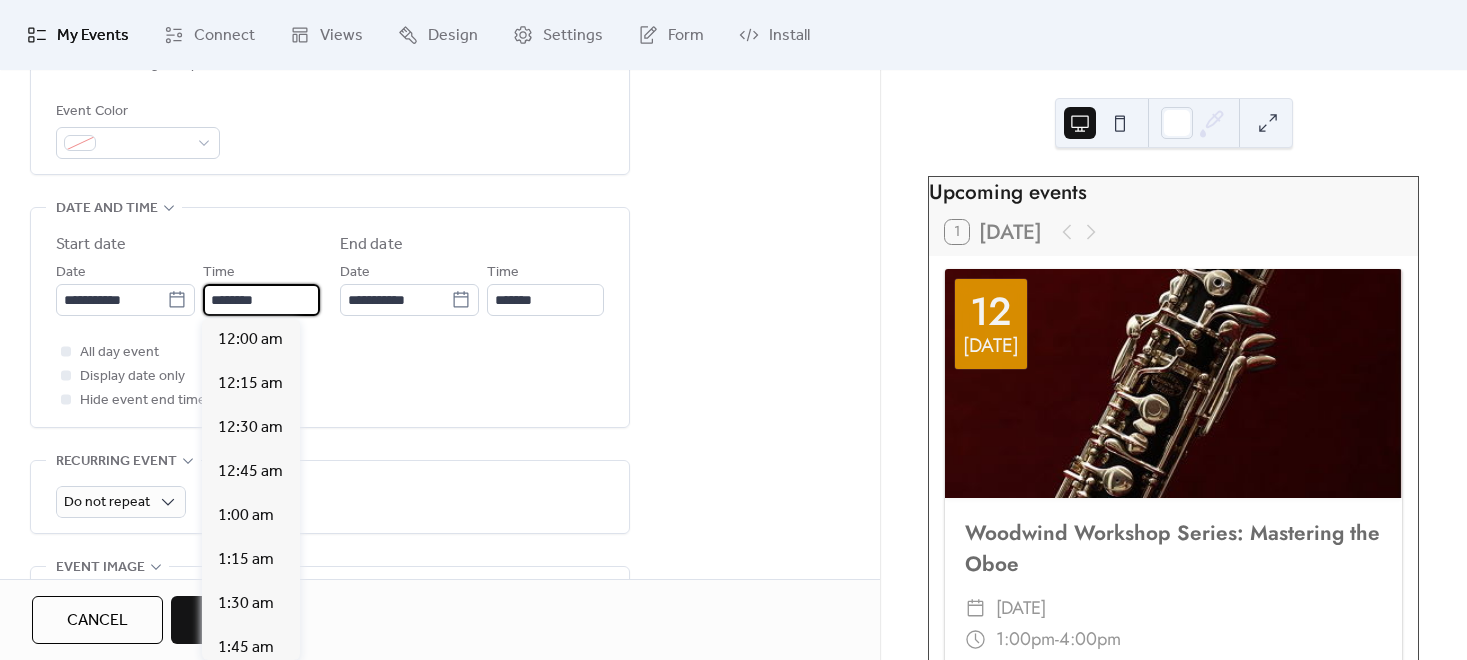 scroll, scrollTop: 2133, scrollLeft: 0, axis: vertical 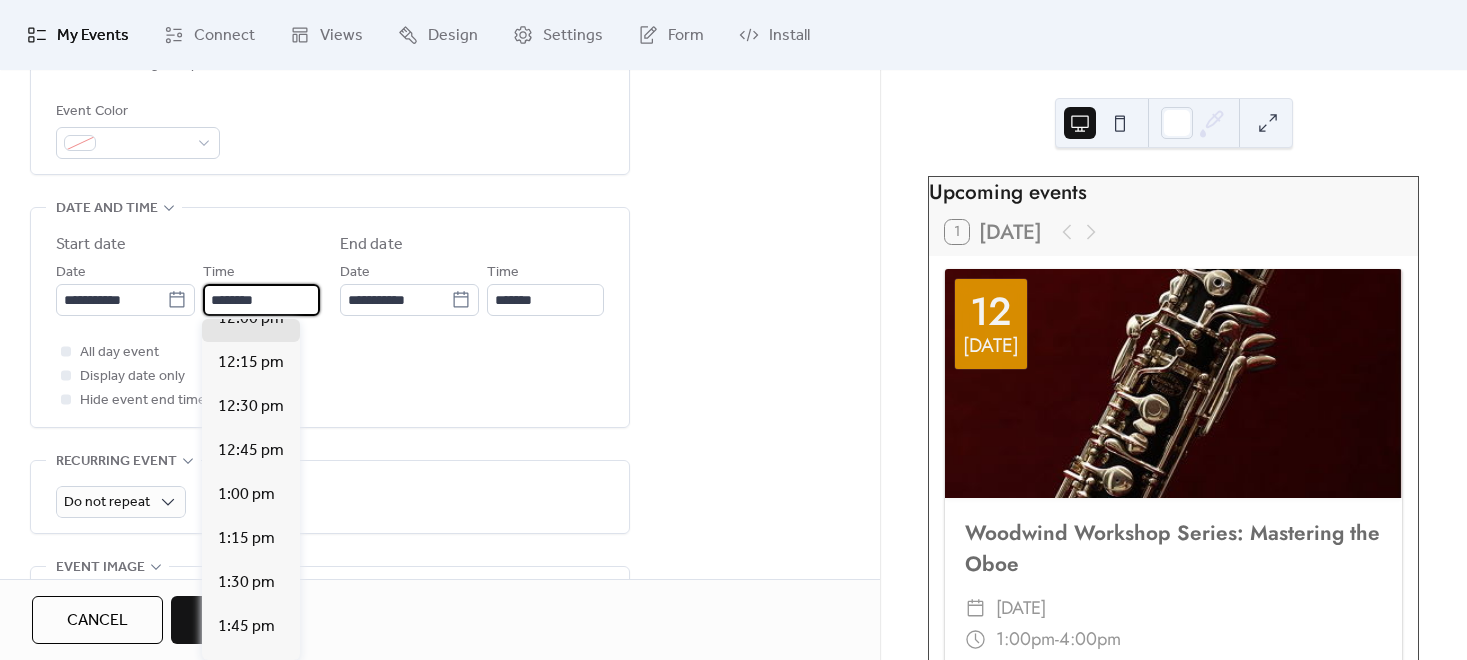 drag, startPoint x: 223, startPoint y: 304, endPoint x: 202, endPoint y: 303, distance: 21.023796 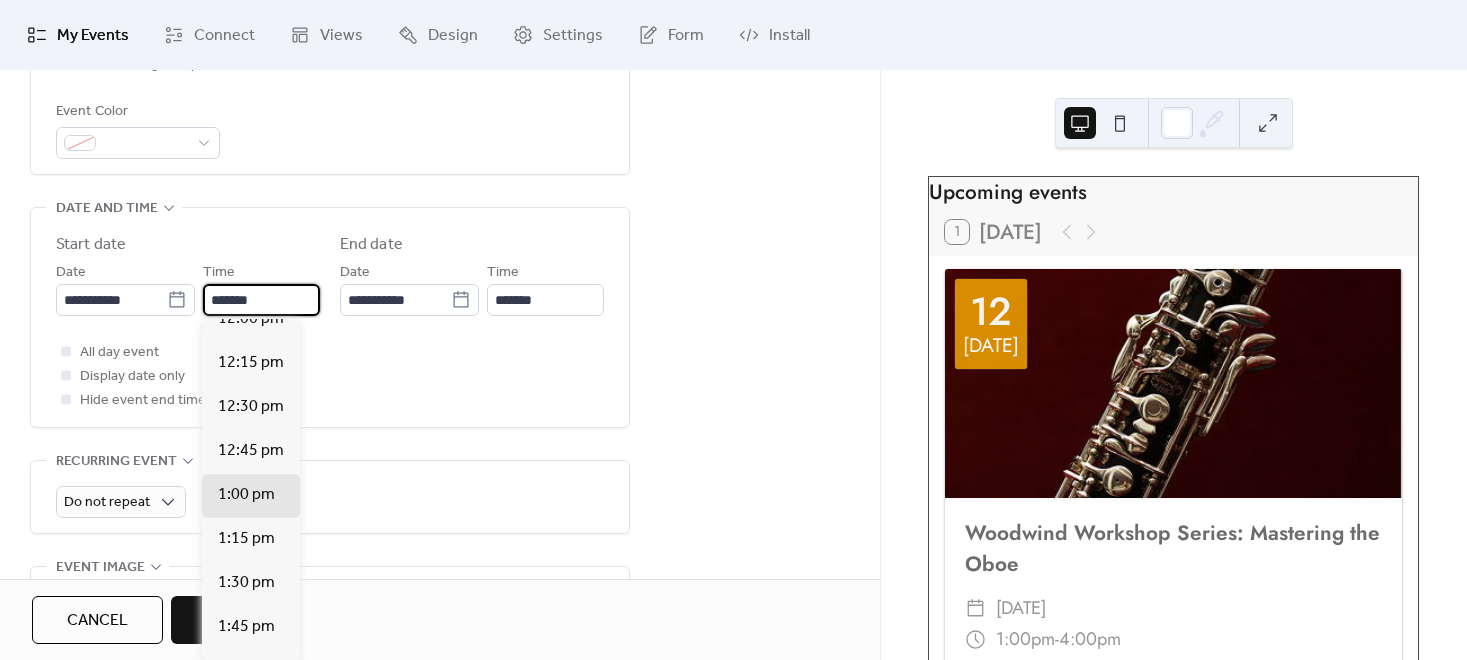 type on "*******" 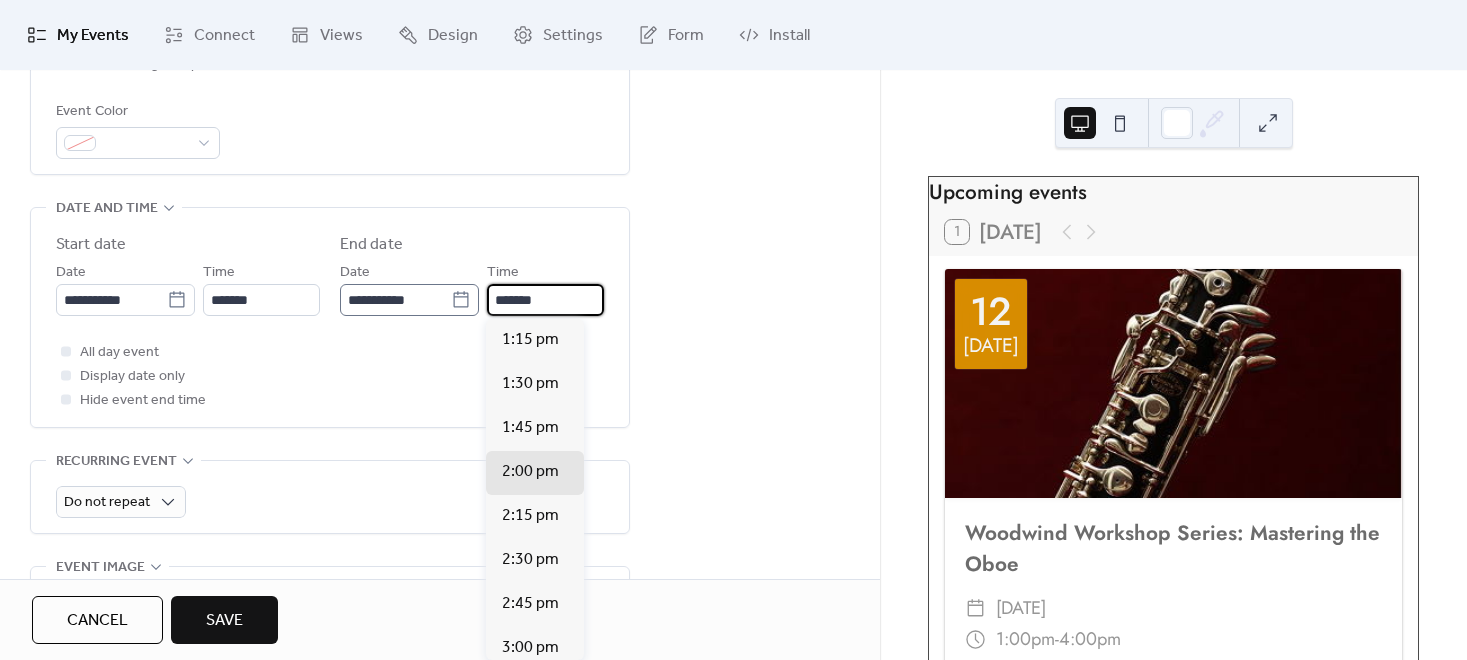 drag, startPoint x: 498, startPoint y: 301, endPoint x: 467, endPoint y: 301, distance: 31 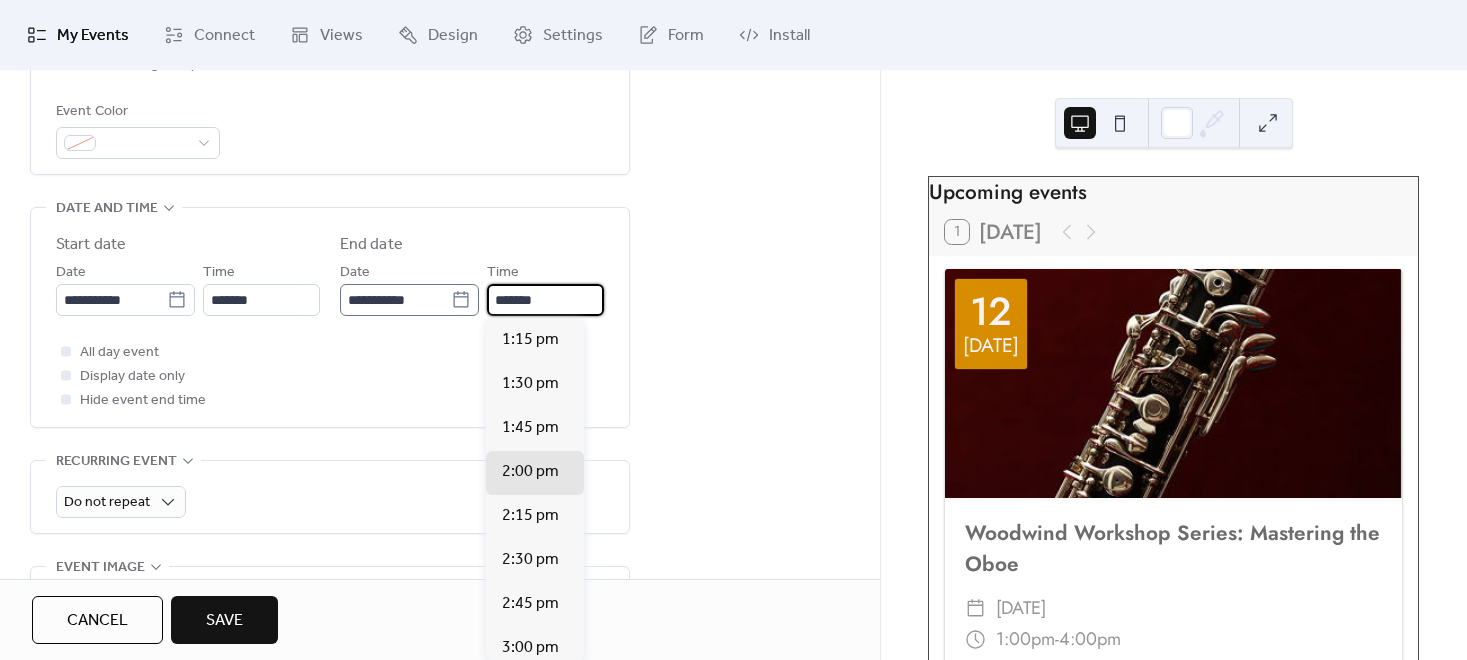 click on "**********" at bounding box center (472, 288) 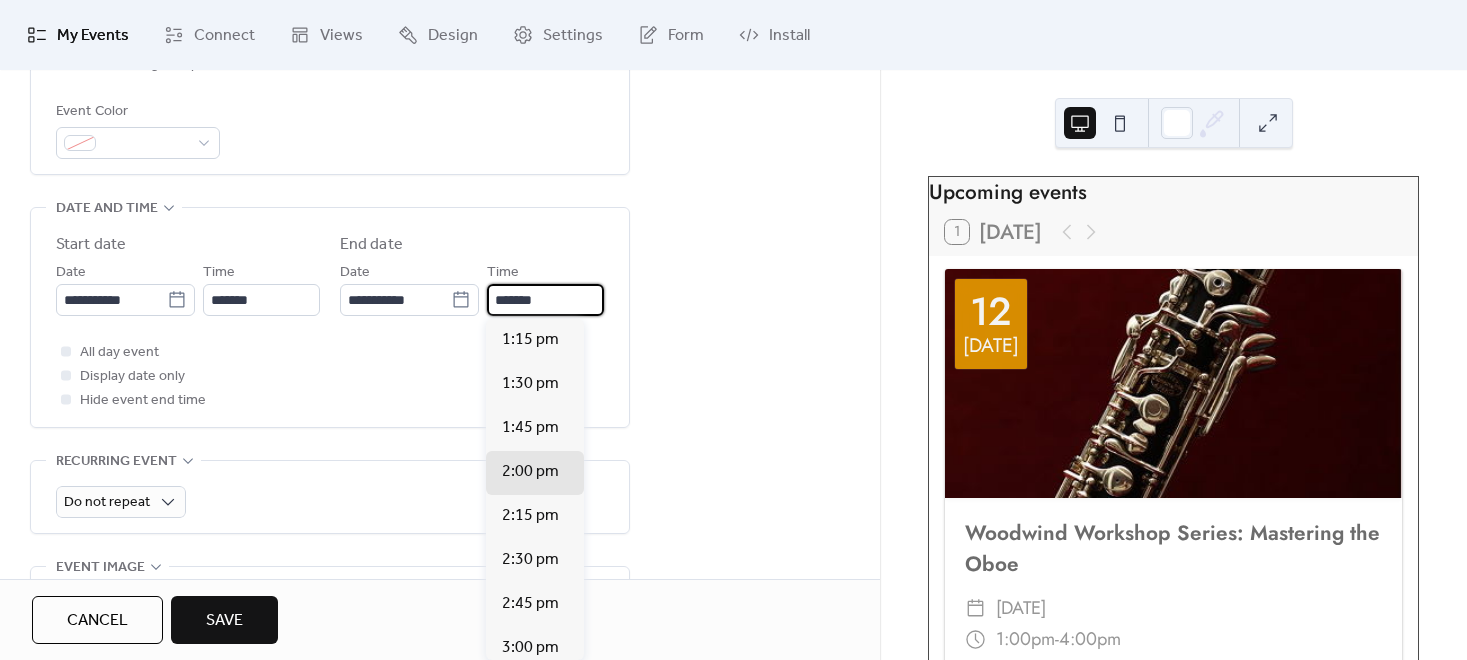 scroll, scrollTop: 488, scrollLeft: 0, axis: vertical 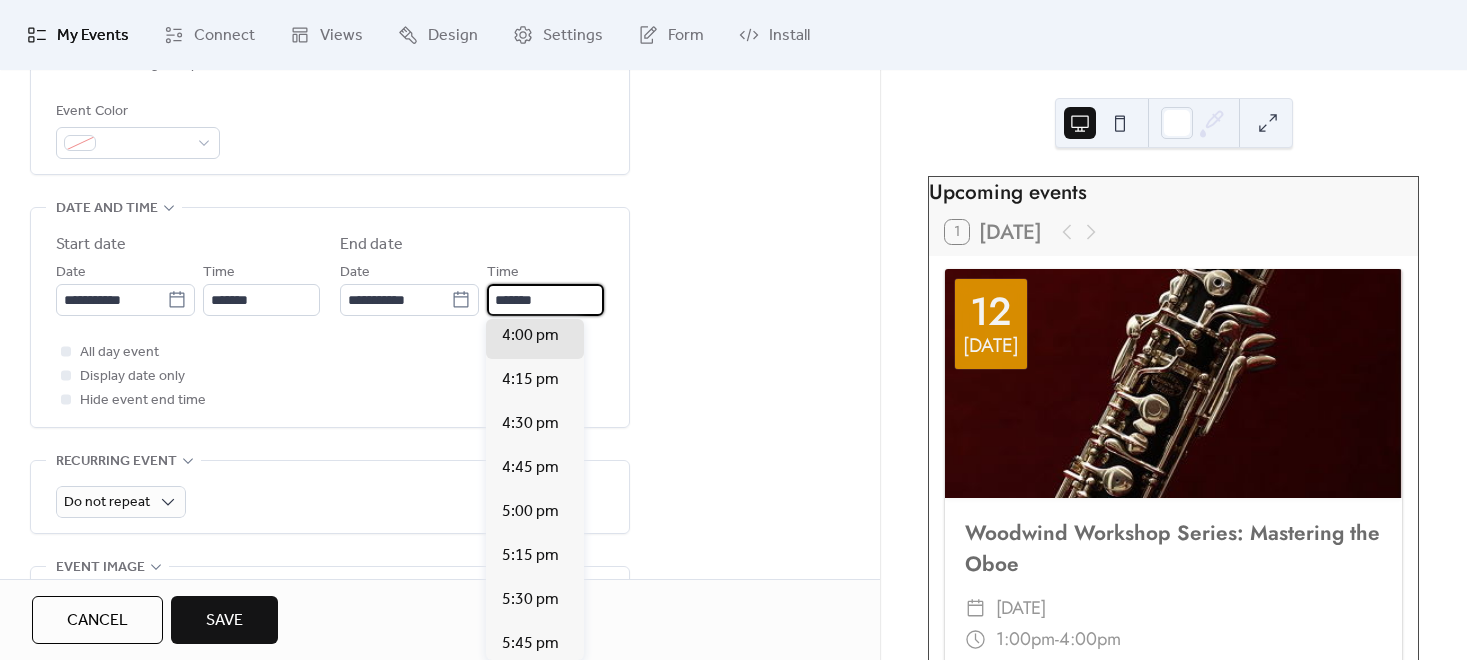 type on "*******" 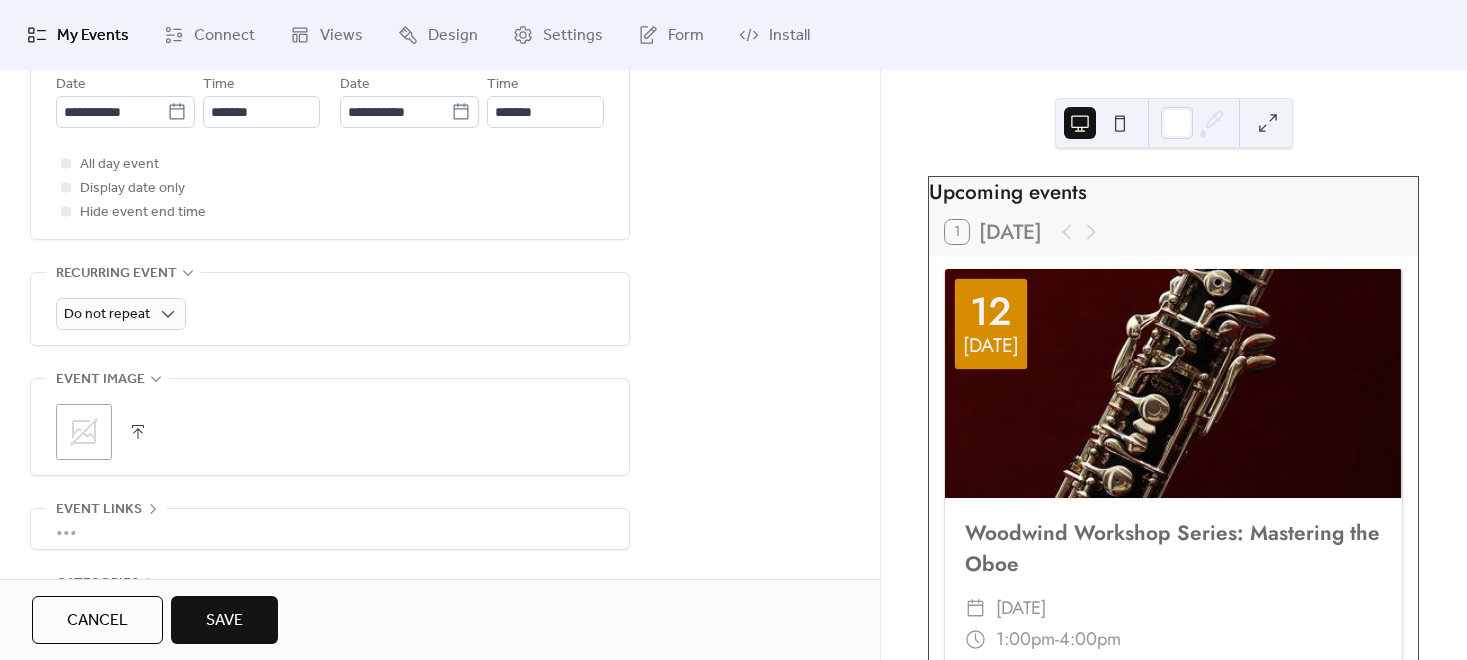 scroll, scrollTop: 777, scrollLeft: 0, axis: vertical 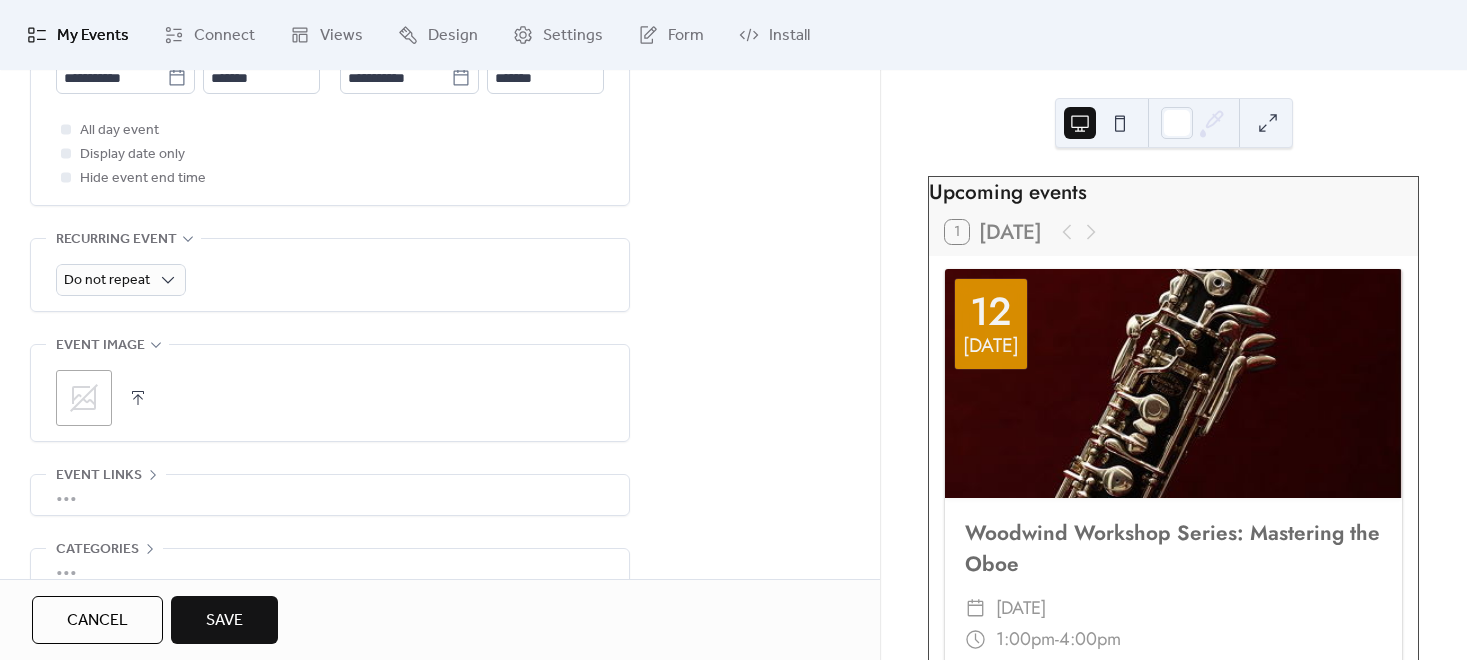 click 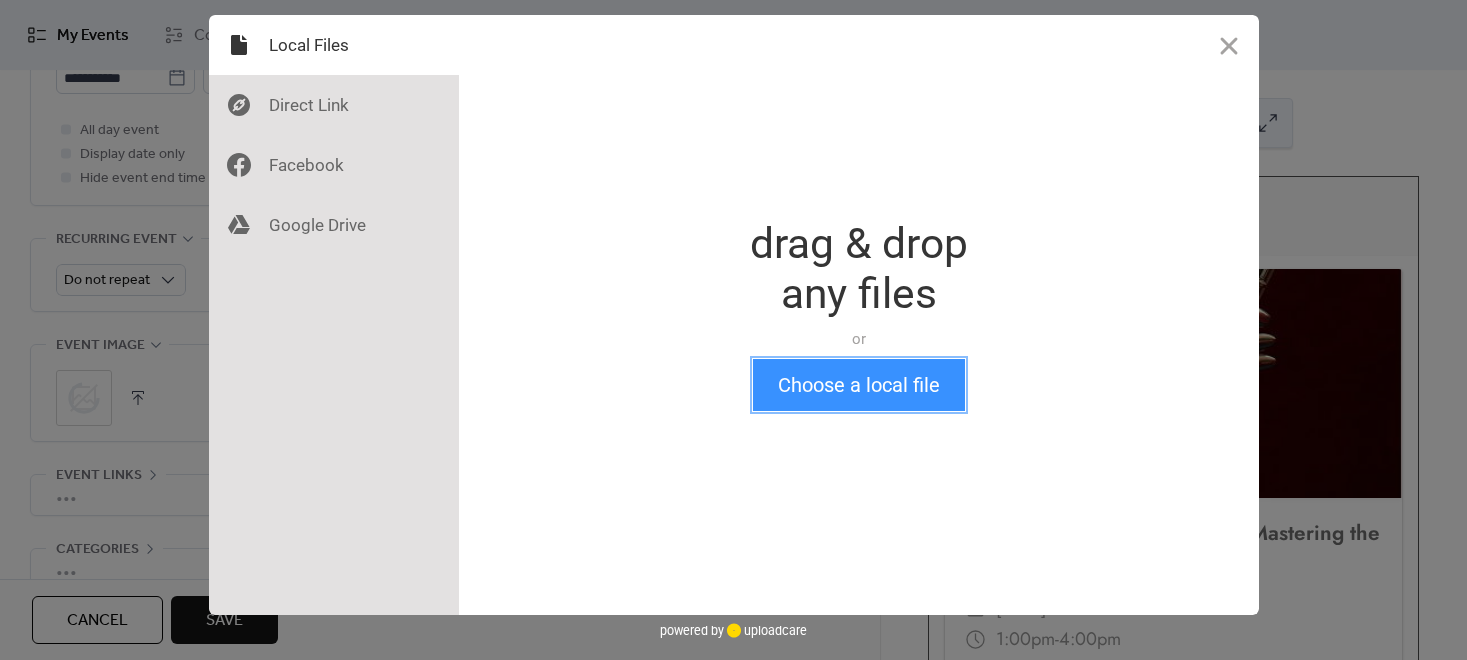 click on "Choose a local file" at bounding box center (859, 385) 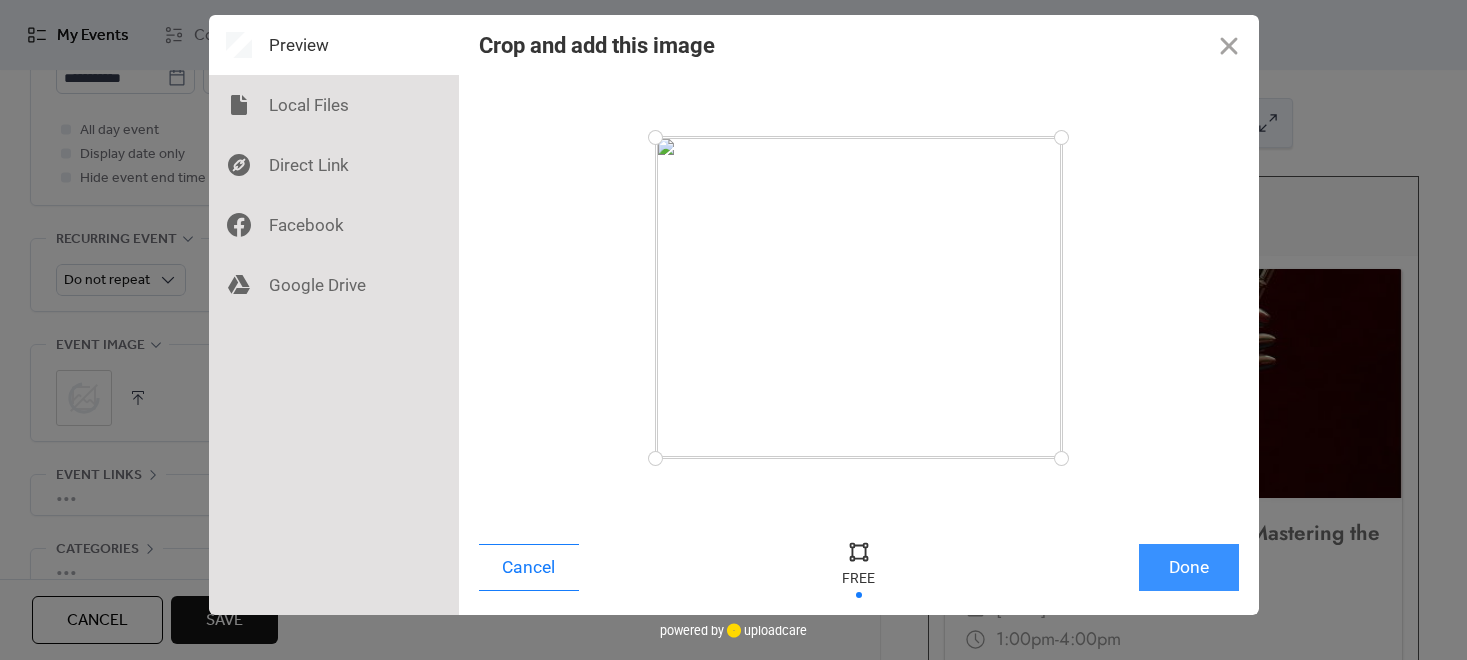 click on "Cancel   Done" at bounding box center [859, 572] 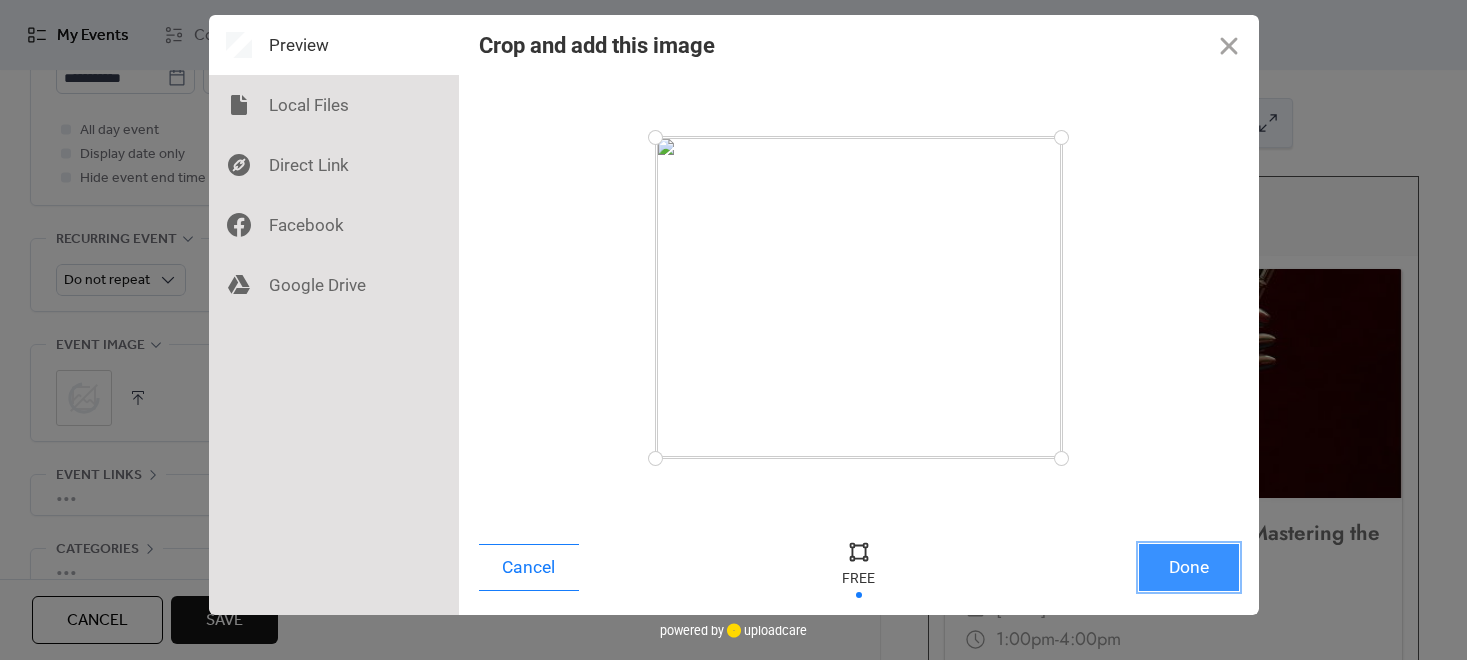 click on "Done" at bounding box center [1189, 567] 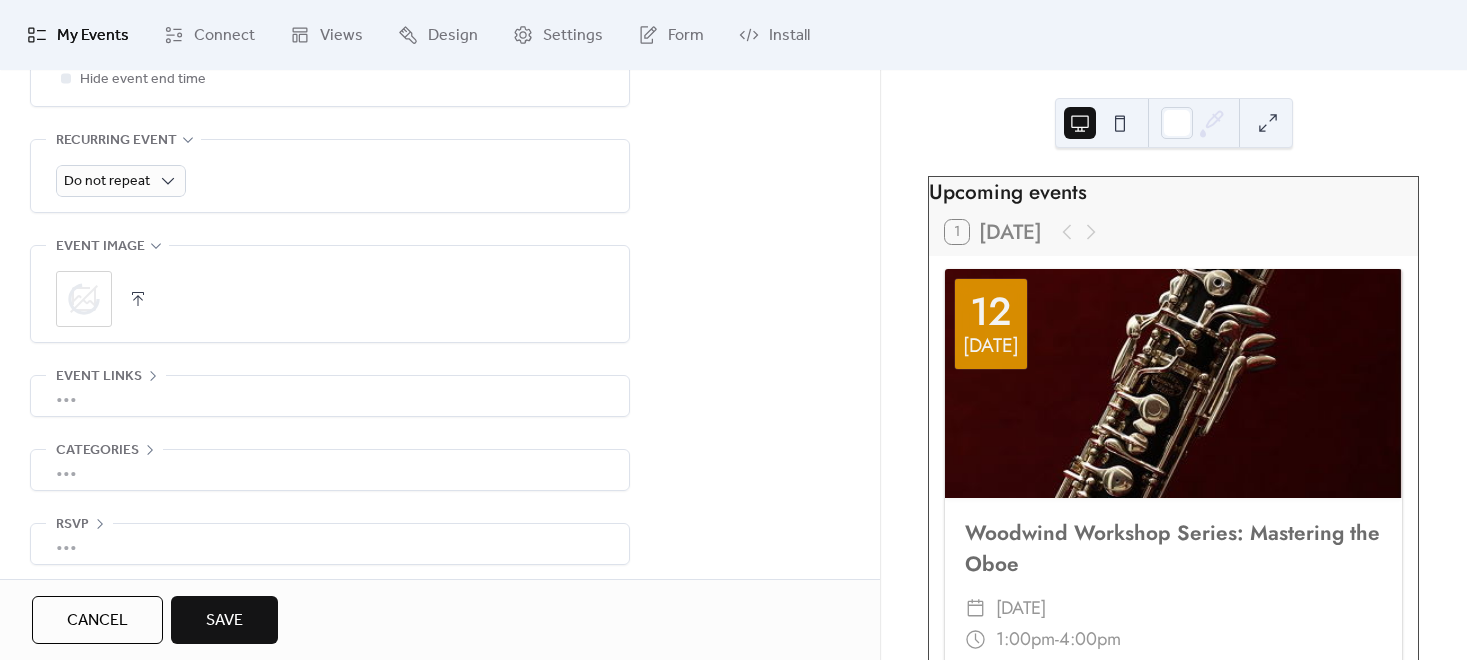 scroll, scrollTop: 884, scrollLeft: 0, axis: vertical 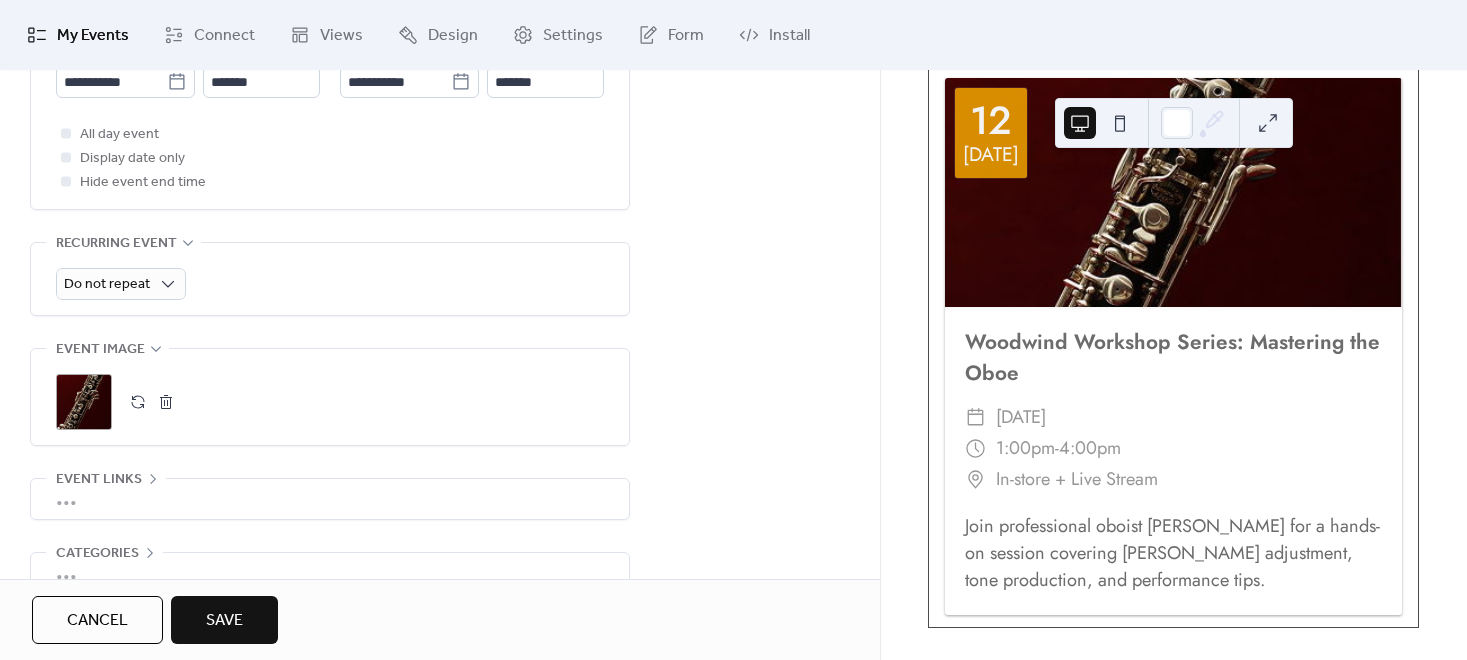 click on "Save" at bounding box center (224, 621) 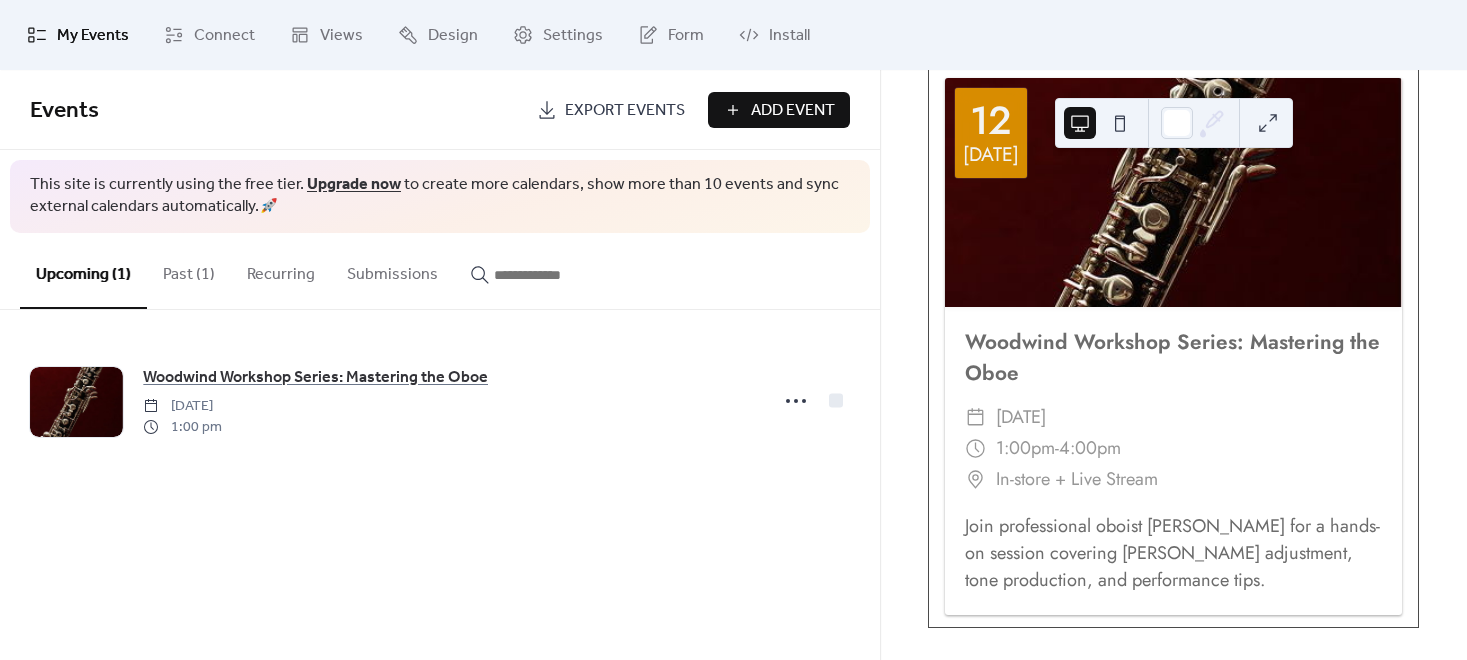 click on "Past  (1)" at bounding box center (189, 270) 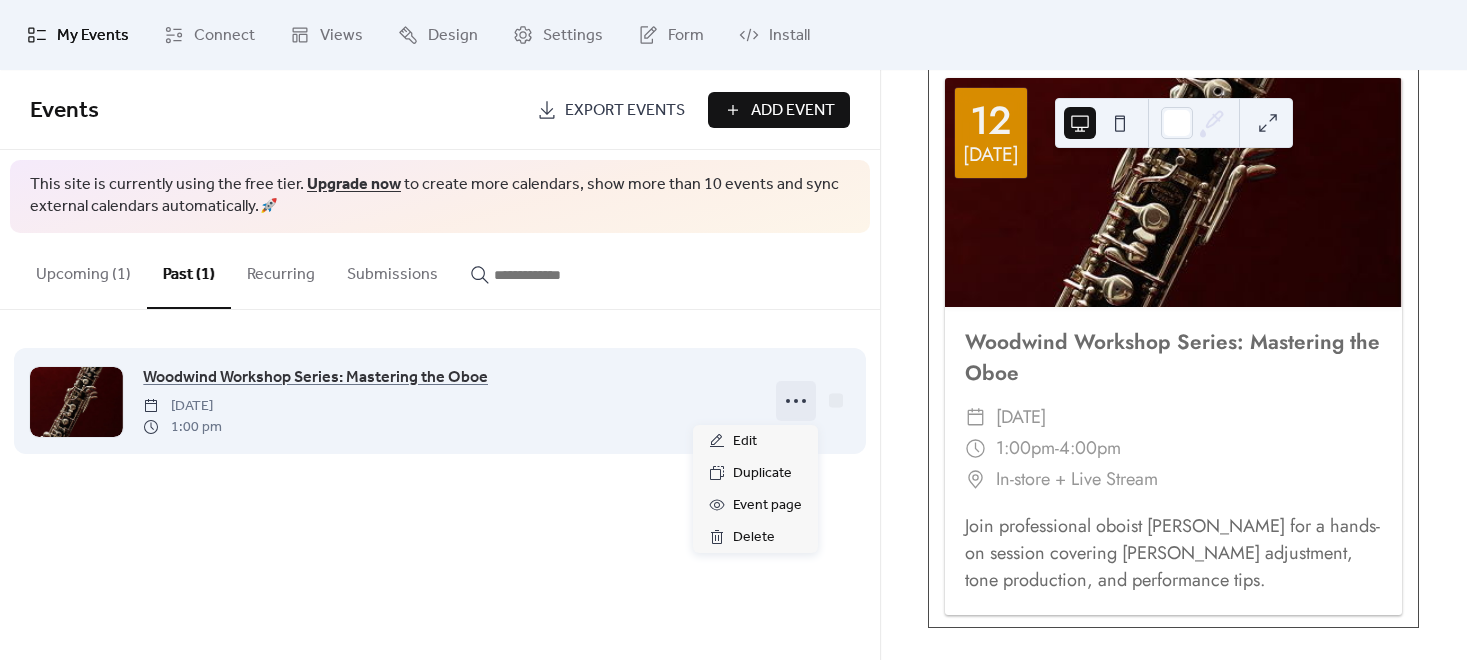 click 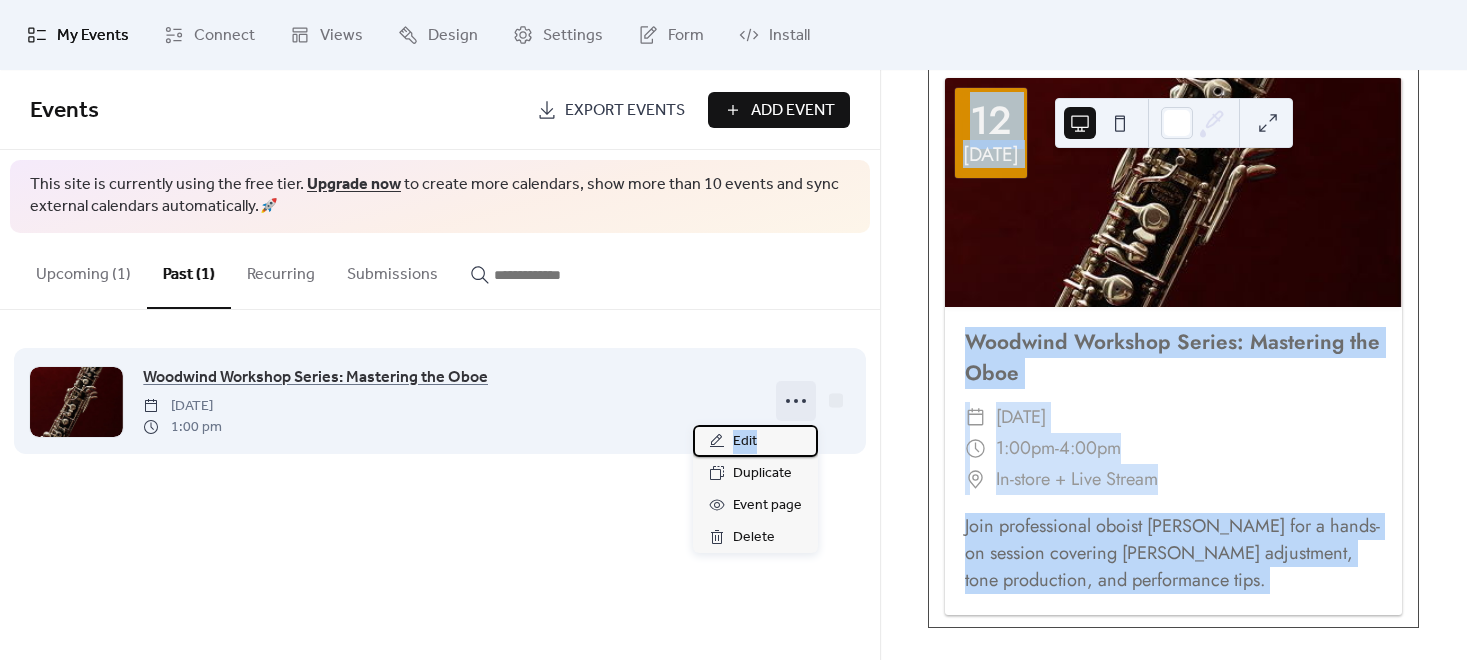 drag, startPoint x: 789, startPoint y: 439, endPoint x: 798, endPoint y: 415, distance: 25.632011 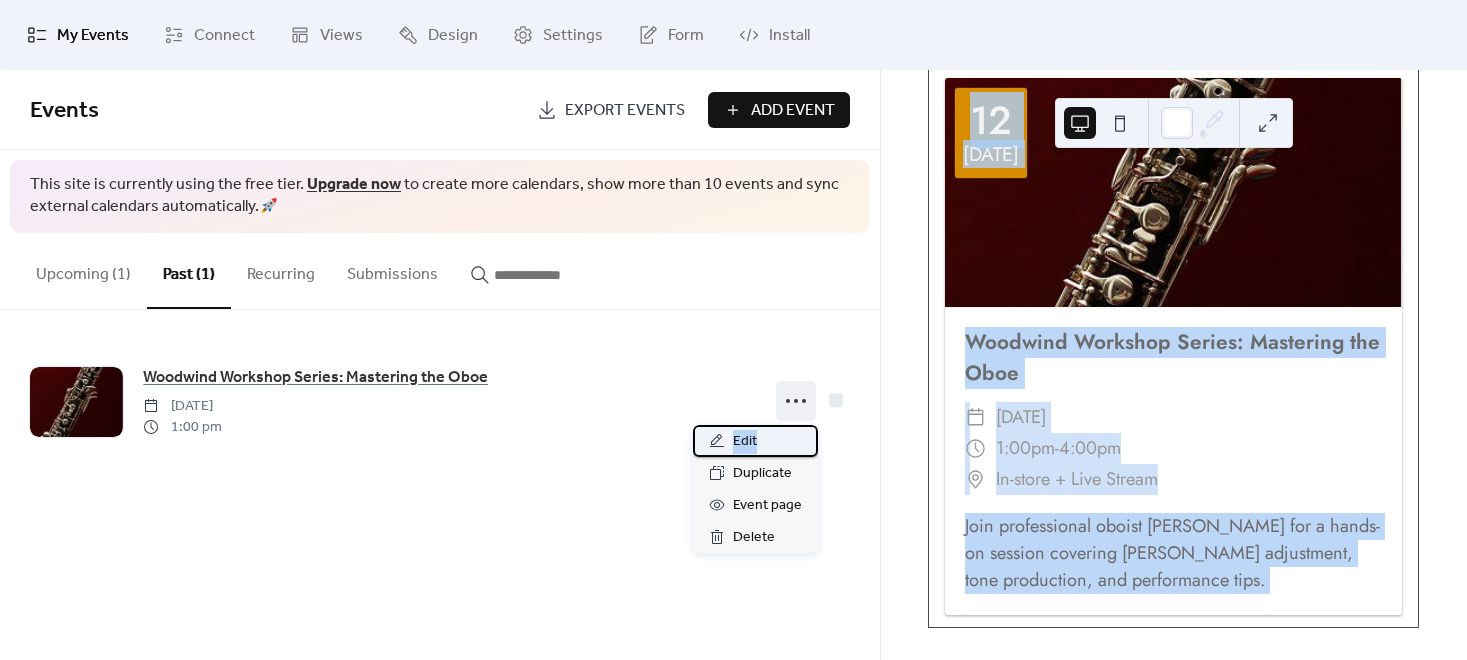 click on "Edit" at bounding box center [755, 441] 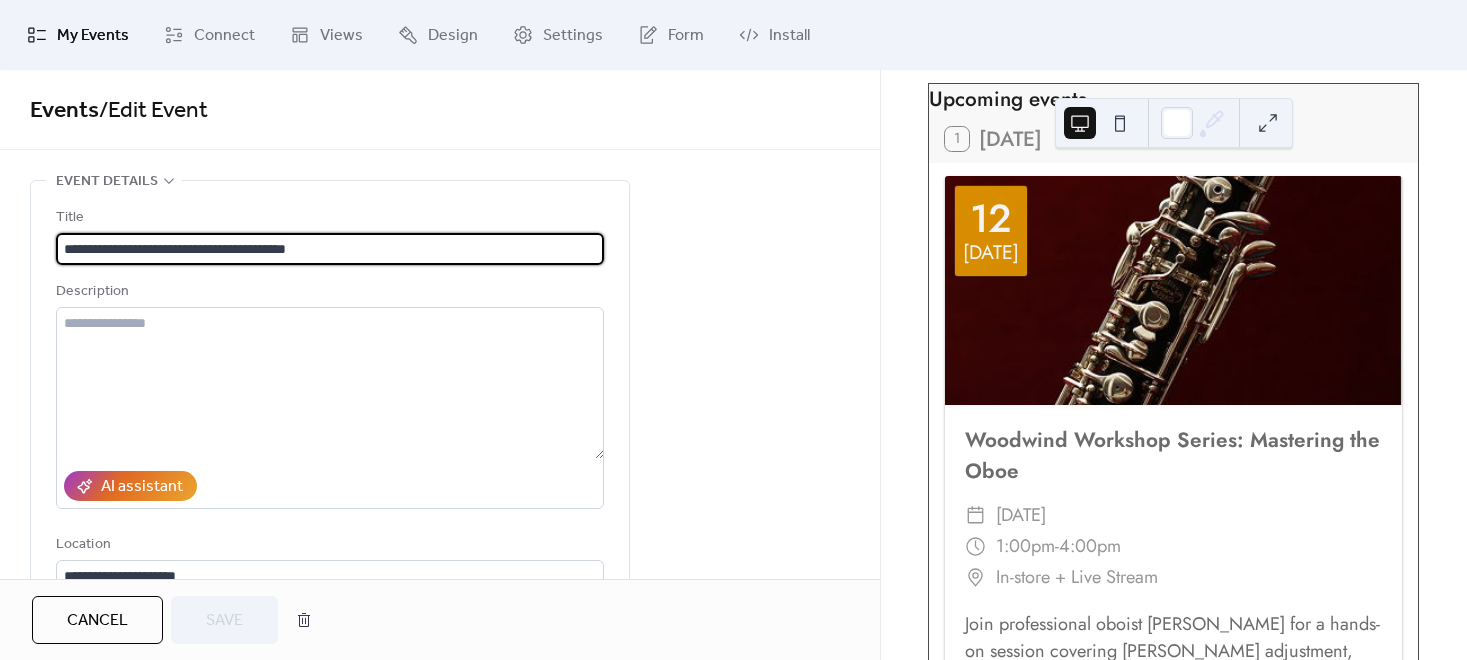 scroll, scrollTop: 88, scrollLeft: 0, axis: vertical 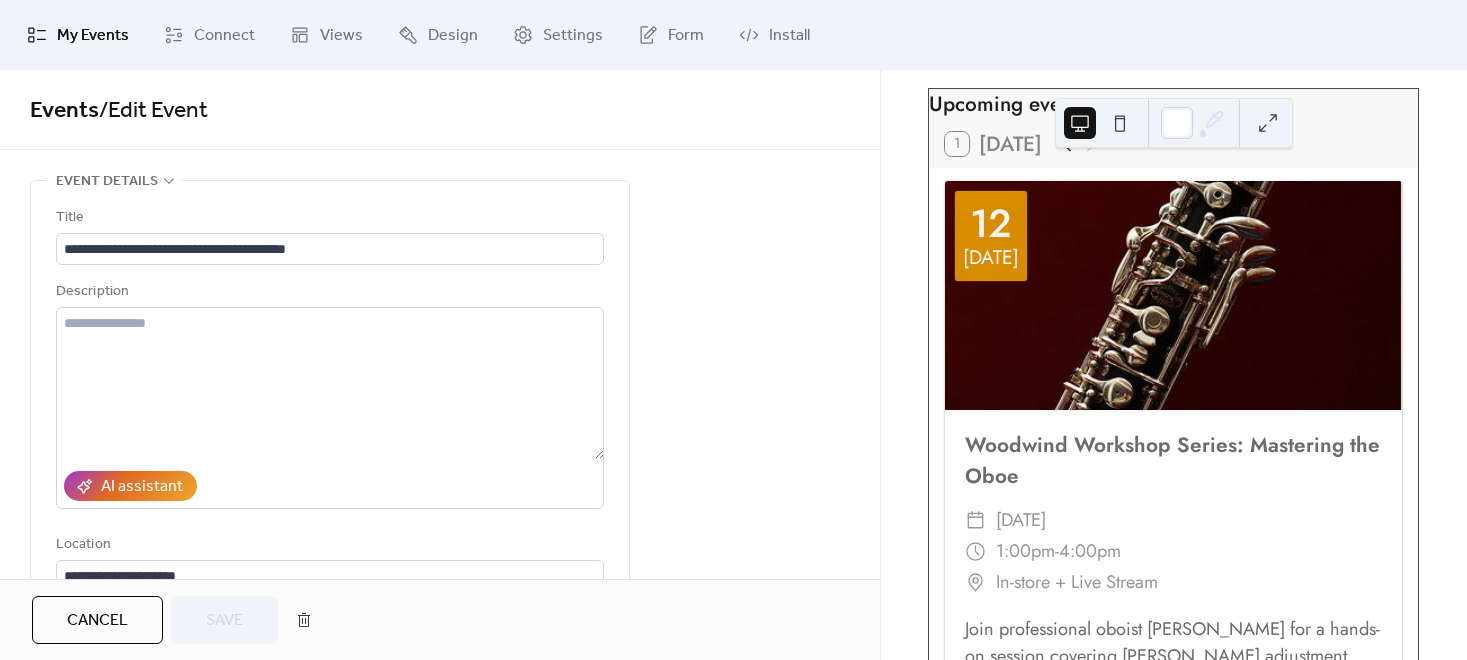 click 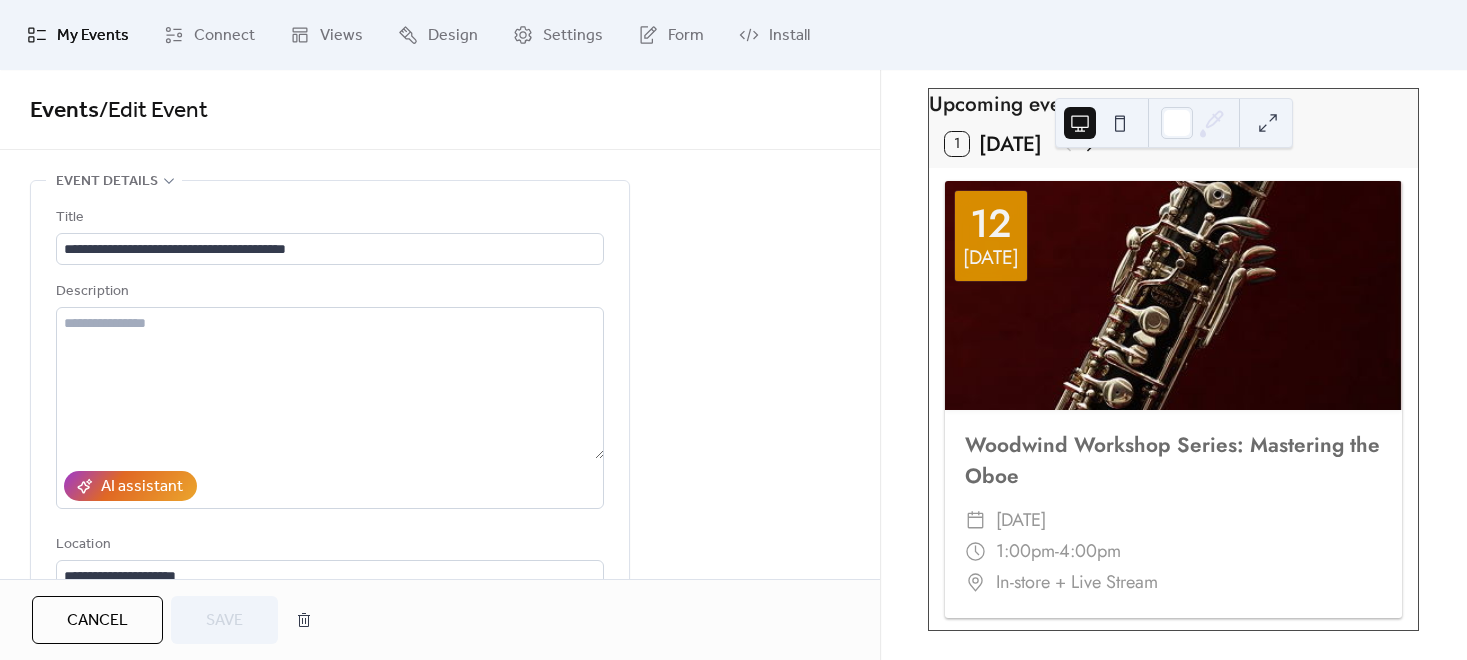 click 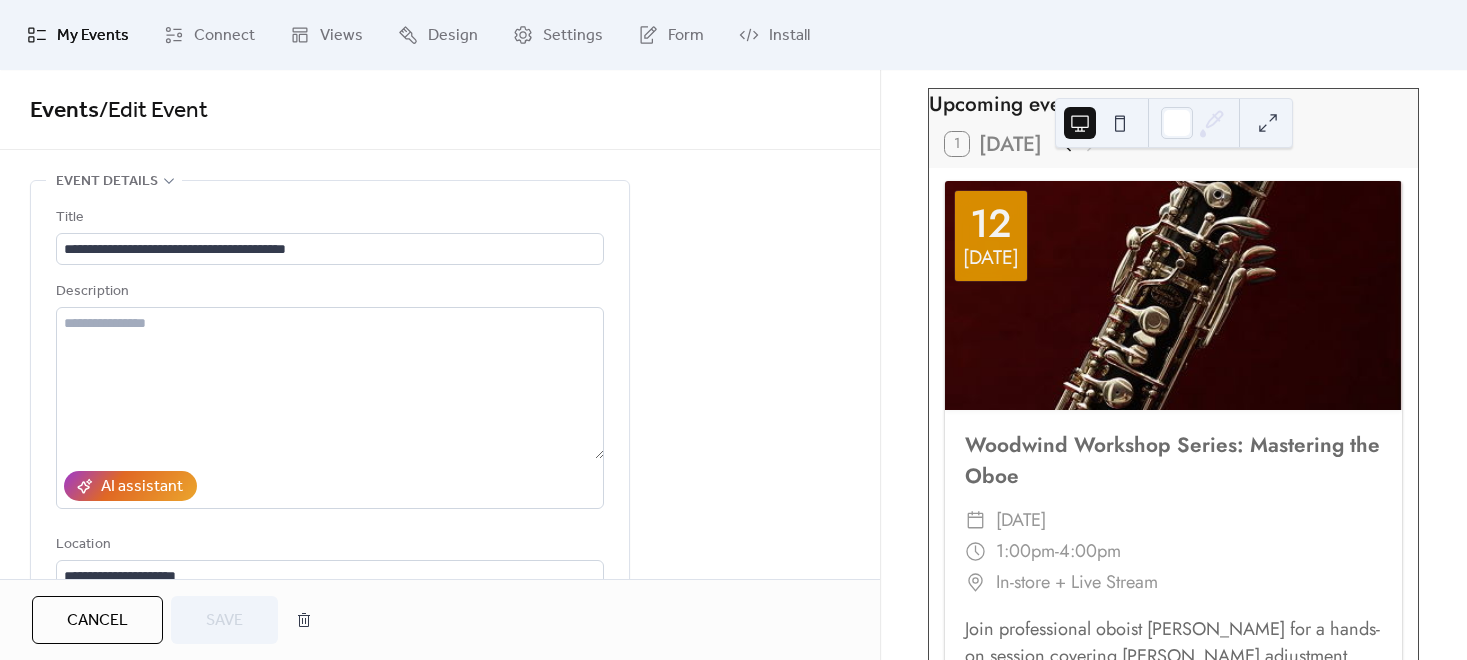 click 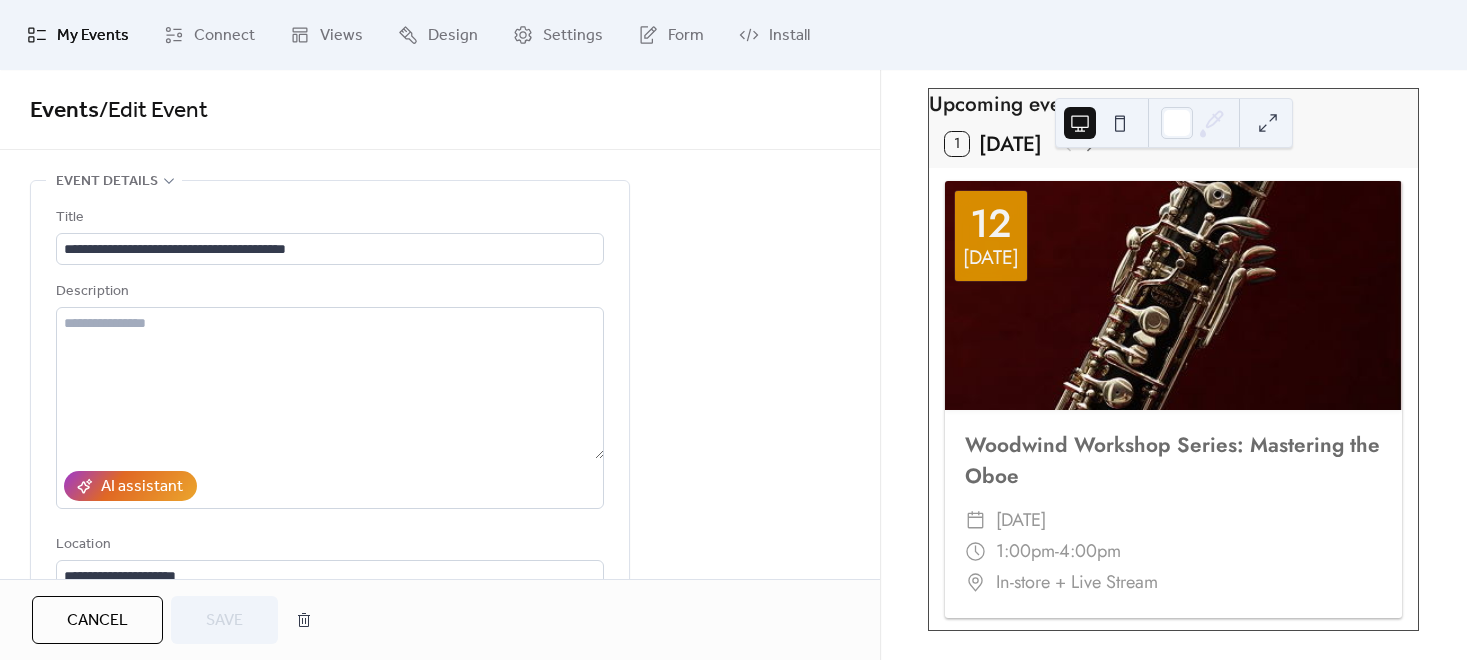 click on "My Events Connect Views Design Settings Form Install" at bounding box center (733, 35) 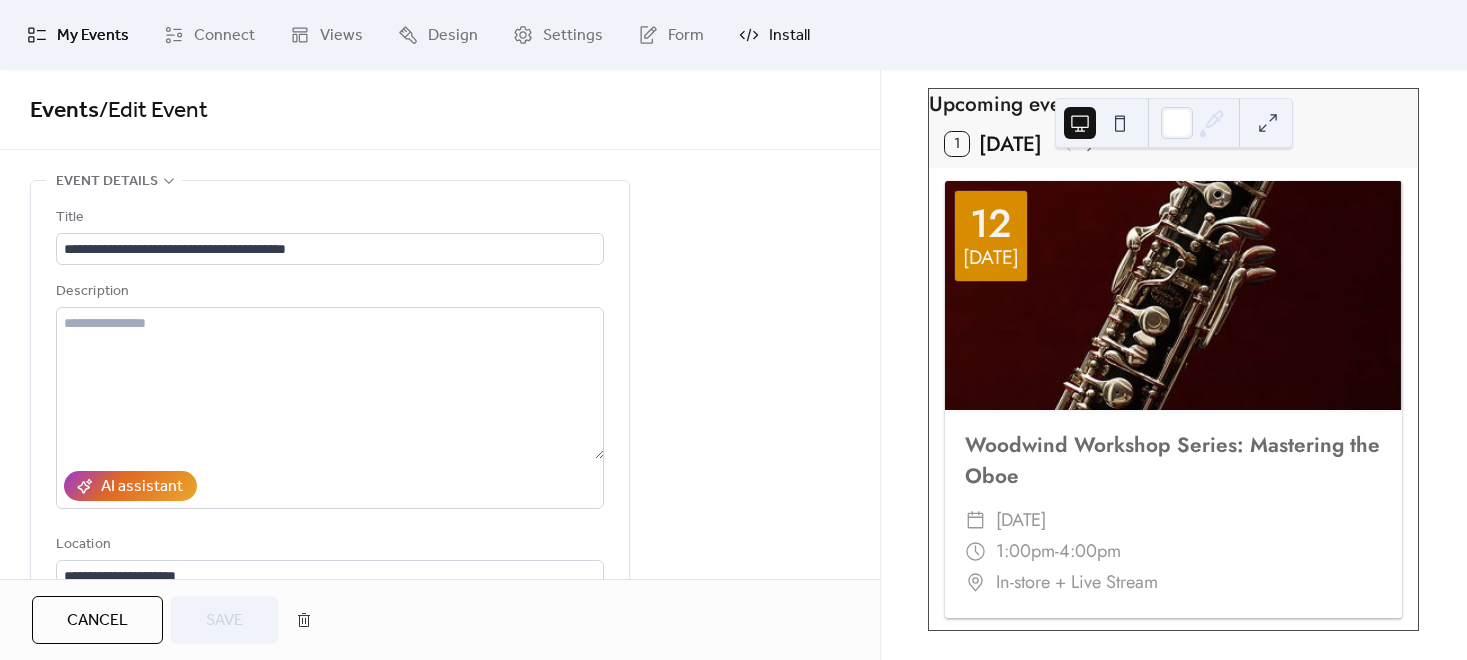 click on "Install" at bounding box center [774, 35] 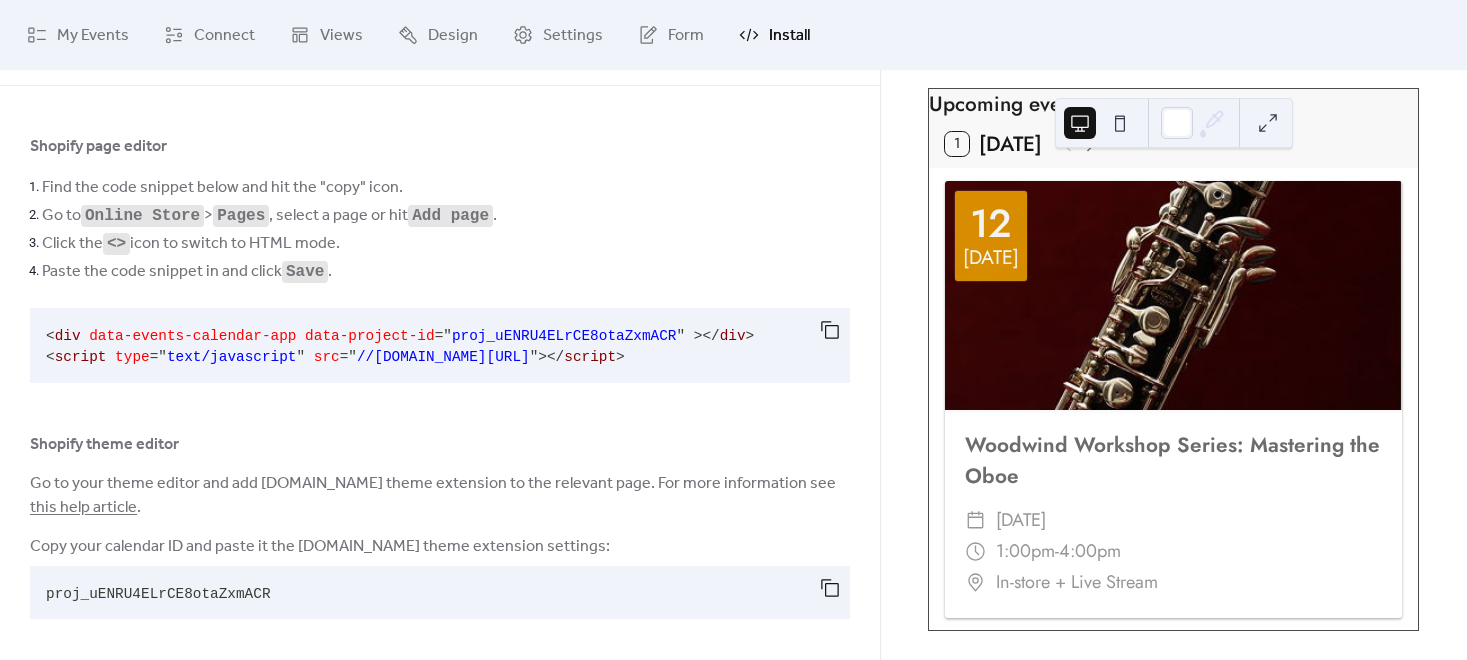 scroll, scrollTop: 65, scrollLeft: 0, axis: vertical 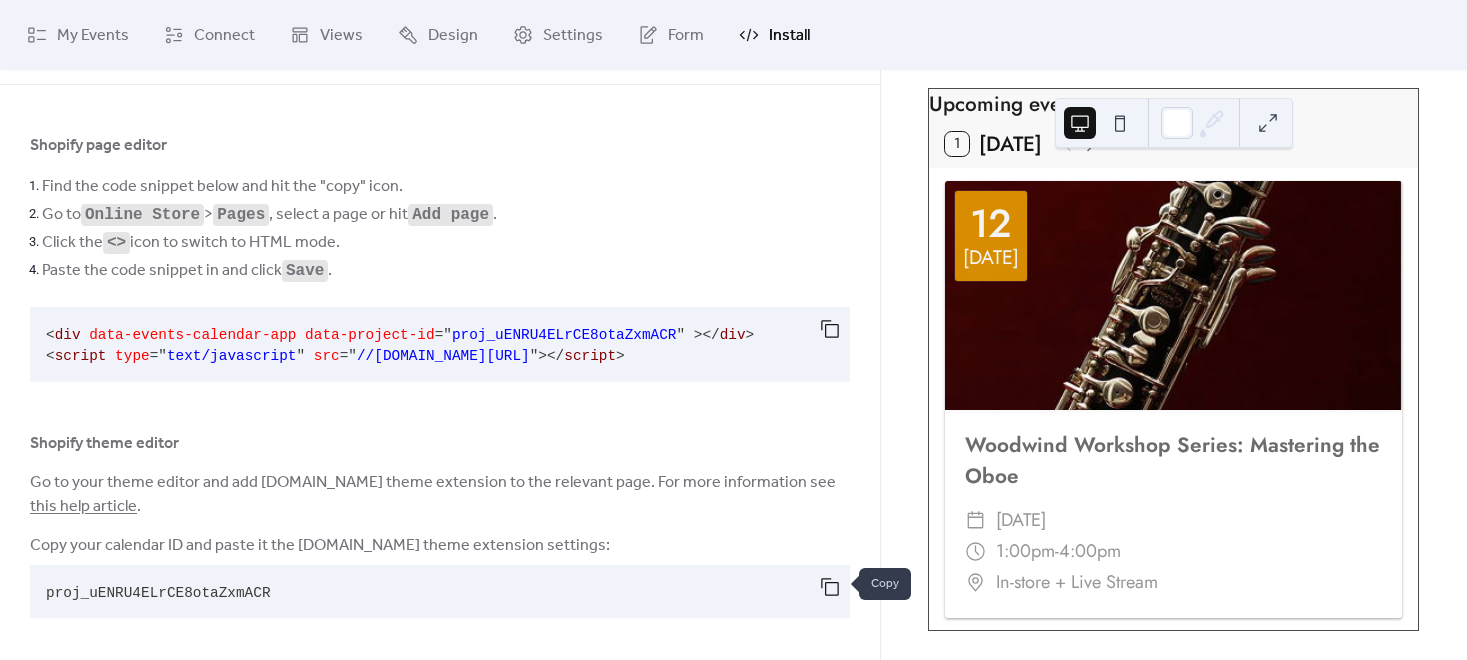 click at bounding box center [830, 587] 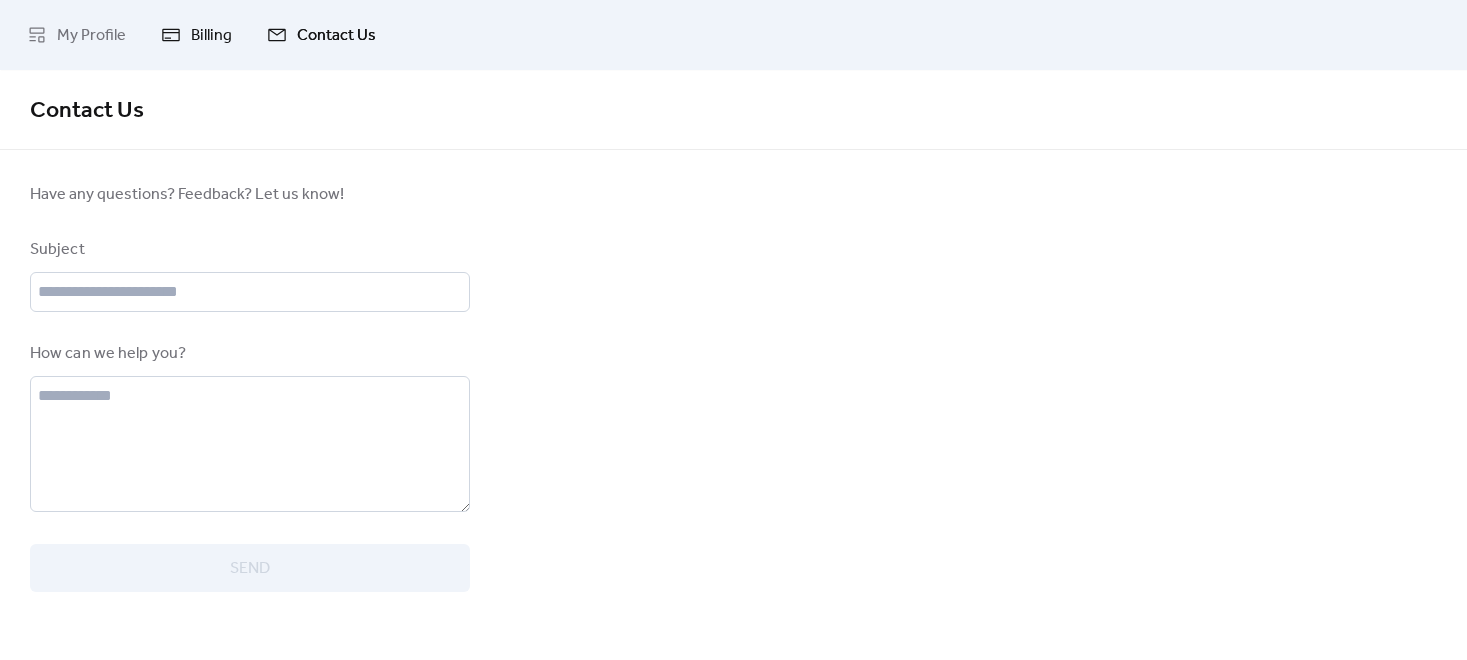 click on "Billing" at bounding box center (211, 36) 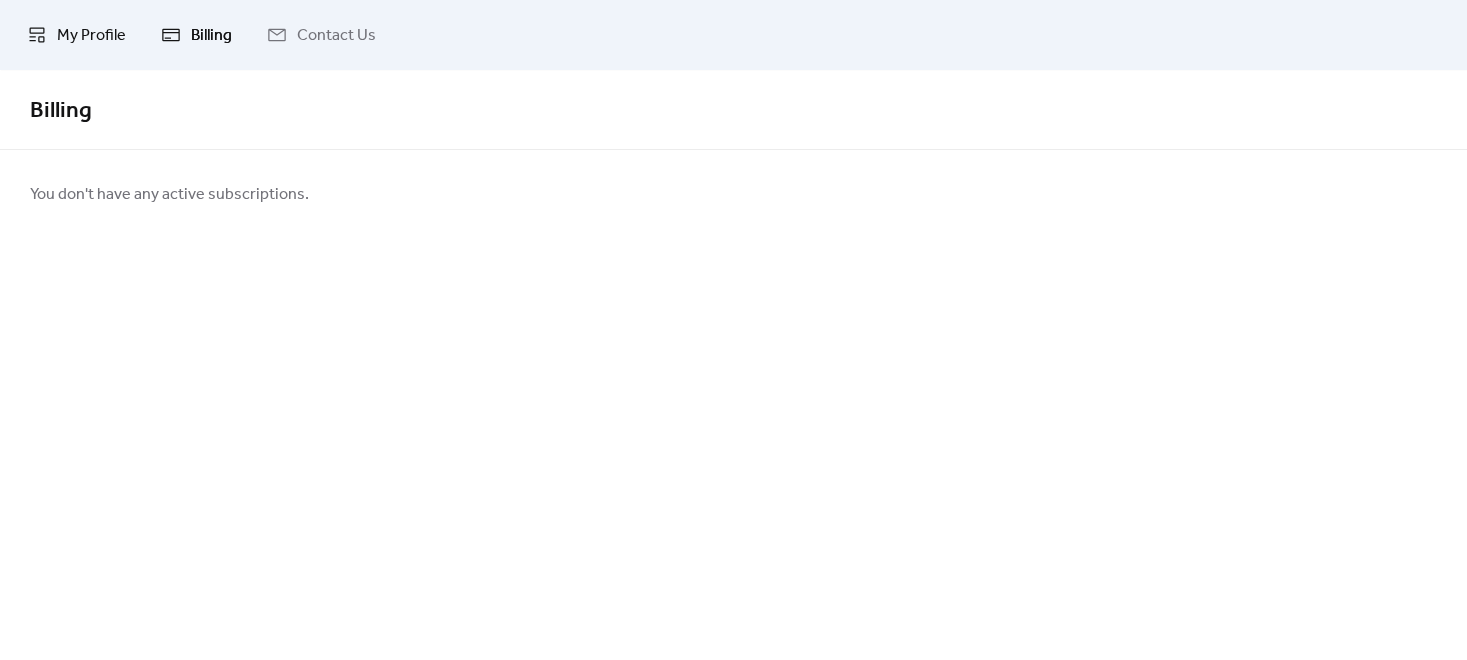 click on "My Profile" at bounding box center [91, 36] 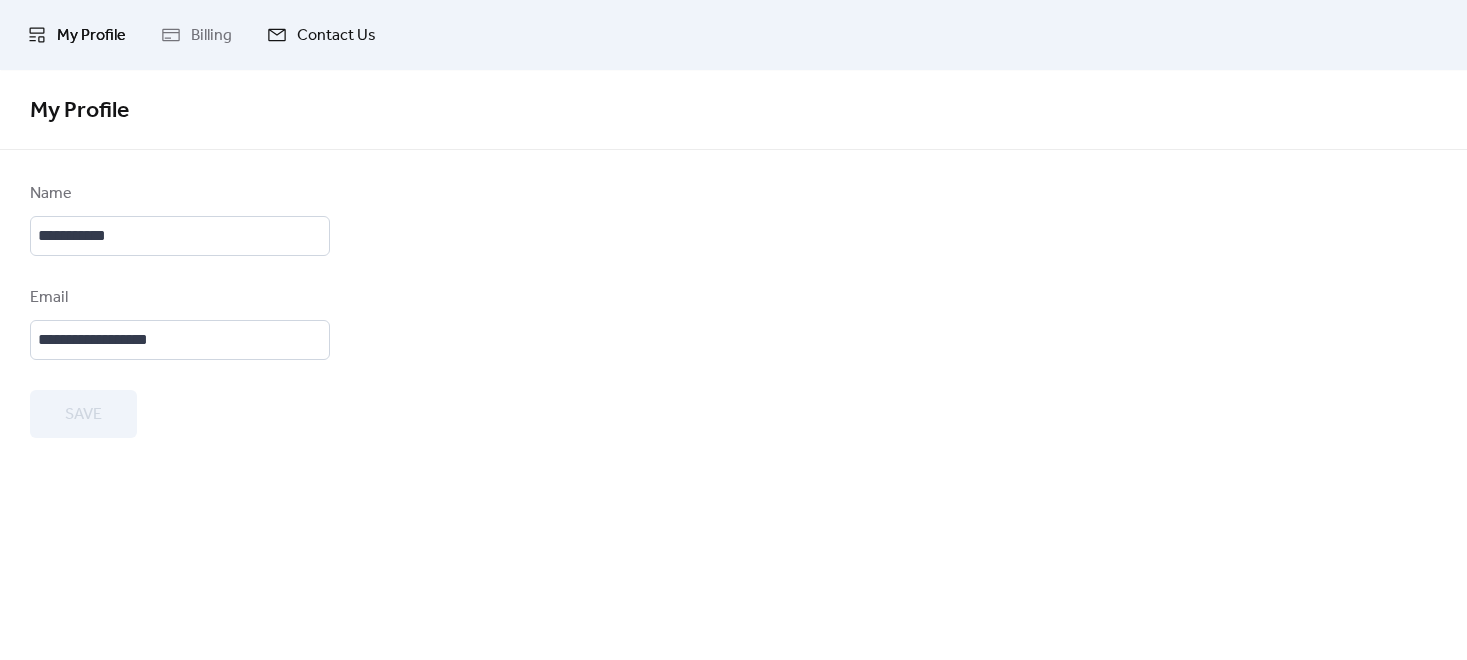 click on "Contact Us" at bounding box center [336, 36] 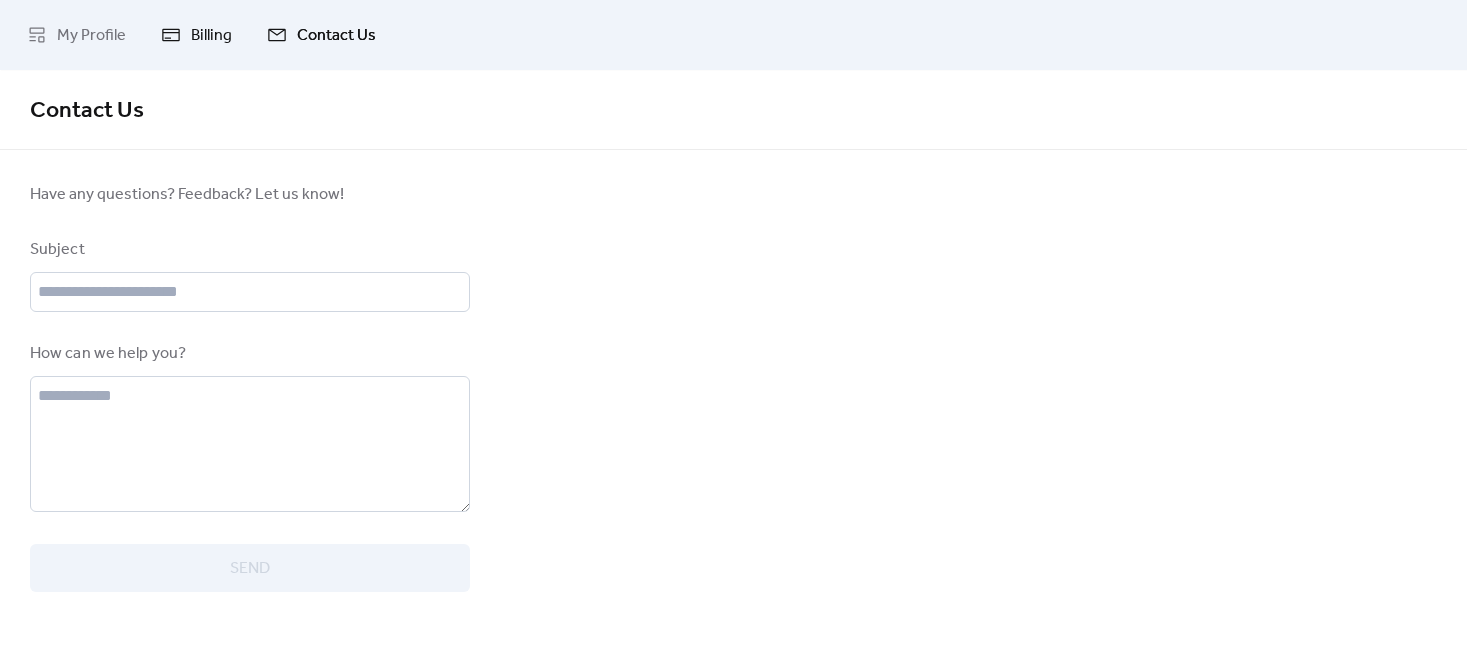 click on "Billing" at bounding box center (196, 35) 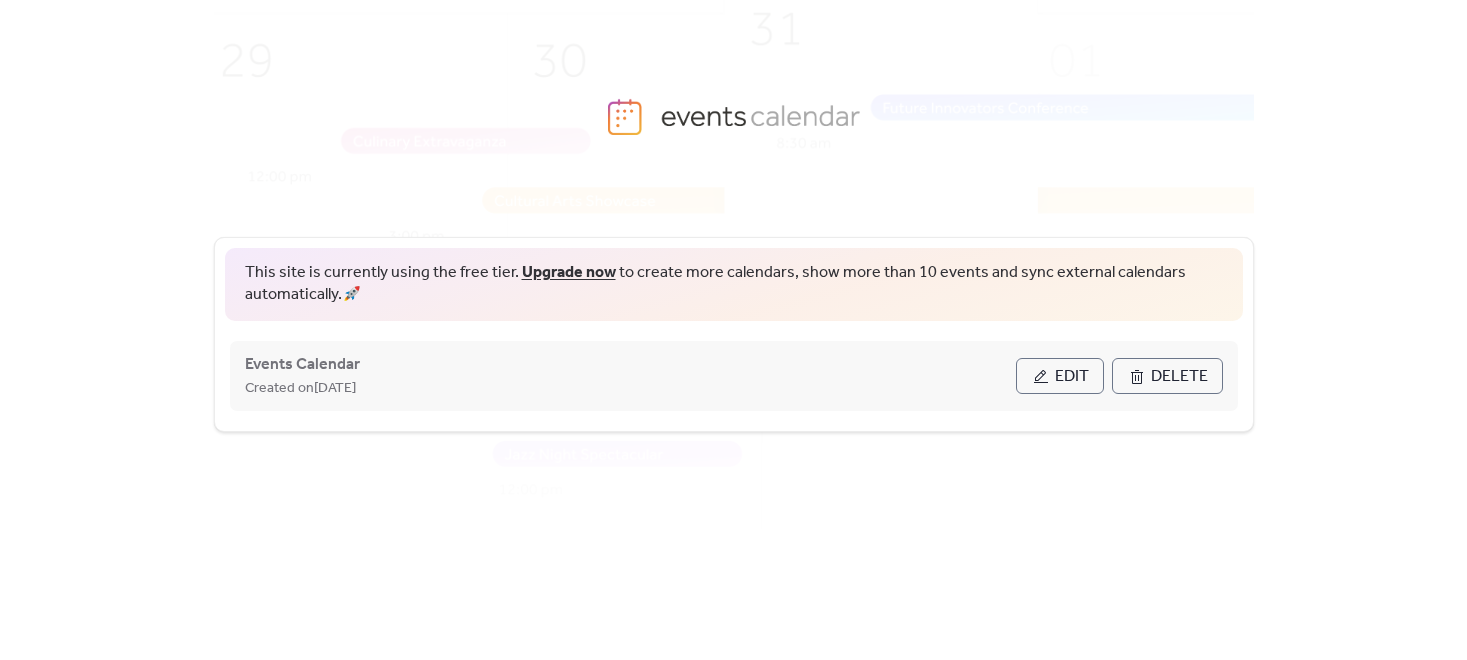 click on "Edit" at bounding box center (1072, 377) 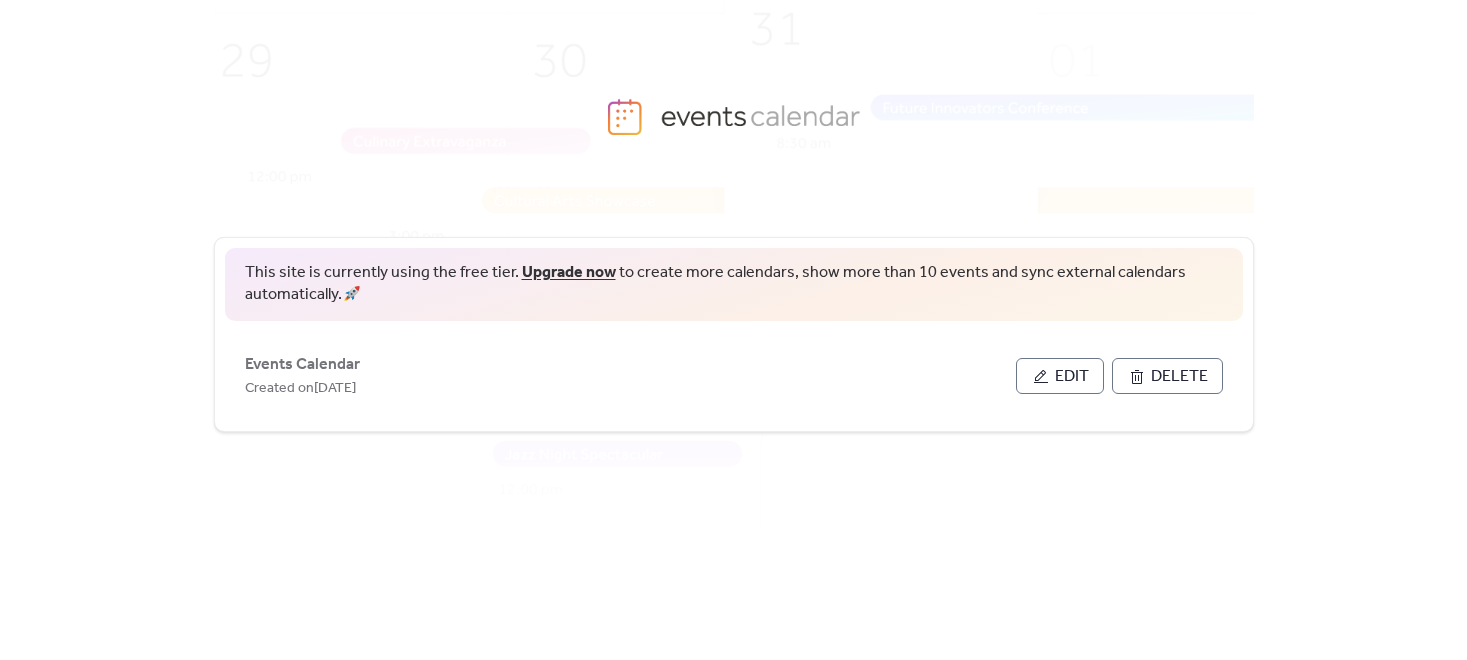 scroll, scrollTop: 0, scrollLeft: 0, axis: both 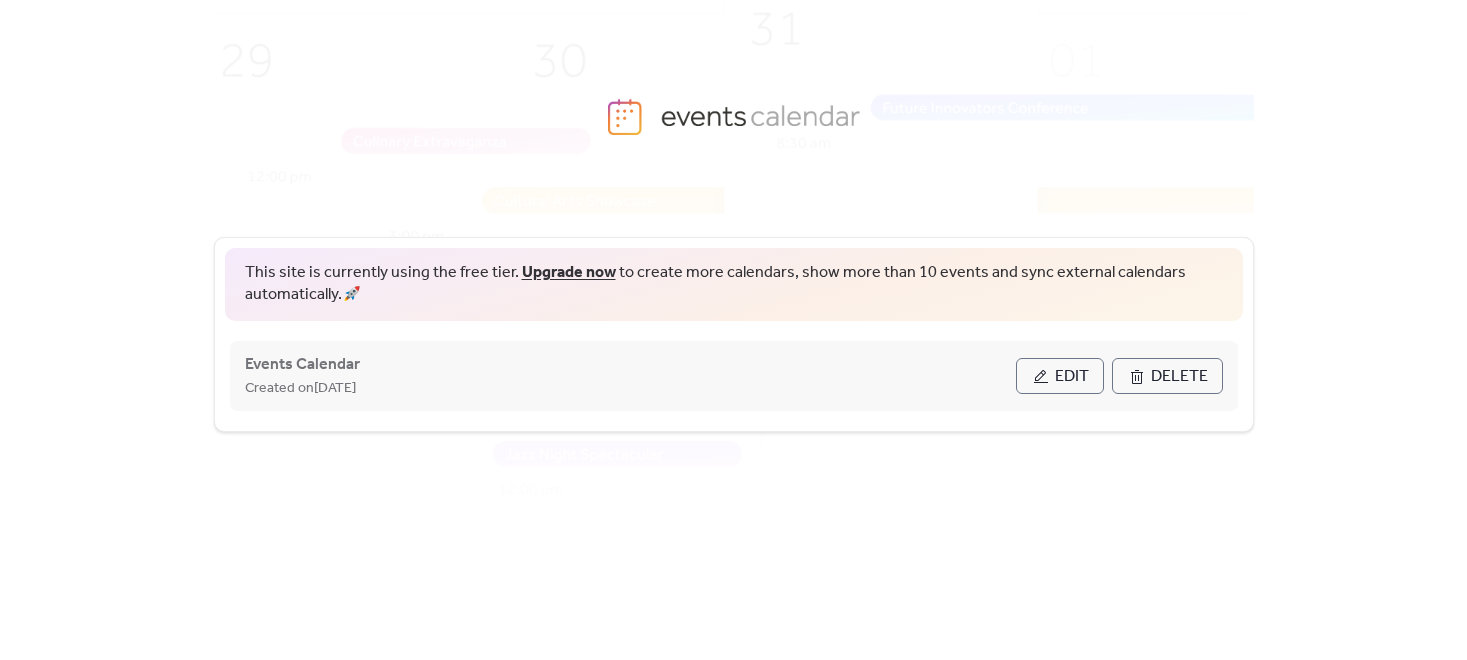 click on "Edit" at bounding box center [1072, 377] 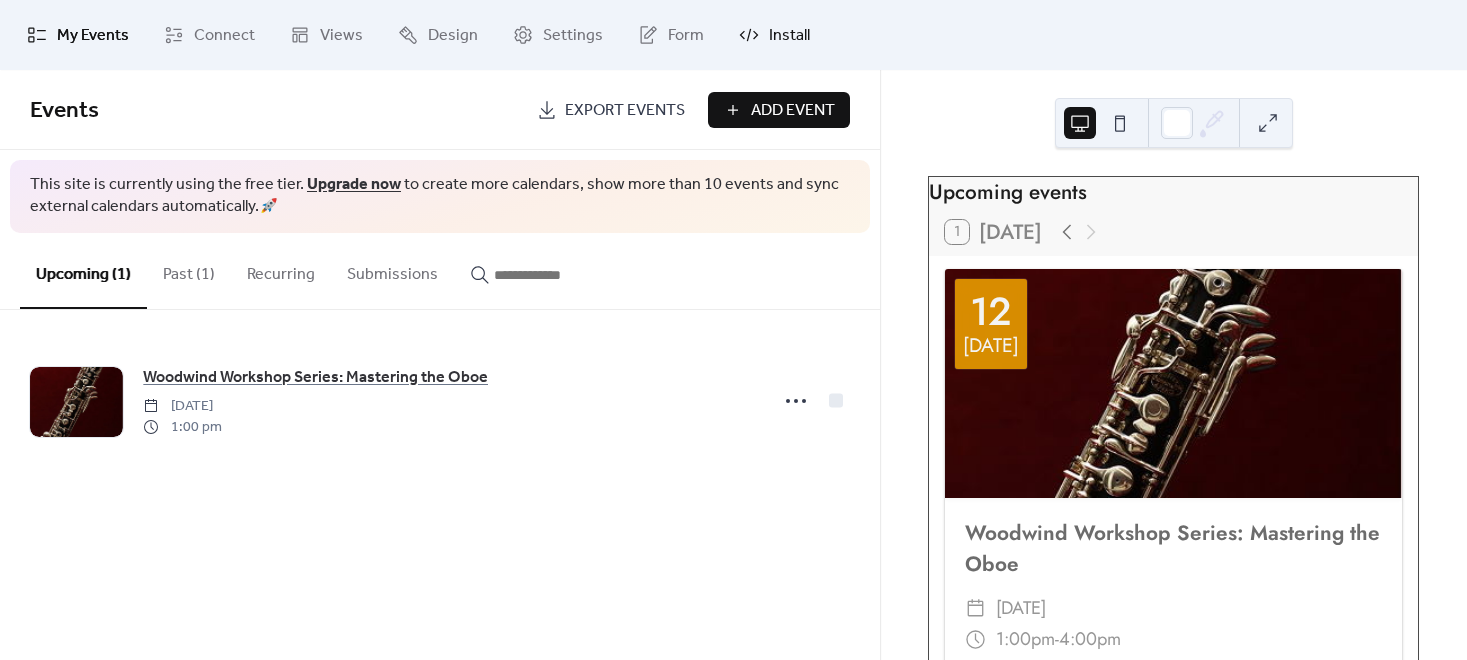 click on "Install" at bounding box center [789, 36] 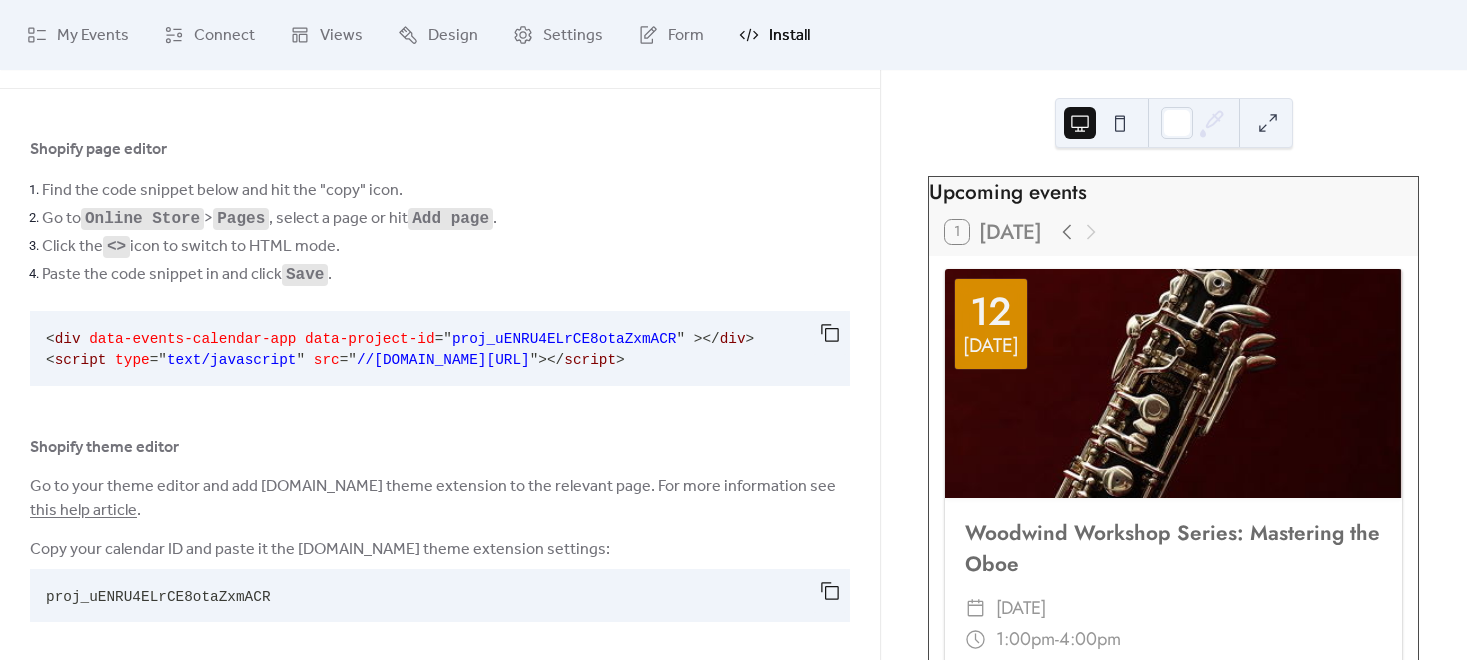 scroll, scrollTop: 65, scrollLeft: 0, axis: vertical 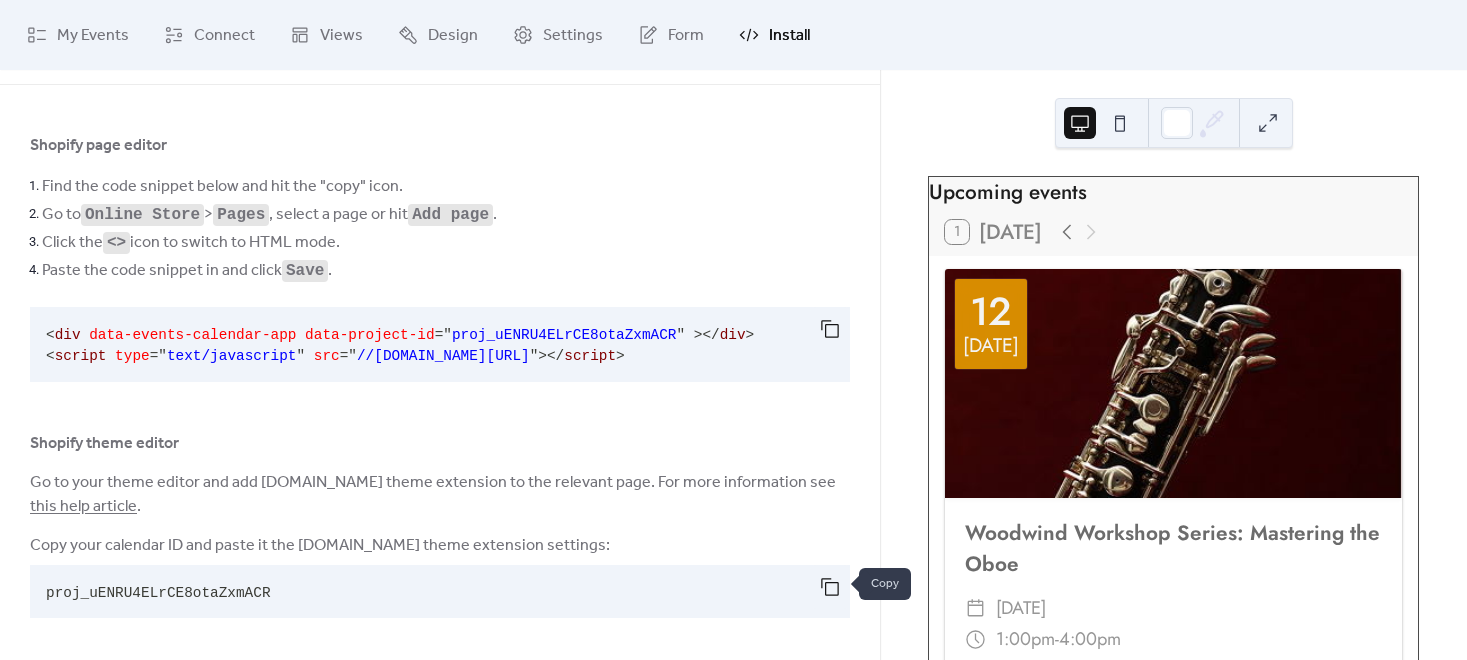 click at bounding box center [830, 587] 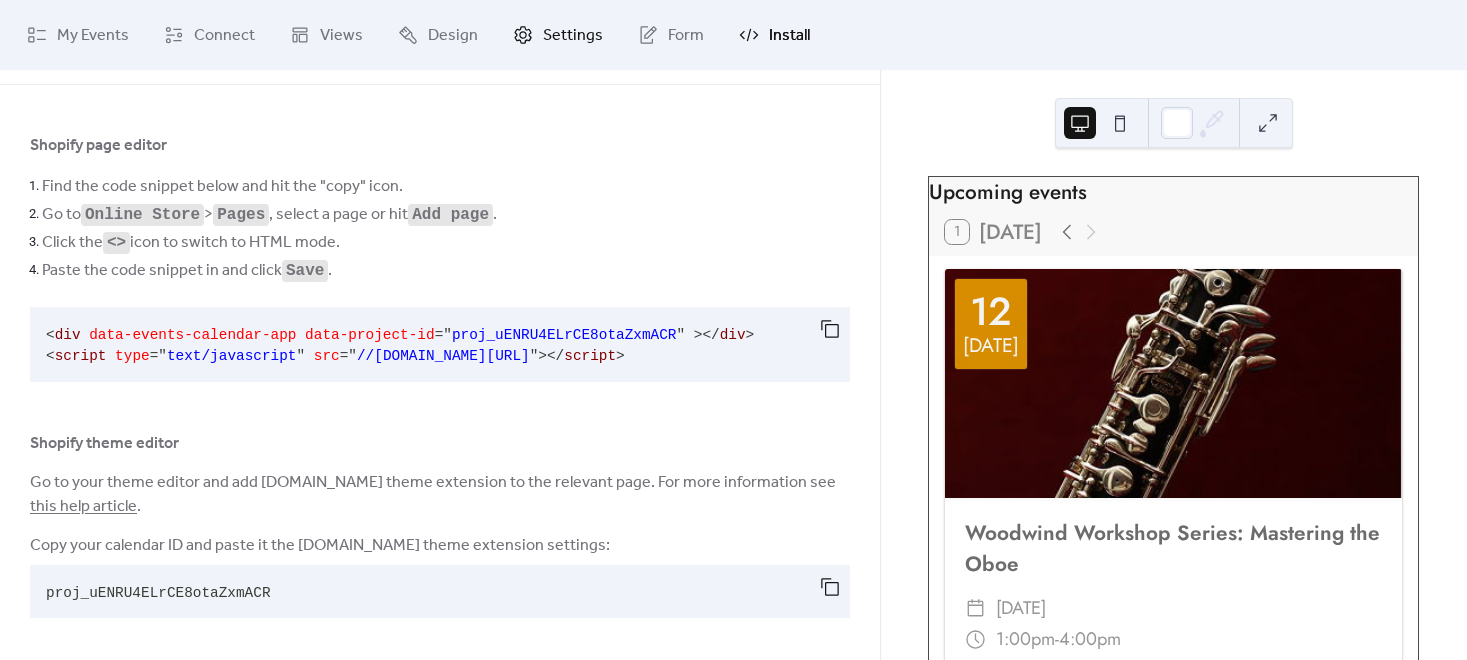 click on "Settings" at bounding box center (573, 36) 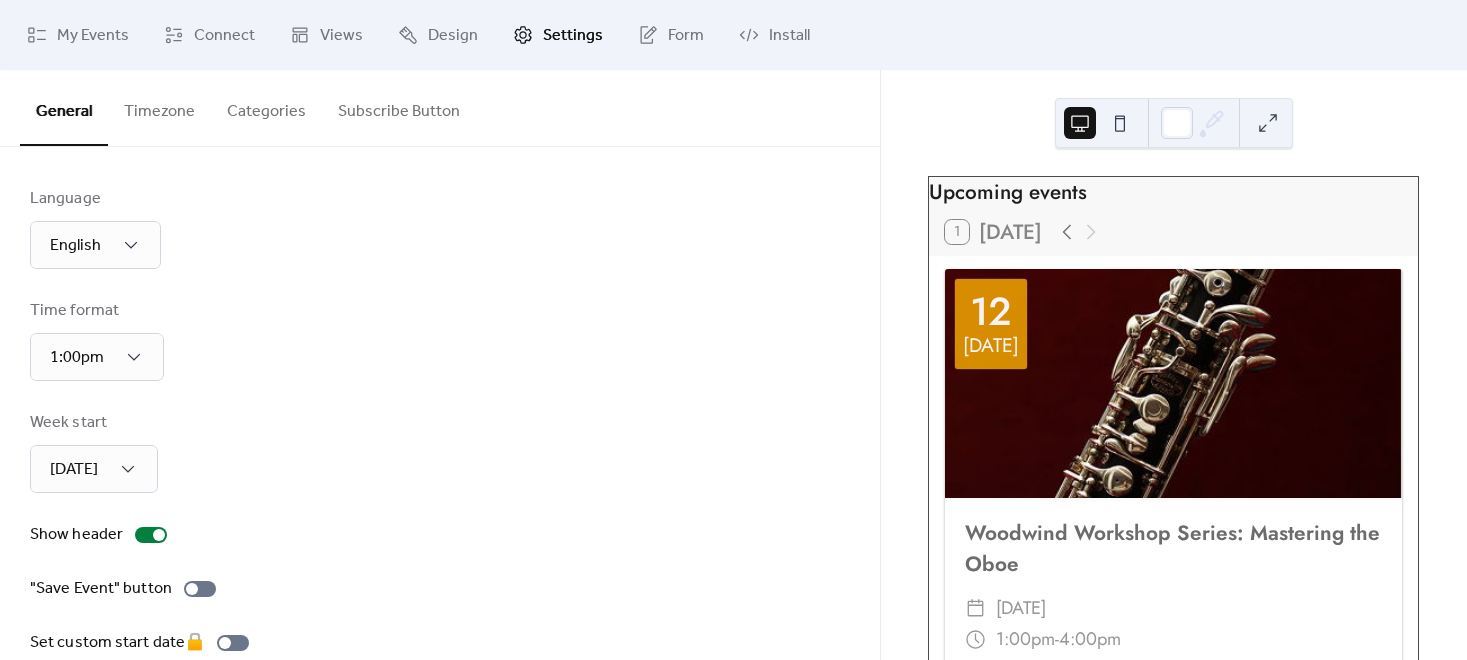 click on "Subscribe Button" at bounding box center (399, 107) 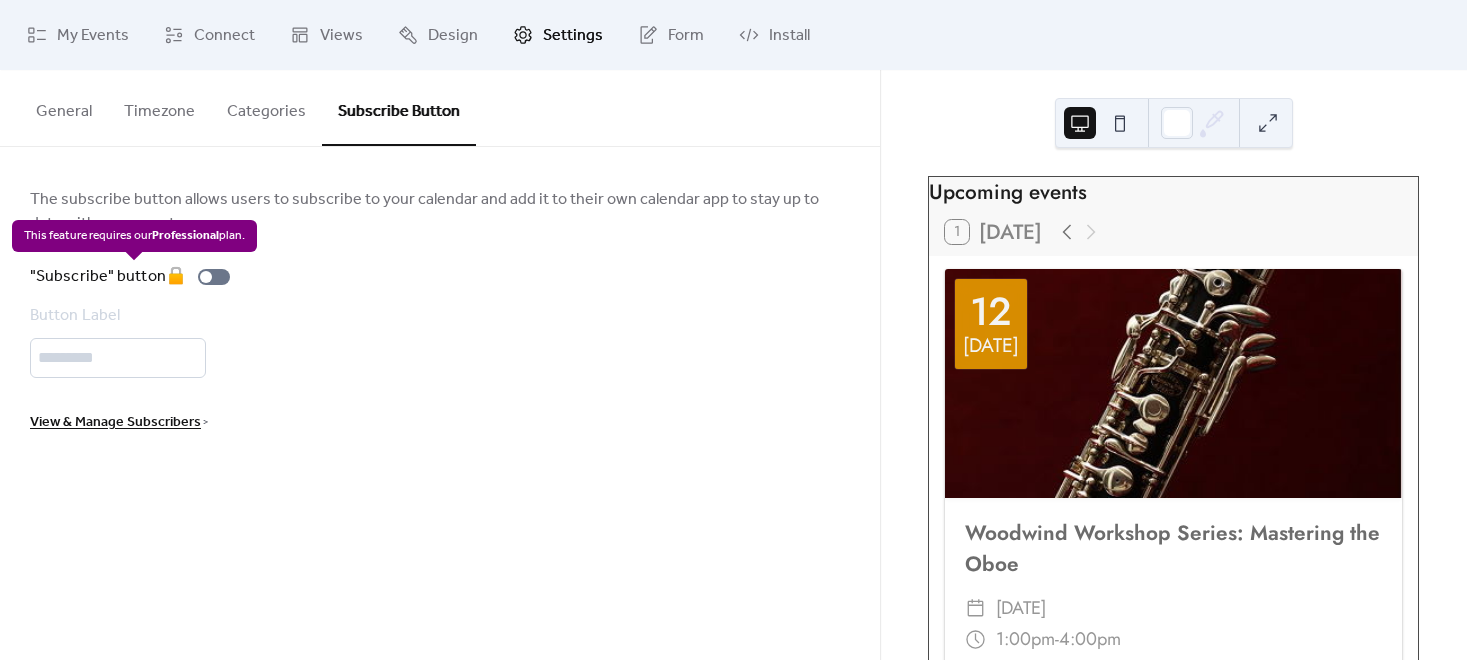 click on ""Subscribe" button  🔒" at bounding box center [134, 277] 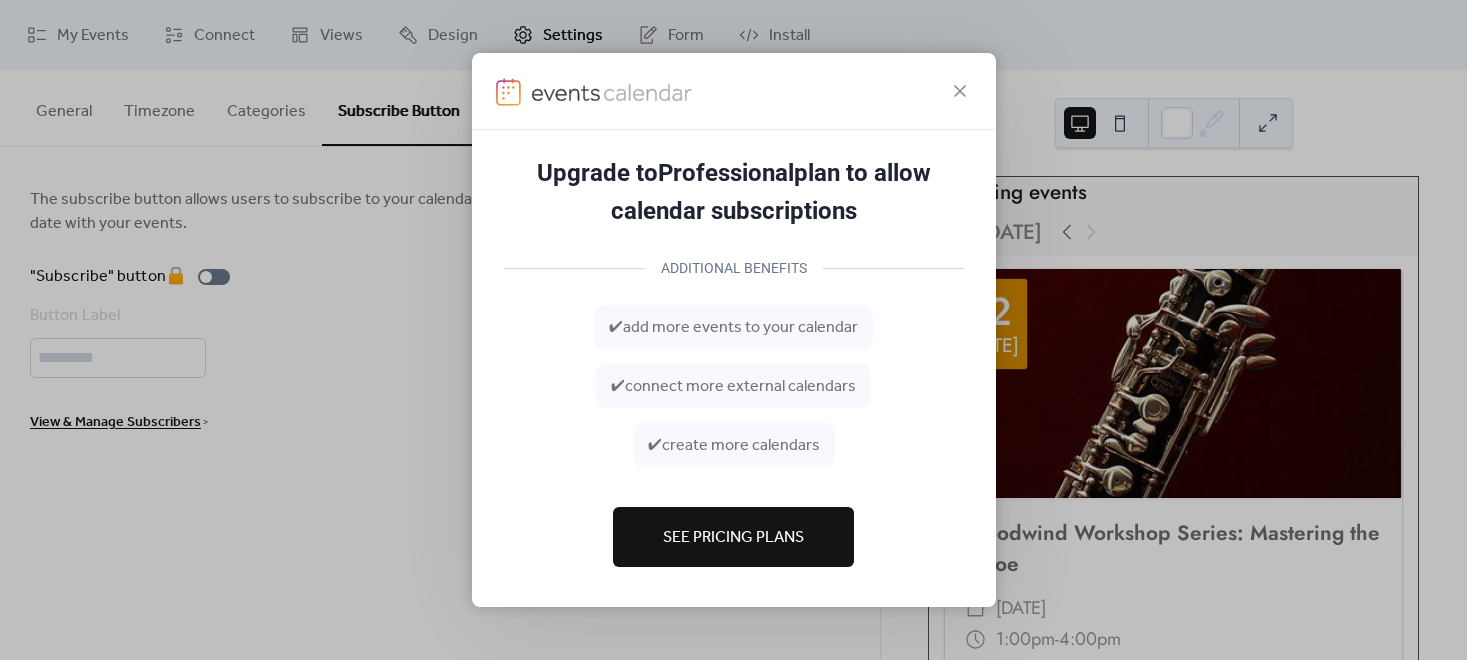 click on "Upgrade to  Professional  plan to allow calendar subscriptions ADDITIONAL BENEFITS ✔  add more events to your calendar ✔  connect more external calendars ✔  create more calendars See Pricing Plans" at bounding box center [733, 330] 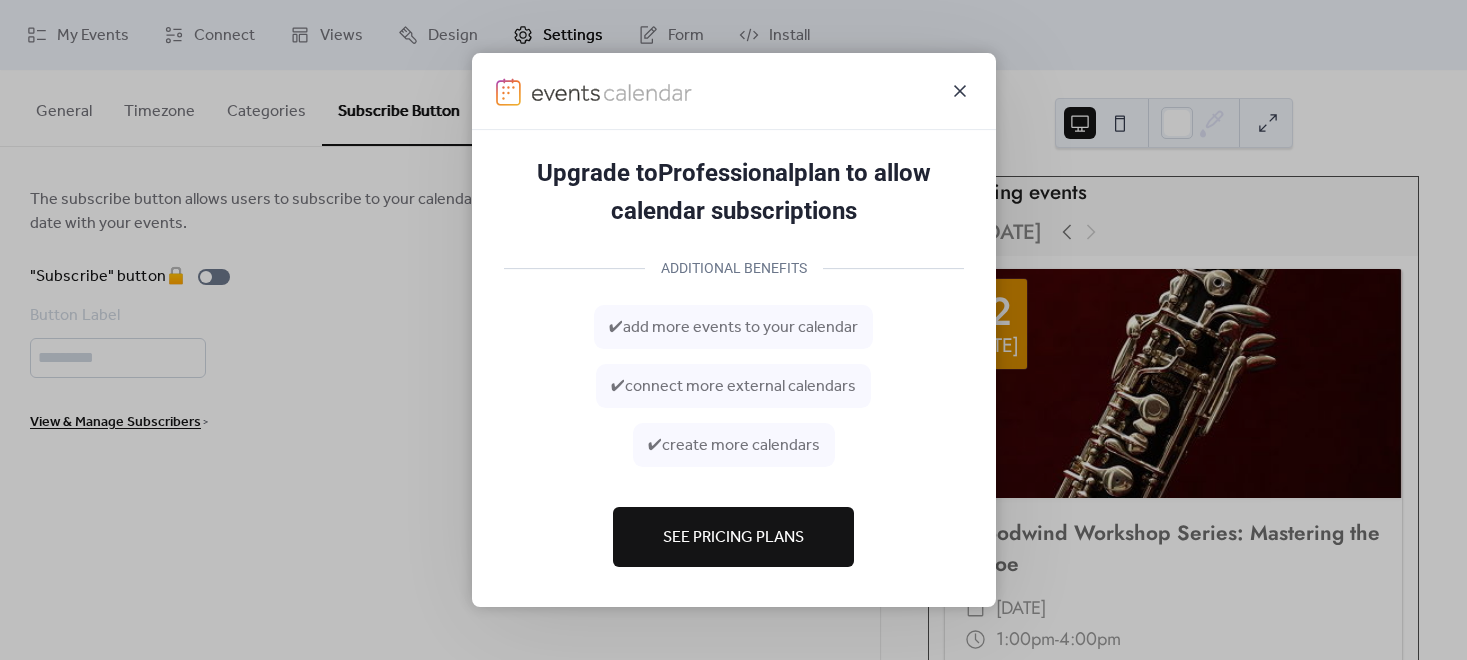 click 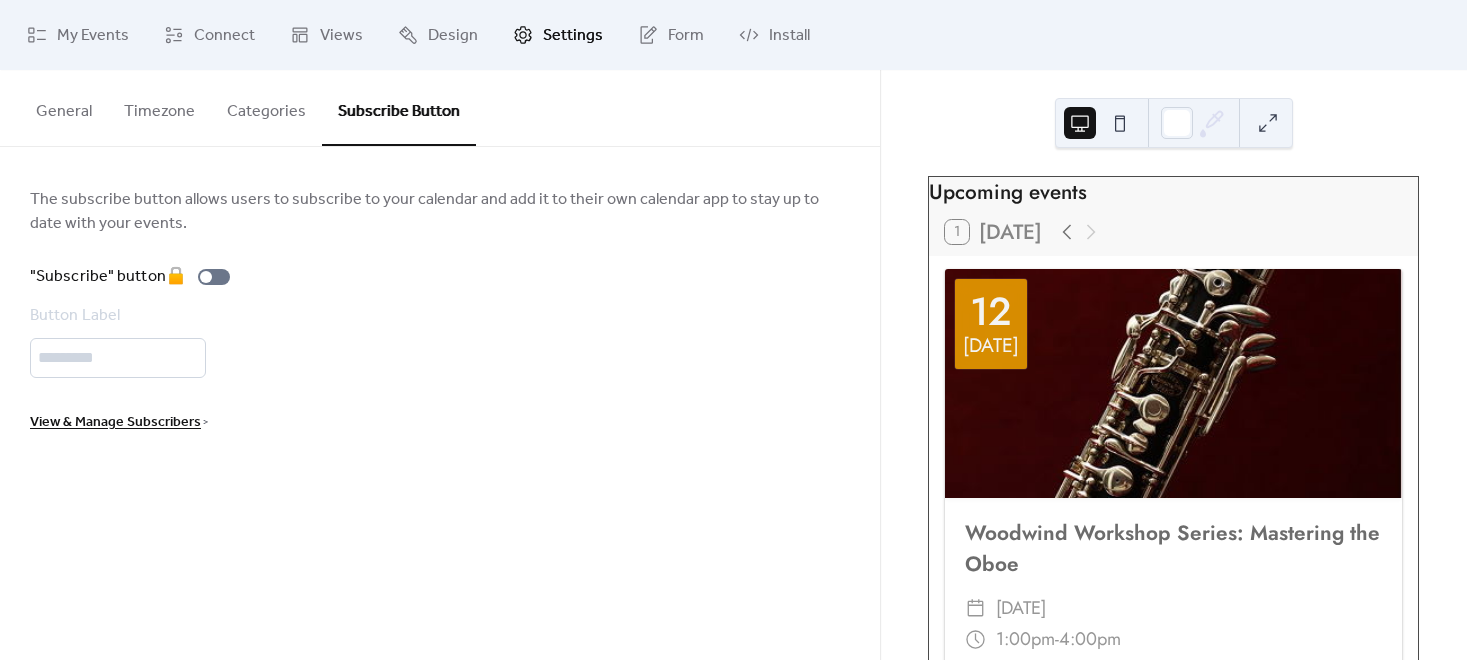 click on "View & Manage Subscribers" at bounding box center [115, 423] 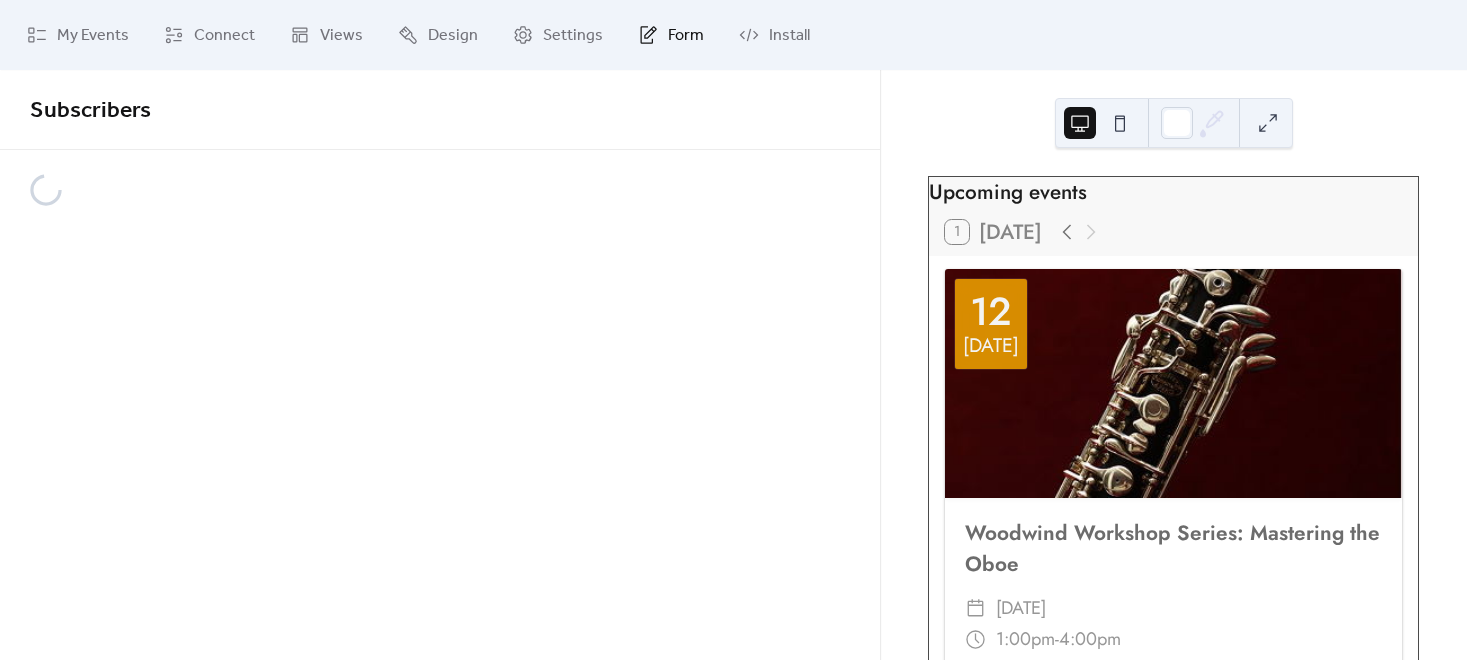 click on "Form" at bounding box center (686, 36) 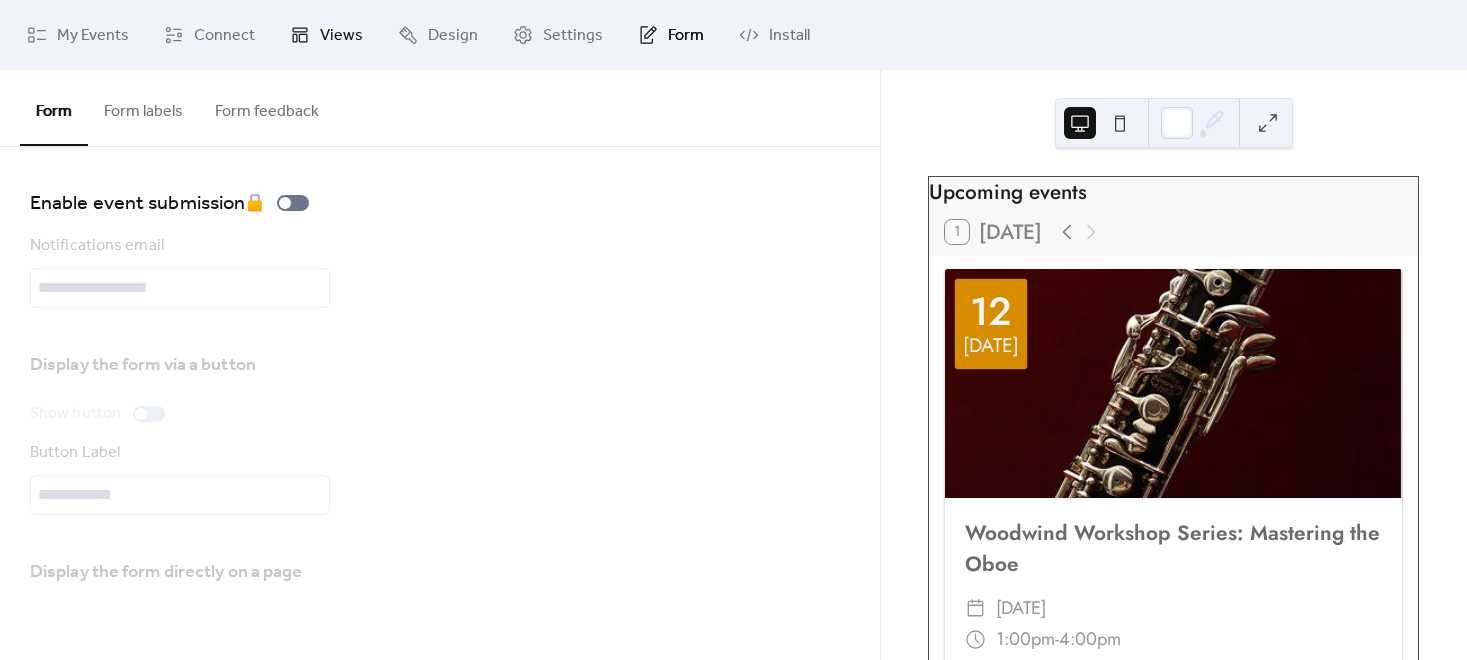 click on "Views" at bounding box center (341, 36) 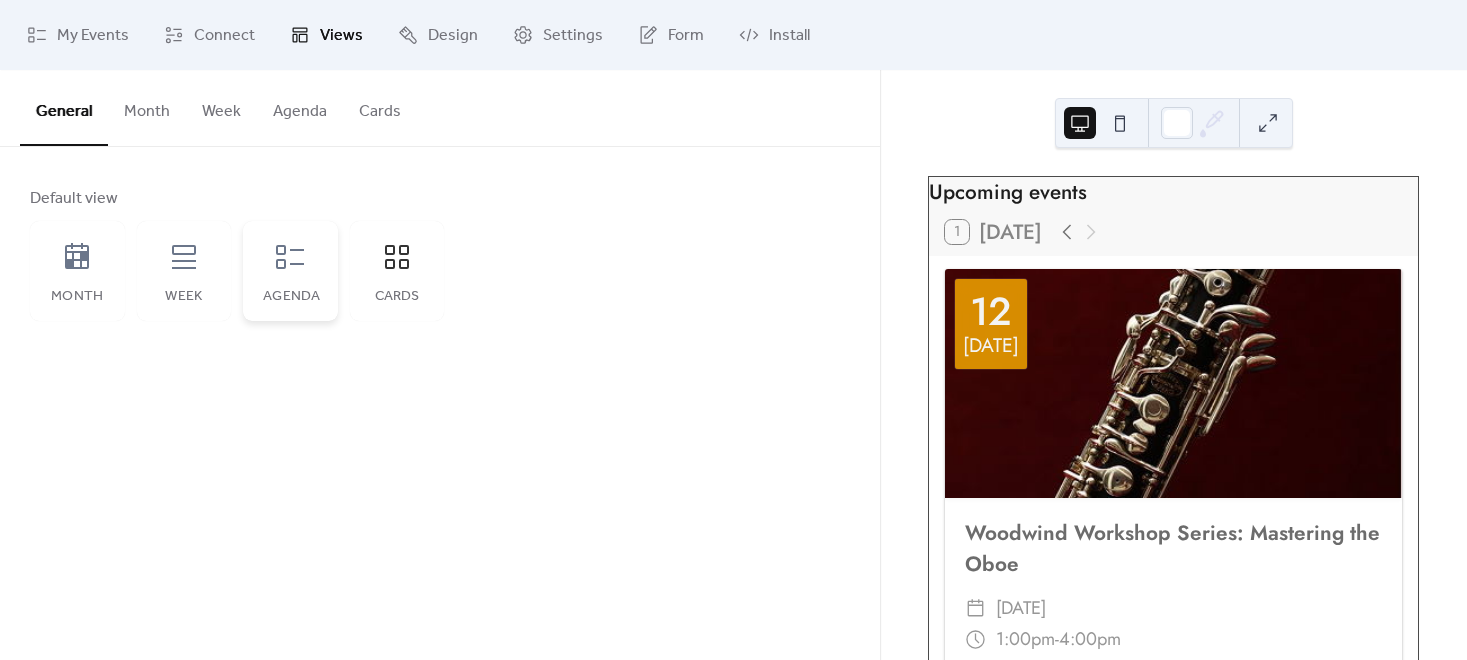 click on "Agenda" at bounding box center (290, 271) 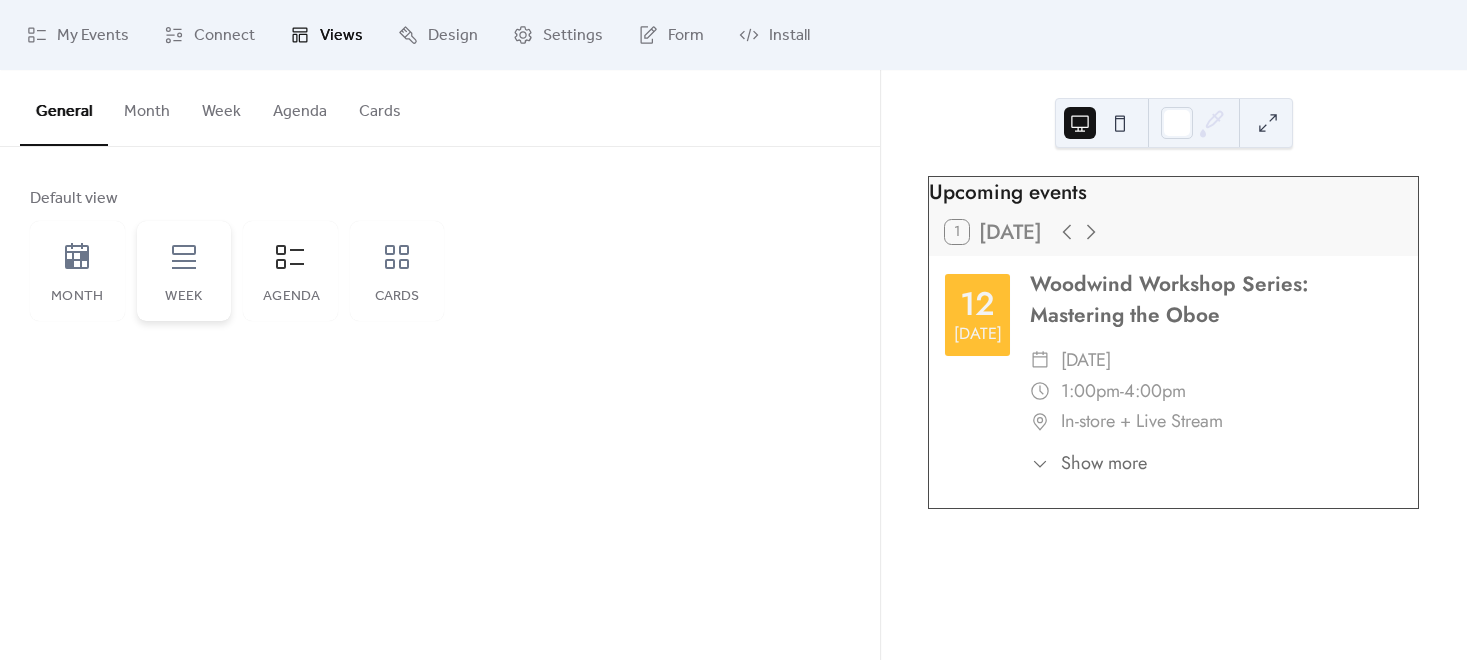 click on "Week" at bounding box center (184, 271) 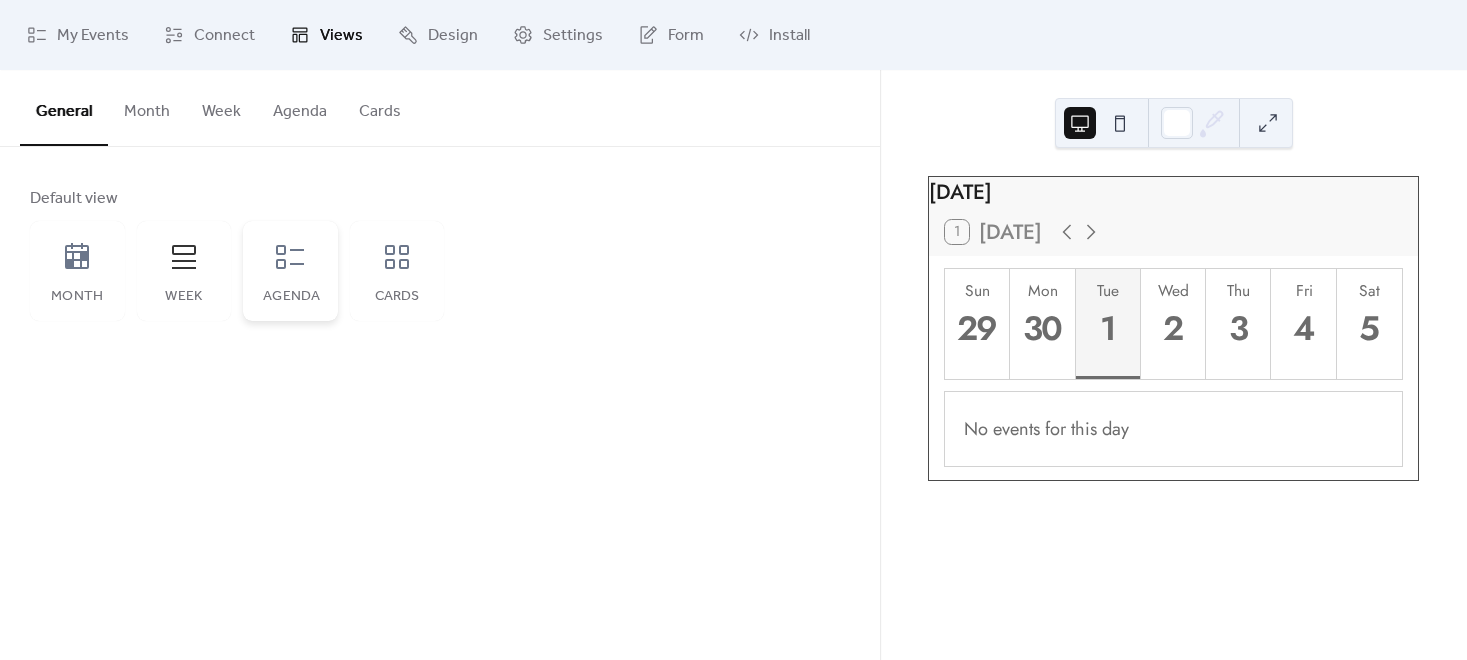 click on "Agenda" at bounding box center [290, 271] 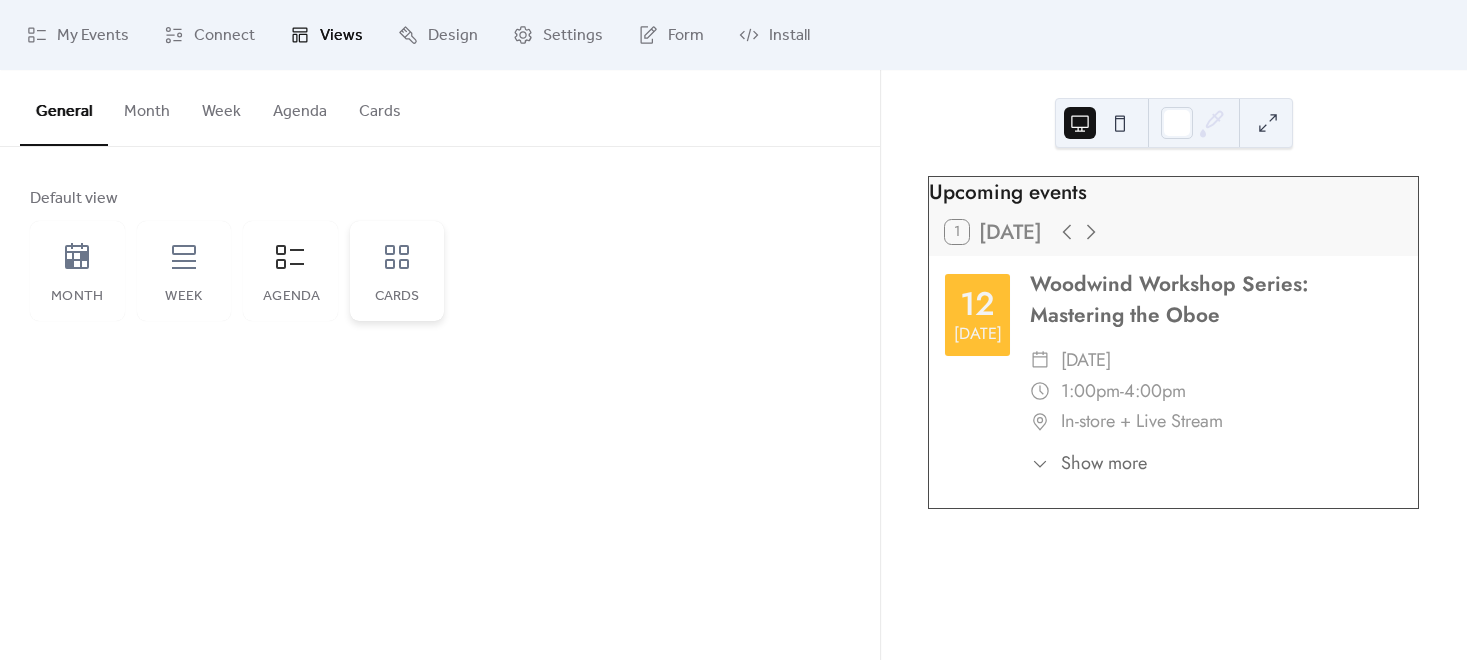 click on "Cards" at bounding box center [397, 271] 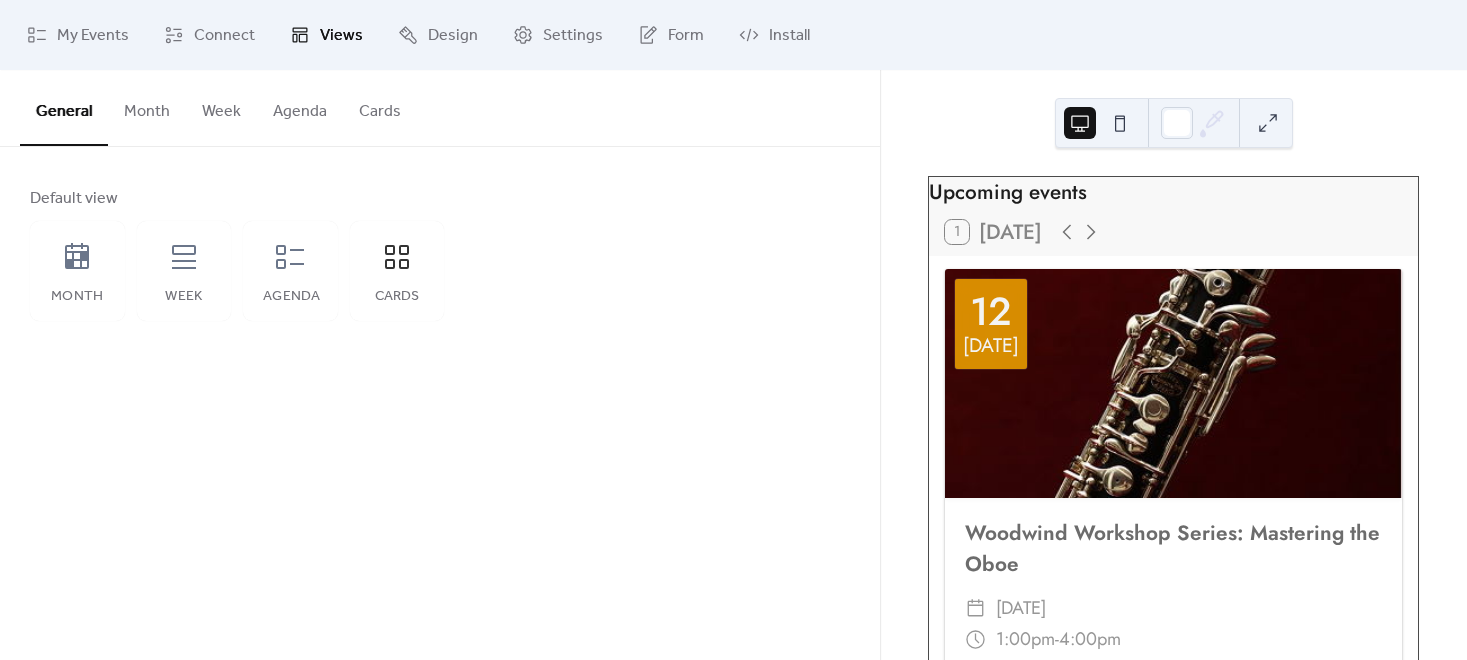 click on "Month" at bounding box center [147, 107] 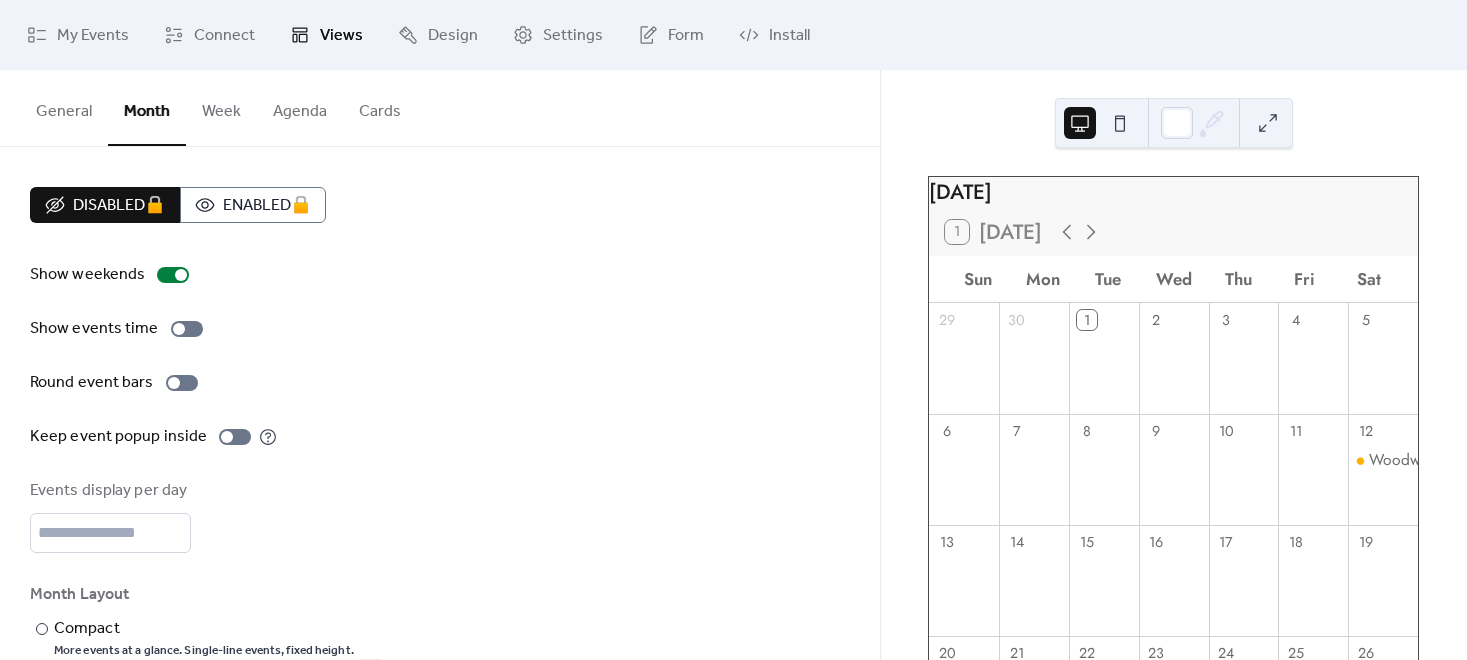 click on "Week" at bounding box center [221, 107] 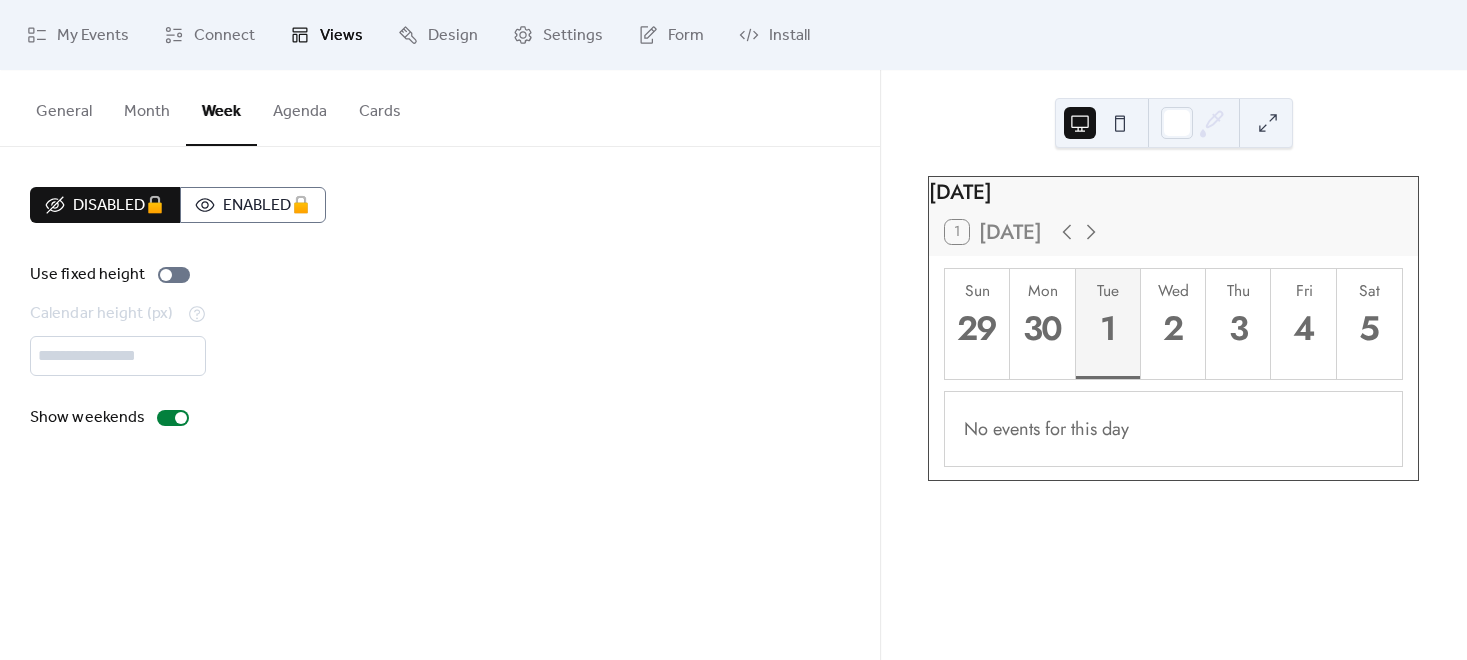 click on "Agenda" at bounding box center [300, 107] 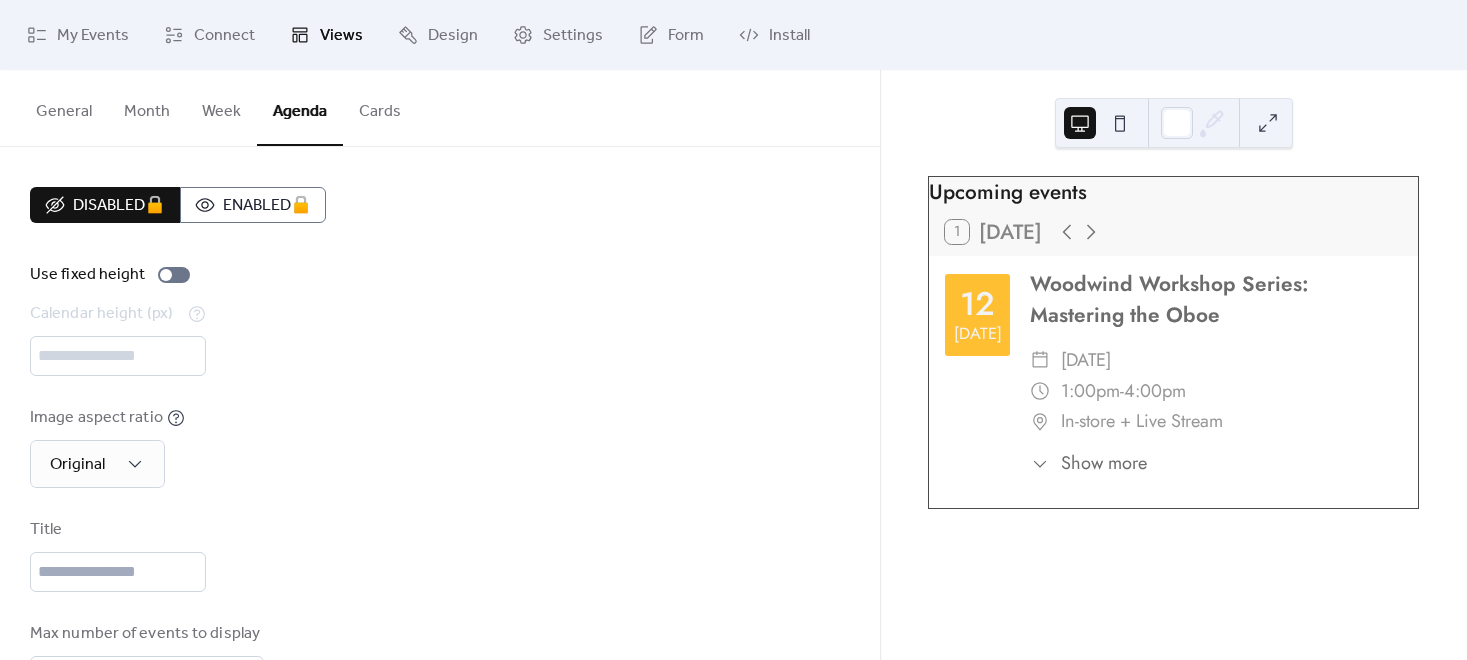 click on "Cards" at bounding box center [380, 107] 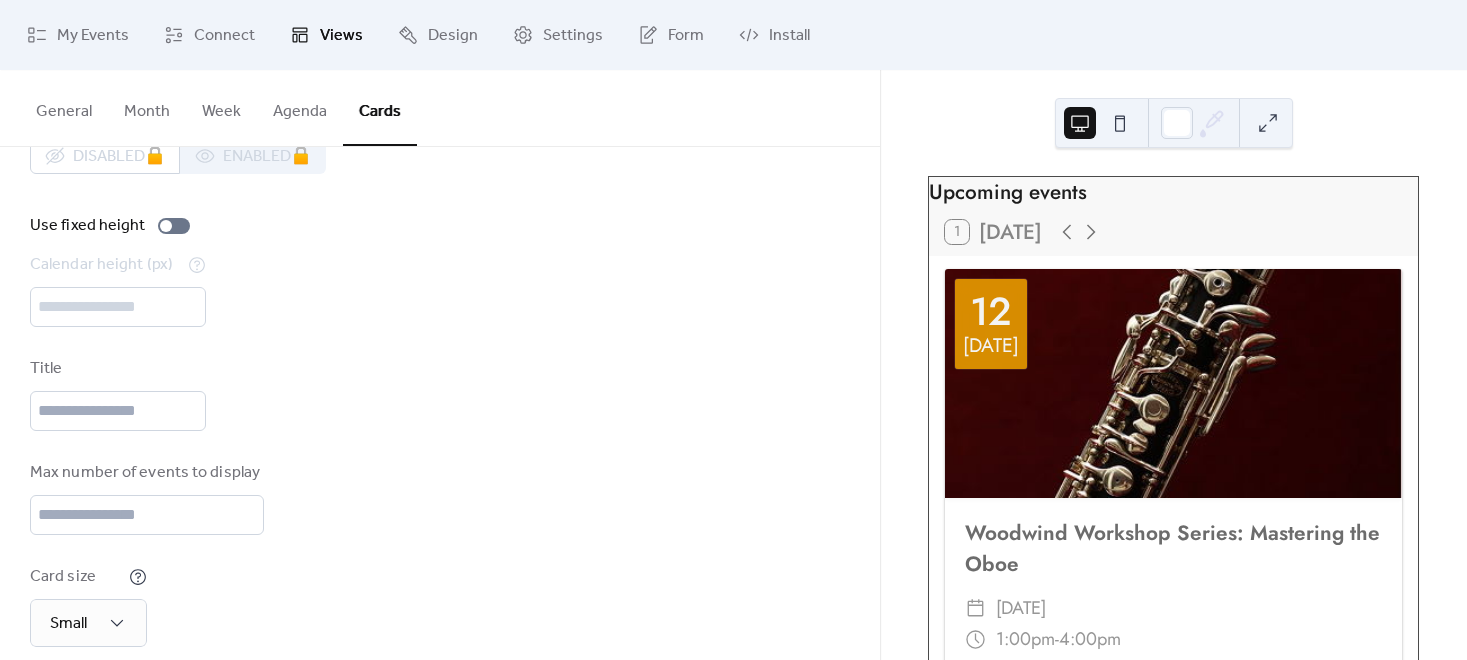 scroll, scrollTop: 221, scrollLeft: 0, axis: vertical 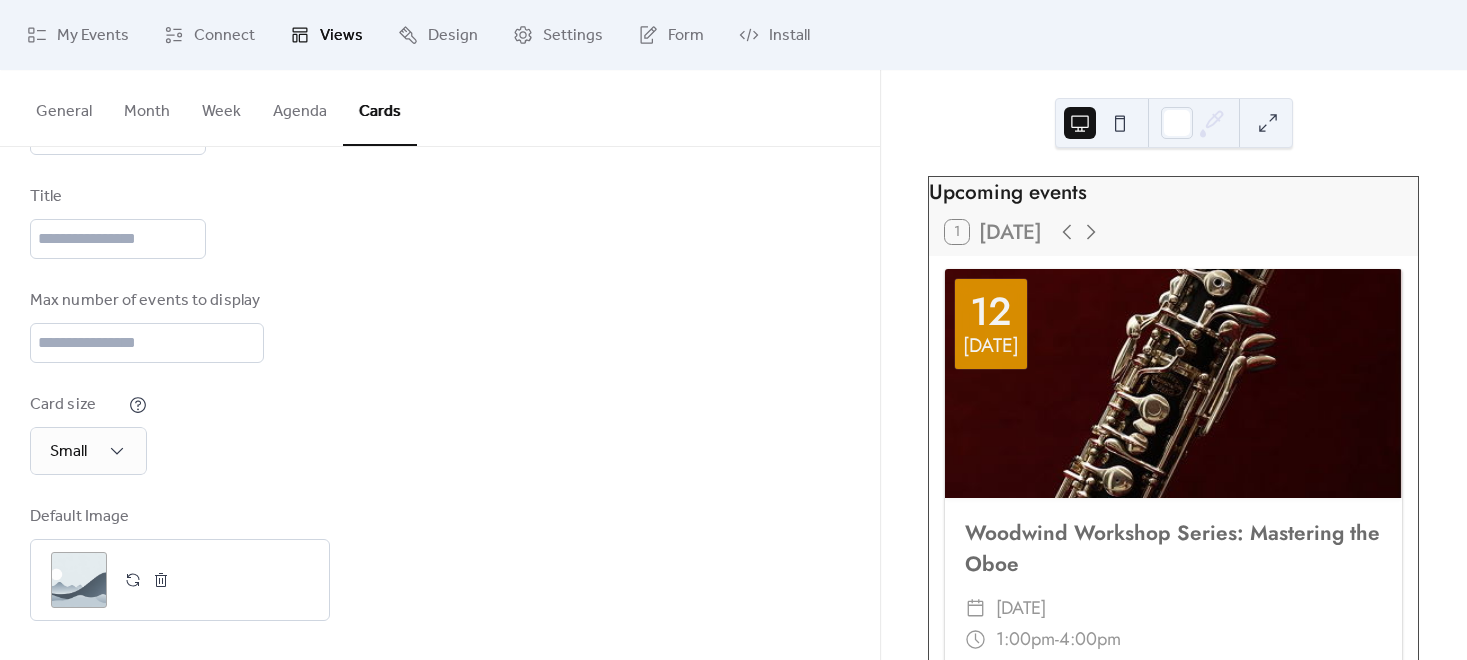 click on "Agenda" at bounding box center [300, 107] 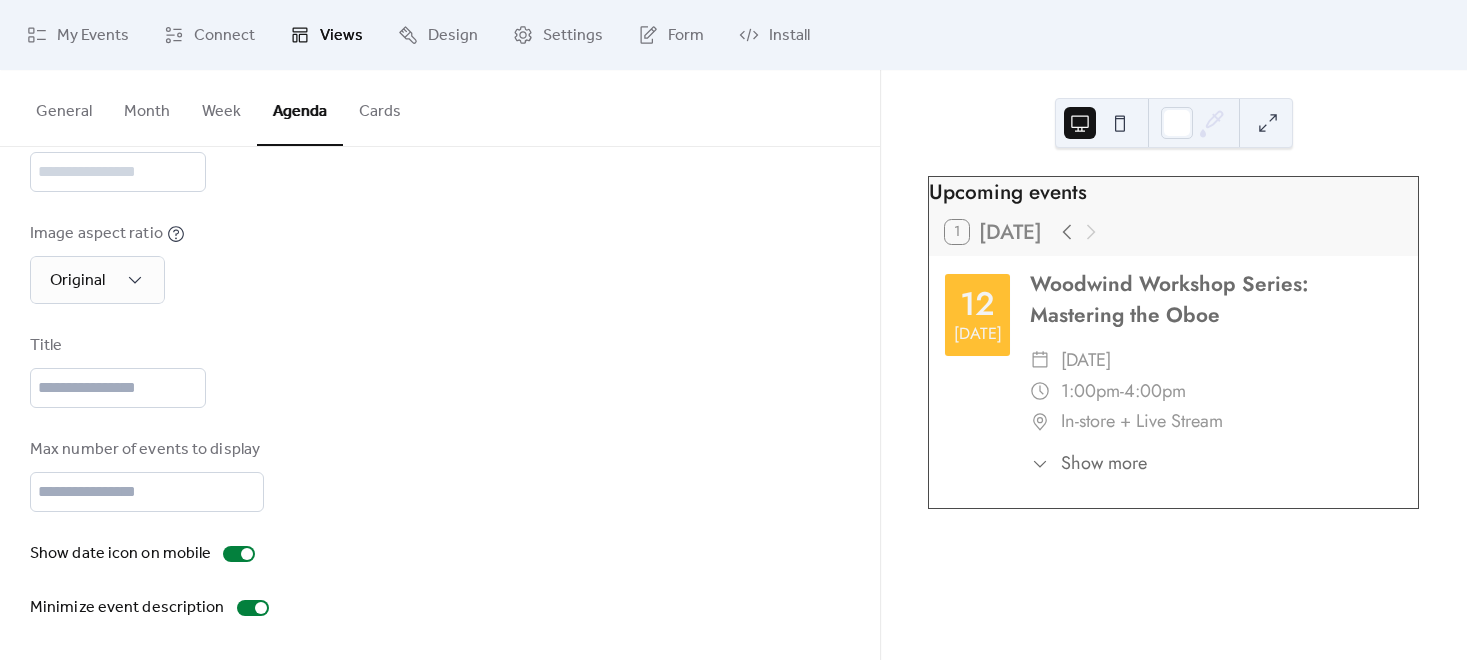 scroll, scrollTop: 183, scrollLeft: 0, axis: vertical 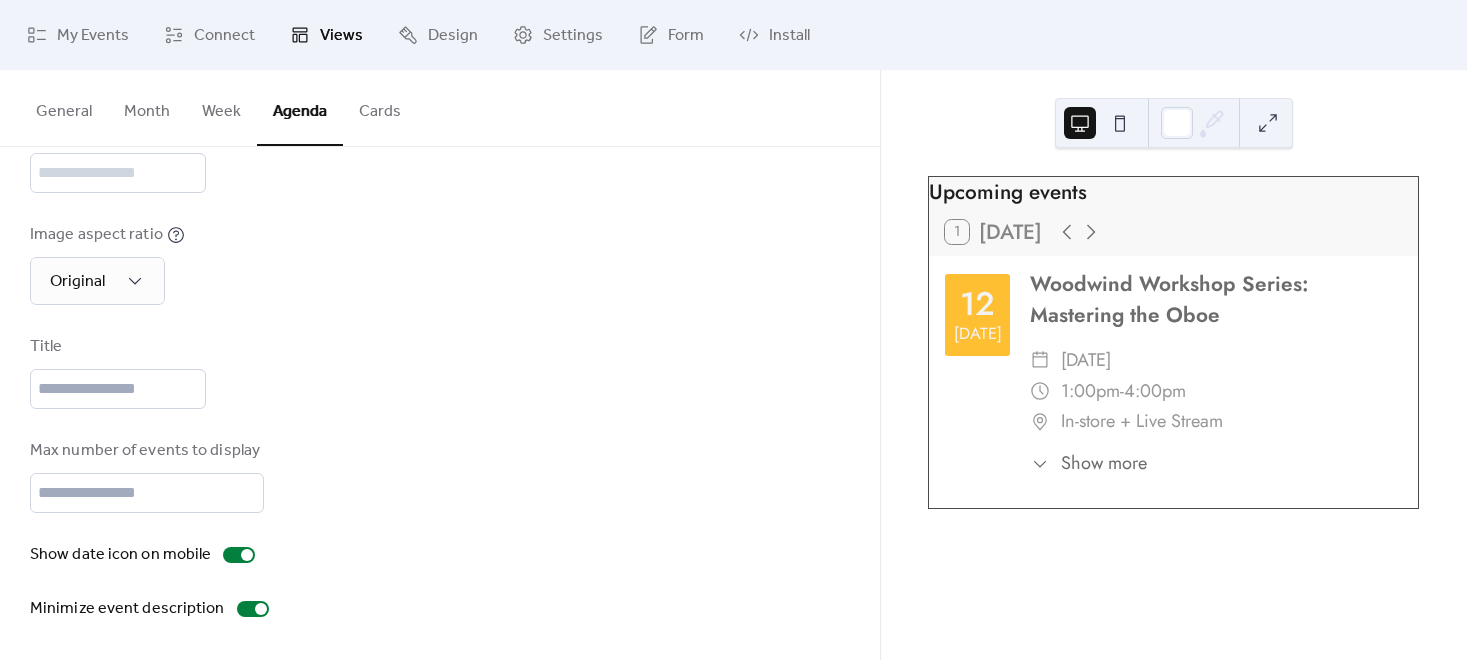 click on "General" at bounding box center [64, 107] 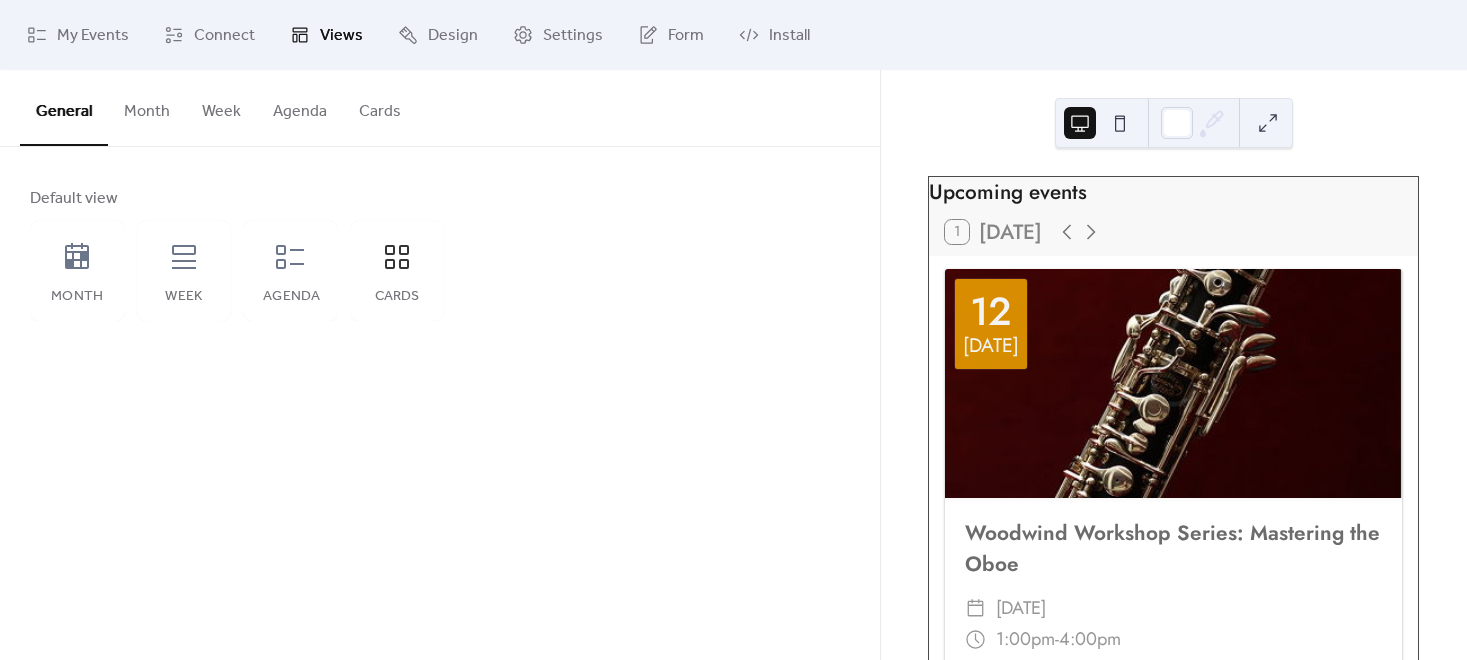 scroll, scrollTop: 0, scrollLeft: 0, axis: both 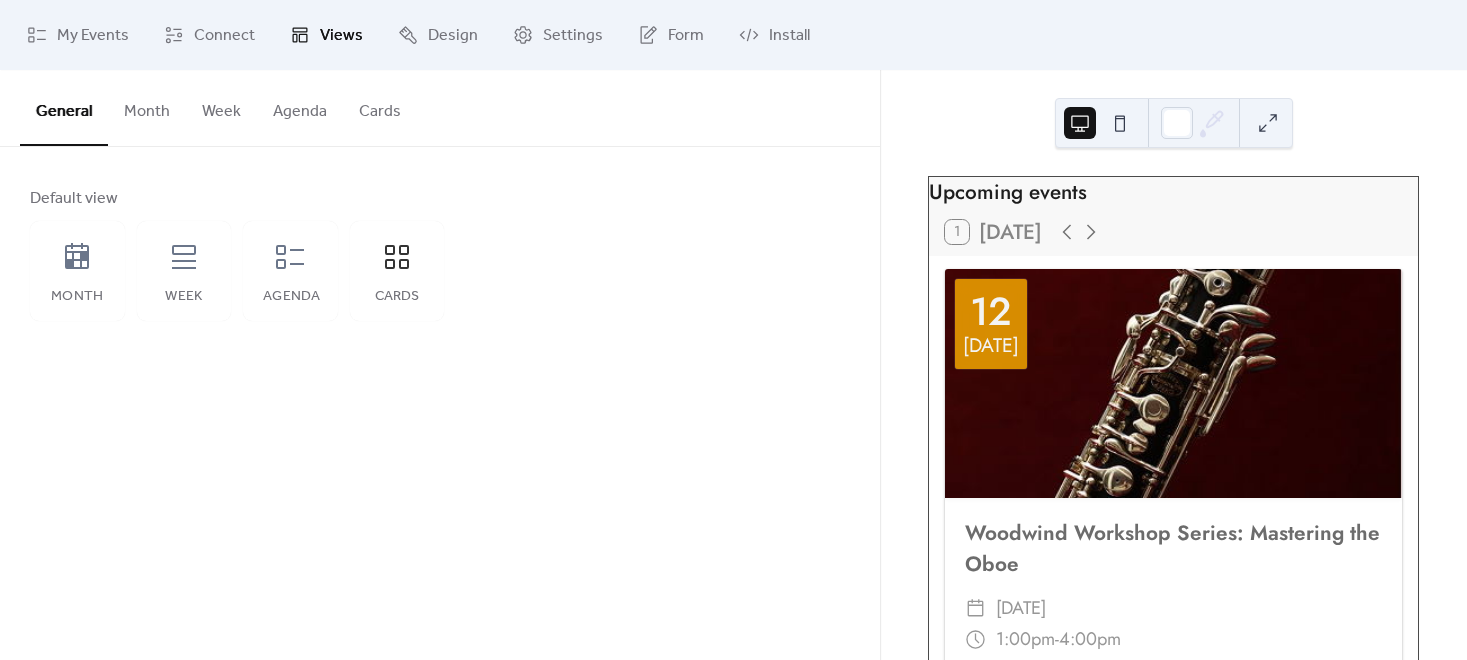 click on "Month" at bounding box center [147, 107] 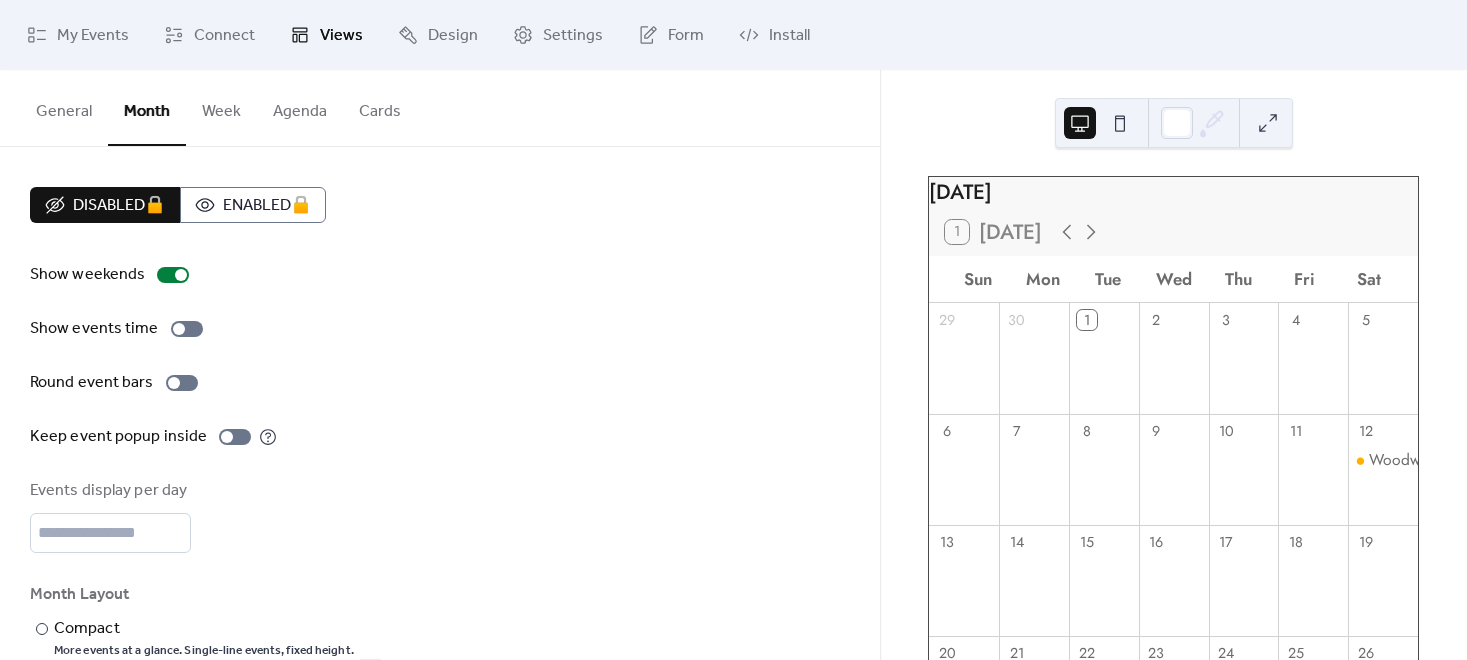 click on "General" at bounding box center [64, 107] 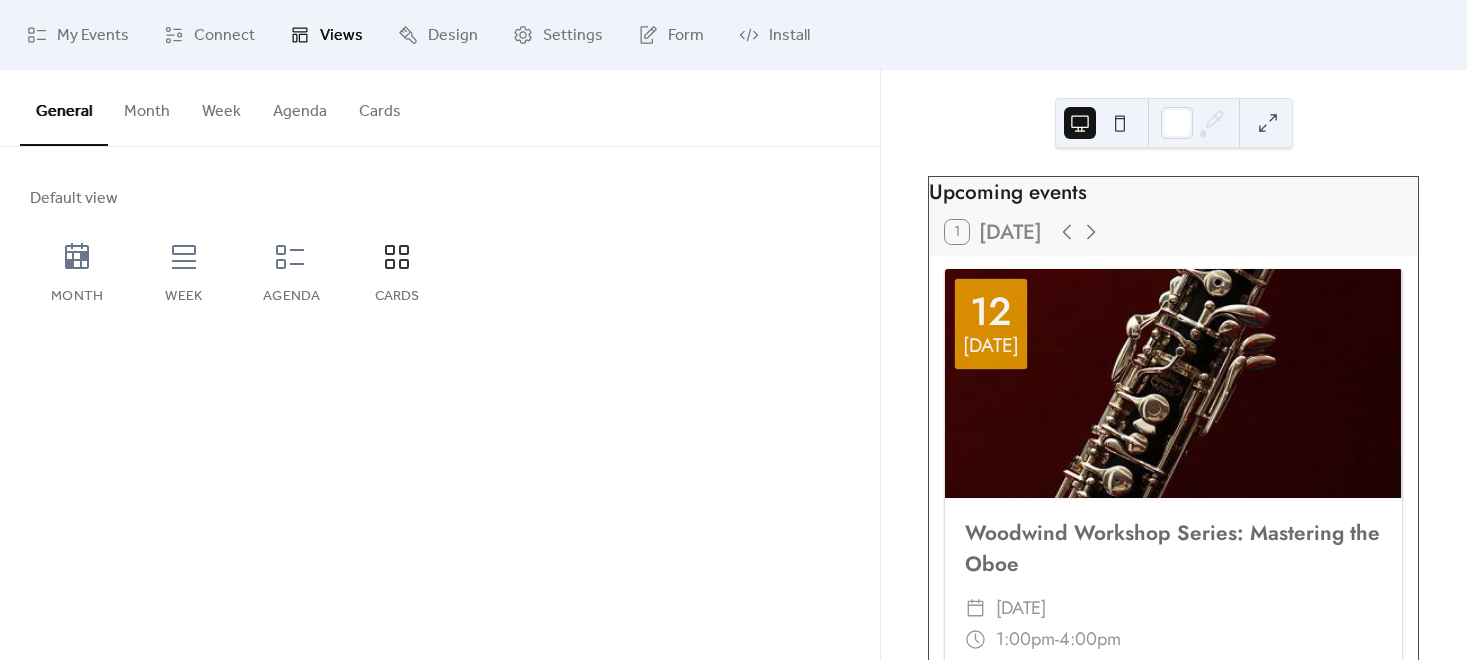 click on "Cards" at bounding box center (380, 107) 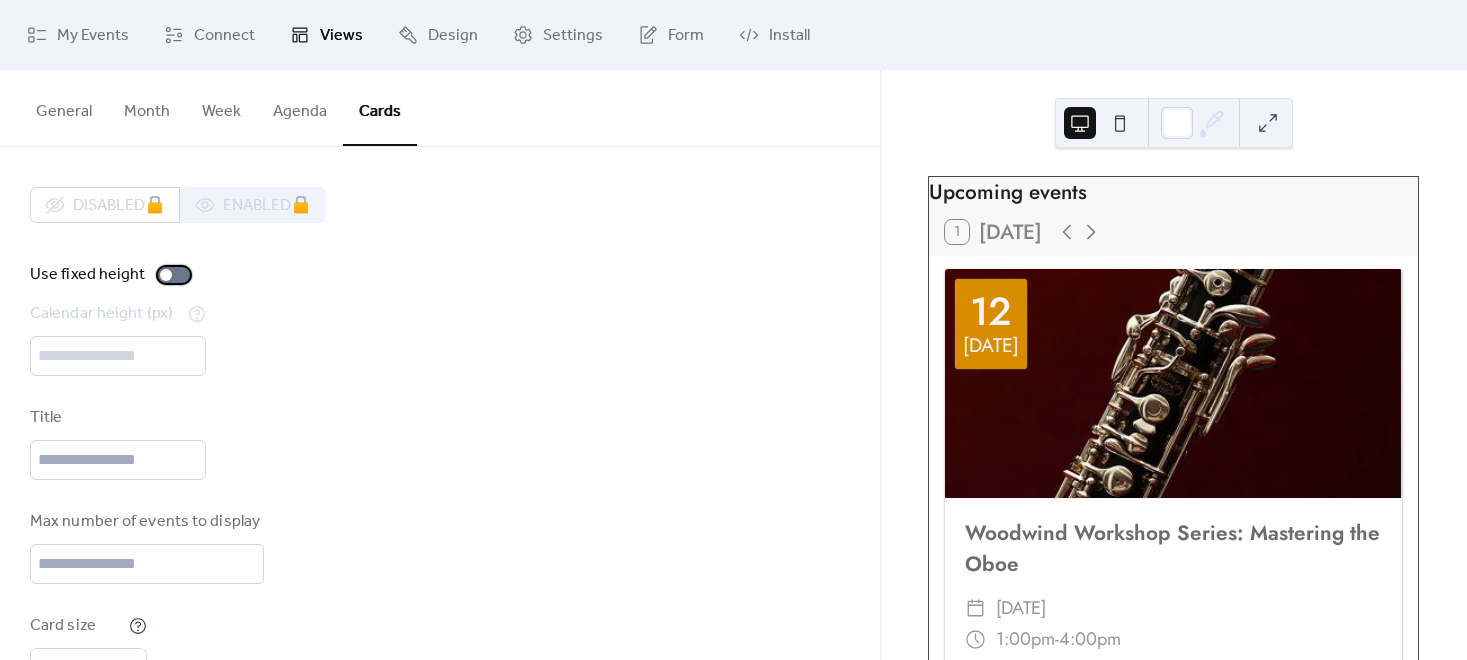 click at bounding box center (174, 275) 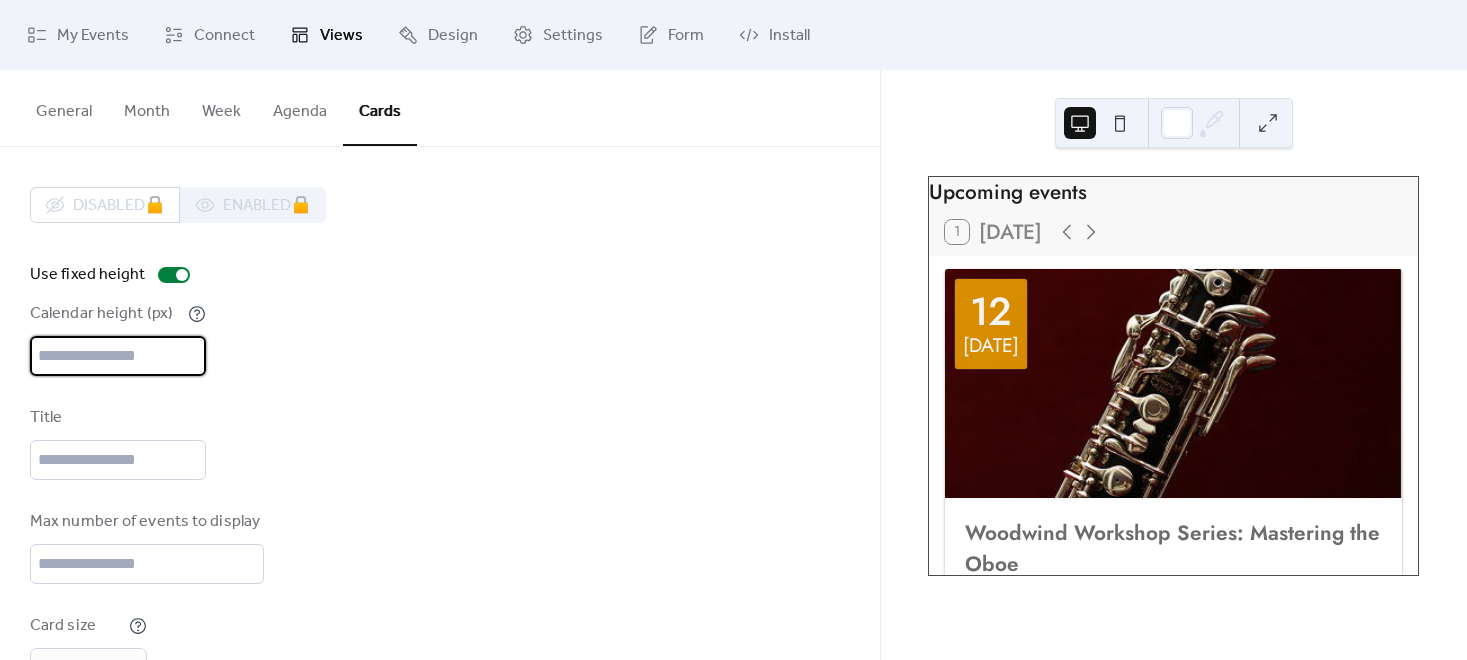 drag, startPoint x: 130, startPoint y: 349, endPoint x: 90, endPoint y: 353, distance: 40.1995 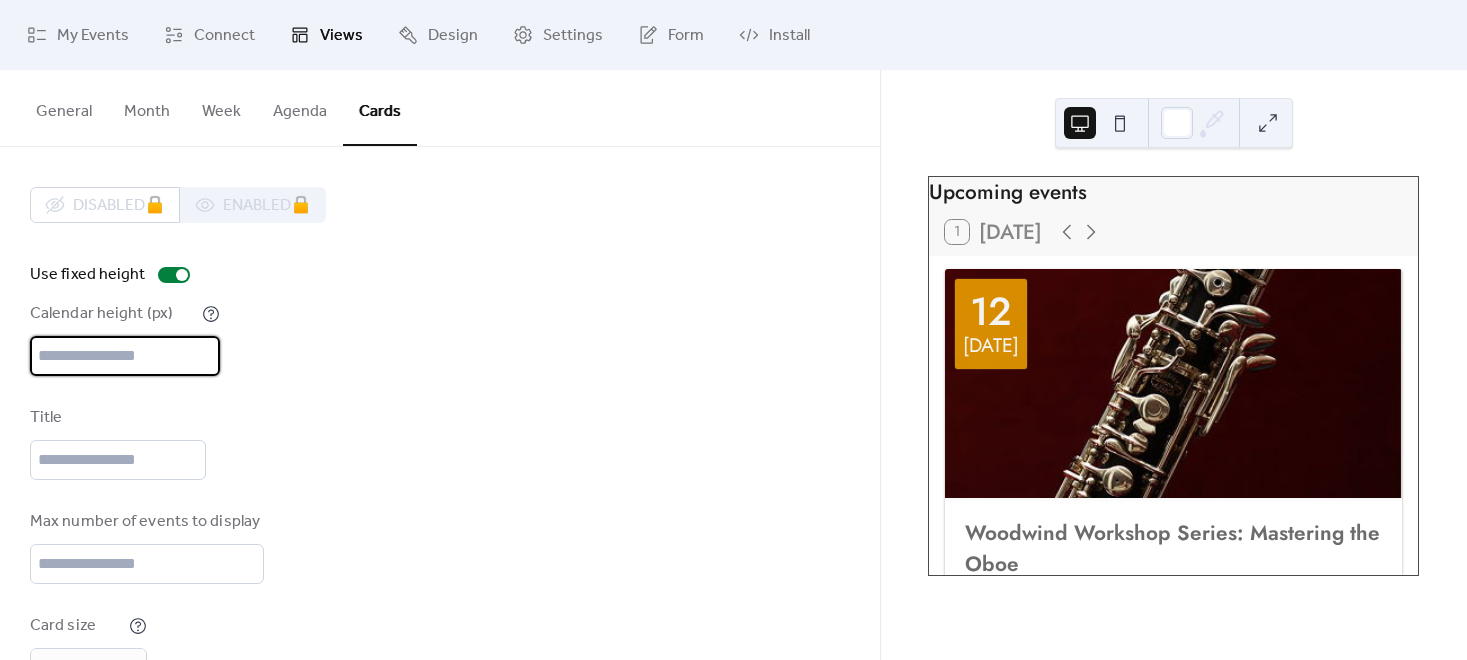 drag, startPoint x: 89, startPoint y: 353, endPoint x: 28, endPoint y: 361, distance: 61.522354 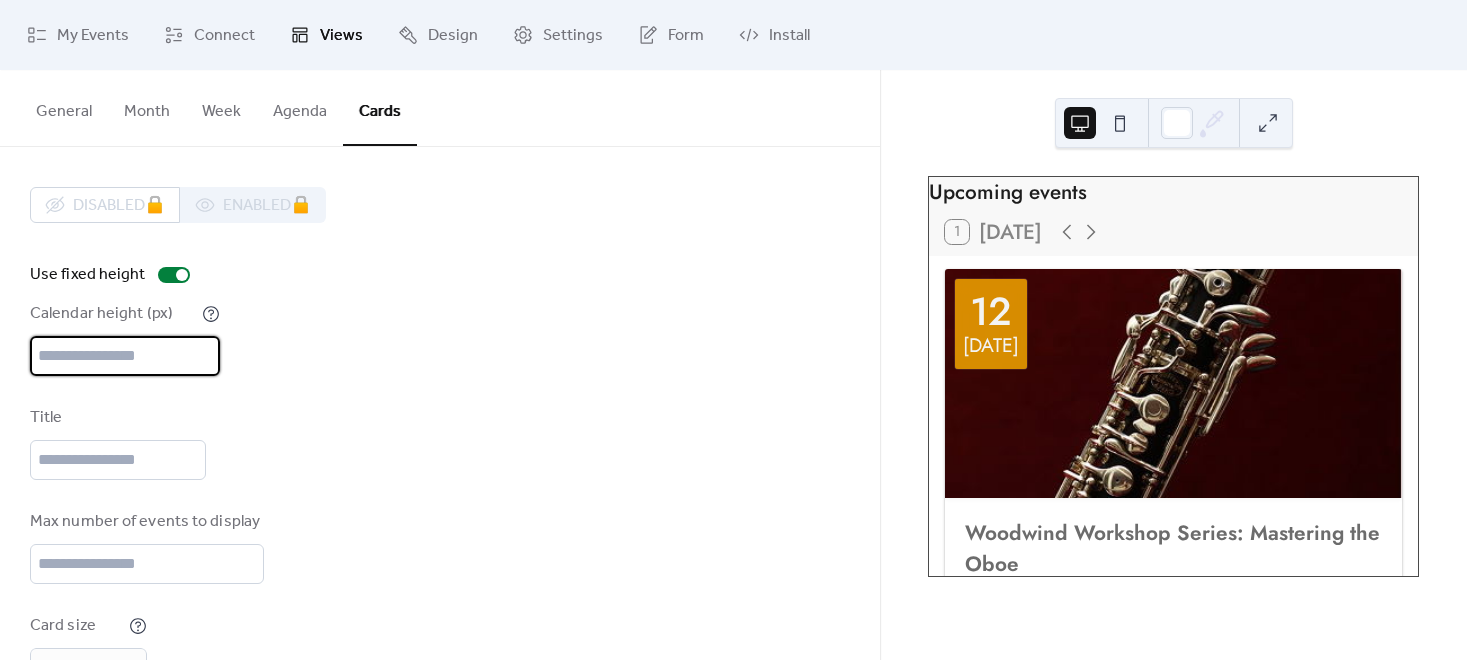 type on "*" 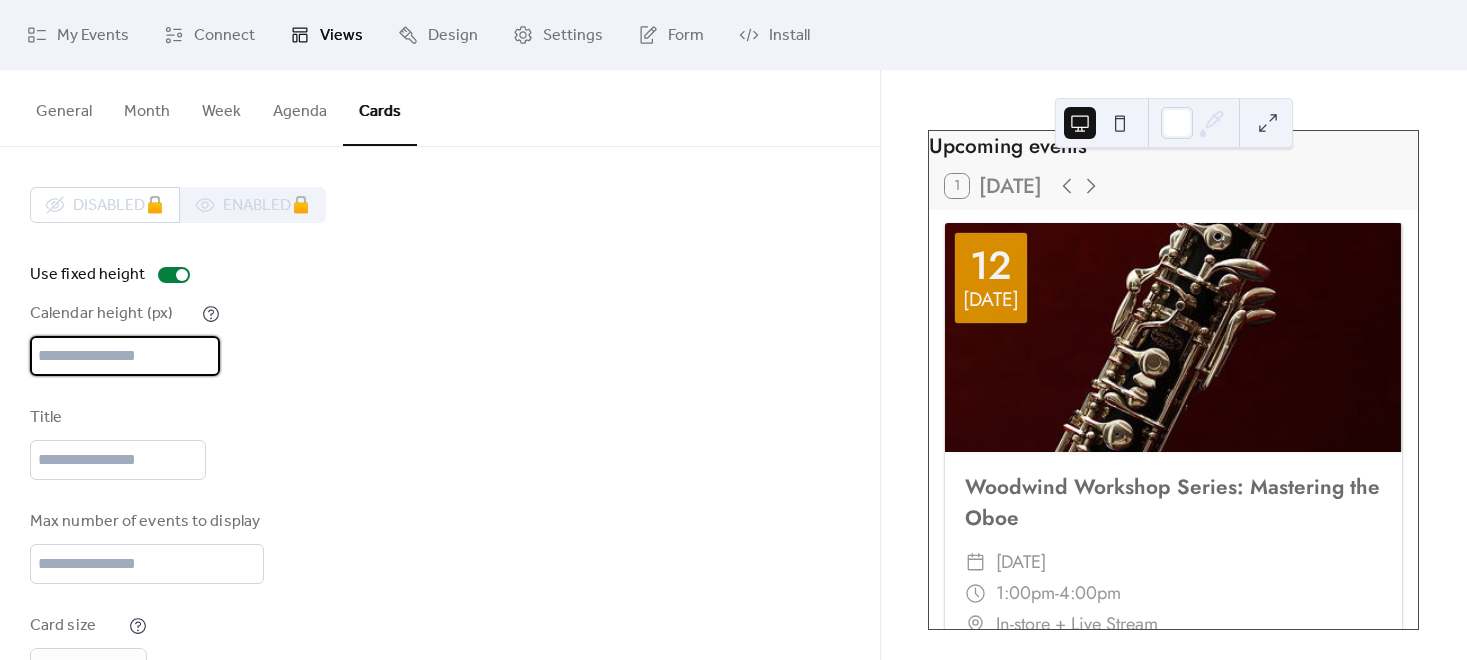 scroll, scrollTop: 48, scrollLeft: 0, axis: vertical 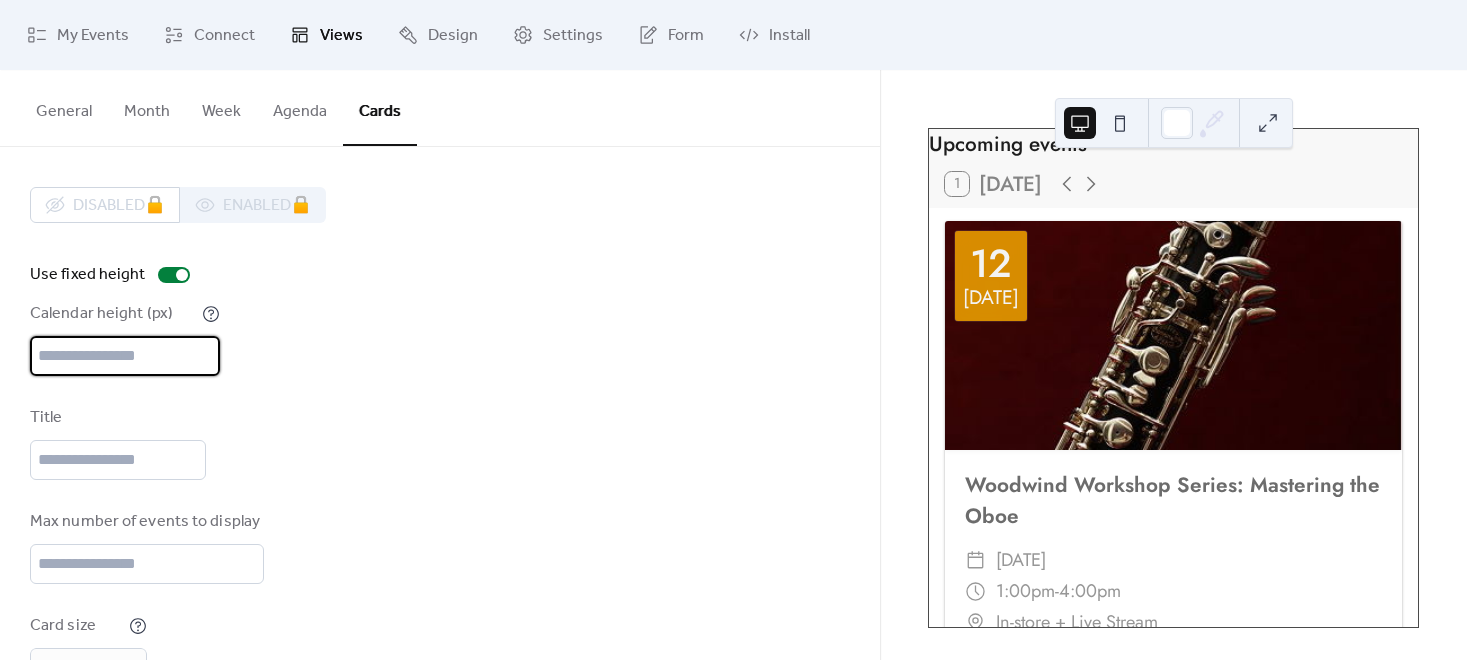 type on "***" 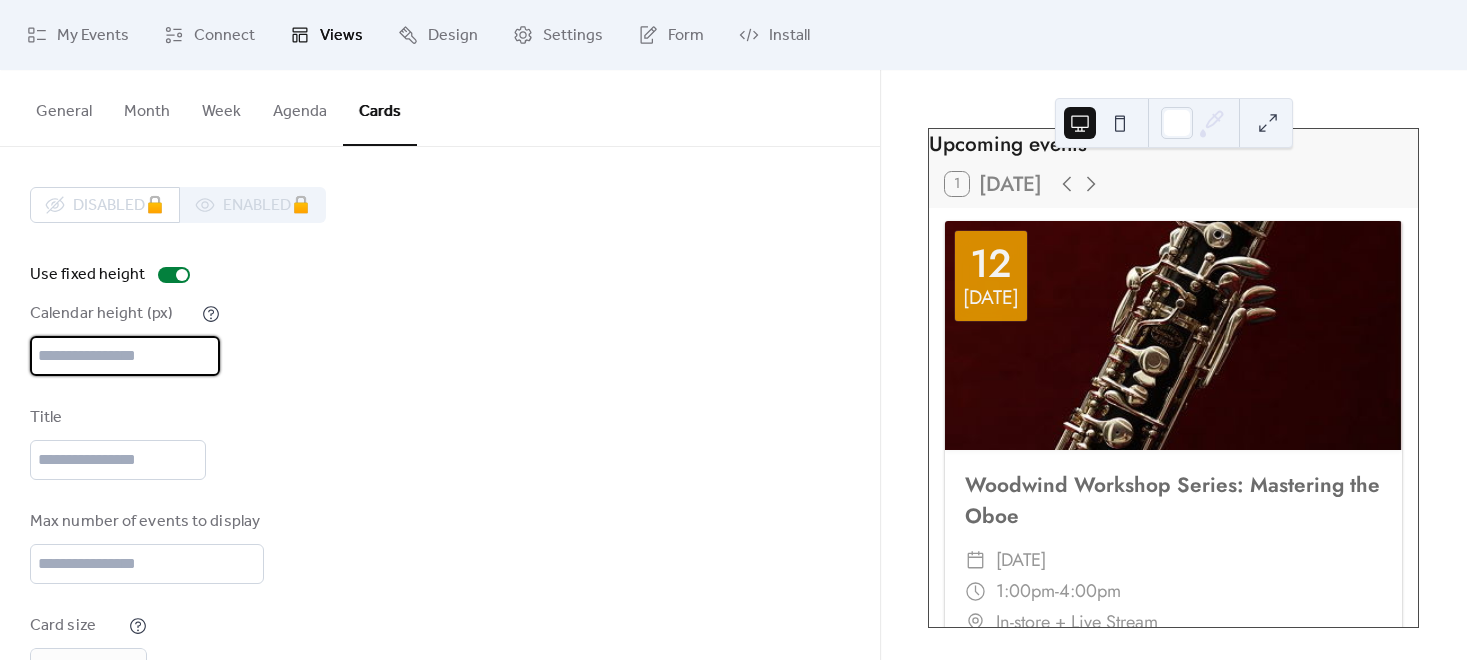 click on "***" at bounding box center [125, 356] 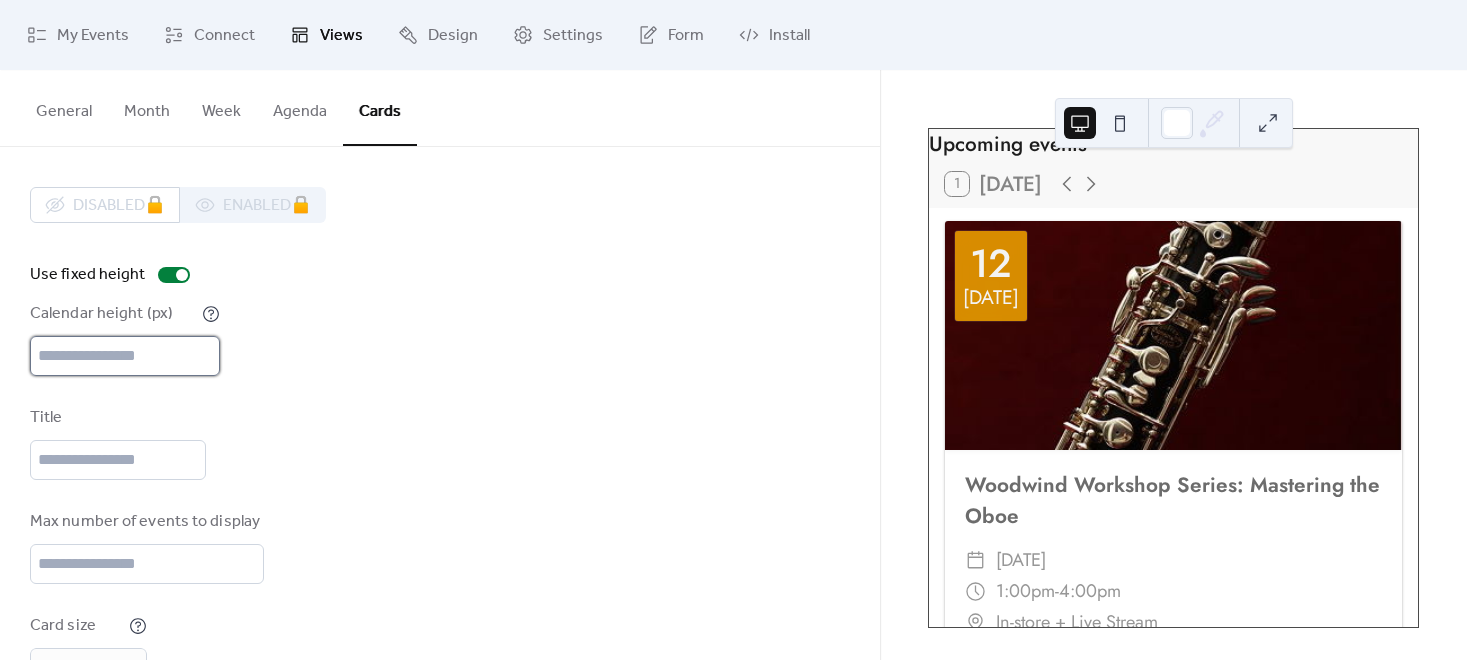 click on "***" at bounding box center [125, 356] 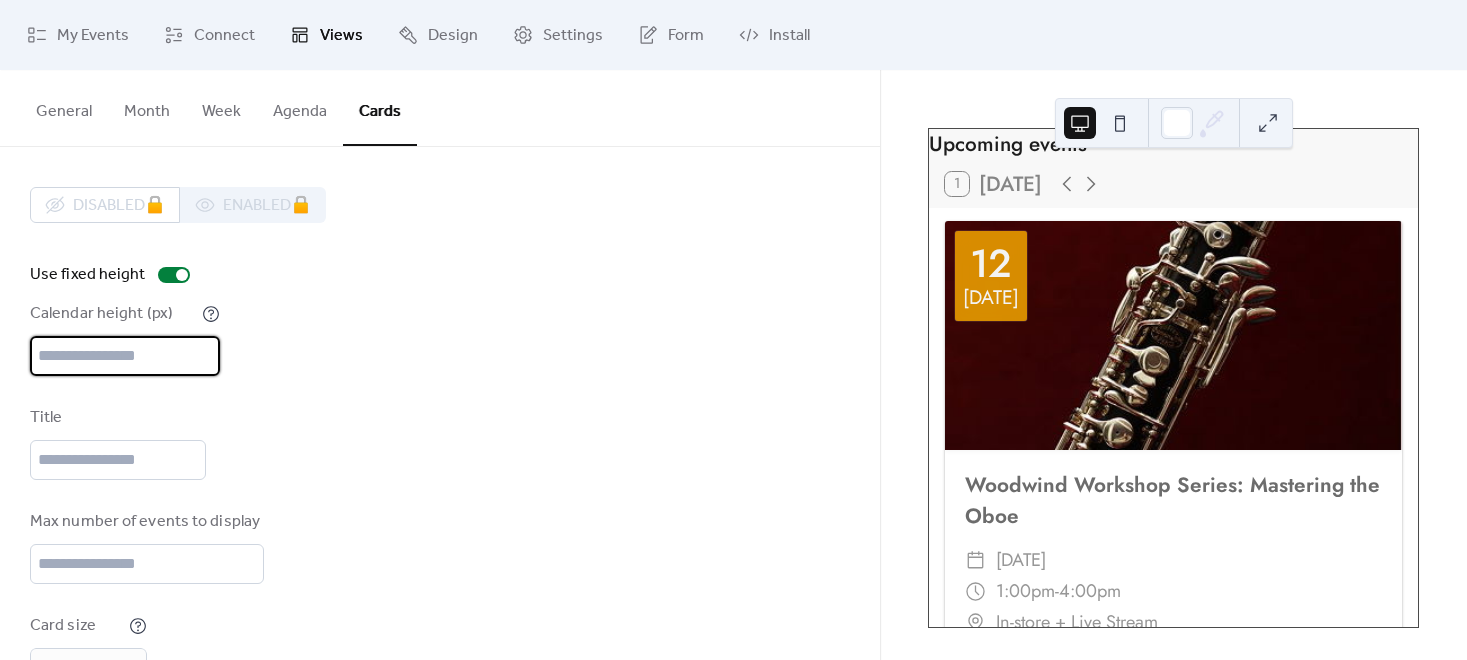type on "***" 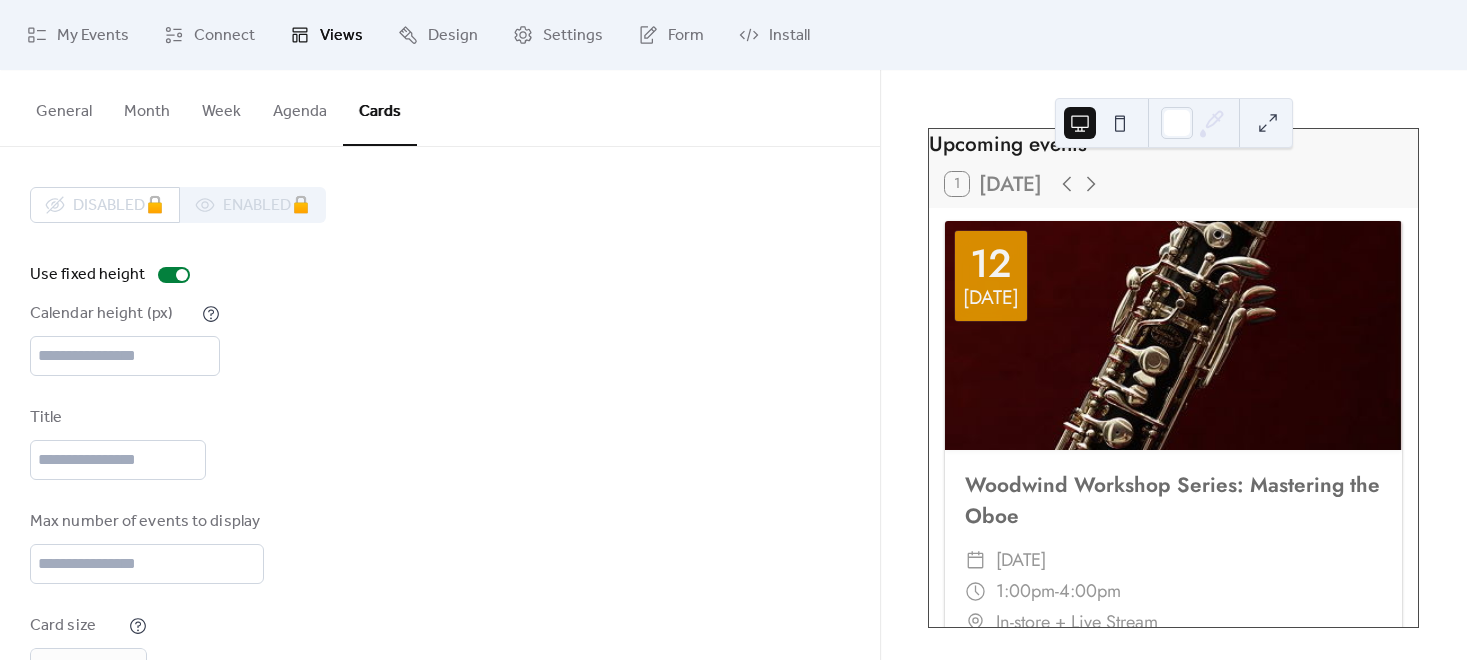 click on "Calendar height (px) ***" at bounding box center [440, 339] 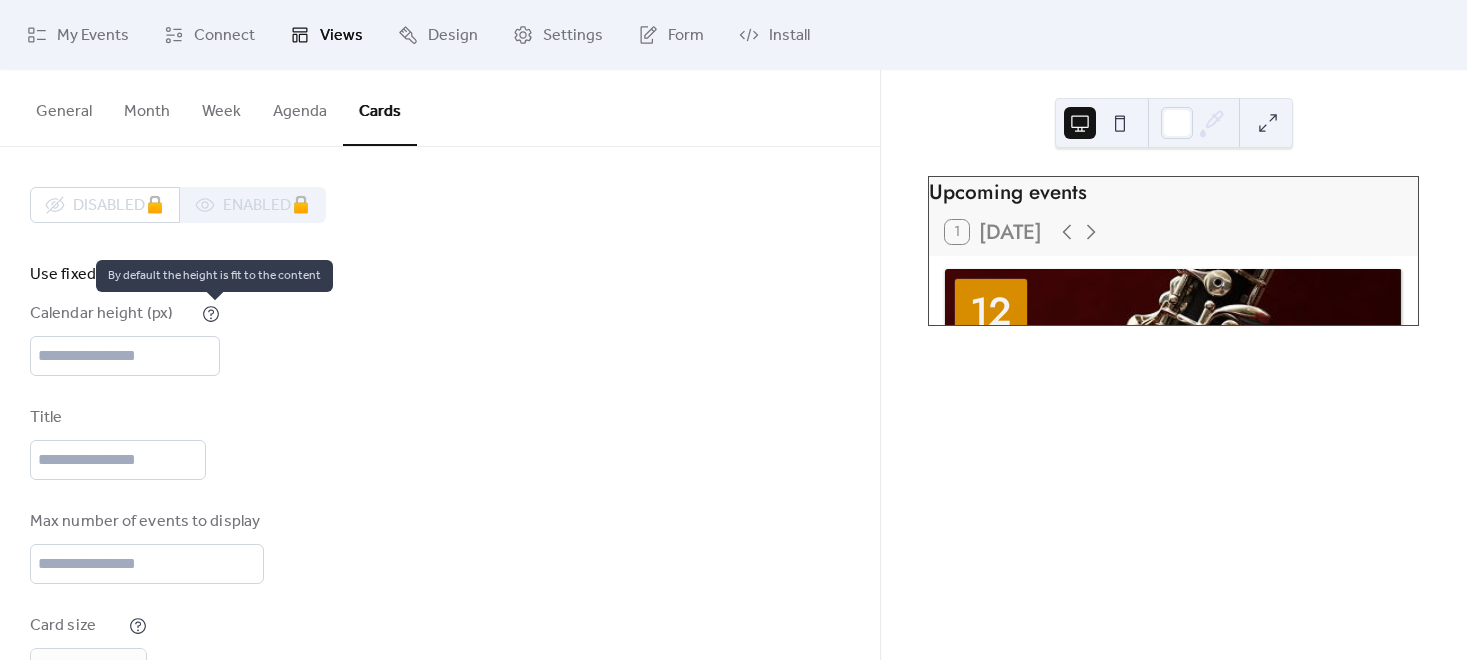 scroll, scrollTop: 0, scrollLeft: 0, axis: both 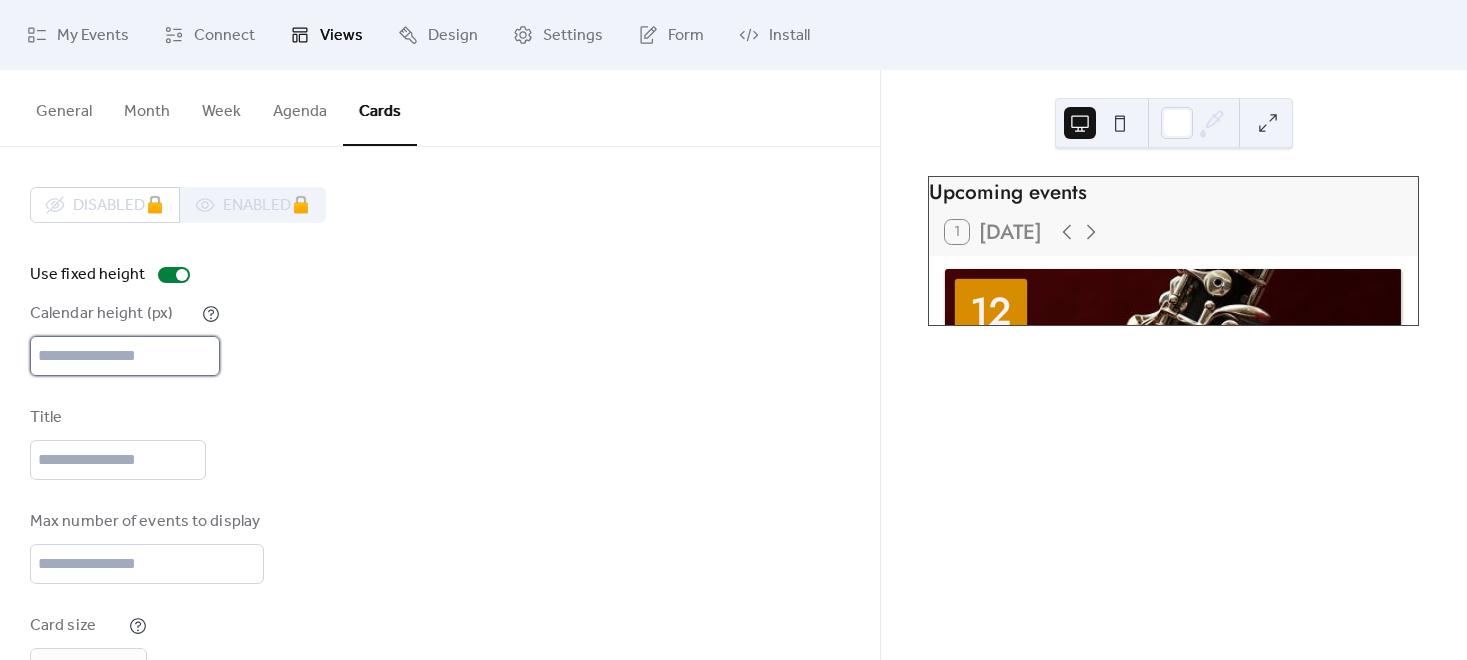 click on "***" at bounding box center [125, 356] 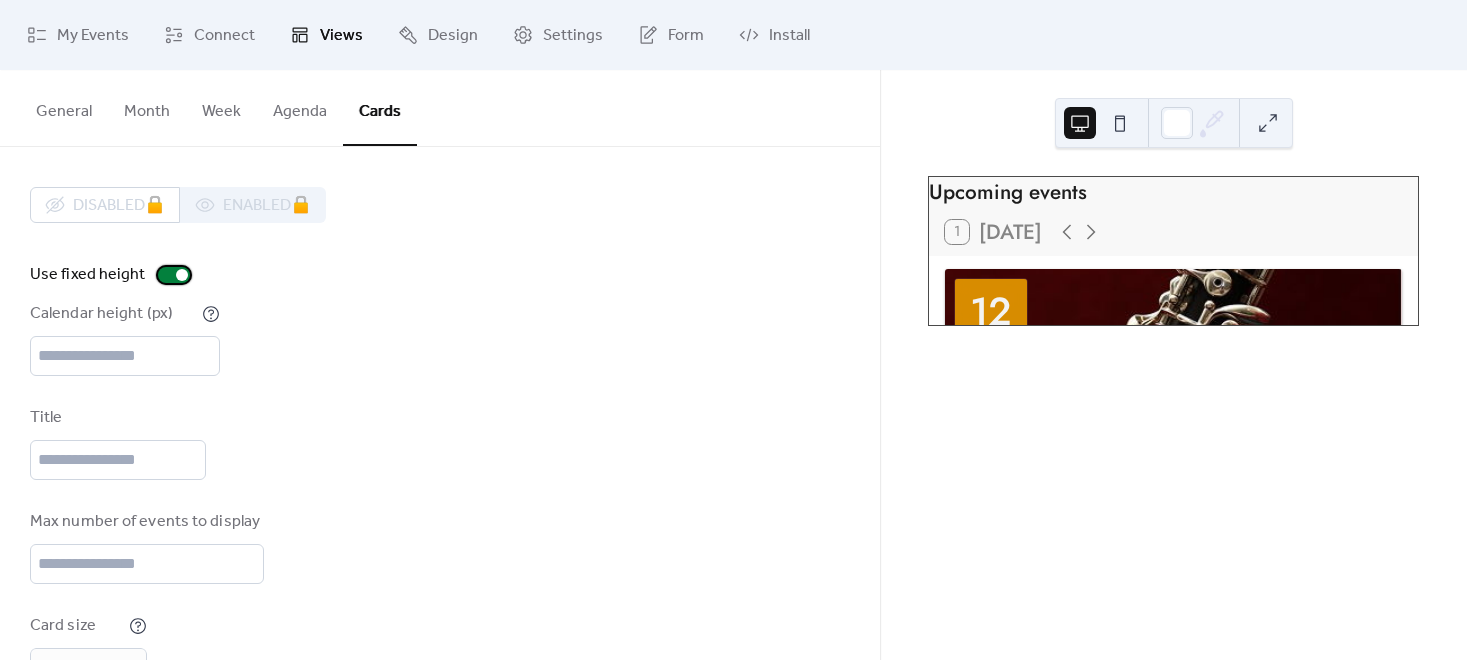 click at bounding box center [182, 275] 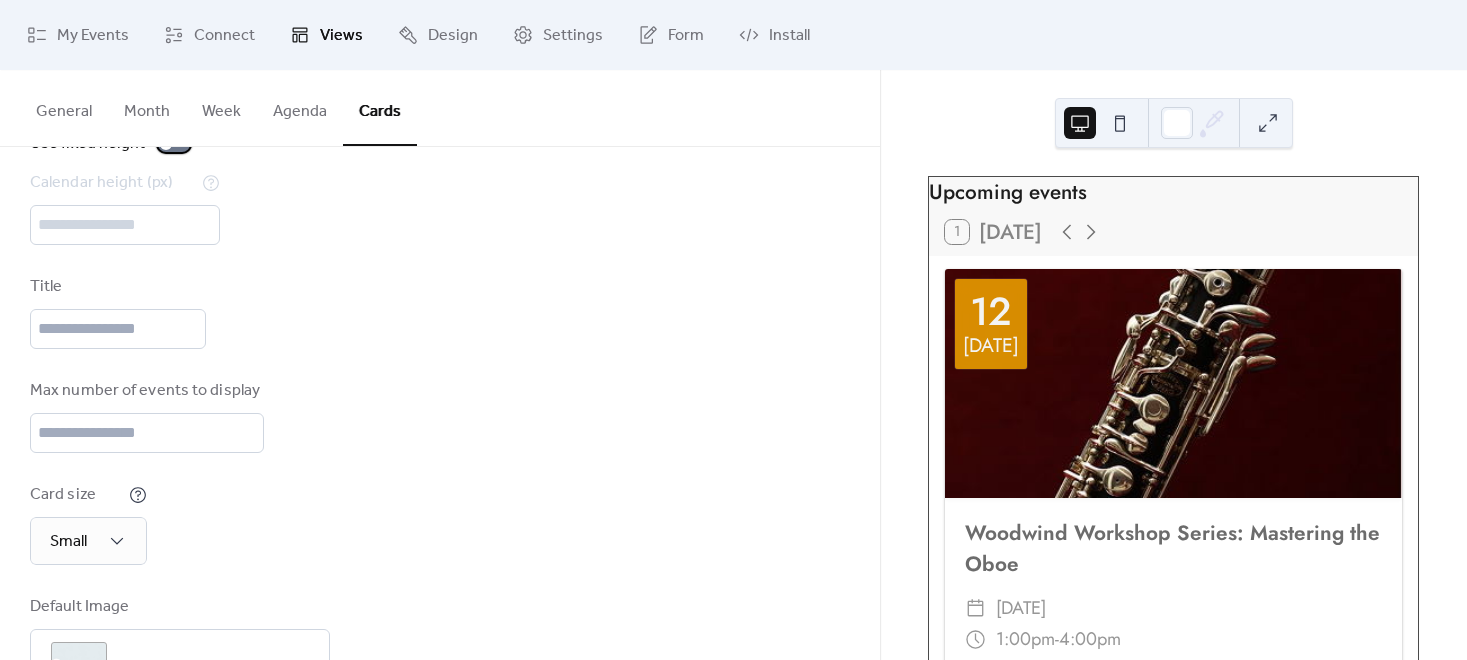 scroll, scrollTop: 221, scrollLeft: 0, axis: vertical 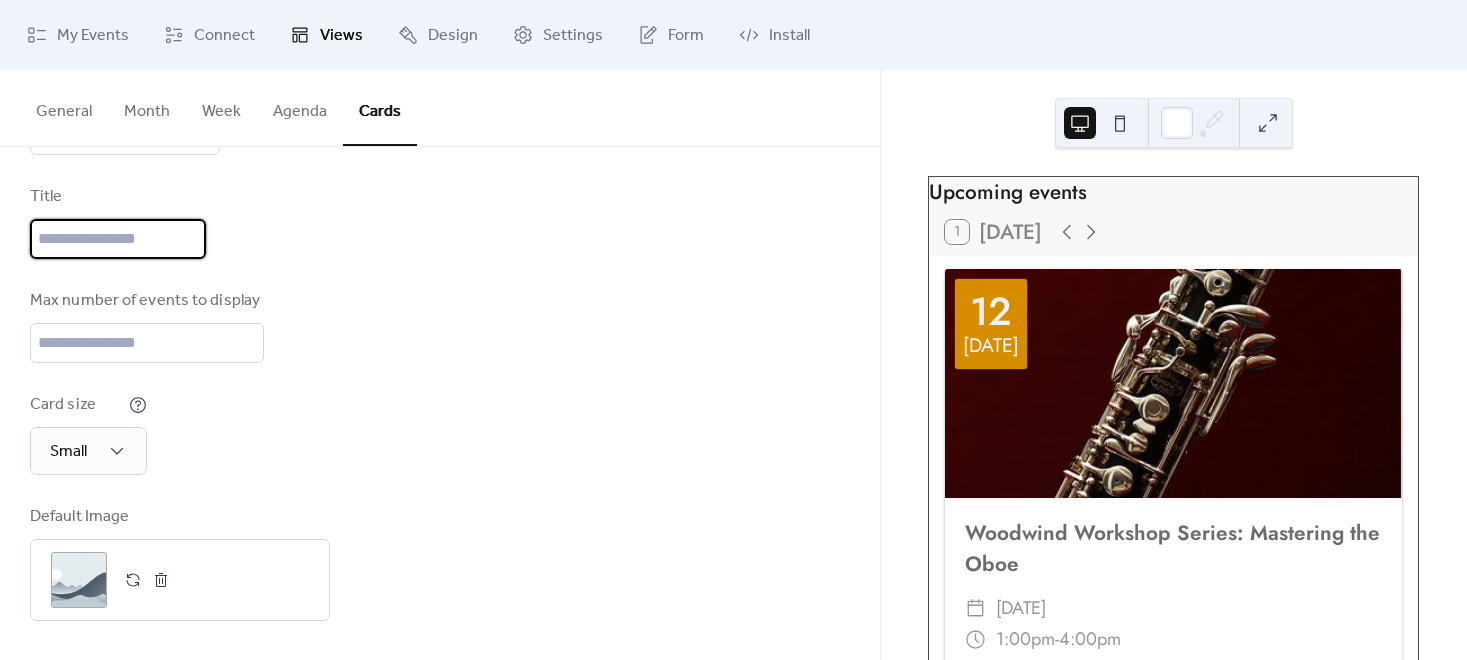 click at bounding box center [118, 239] 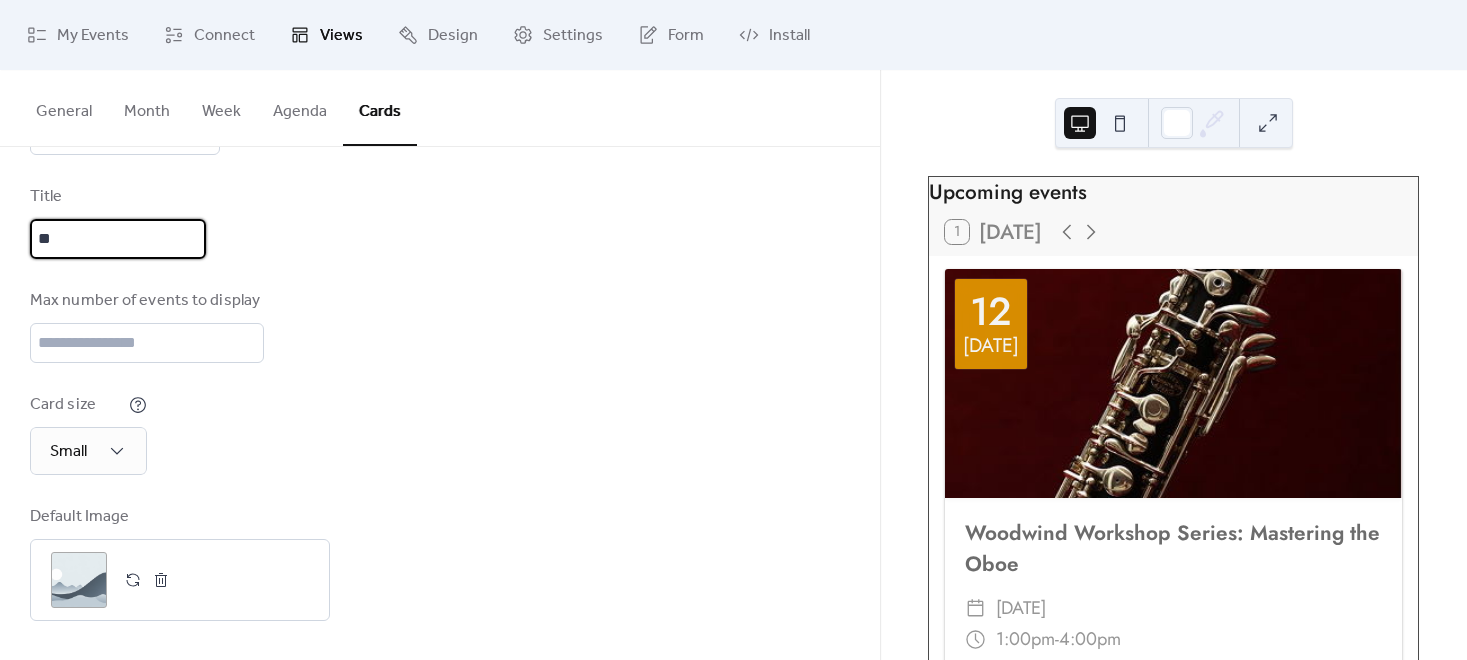 type on "***" 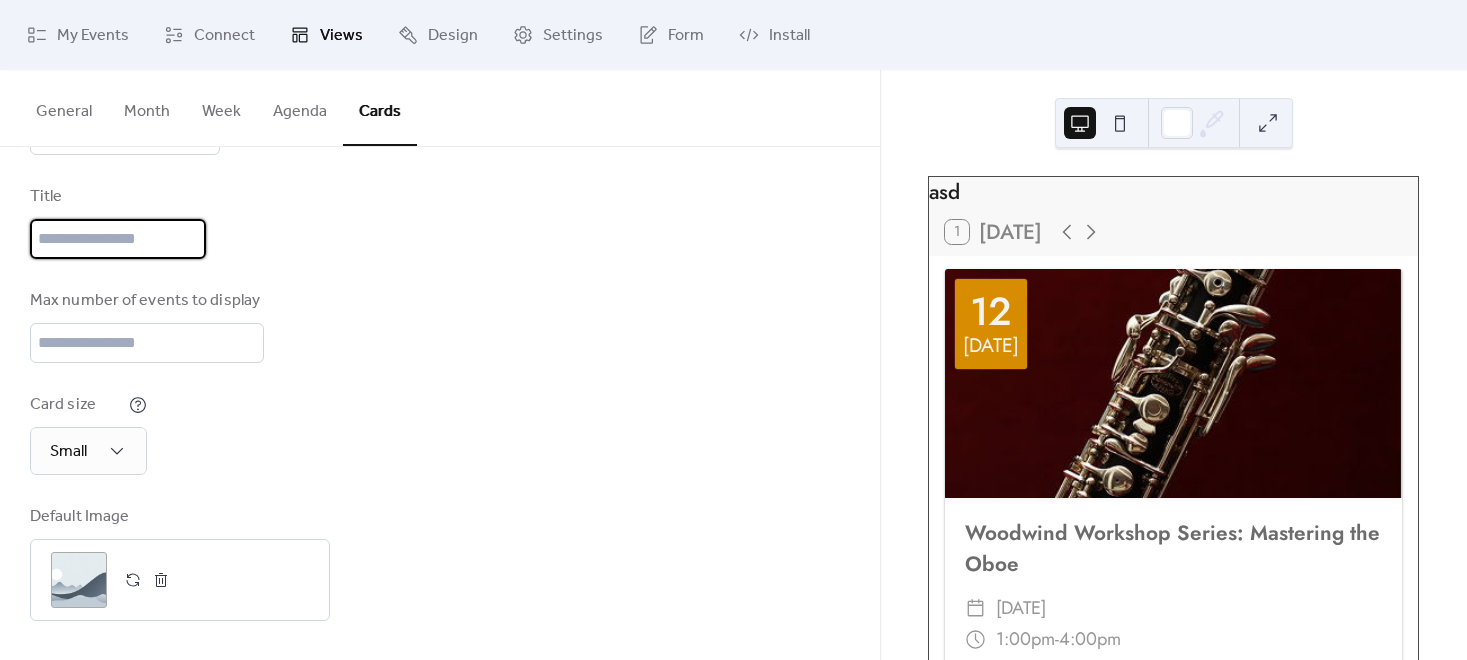 click on "Disabled  🔒 Enabled  🔒 Use fixed height Calendar height (px) *** Title Max number of events to display ** Card size Small Default Image ;" at bounding box center [440, 293] 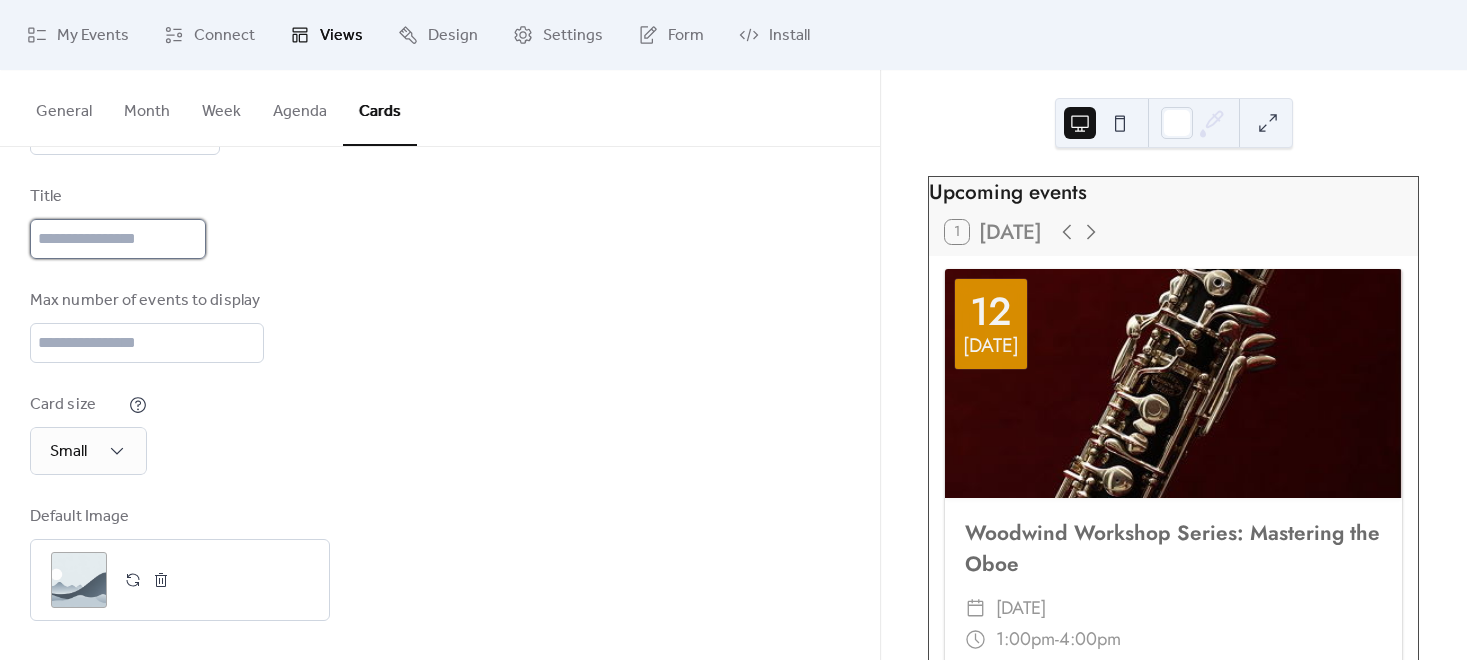 click at bounding box center [118, 239] 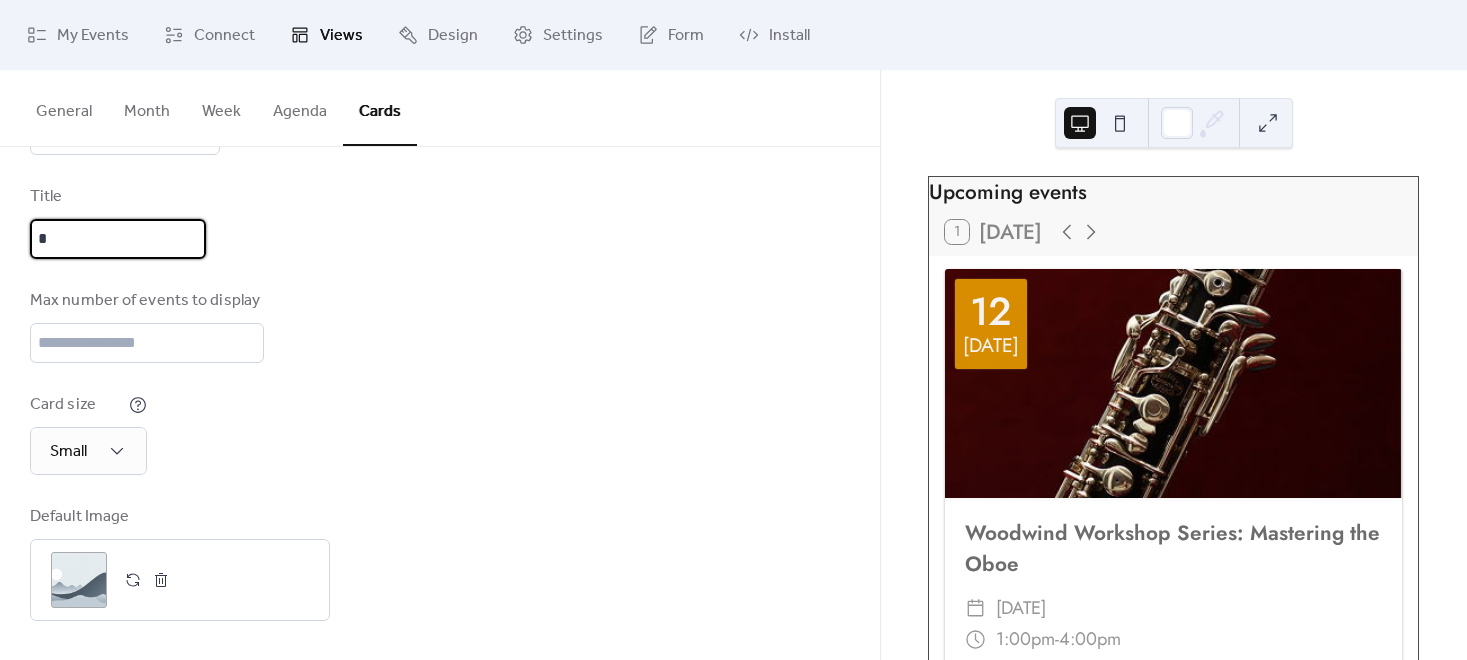 type 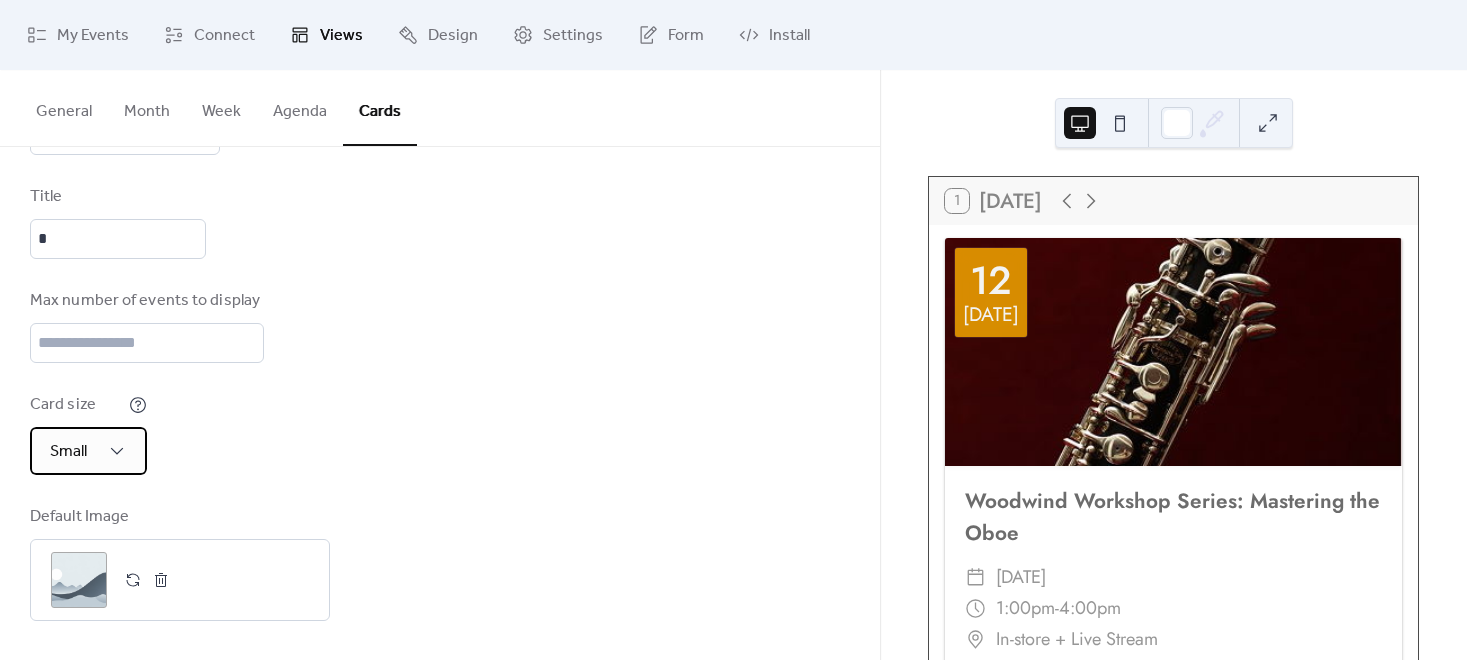 click on "Small" at bounding box center (88, 451) 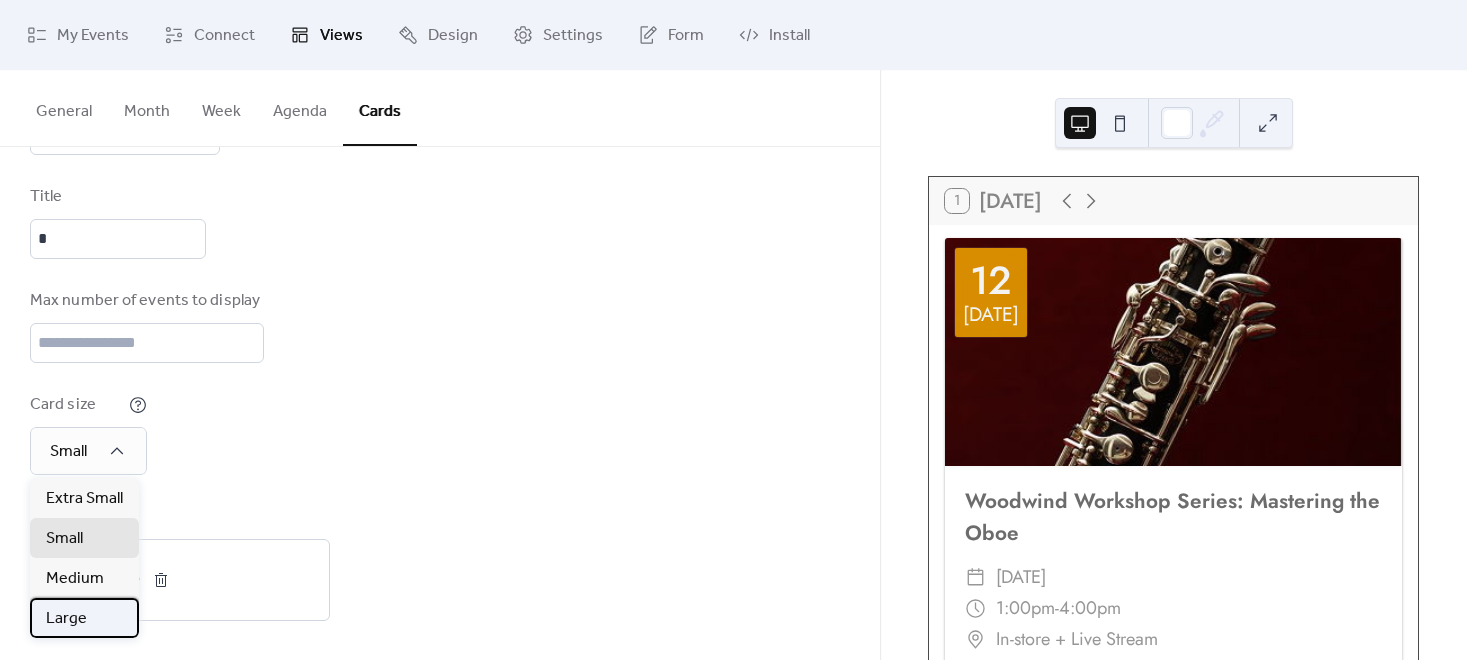 click on "Large" at bounding box center (66, 619) 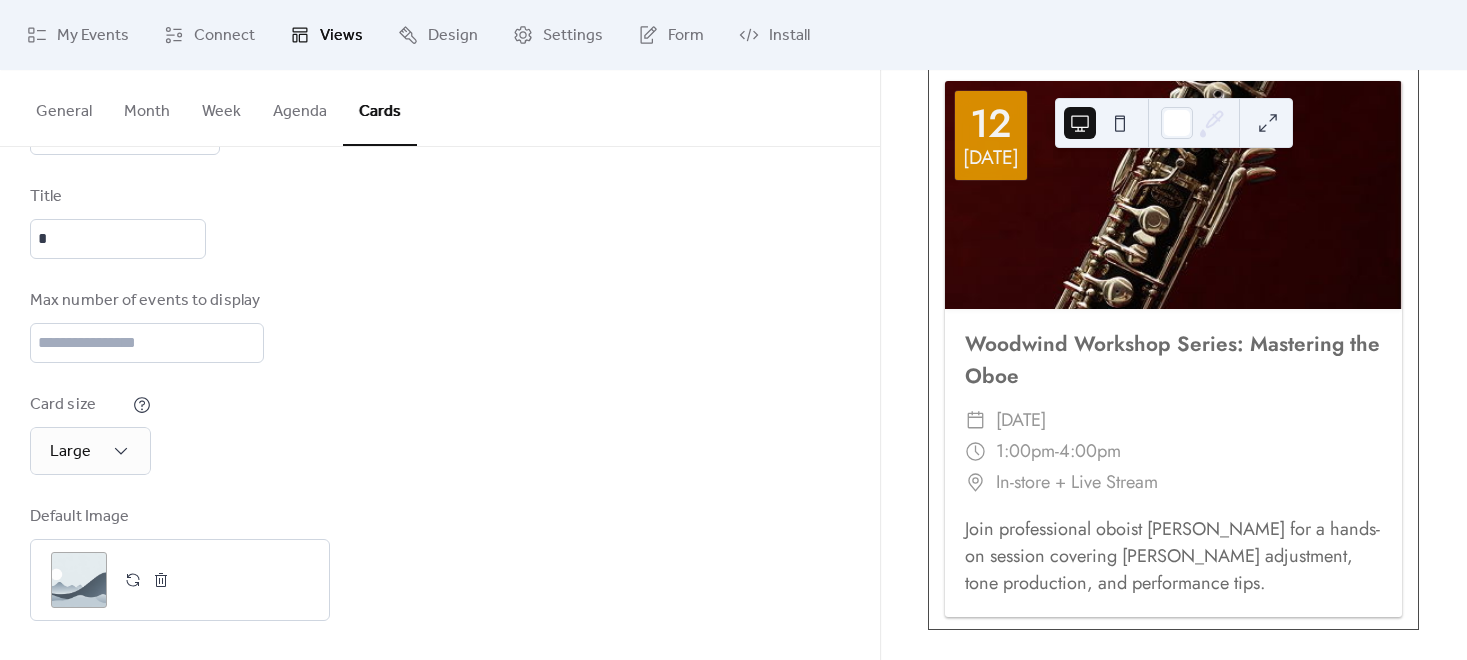 scroll, scrollTop: 168, scrollLeft: 0, axis: vertical 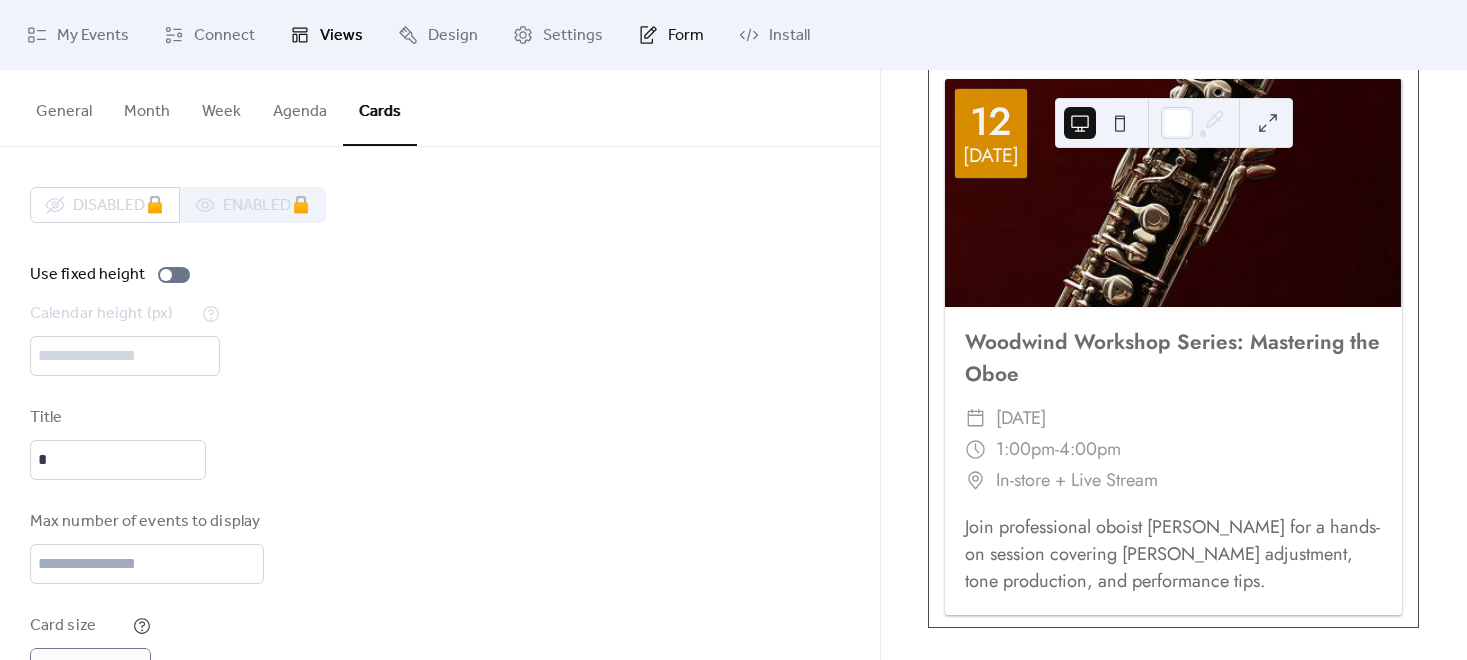click 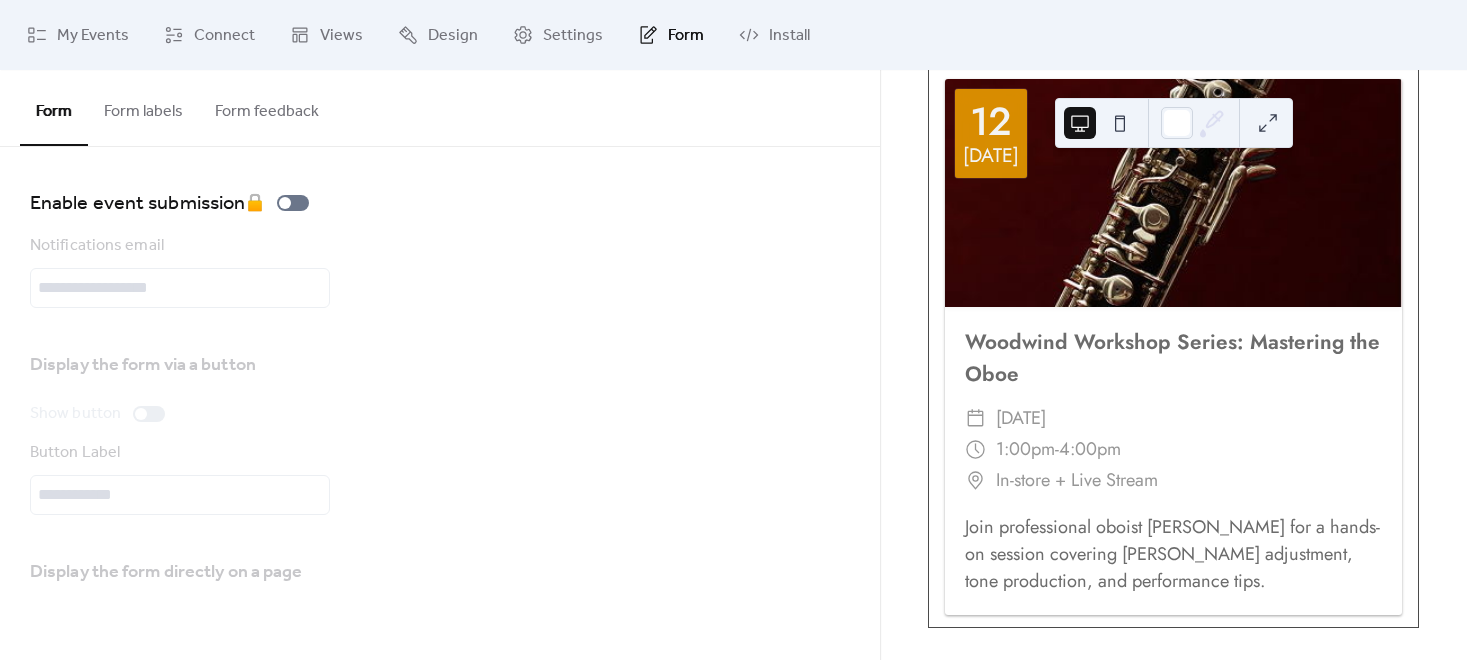 click on "Form labels" at bounding box center (143, 107) 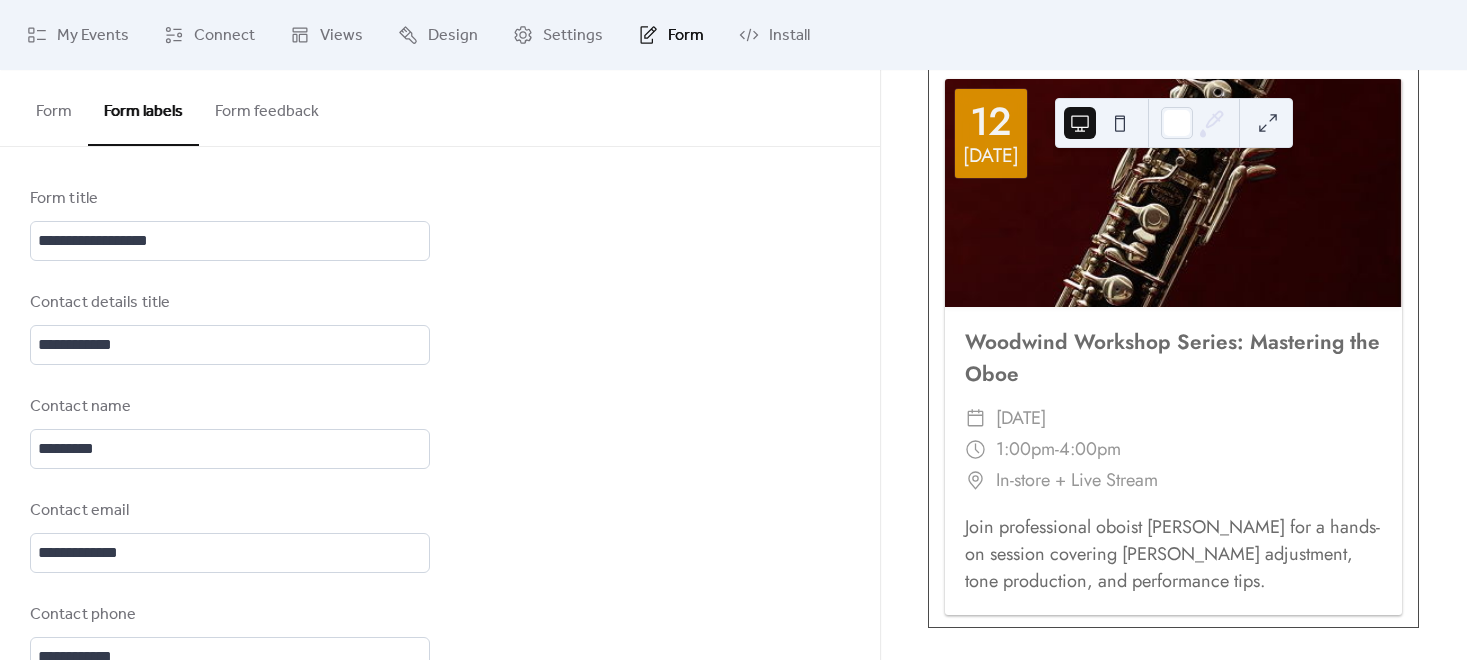 click on "Form feedback" at bounding box center [267, 107] 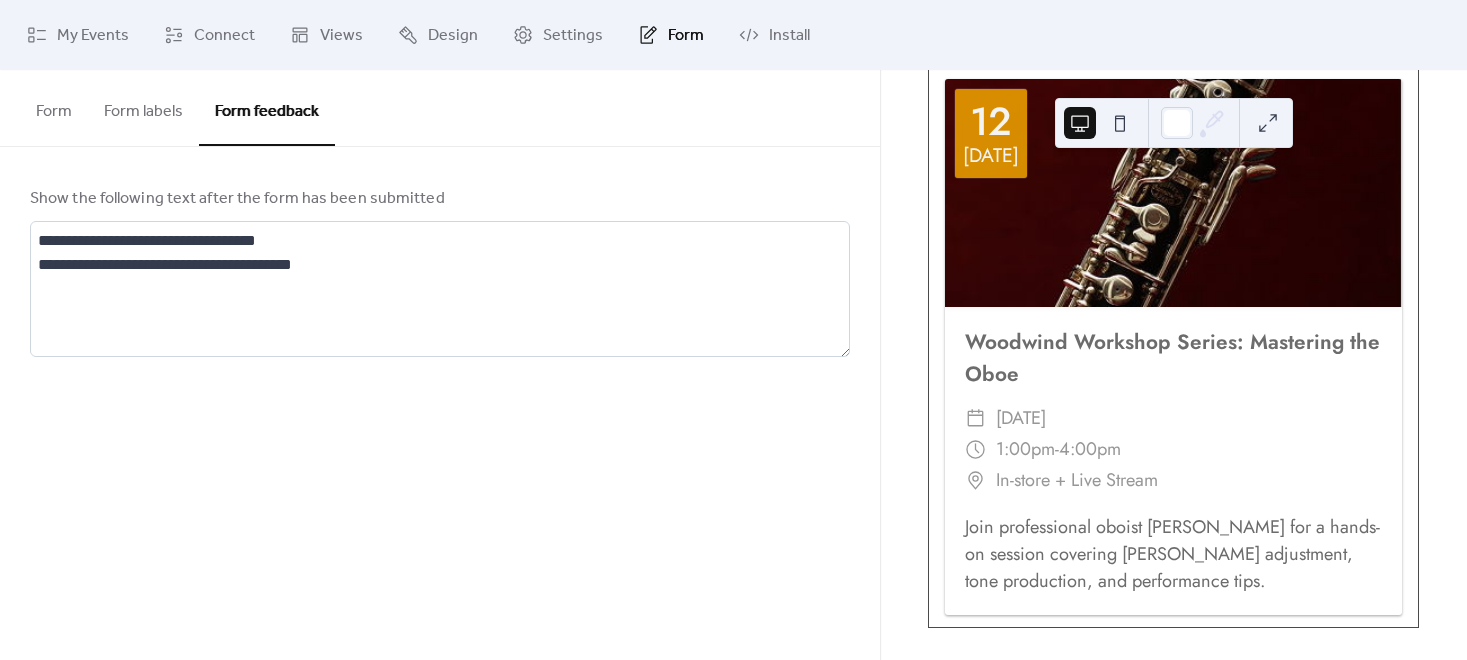 click on "Form" at bounding box center (54, 107) 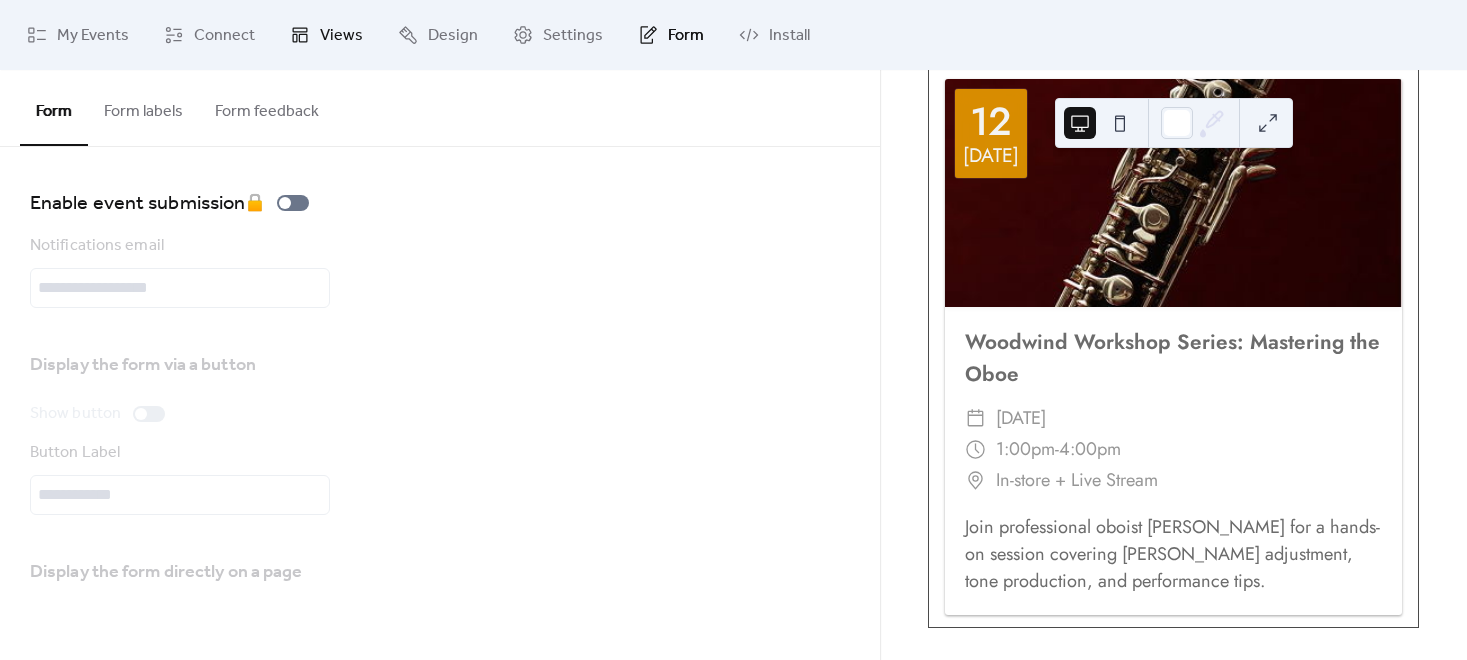 click on "Views" at bounding box center [341, 36] 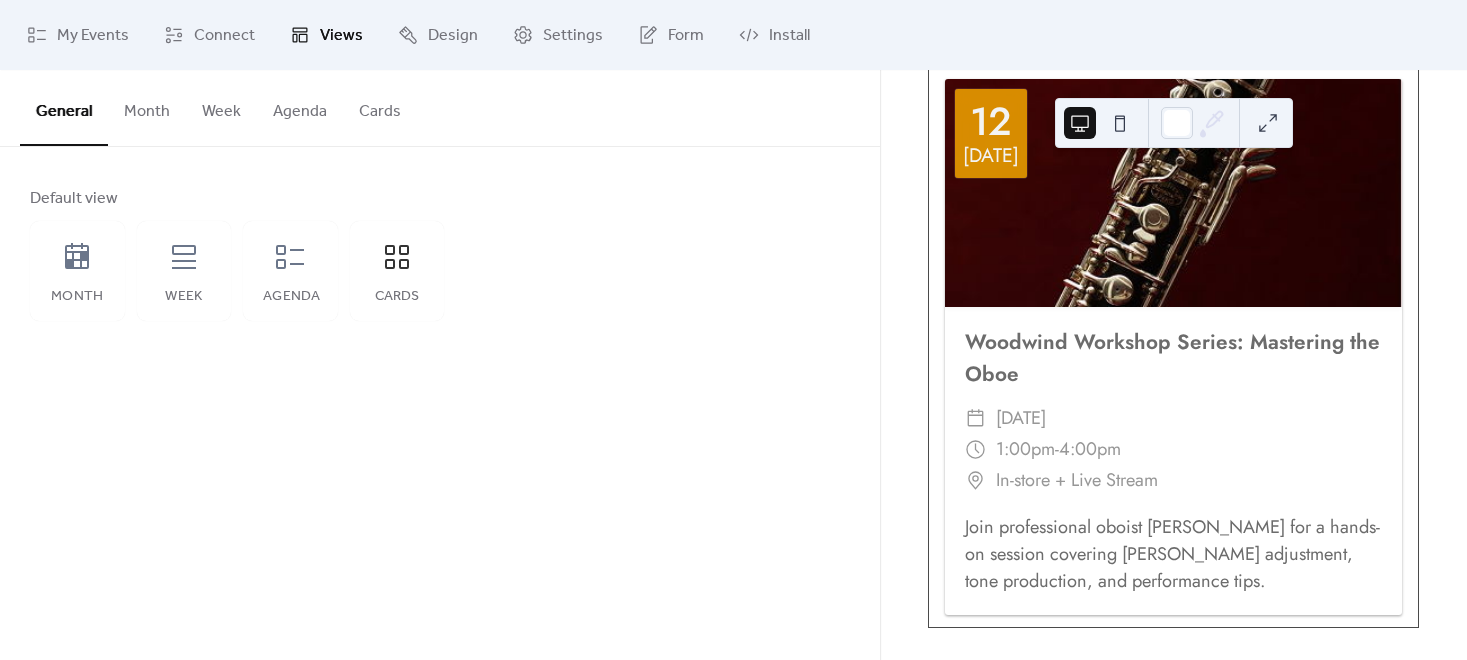 click on "Cards" at bounding box center (380, 107) 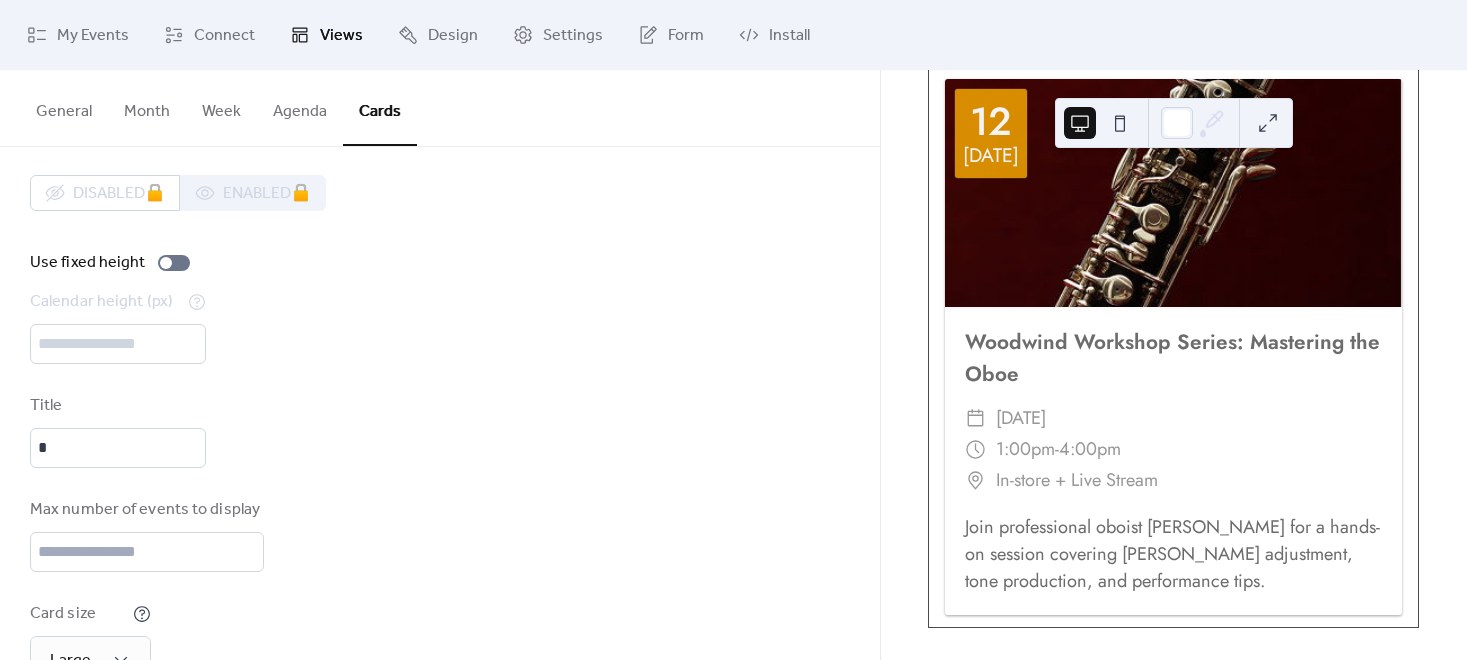 scroll, scrollTop: 0, scrollLeft: 0, axis: both 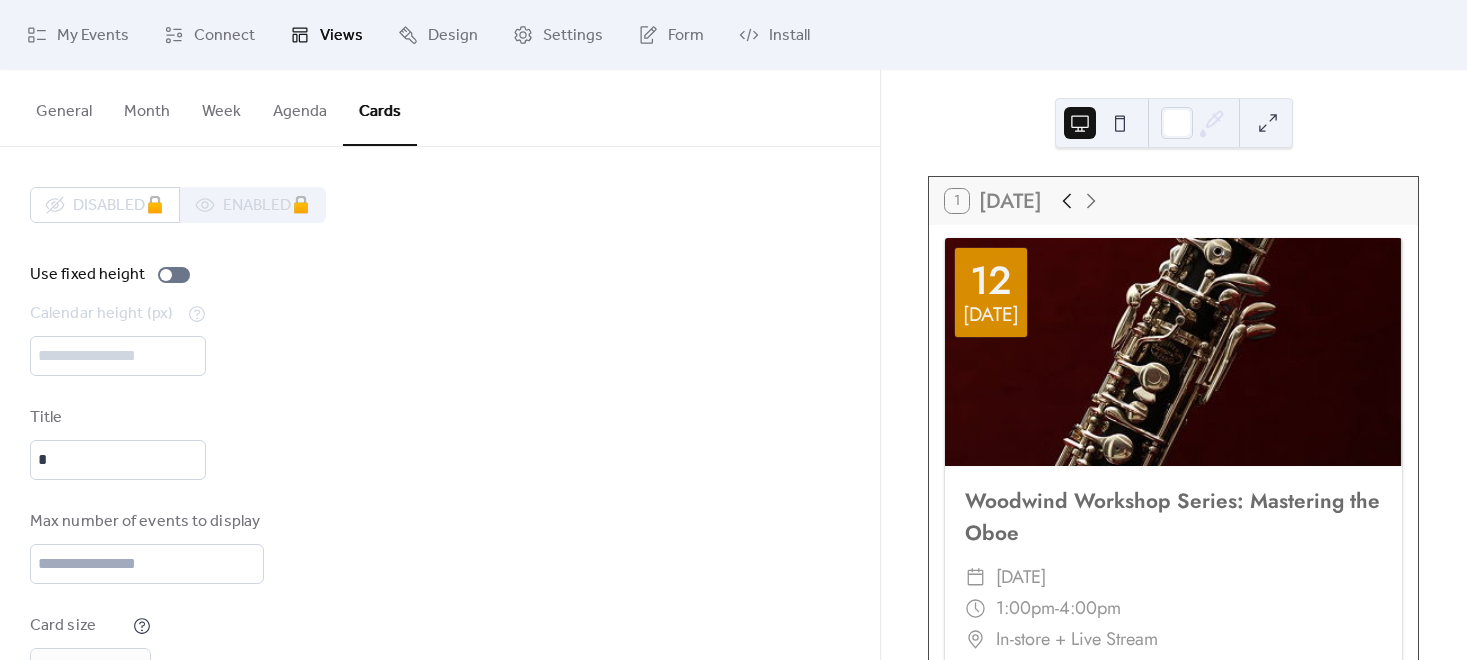 click 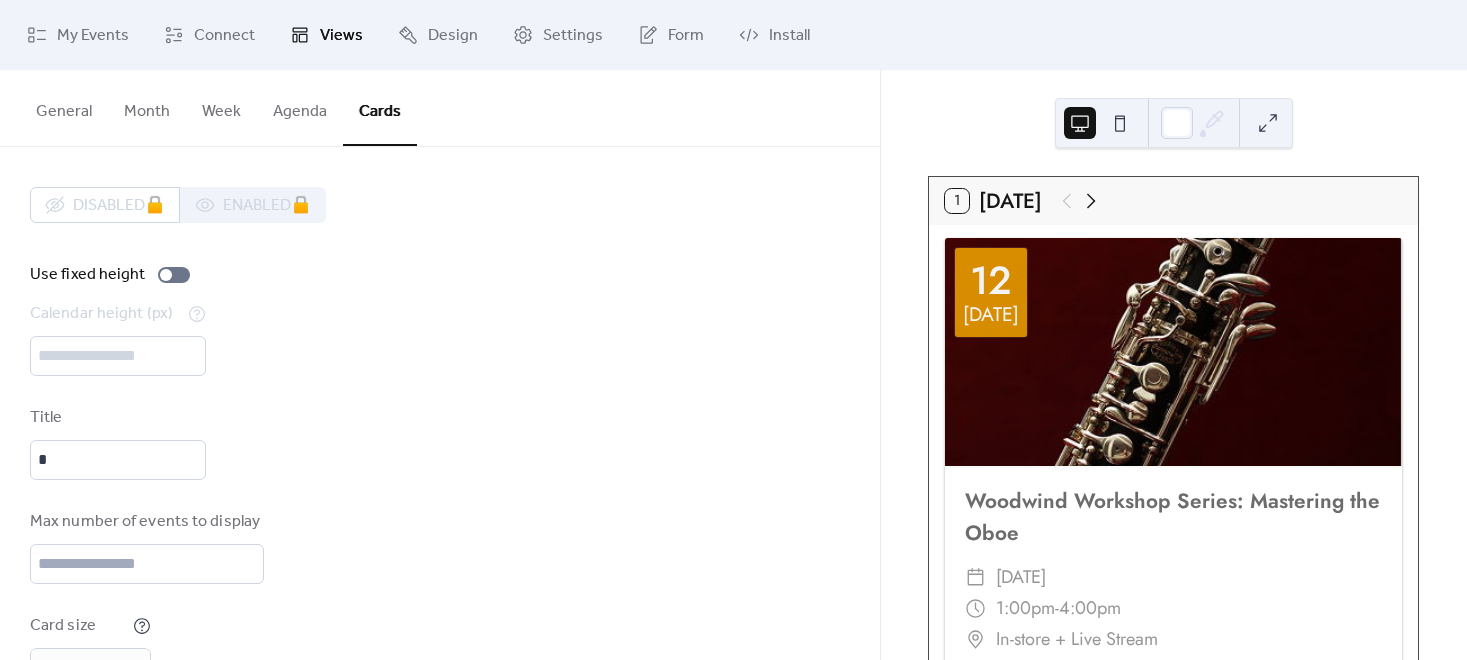 click 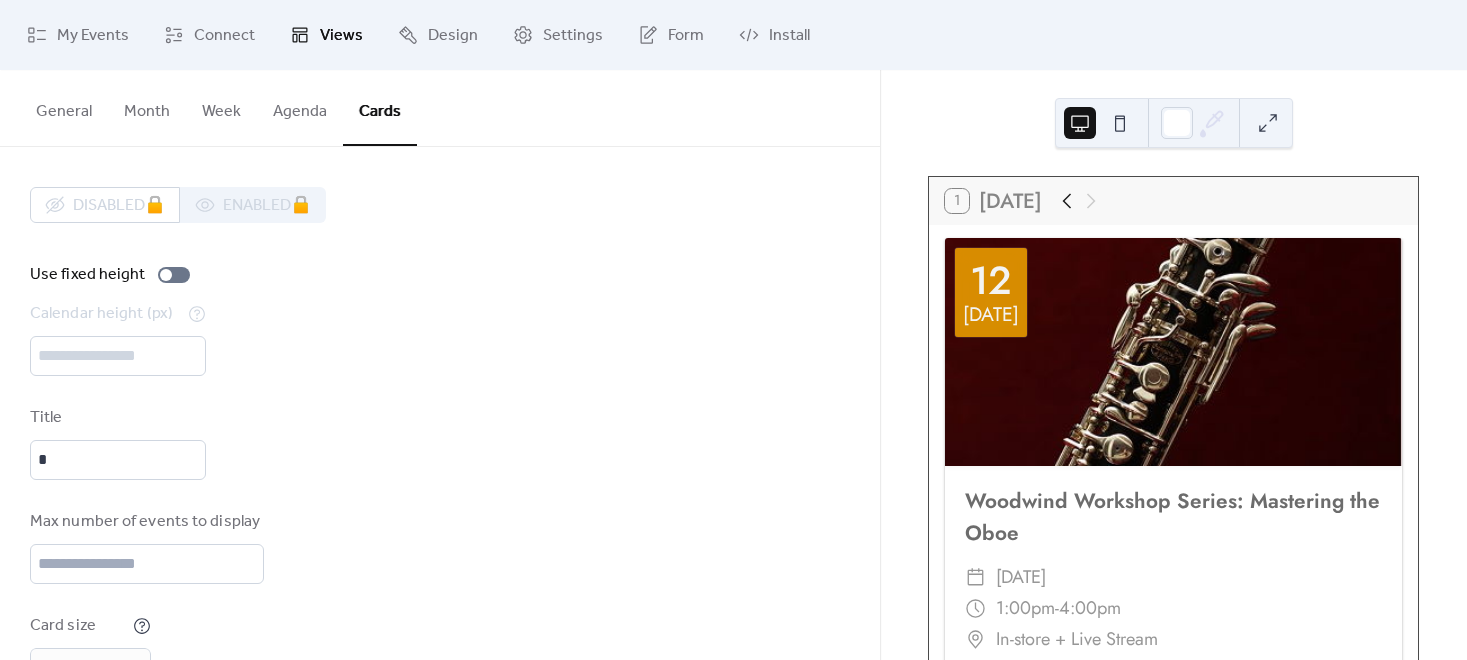 click 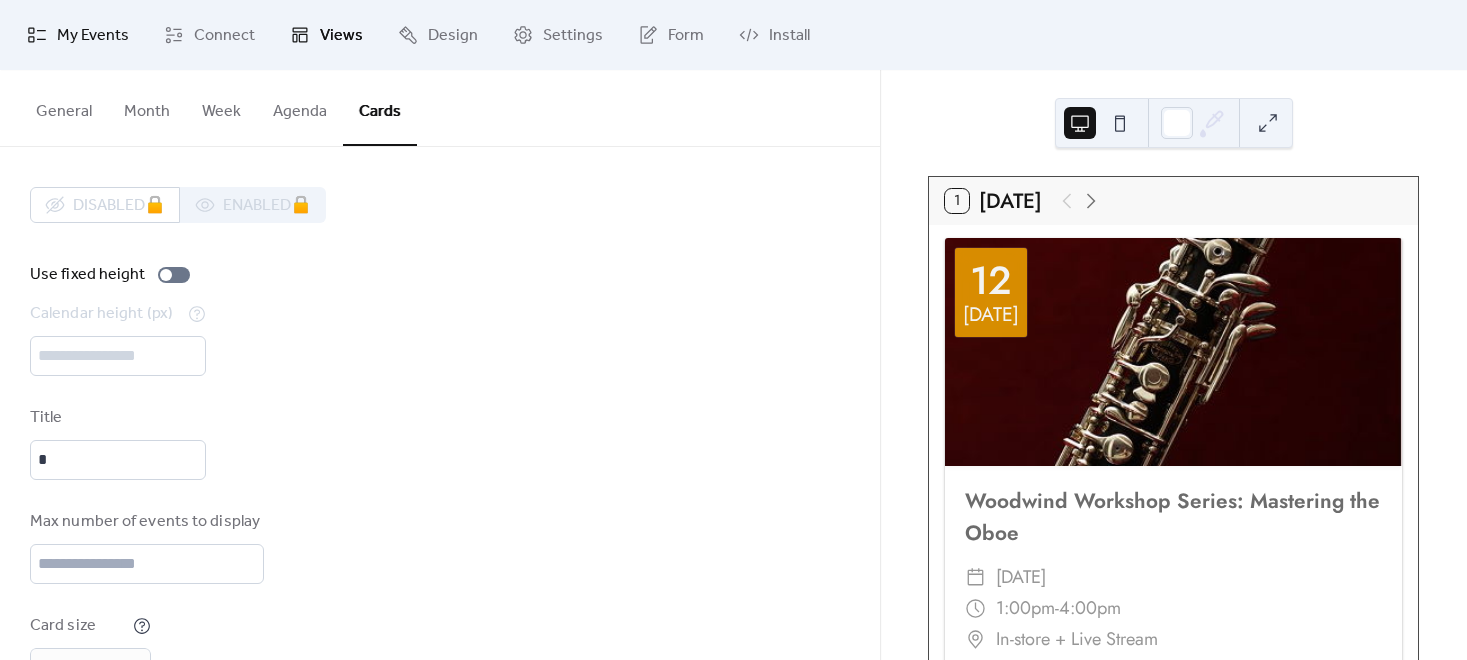 click on "My Events" at bounding box center [93, 36] 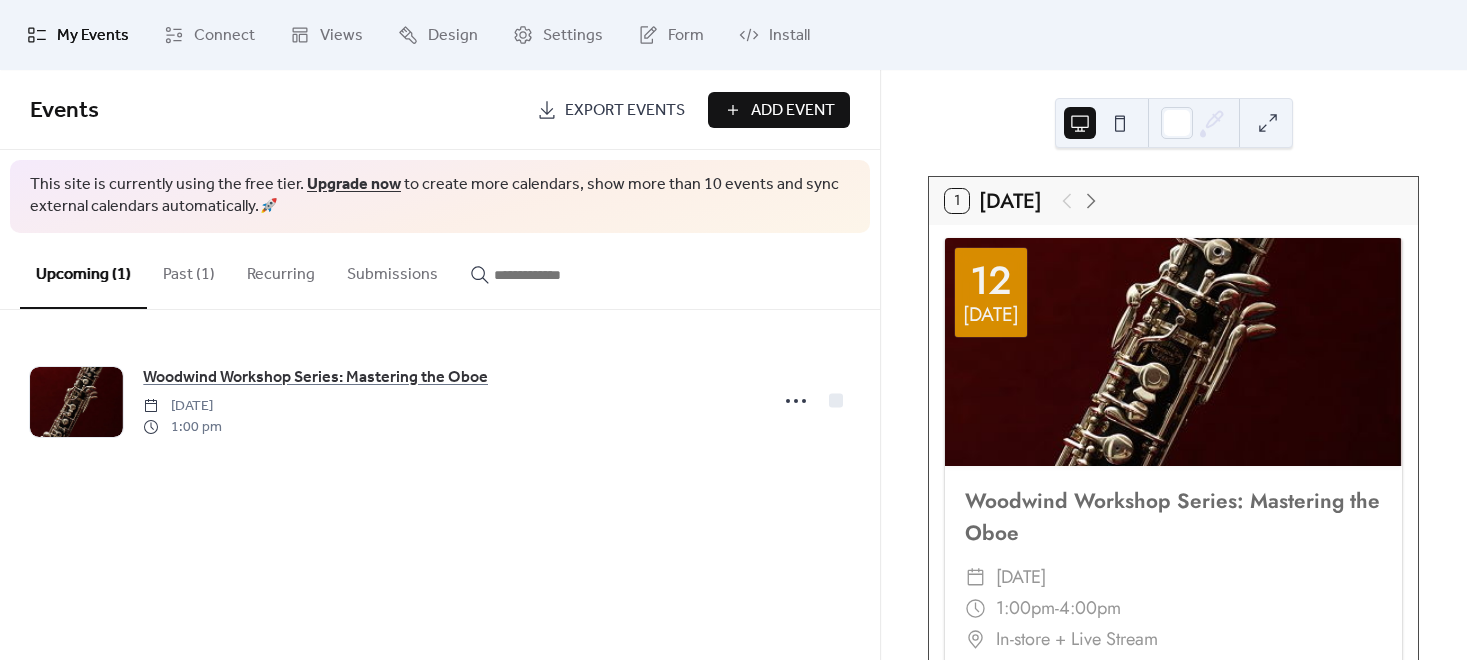 click on "Past  (1)" at bounding box center [189, 270] 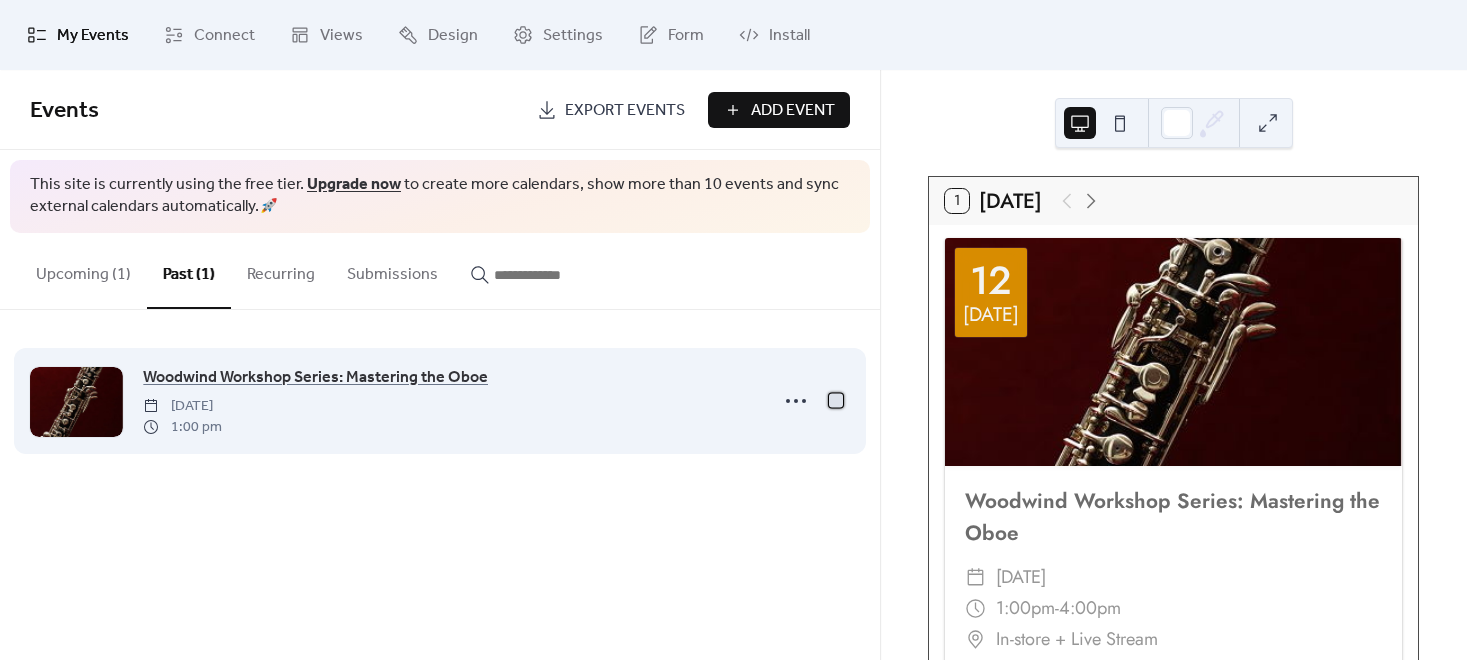 click at bounding box center (836, 400) 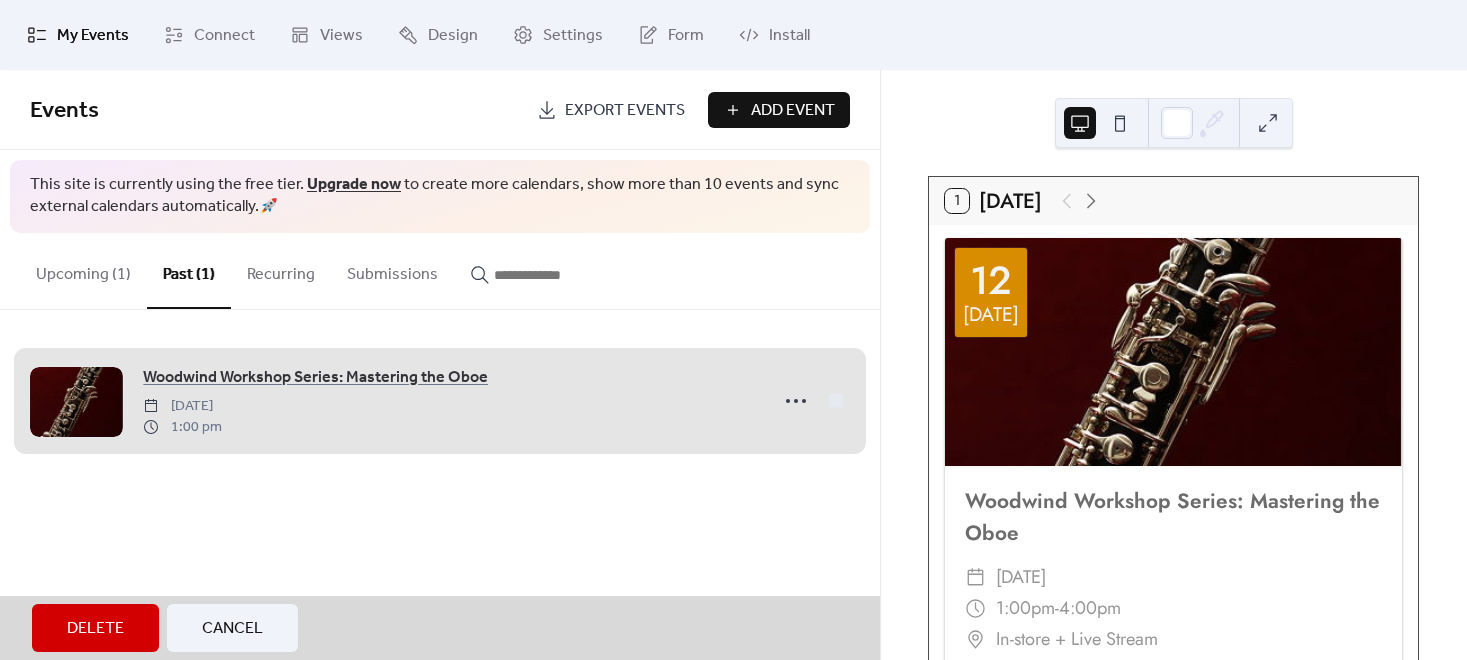 click on "Woodwind Workshop Series: Mastering the Oboe Friday, July 12, 2024 1:00 pm" at bounding box center (440, 401) 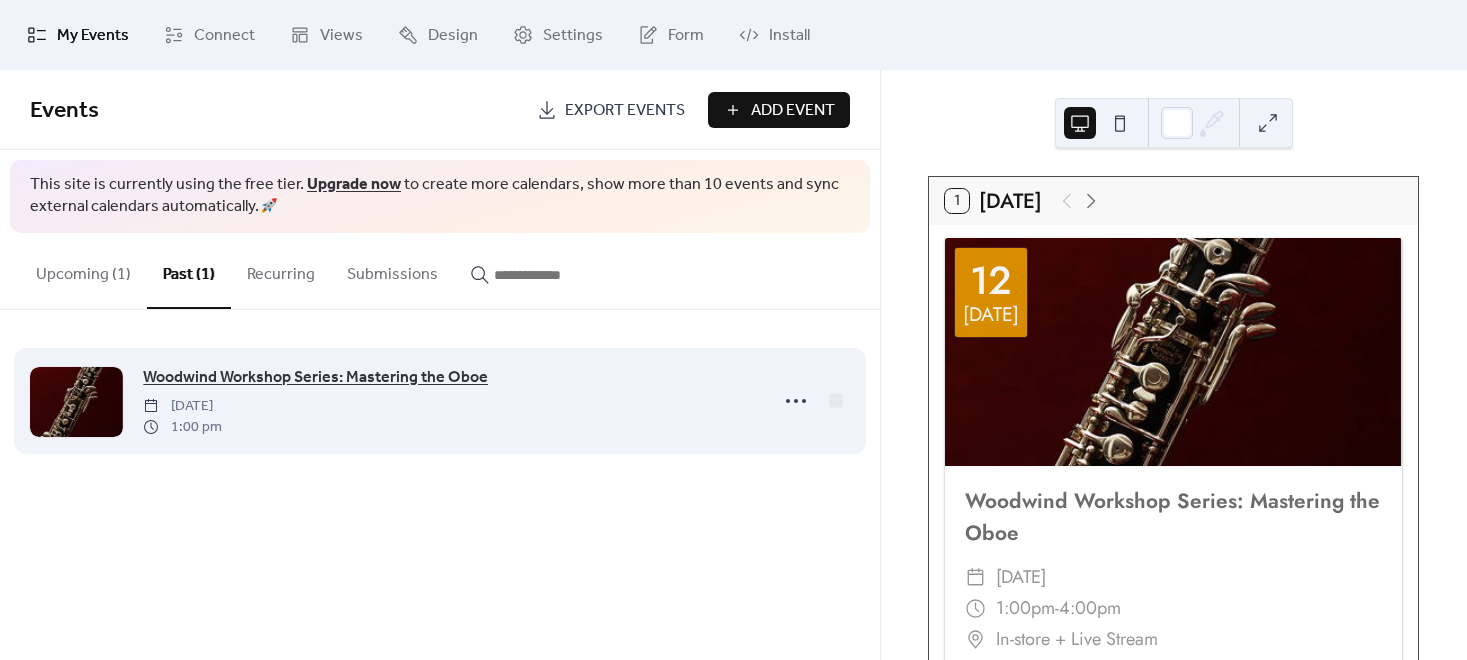 click on "Woodwind Workshop Series: Mastering the Oboe" at bounding box center [315, 378] 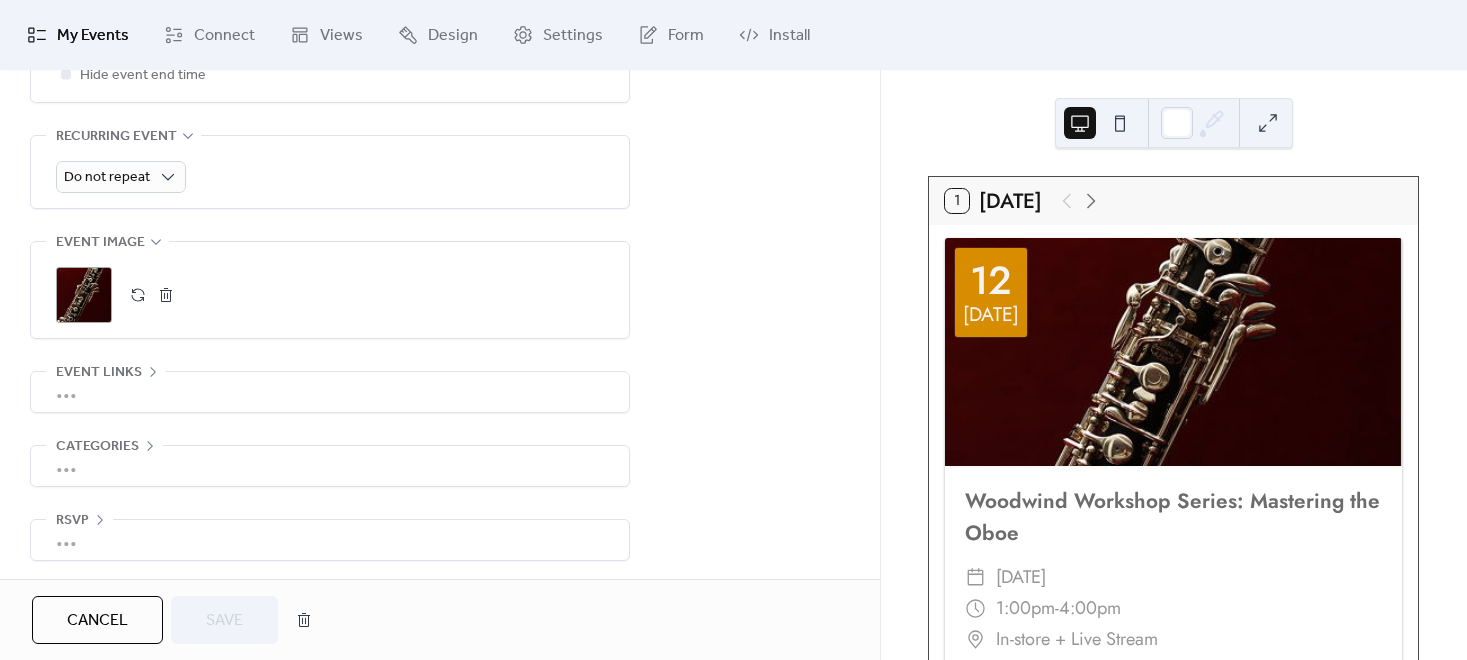 scroll, scrollTop: 884, scrollLeft: 0, axis: vertical 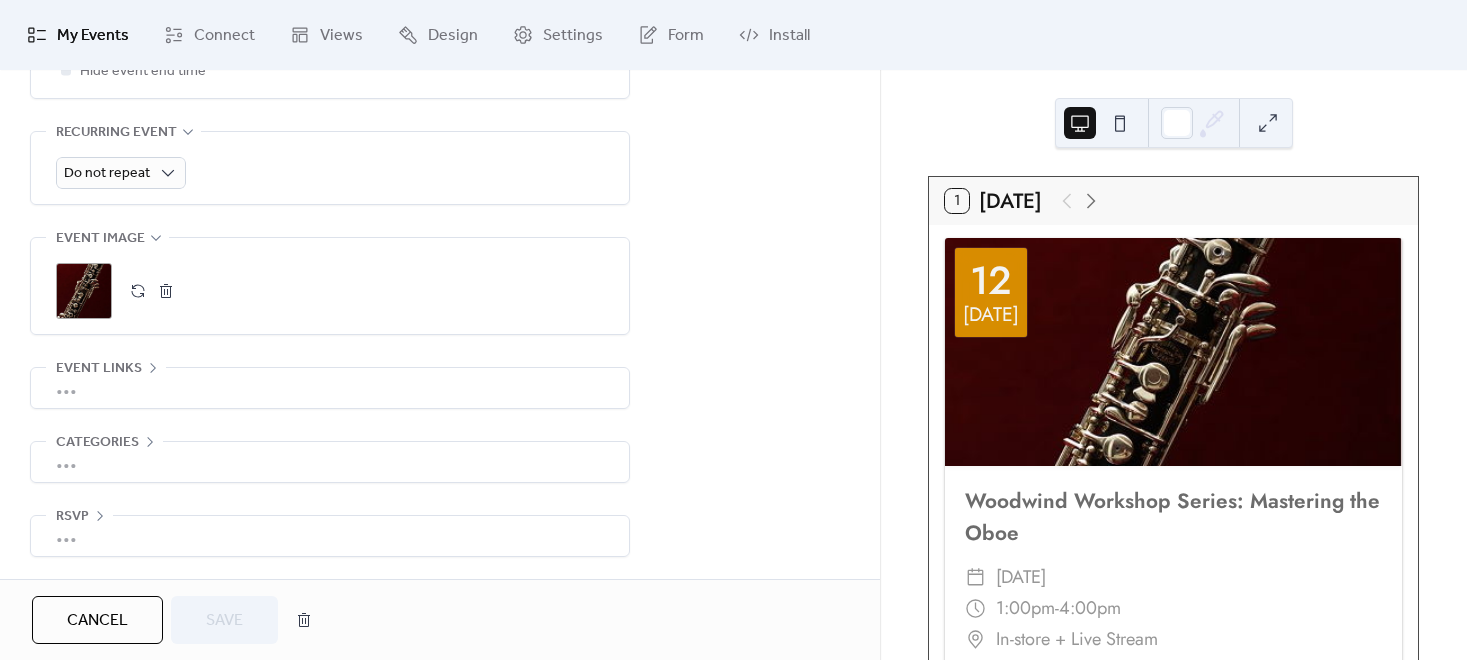click on "•••" at bounding box center (330, 388) 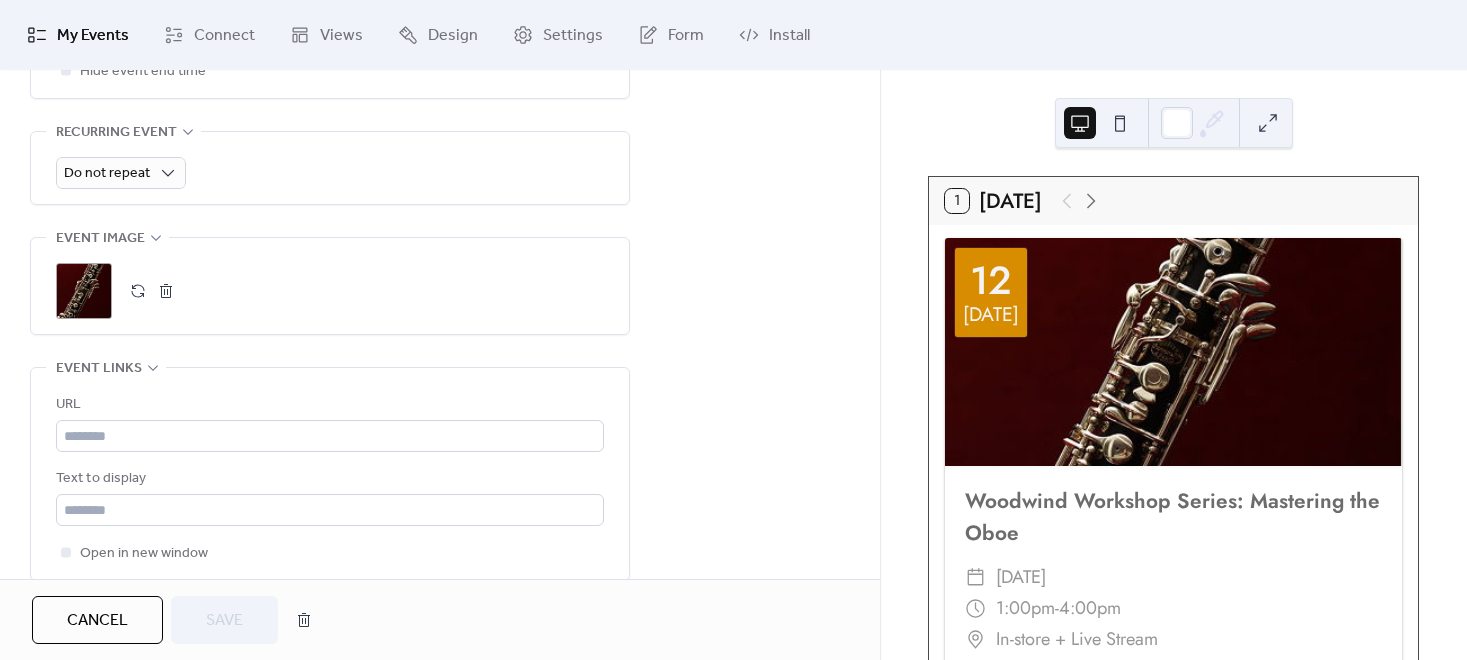 click 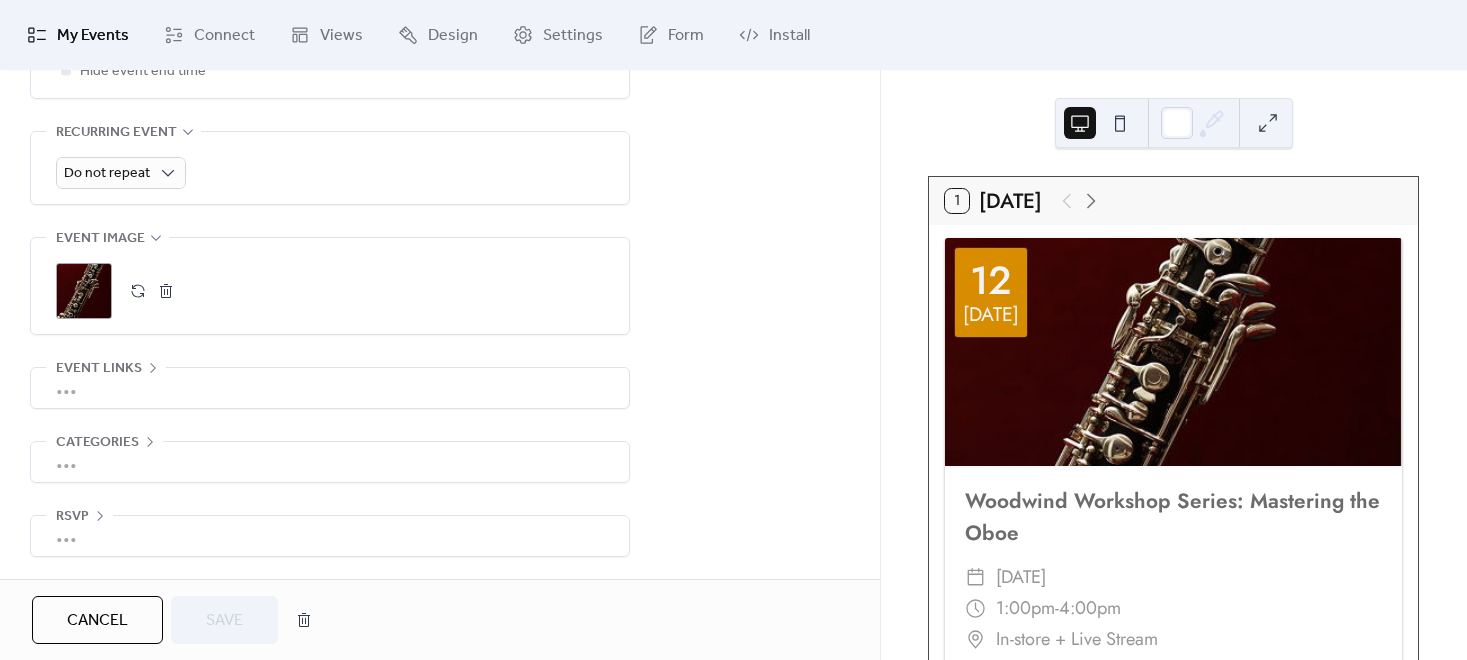 scroll, scrollTop: 884, scrollLeft: 0, axis: vertical 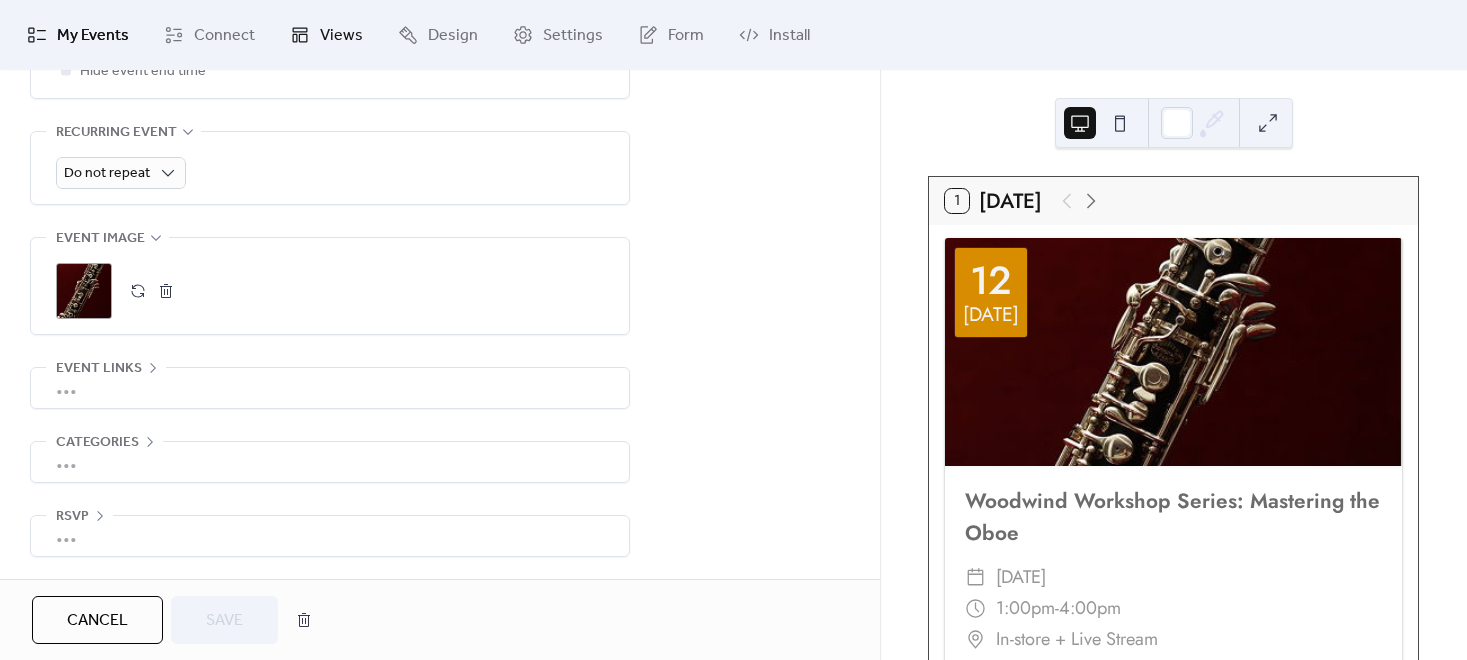 click on "Views" at bounding box center [341, 36] 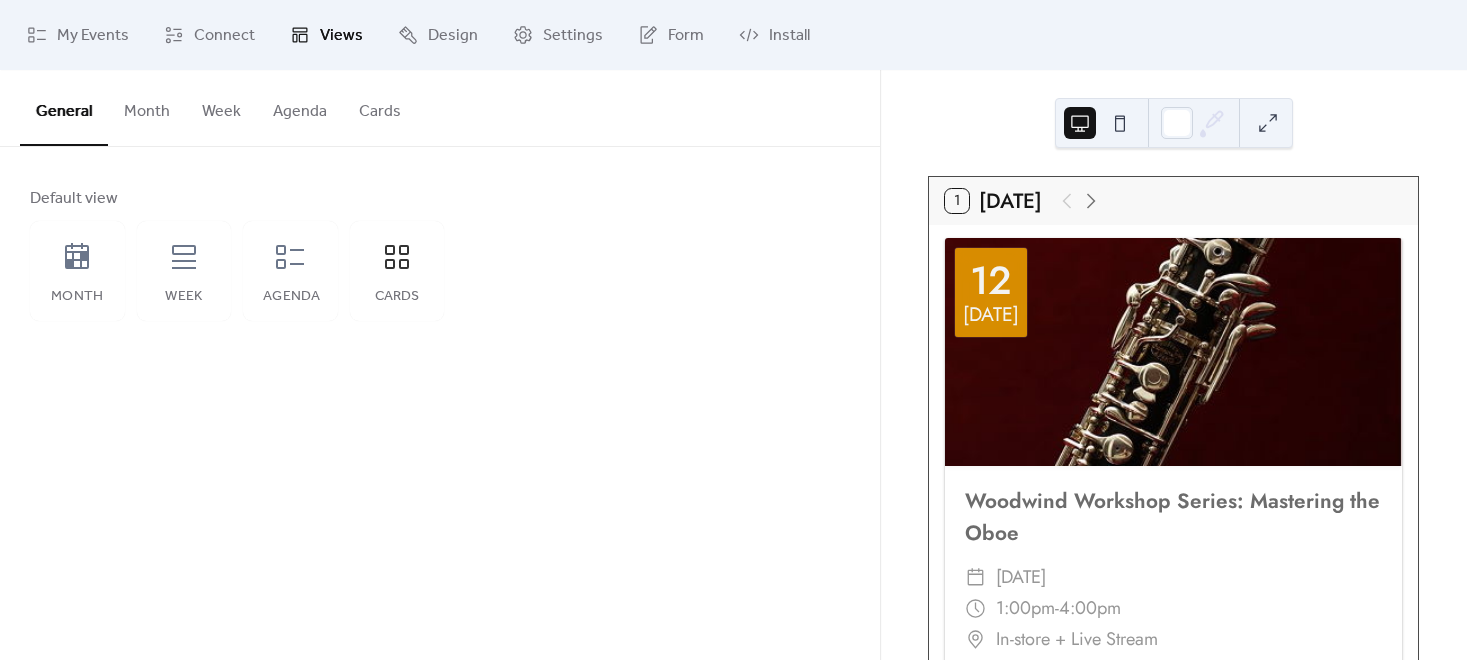 click on "Cards" at bounding box center (380, 107) 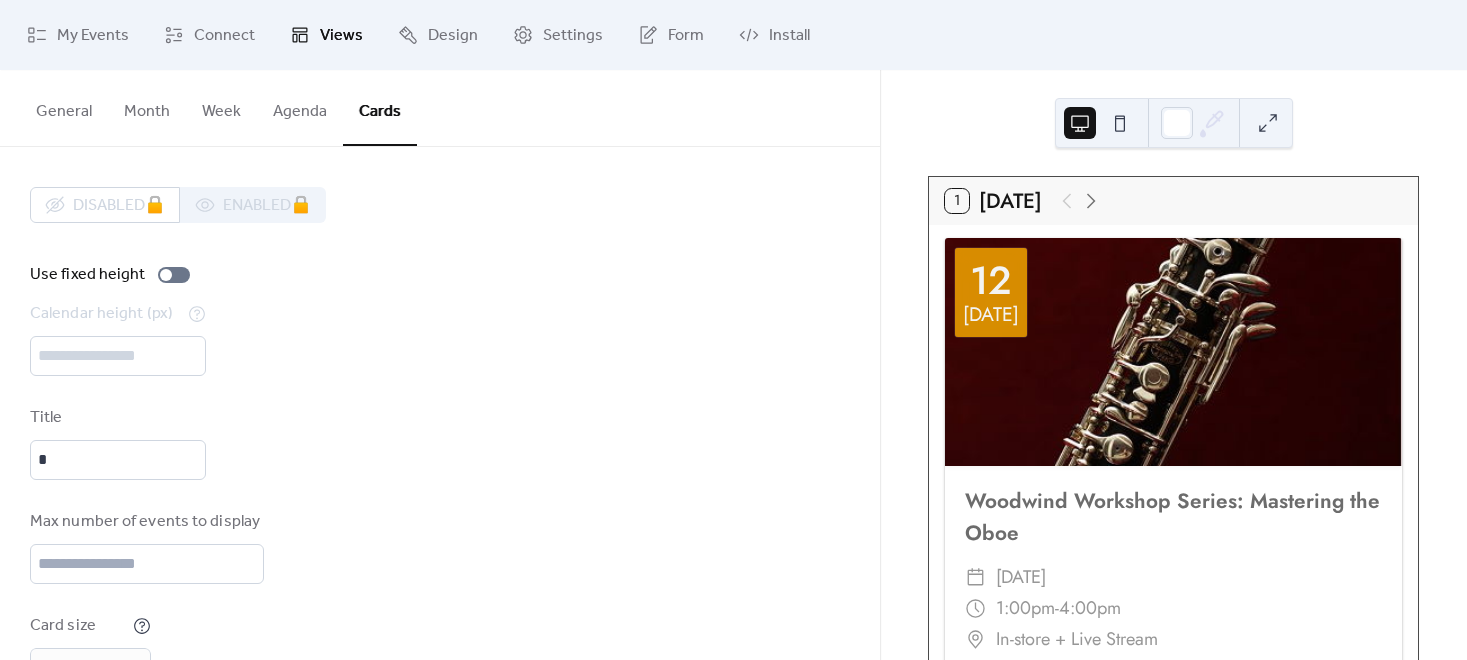 click on "Agenda" at bounding box center [300, 107] 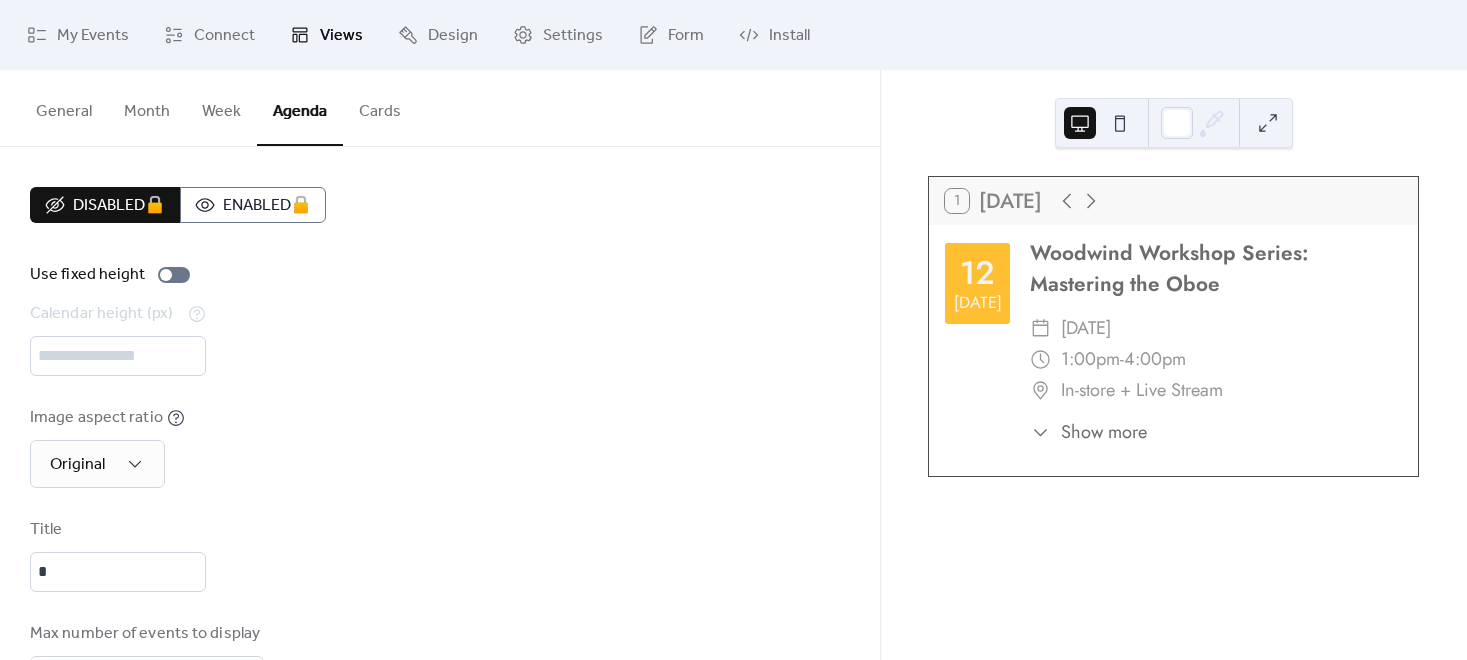 click on "Cards" at bounding box center [380, 107] 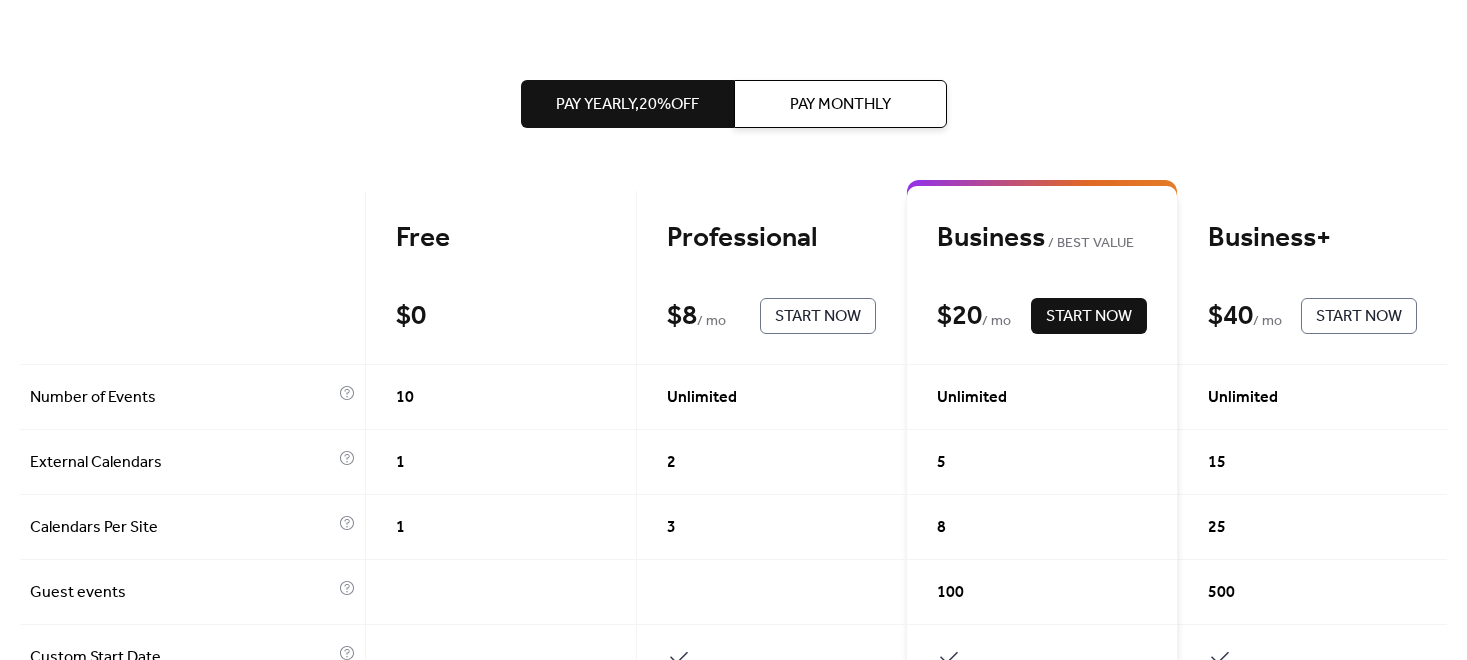 scroll, scrollTop: 0, scrollLeft: 0, axis: both 